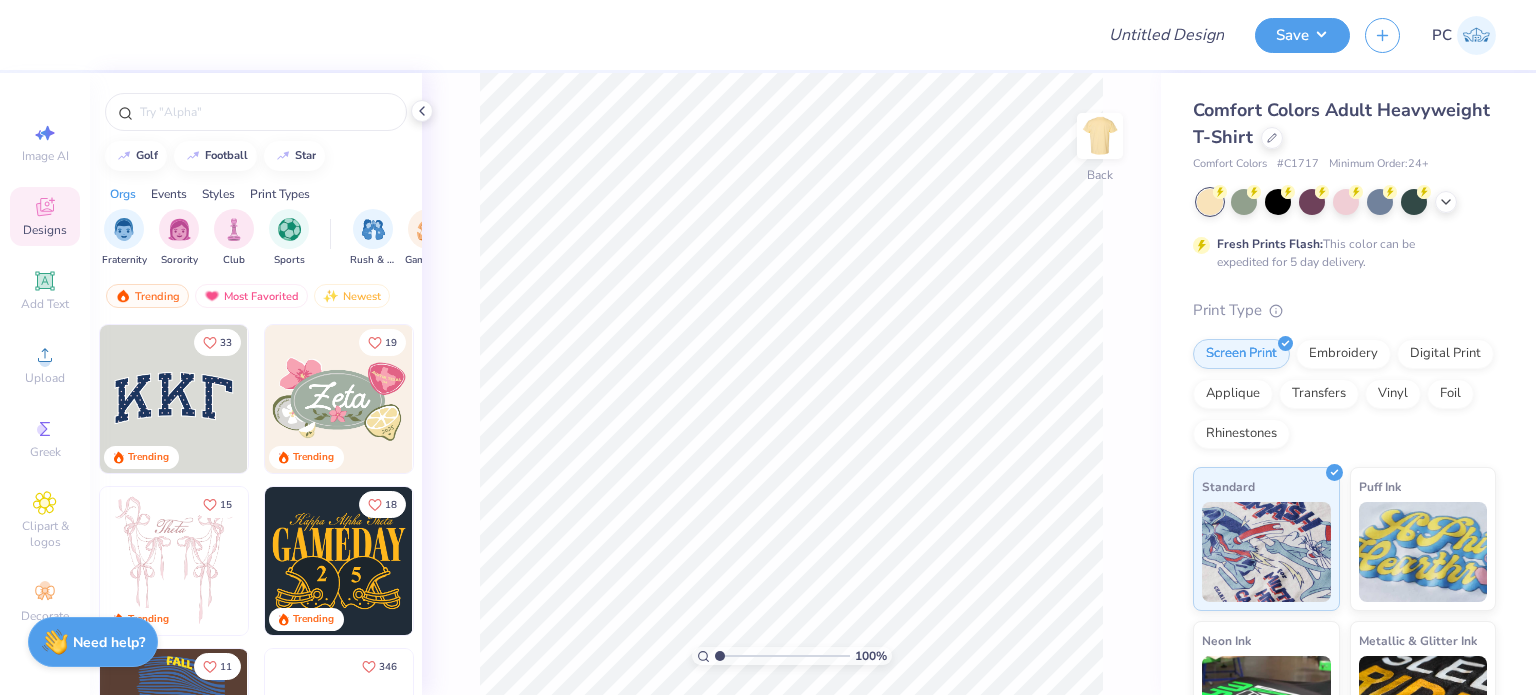 scroll, scrollTop: 0, scrollLeft: 0, axis: both 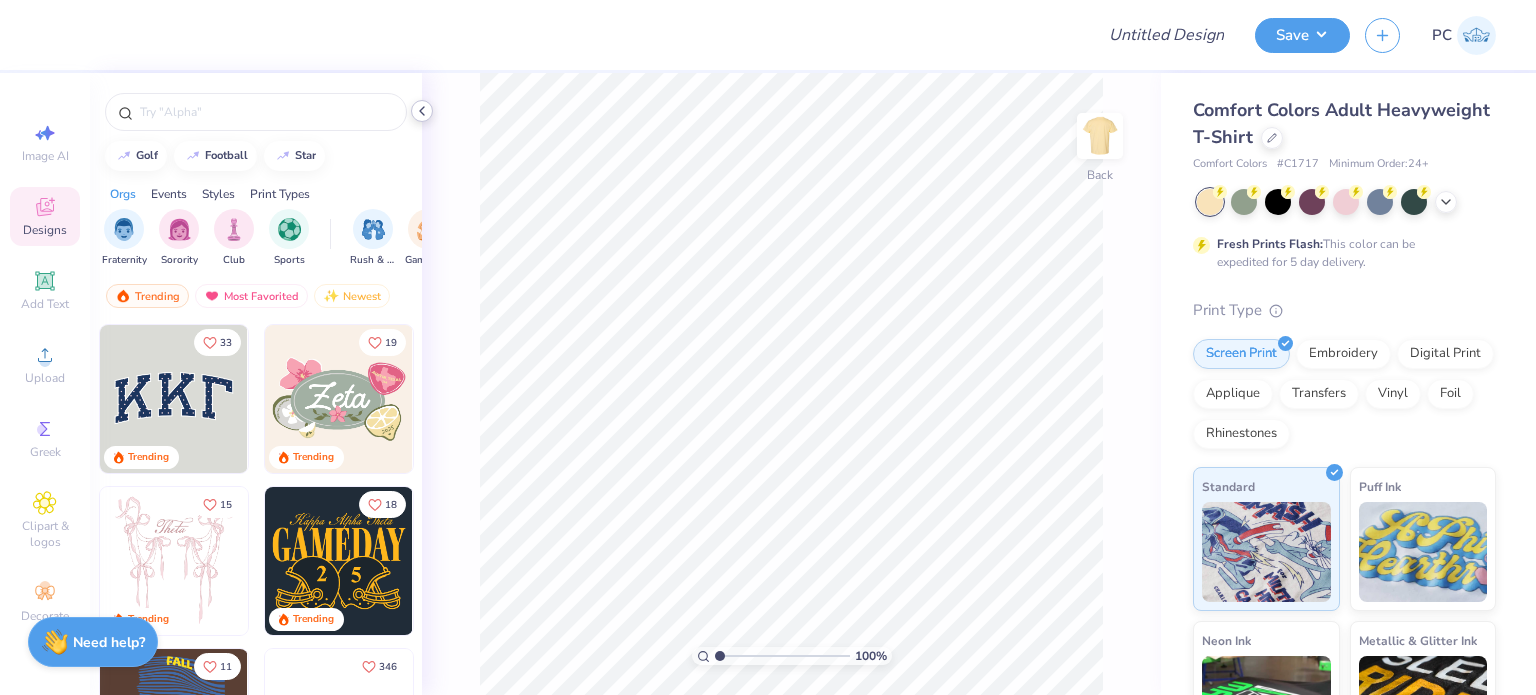 click 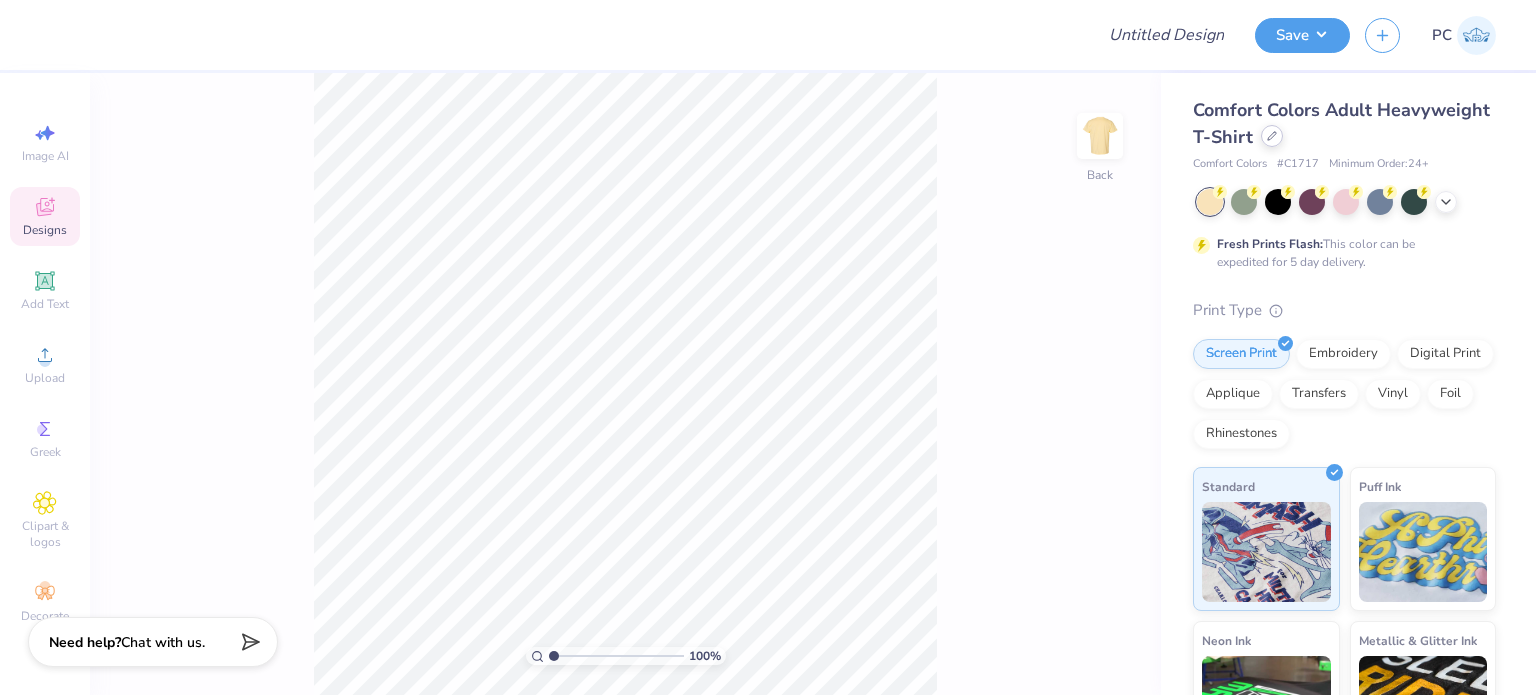 click at bounding box center (1272, 136) 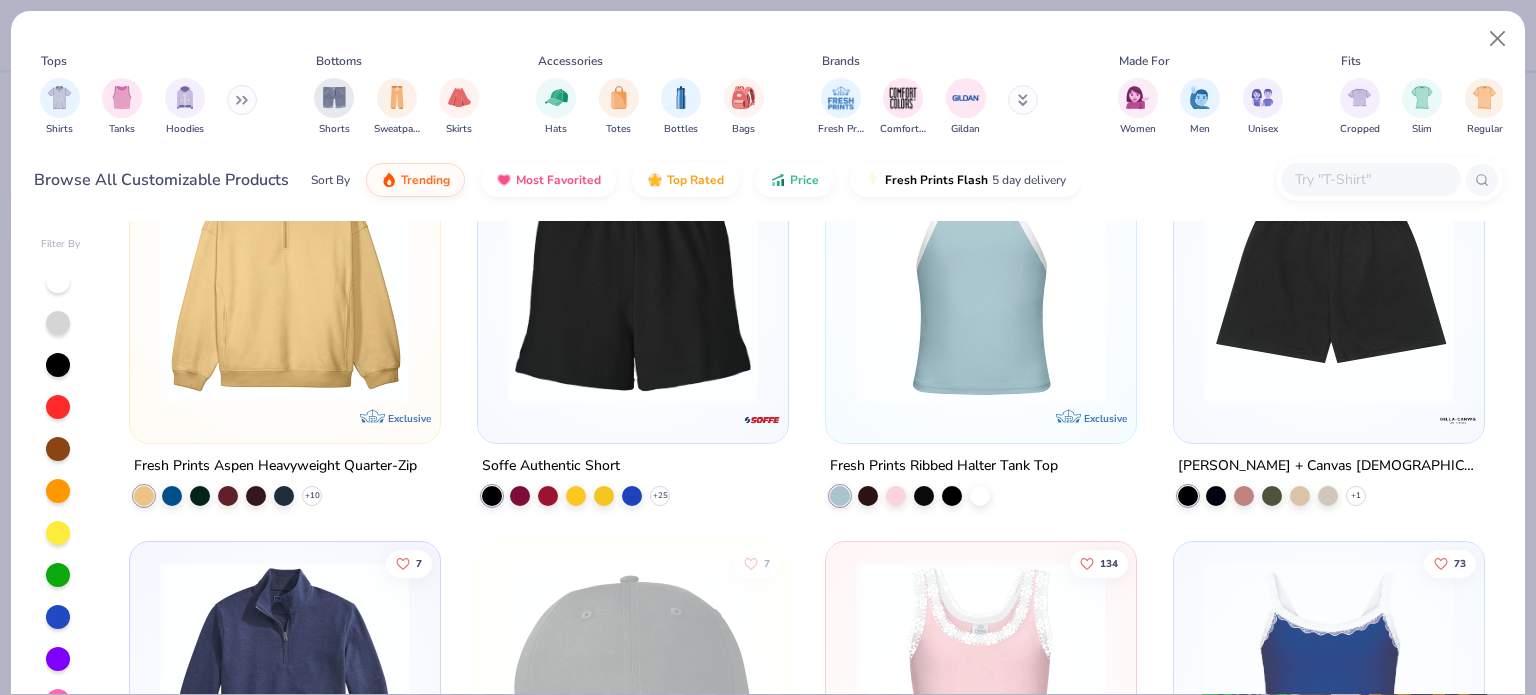 scroll, scrollTop: 7000, scrollLeft: 0, axis: vertical 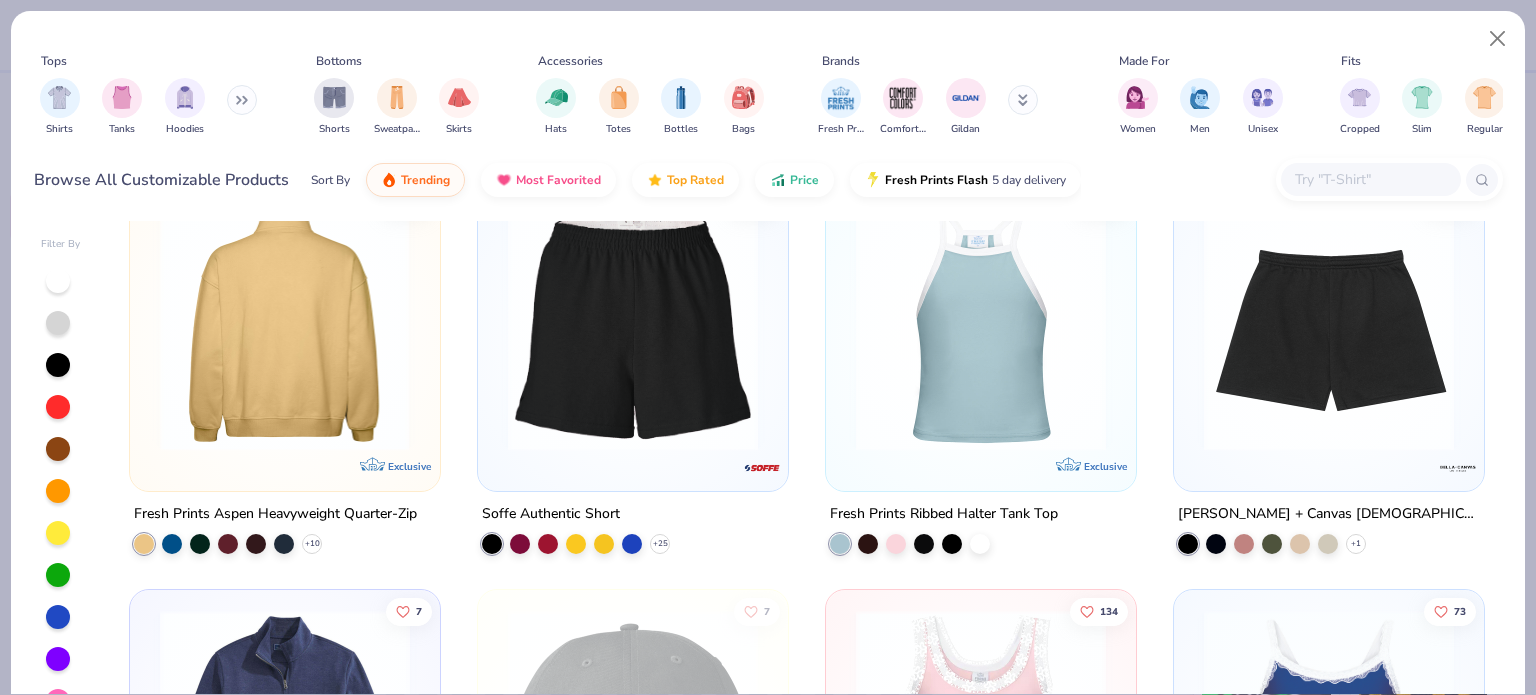 click at bounding box center (16, 326) 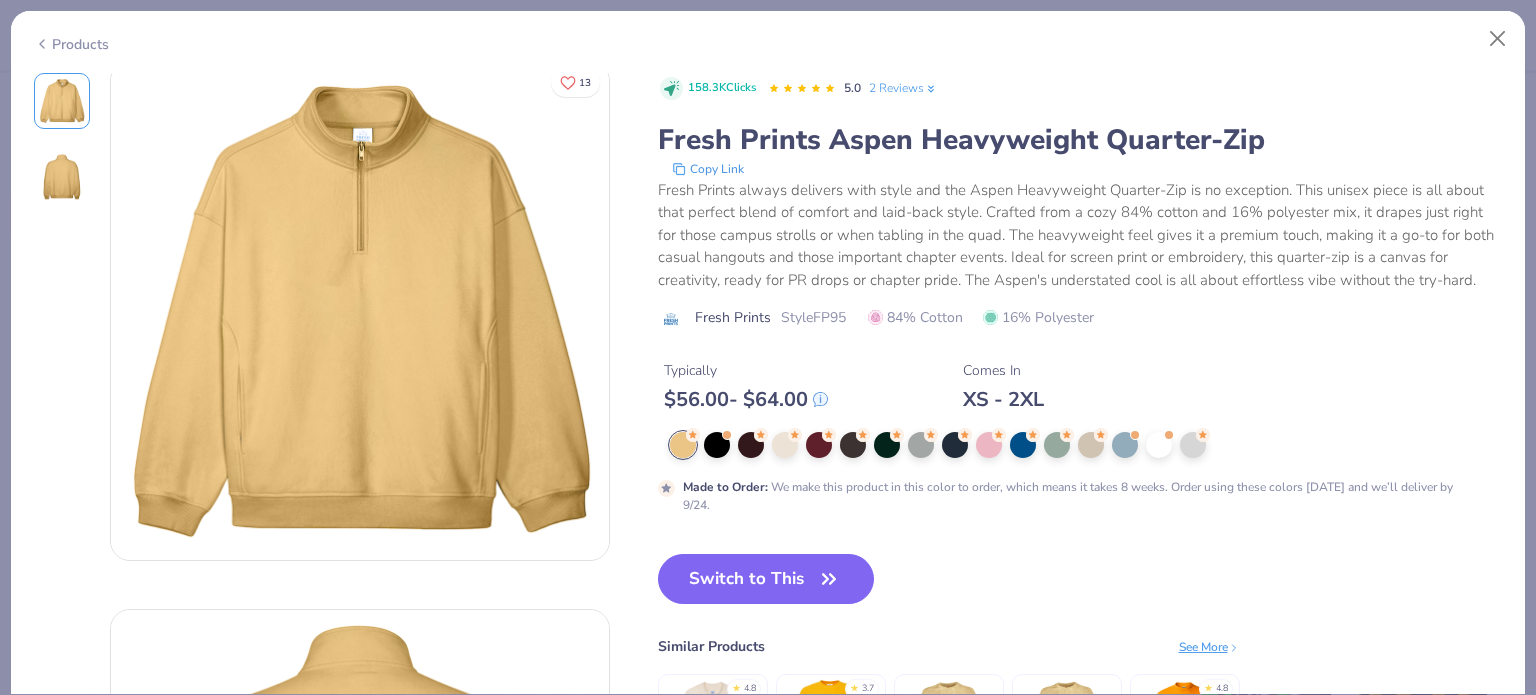 scroll, scrollTop: 0, scrollLeft: 0, axis: both 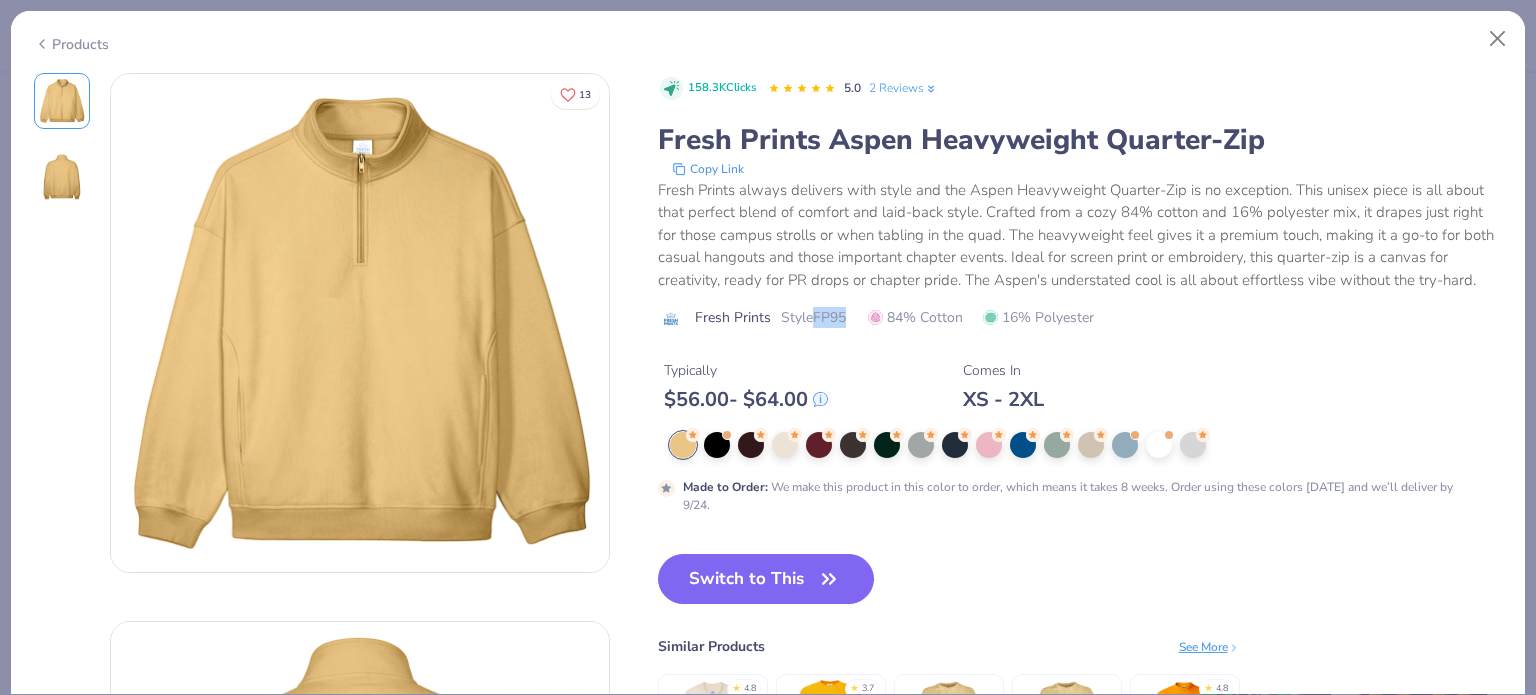 drag, startPoint x: 851, startPoint y: 315, endPoint x: 816, endPoint y: 319, distance: 35.22783 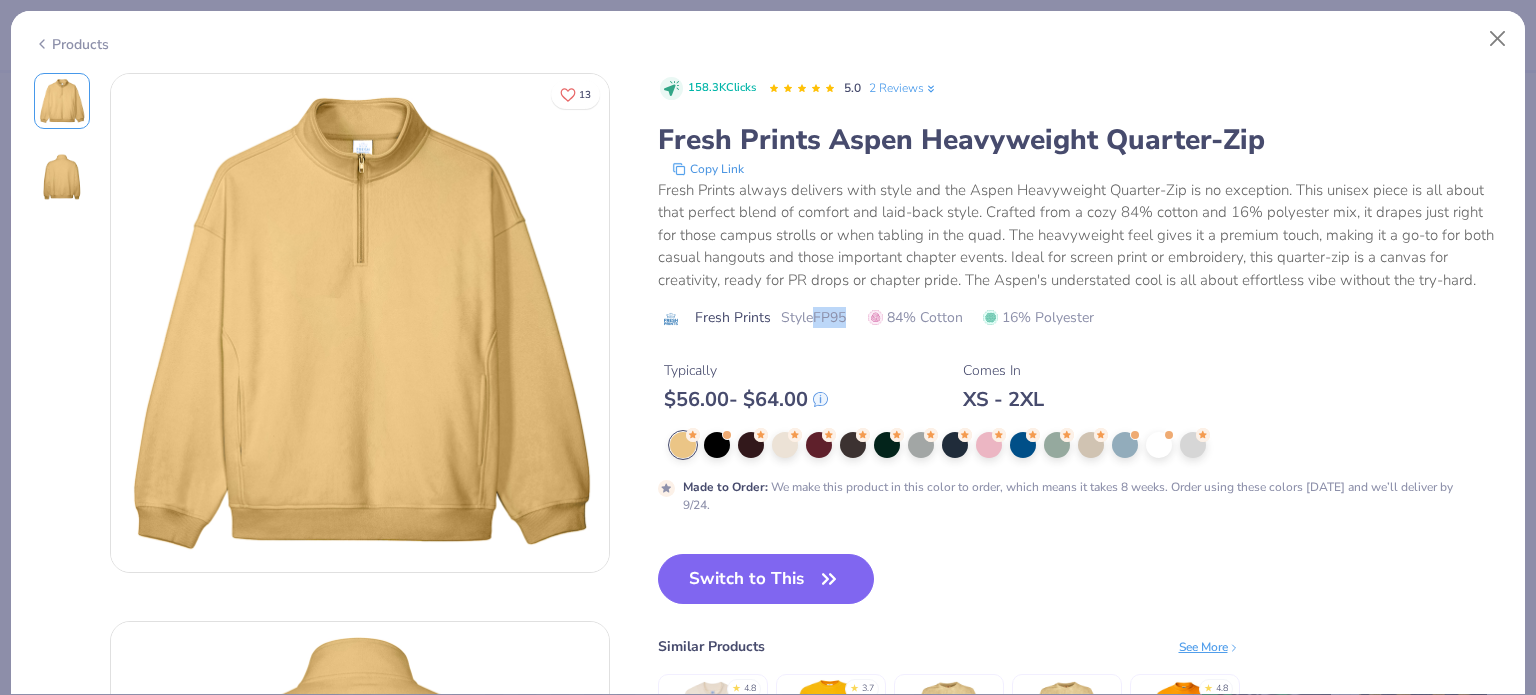 click on "Fresh Prints Style  FP95   84% Cotton   16% Polyester" at bounding box center (1080, 317) 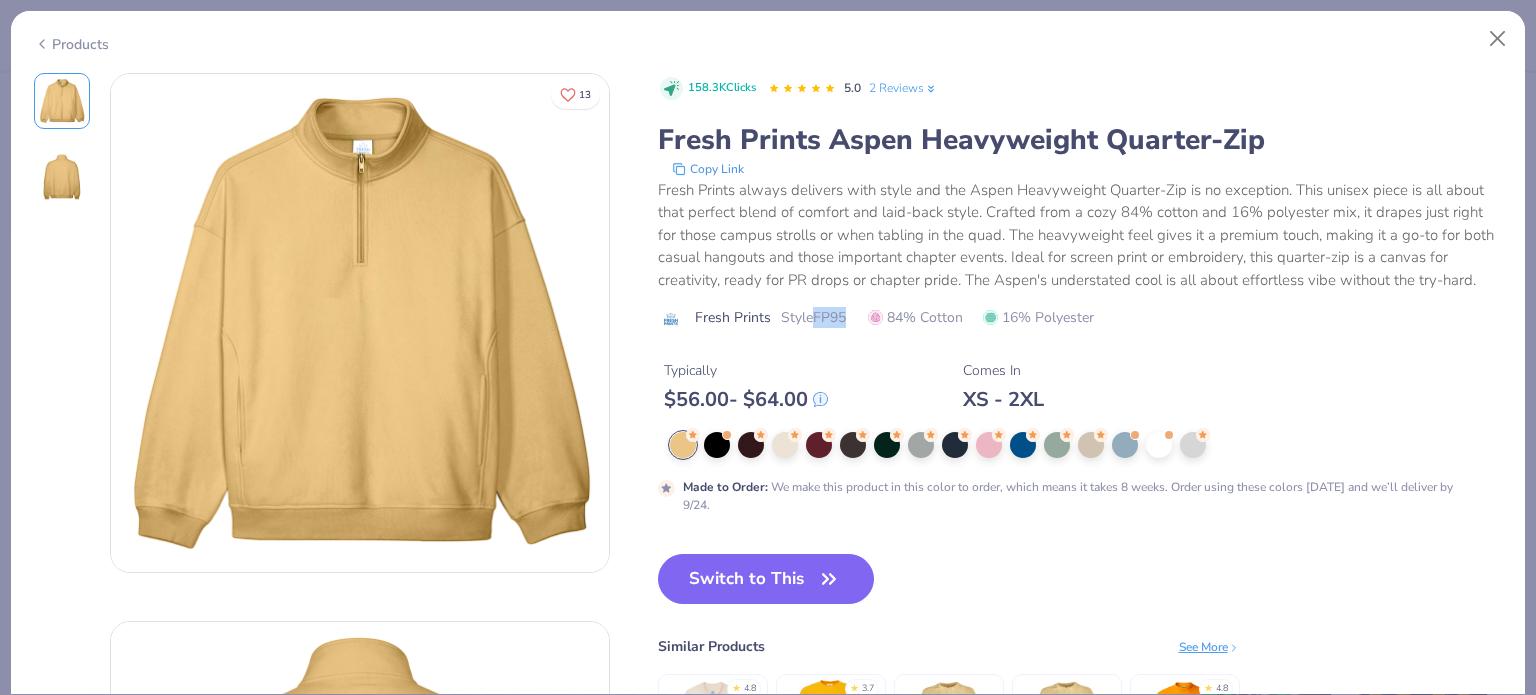 copy on "FP95" 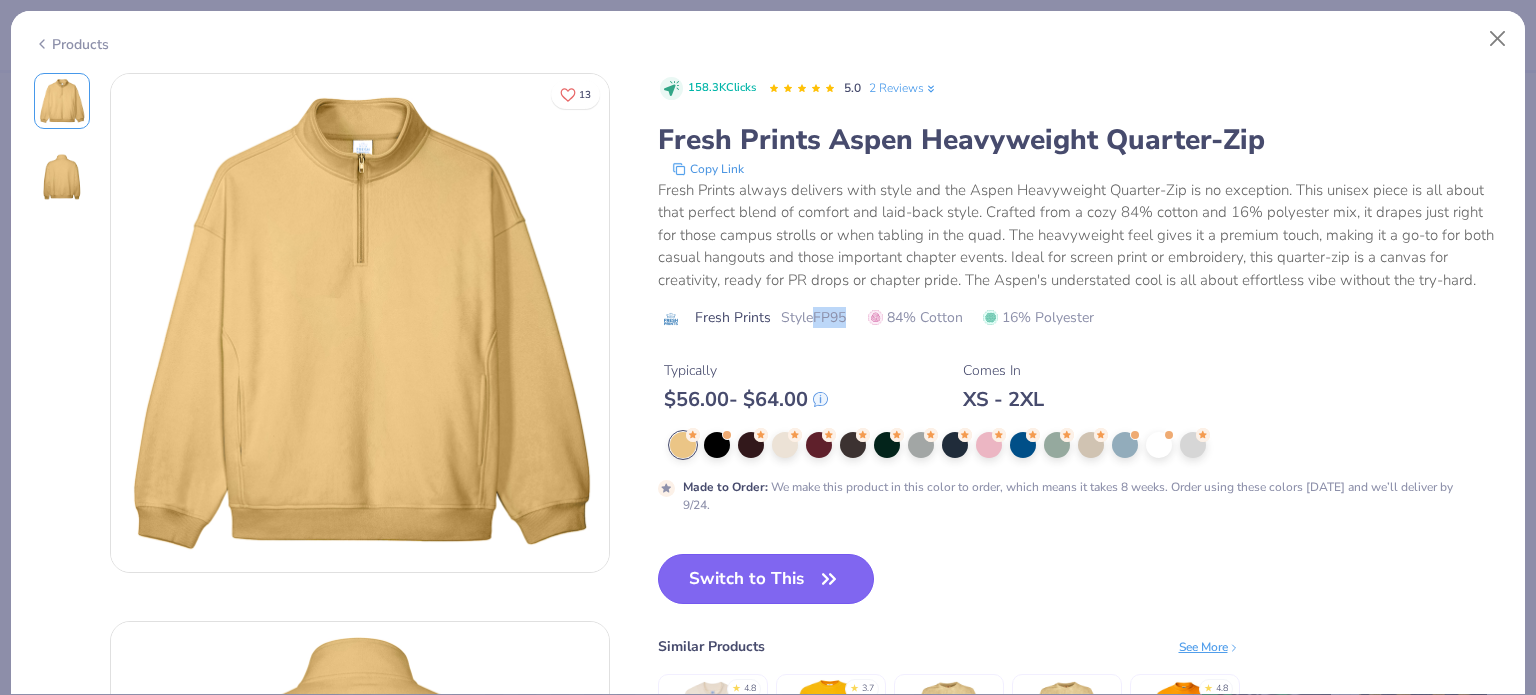 click on "Switch to This" at bounding box center [766, 579] 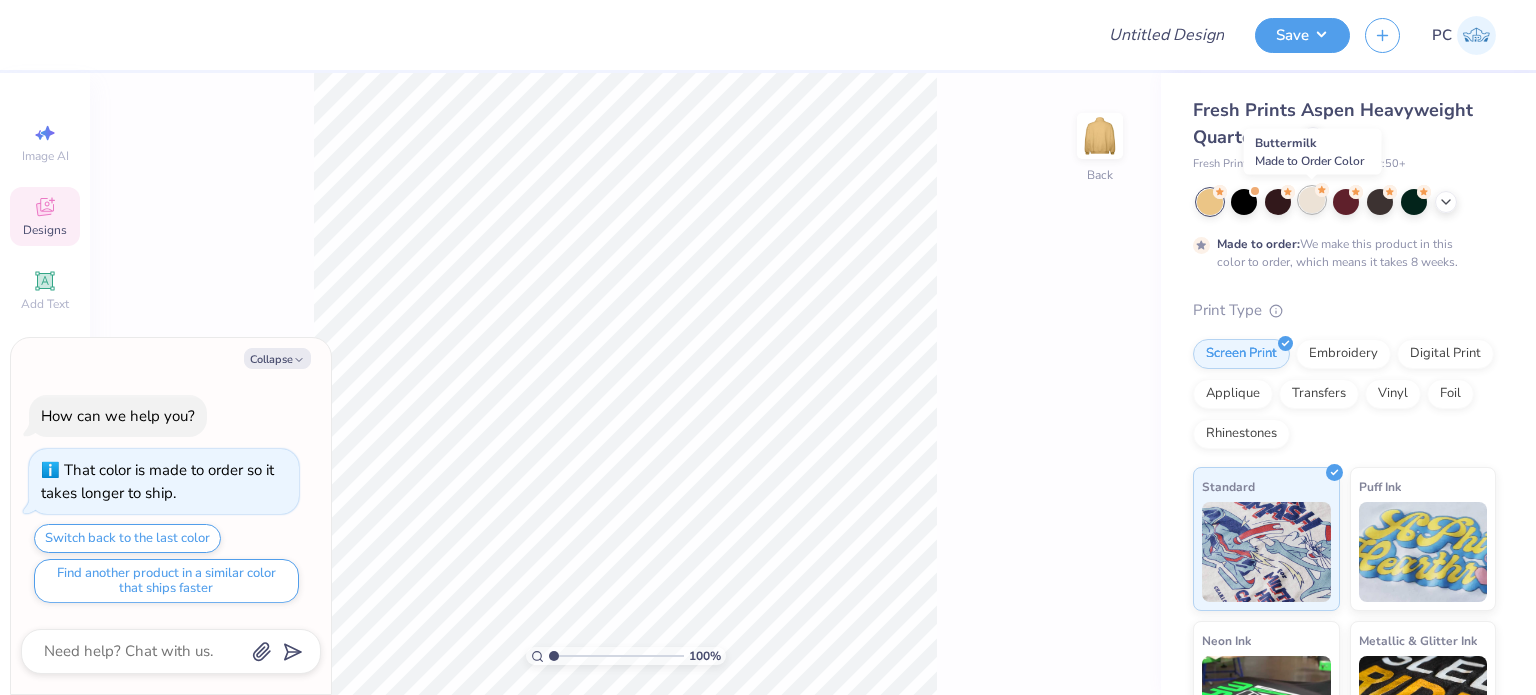 click at bounding box center [1312, 200] 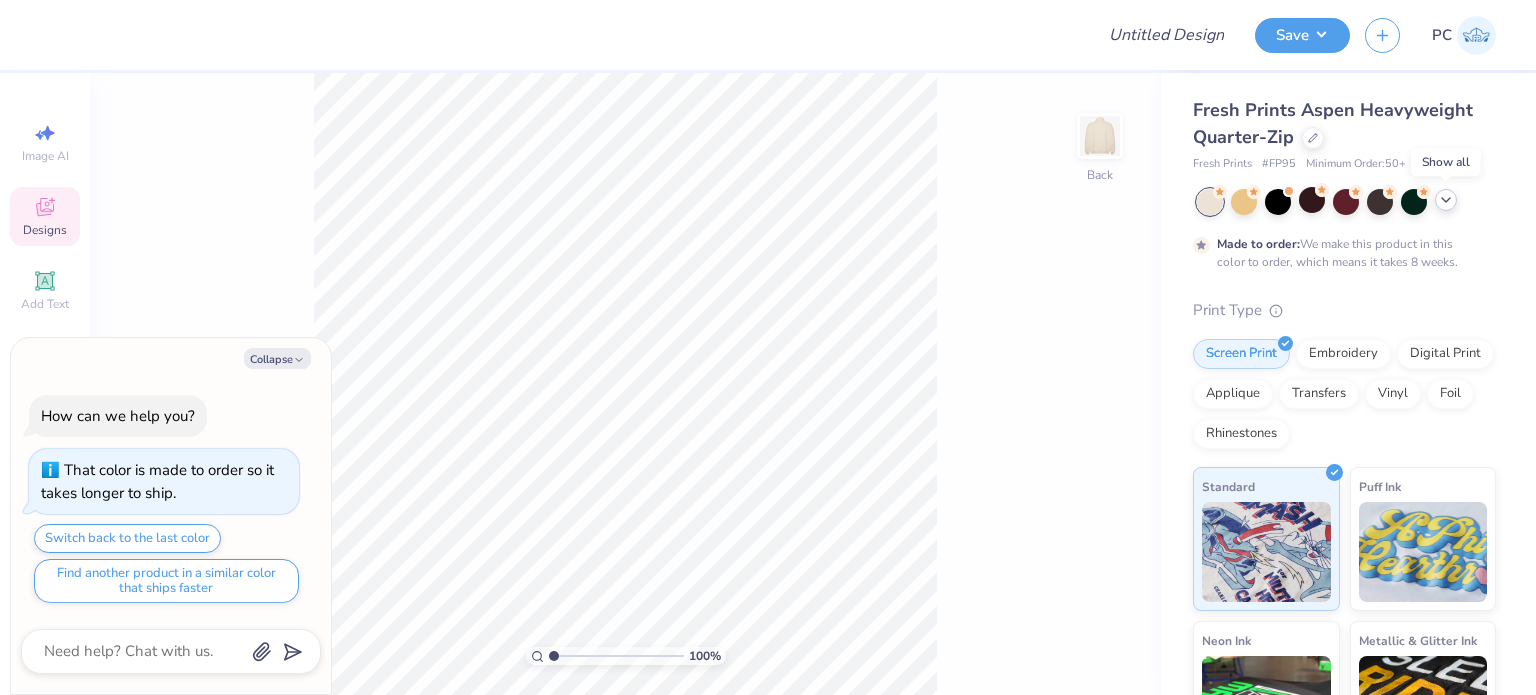 click 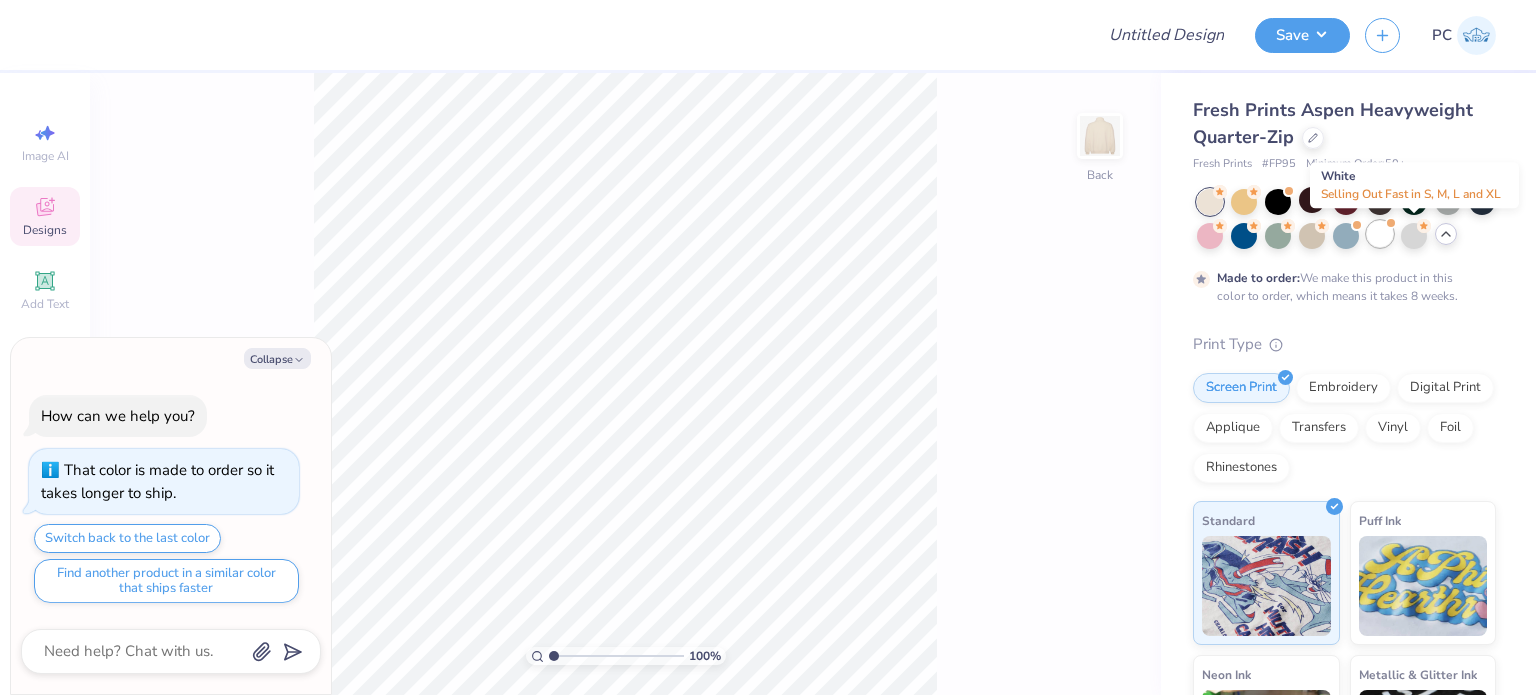 click at bounding box center (1380, 234) 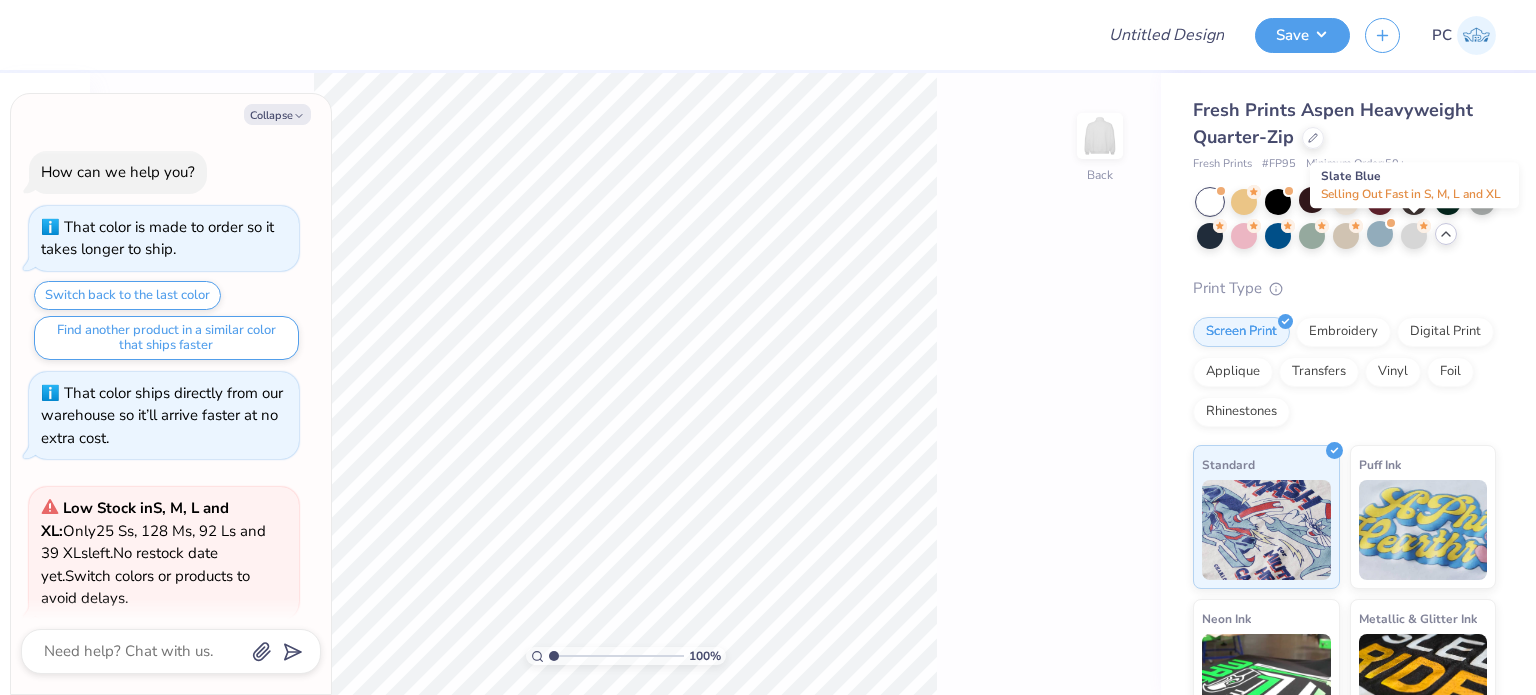 scroll, scrollTop: 159, scrollLeft: 0, axis: vertical 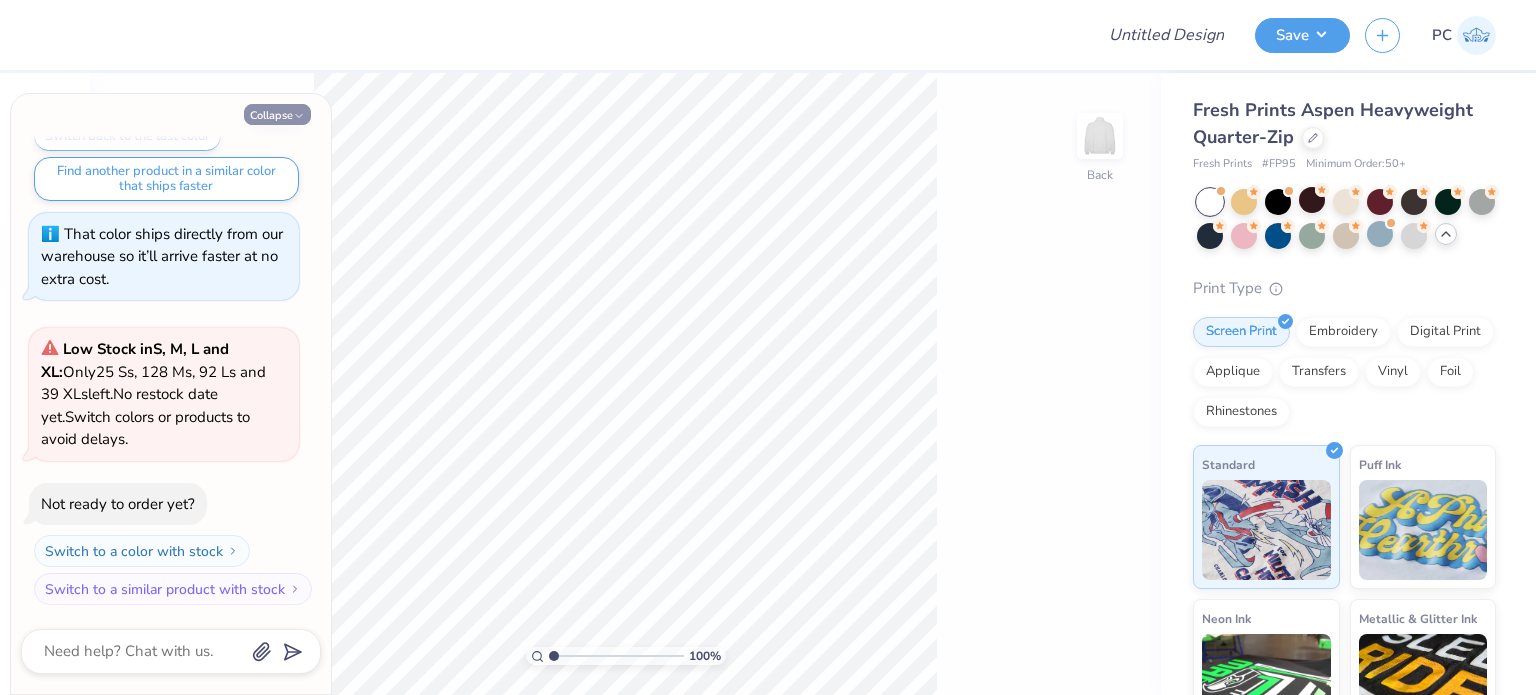 click on "Collapse" at bounding box center (277, 114) 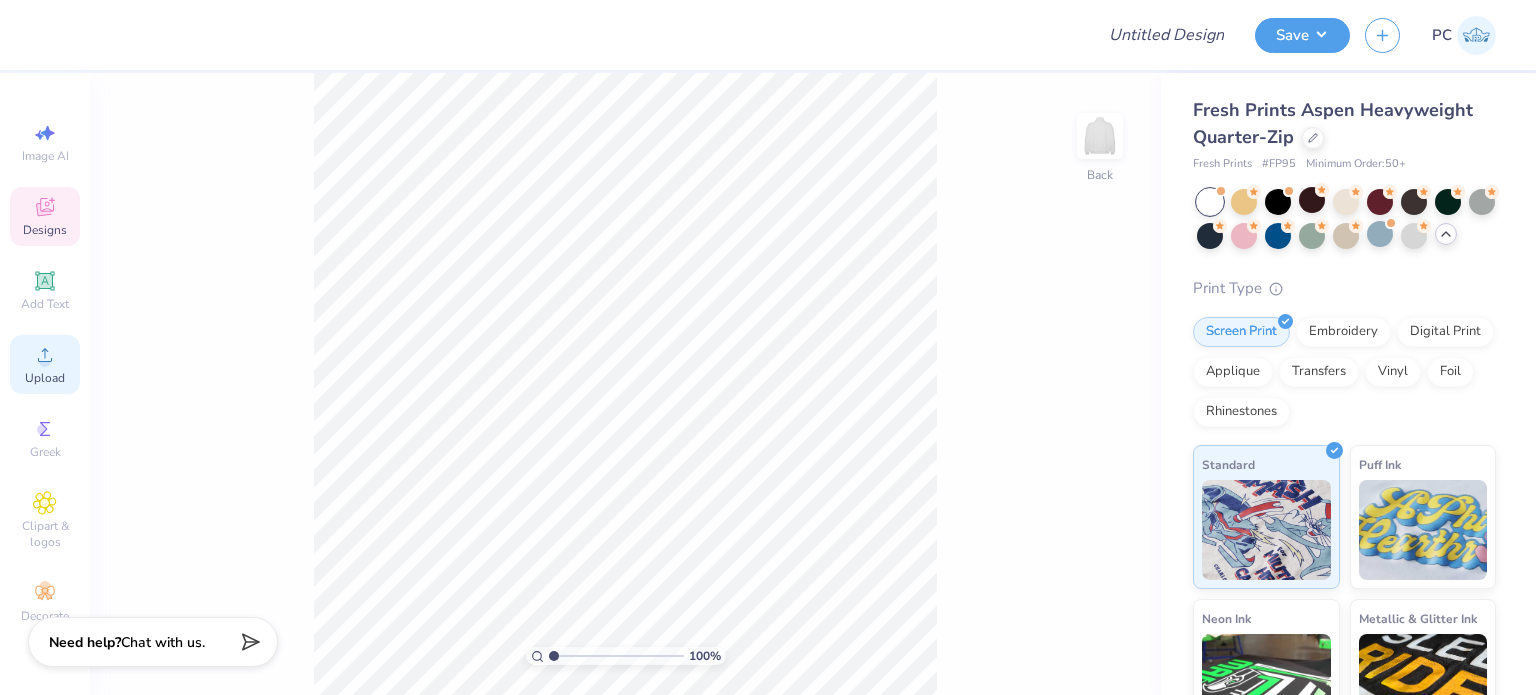 click 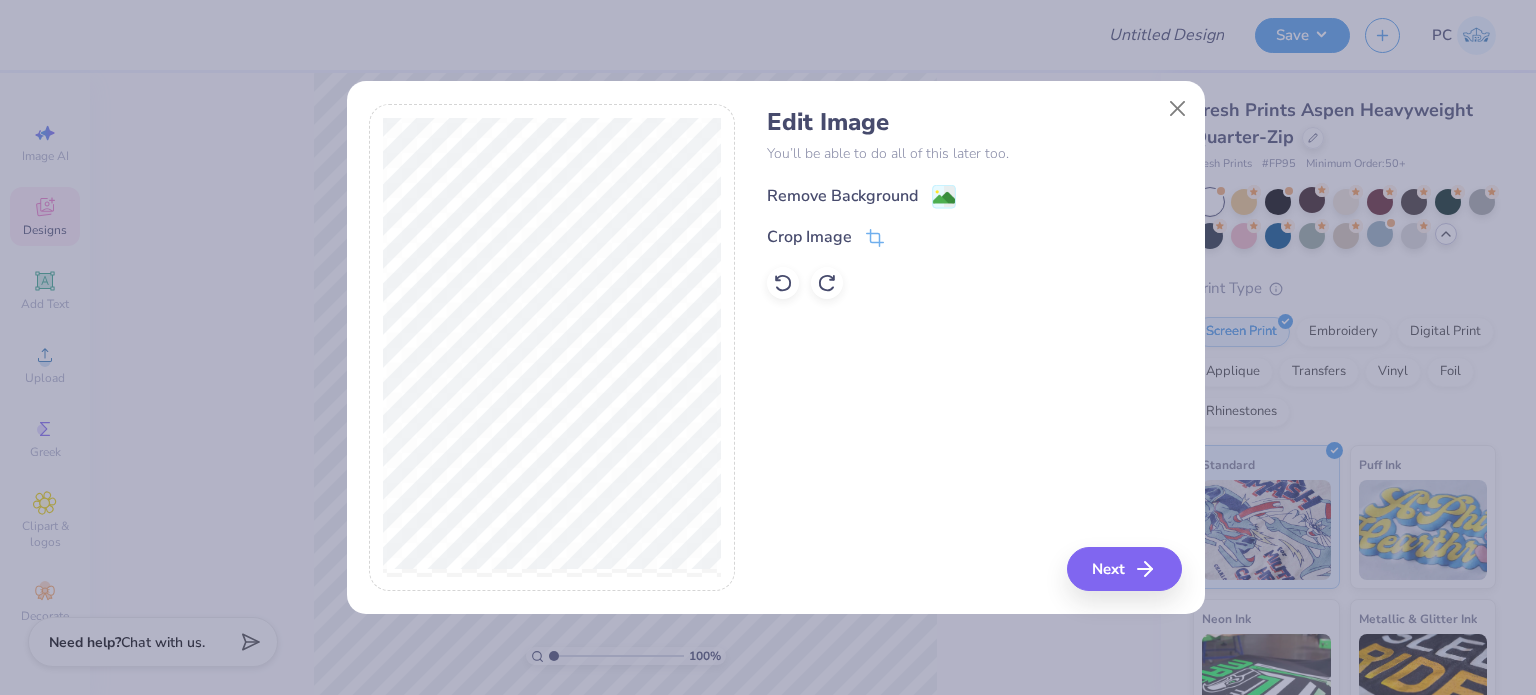 click 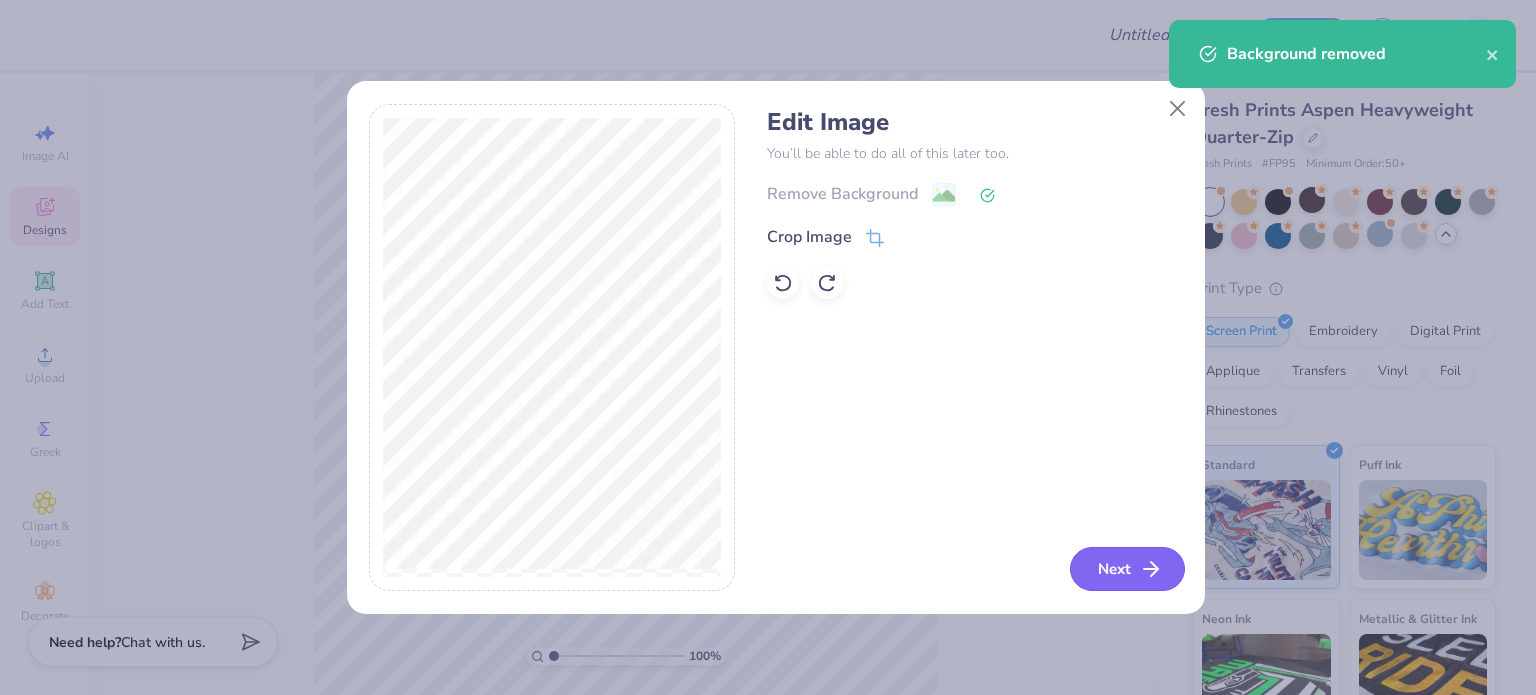 click on "Next" at bounding box center [1127, 569] 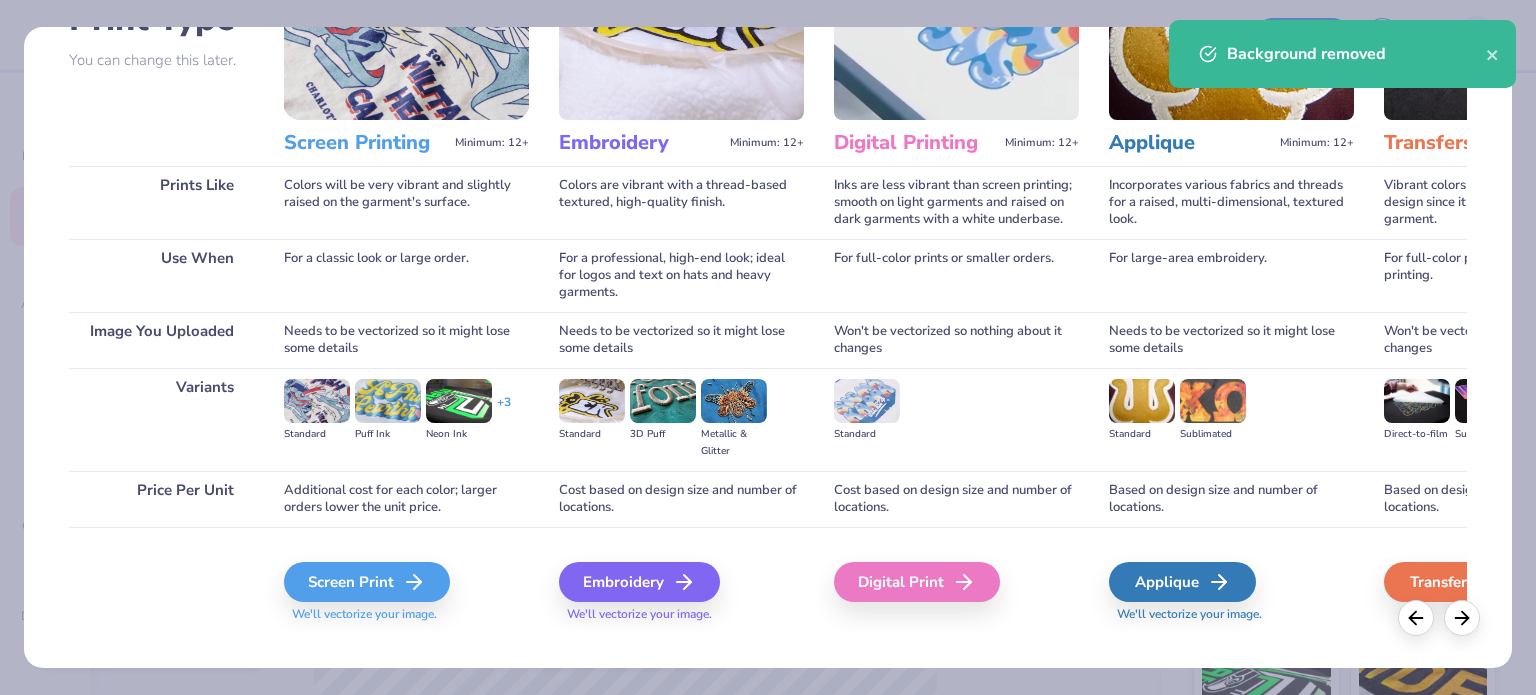 scroll, scrollTop: 201, scrollLeft: 0, axis: vertical 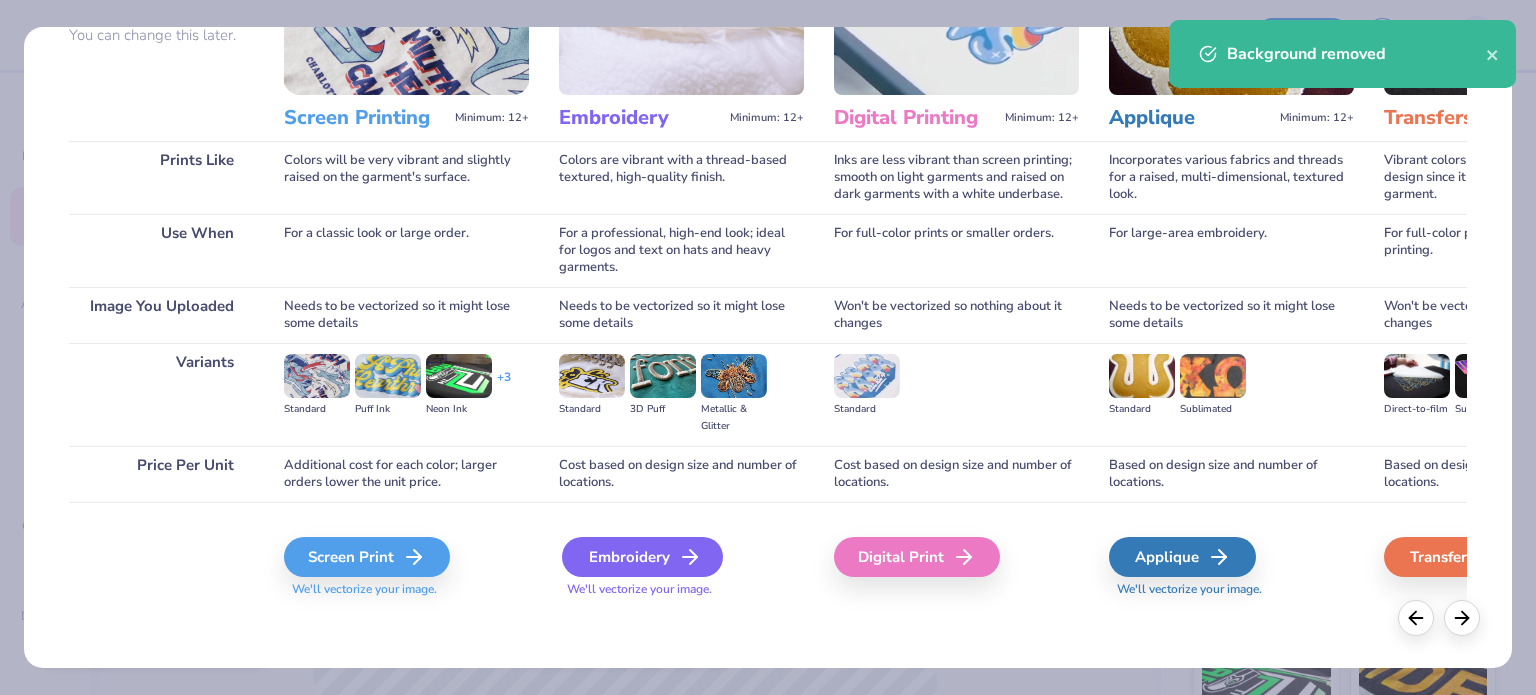 click on "Embroidery" at bounding box center [642, 557] 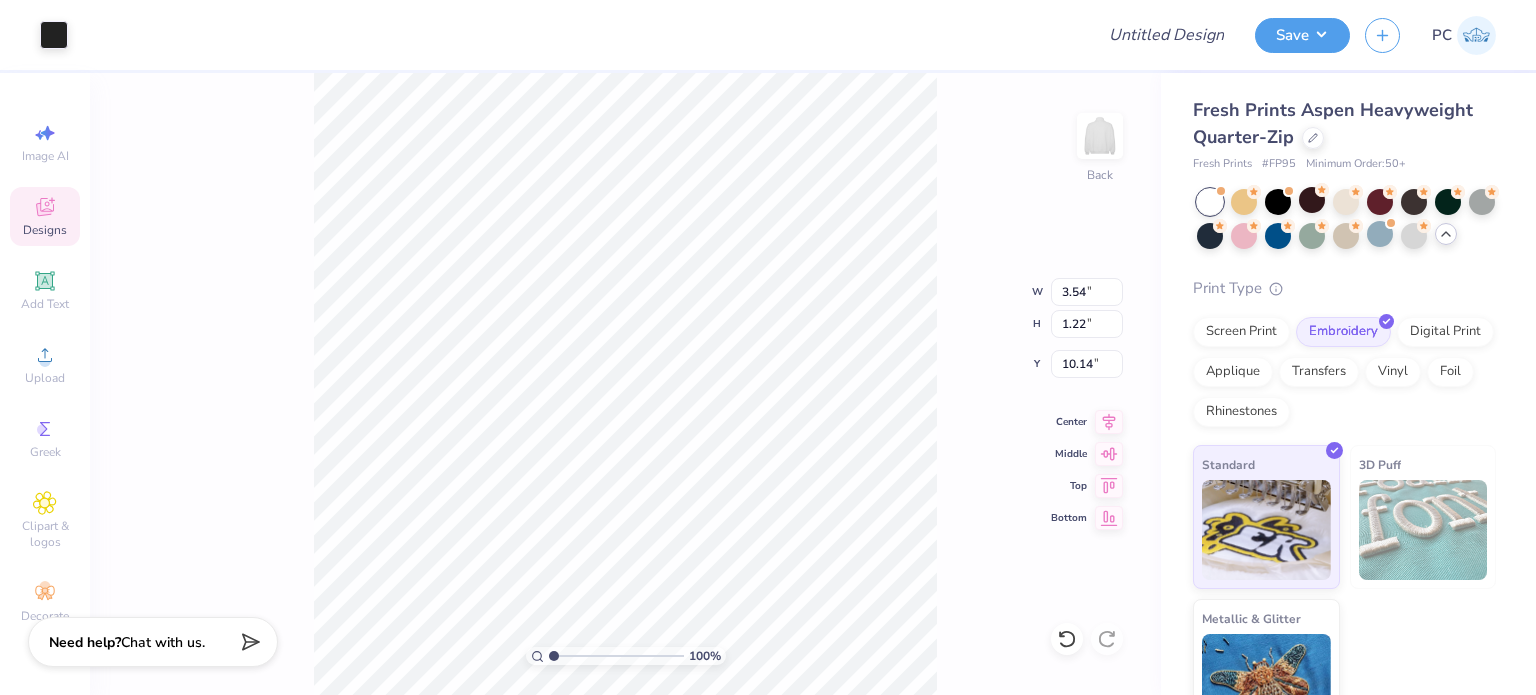 type on "3.00" 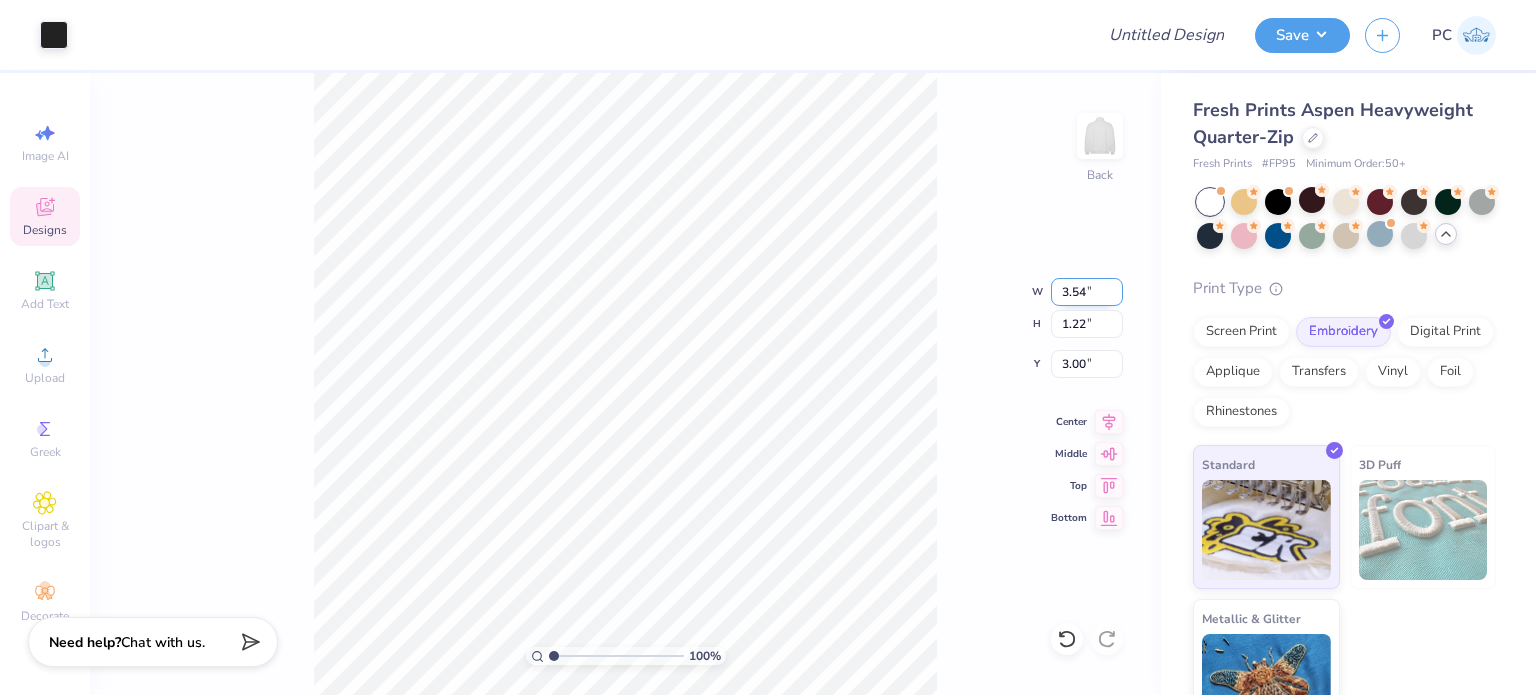 drag, startPoint x: 1092, startPoint y: 292, endPoint x: 1068, endPoint y: 291, distance: 24.020824 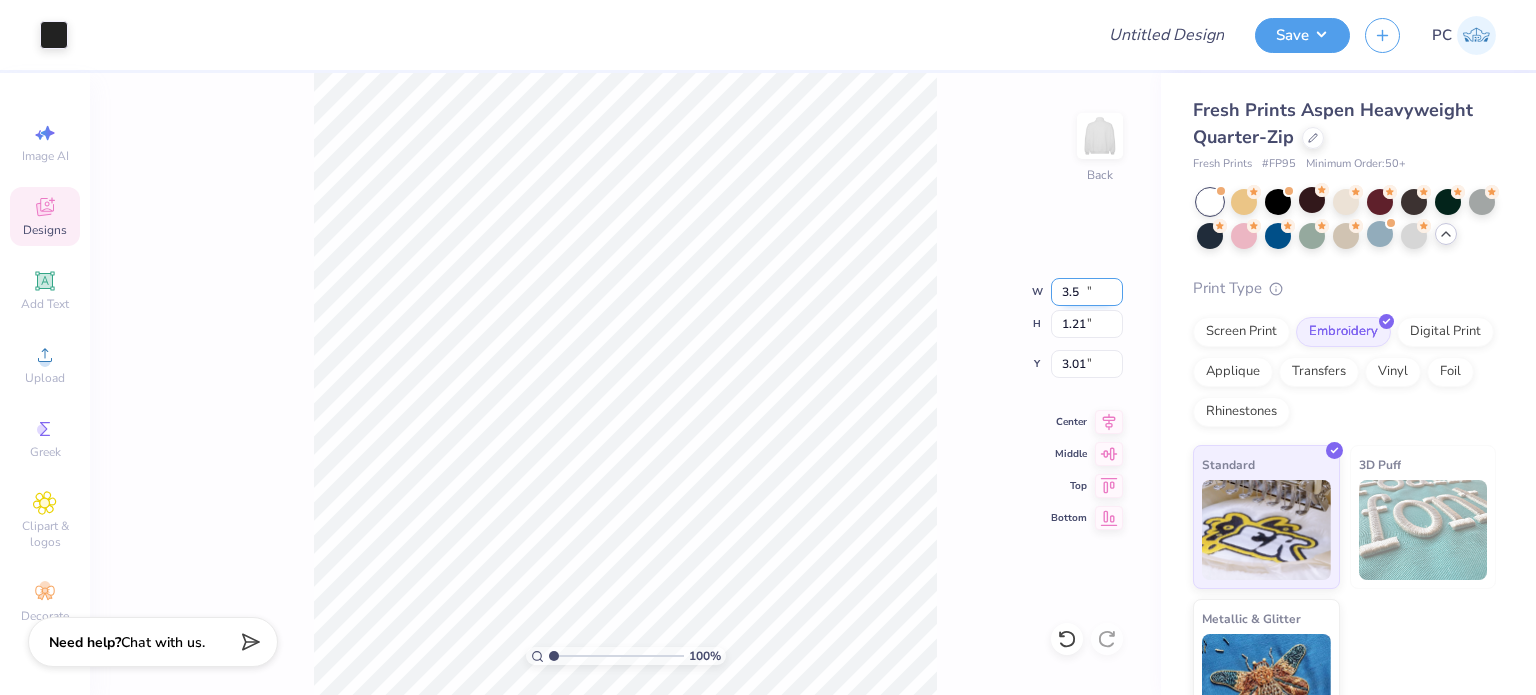 type on "3.50" 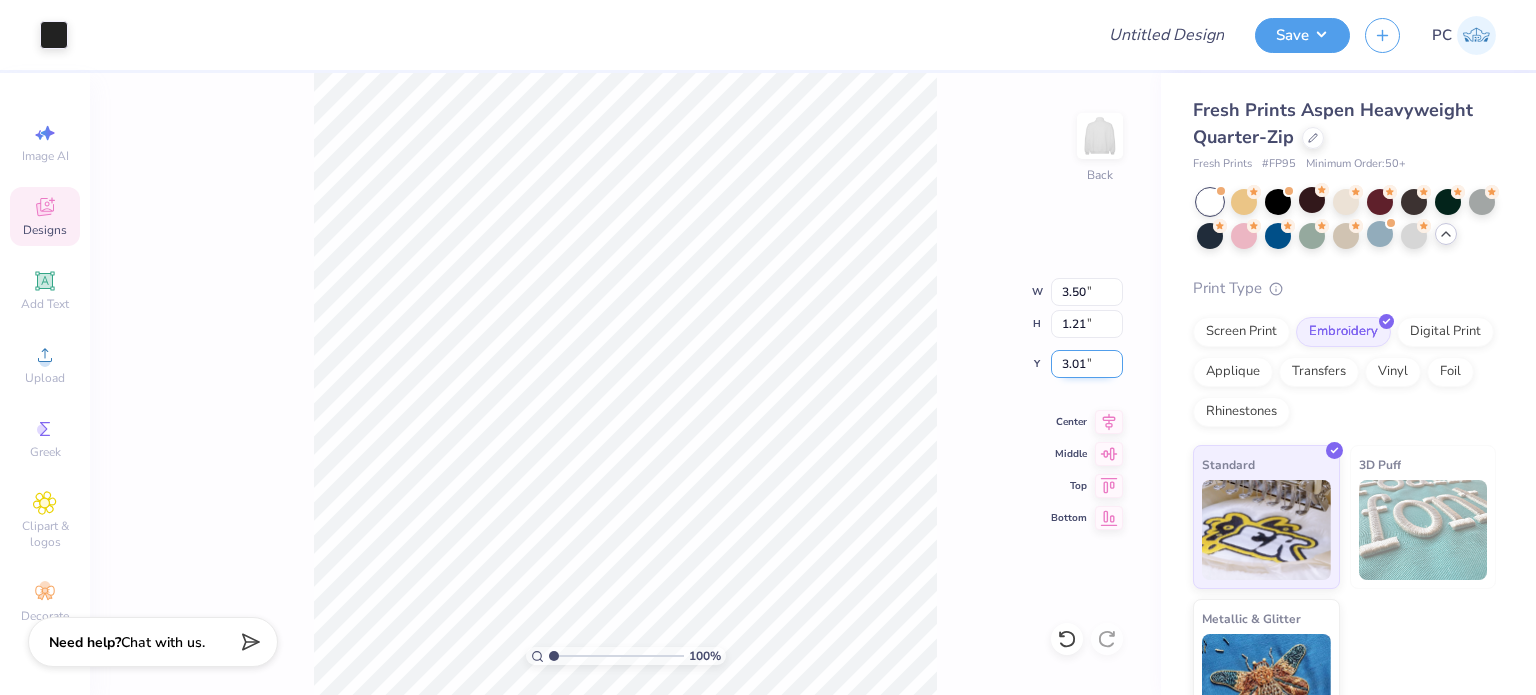drag, startPoint x: 1074, startPoint y: 362, endPoint x: 1053, endPoint y: 360, distance: 21.095022 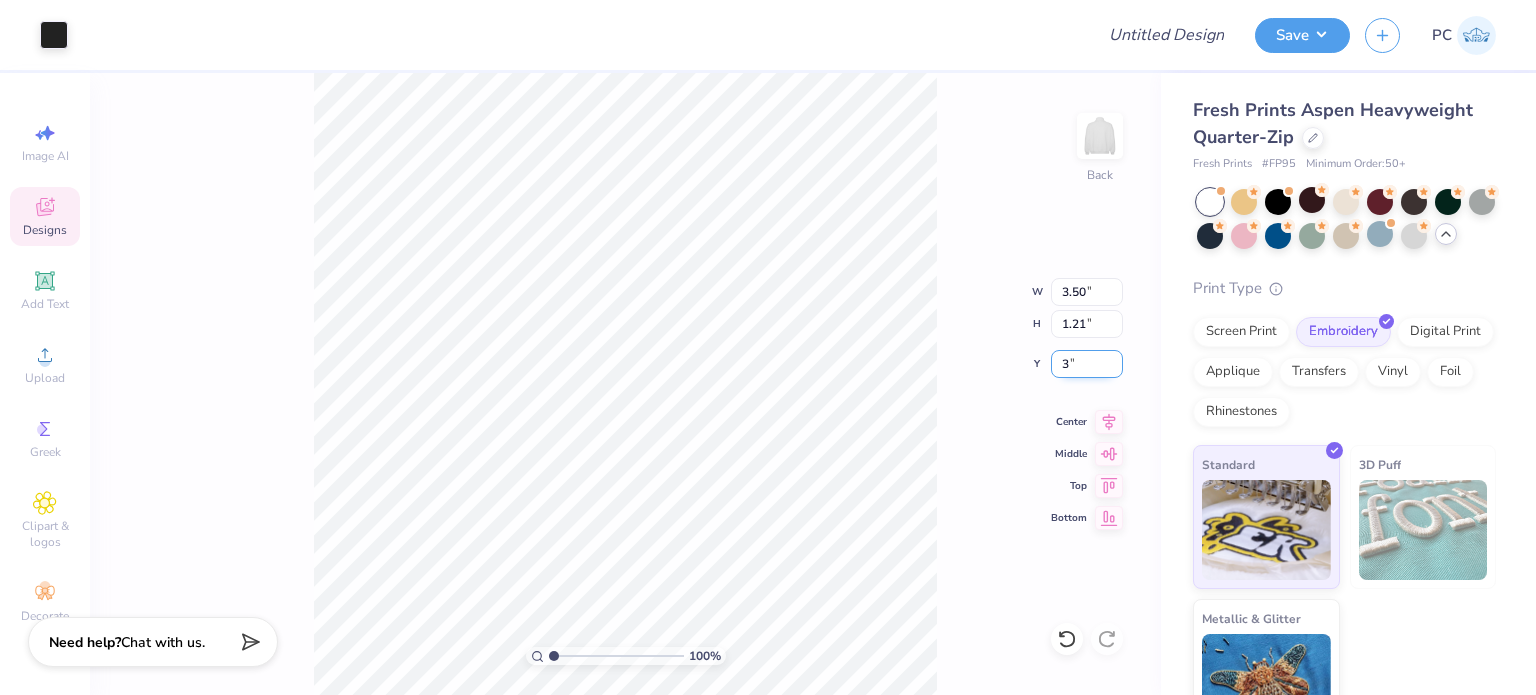 type on "3.00" 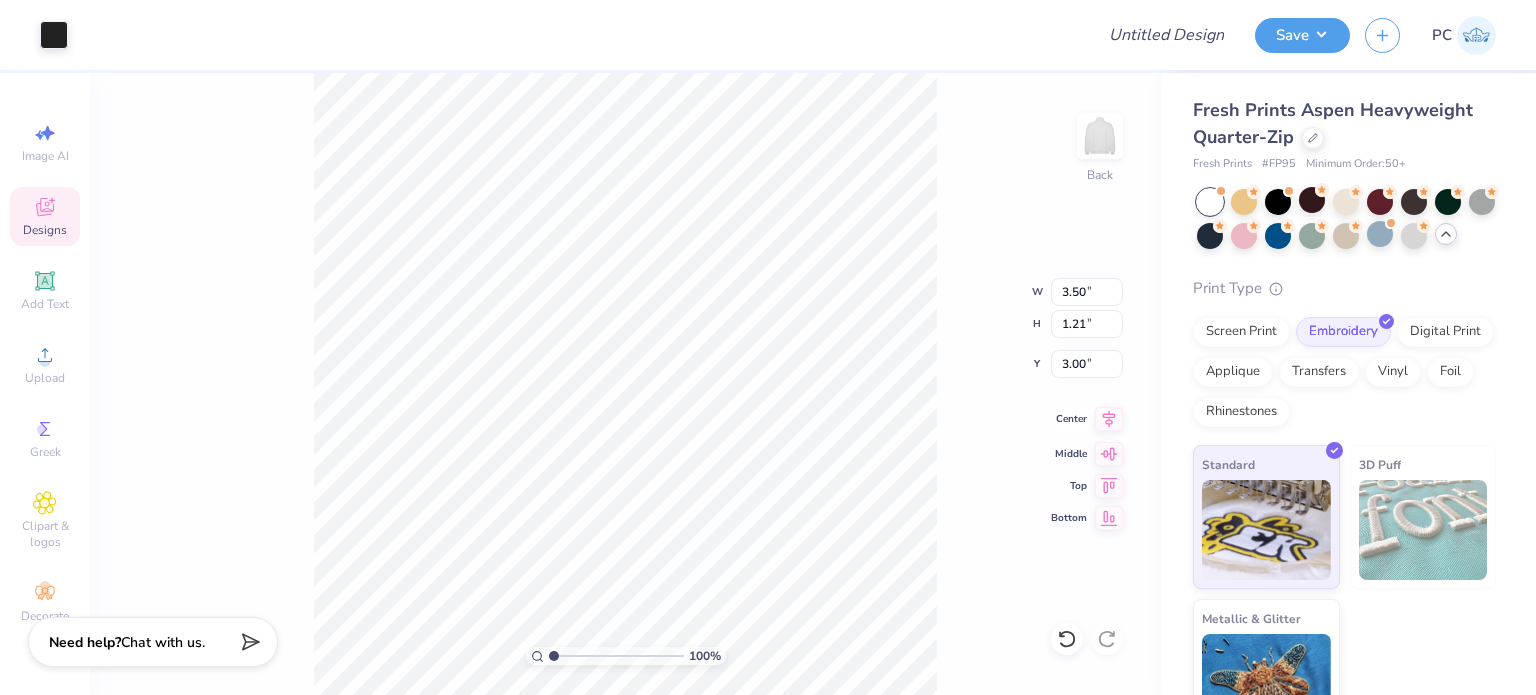 click 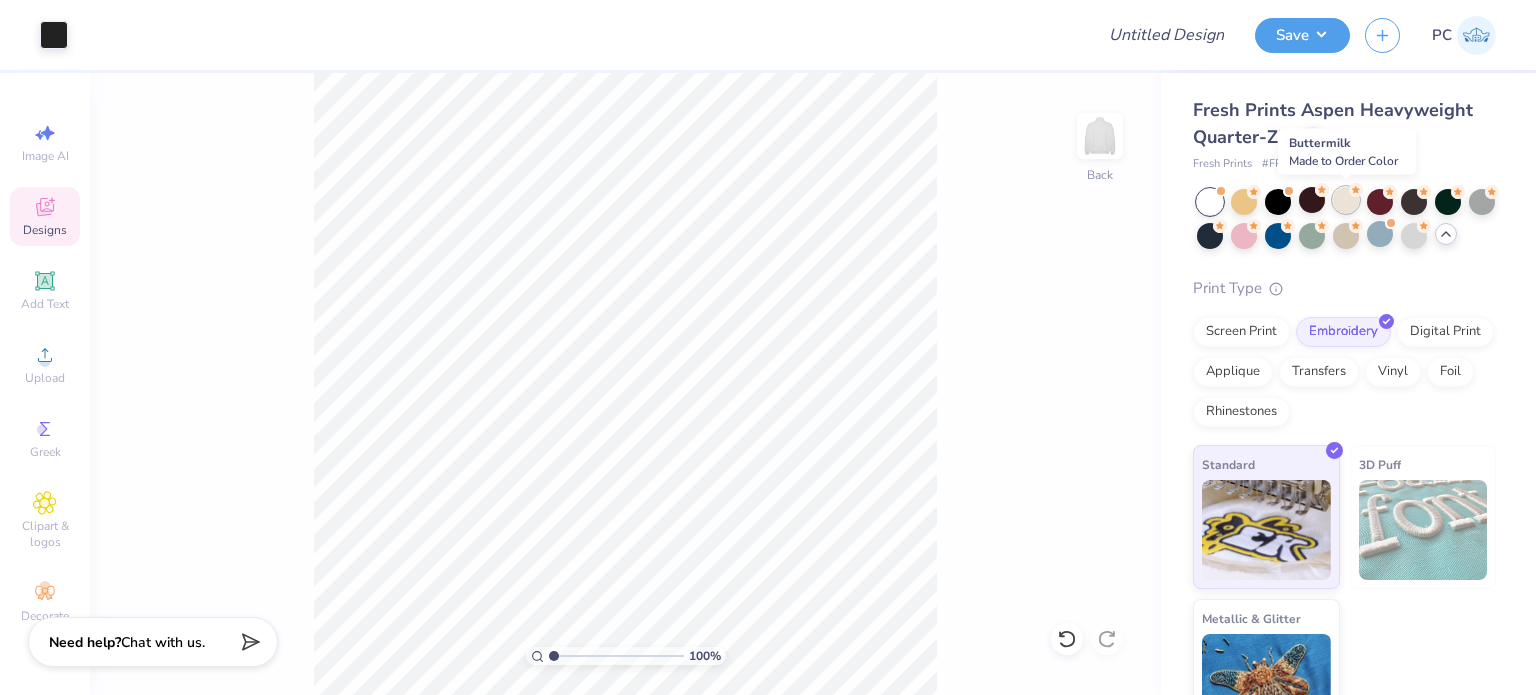 click at bounding box center (1346, 200) 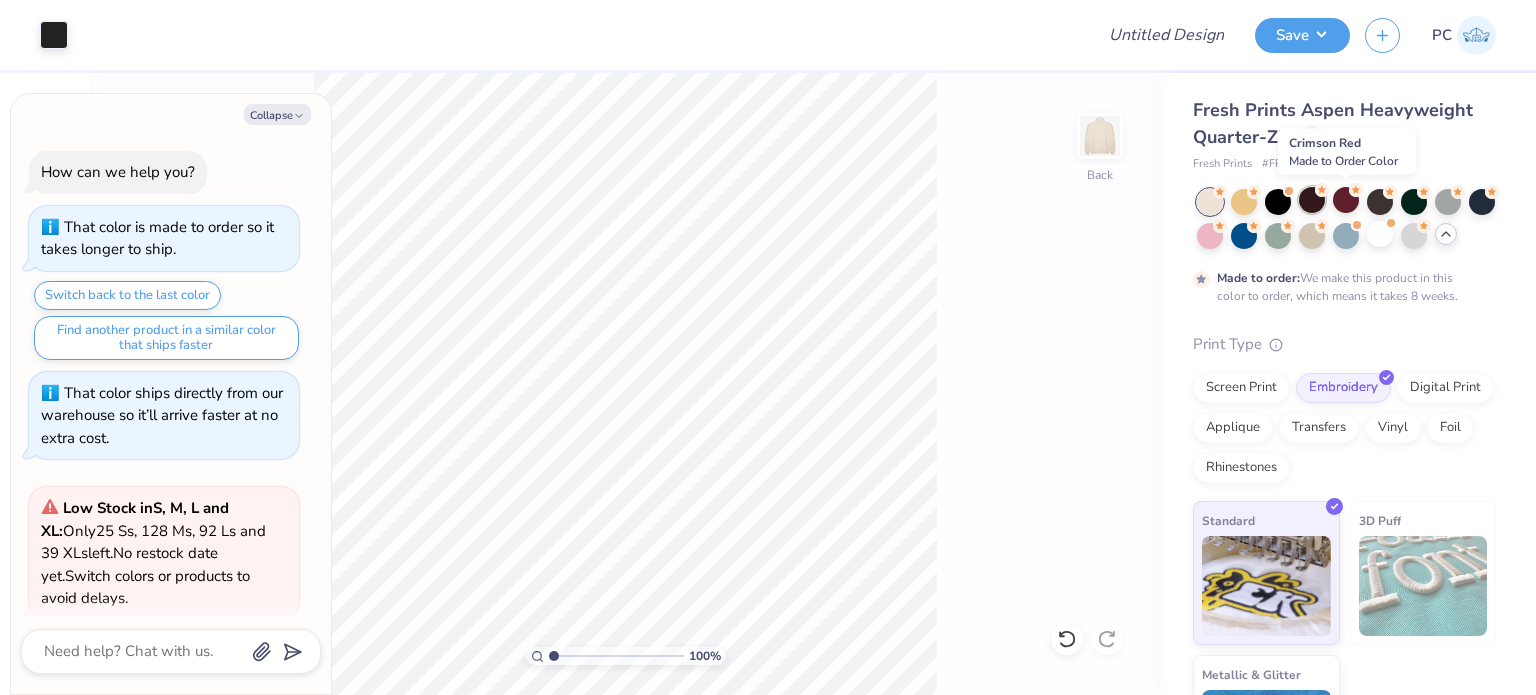 scroll, scrollTop: 347, scrollLeft: 0, axis: vertical 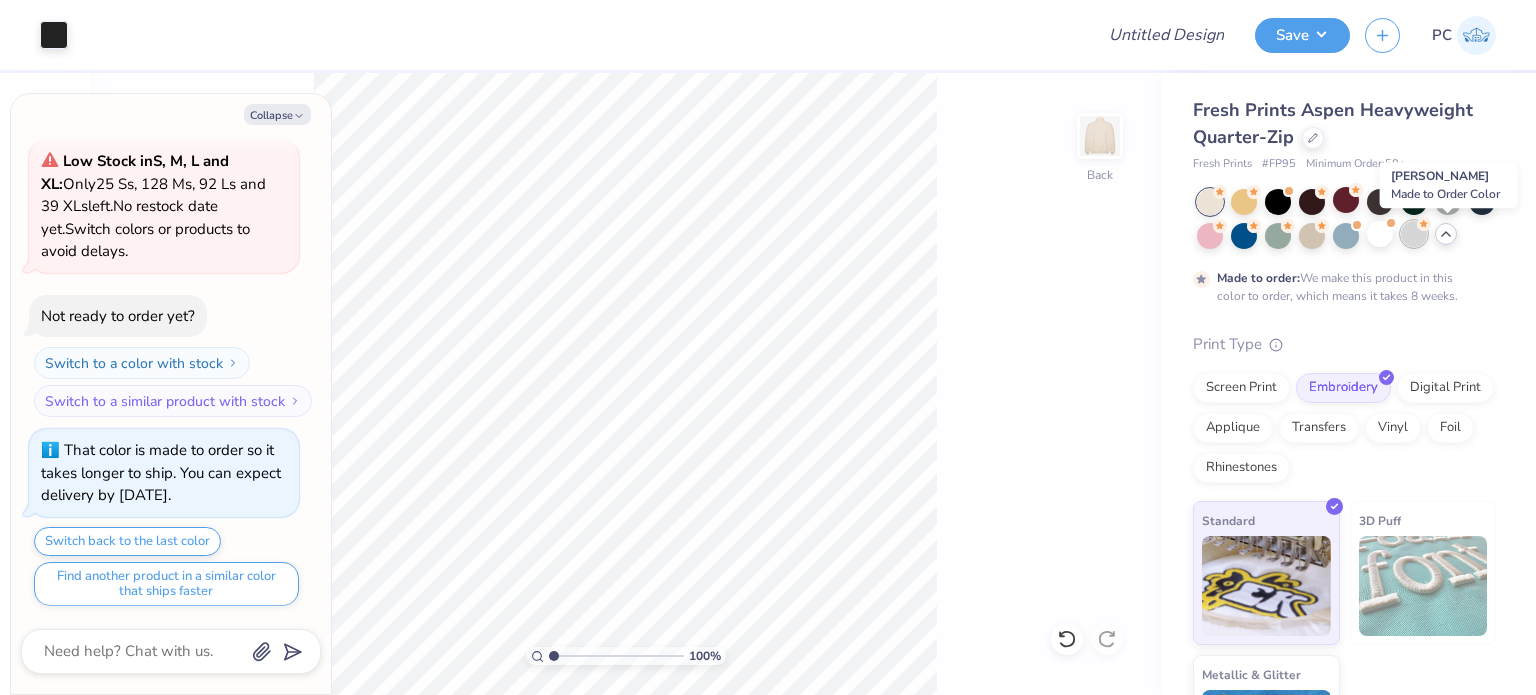click at bounding box center (1414, 234) 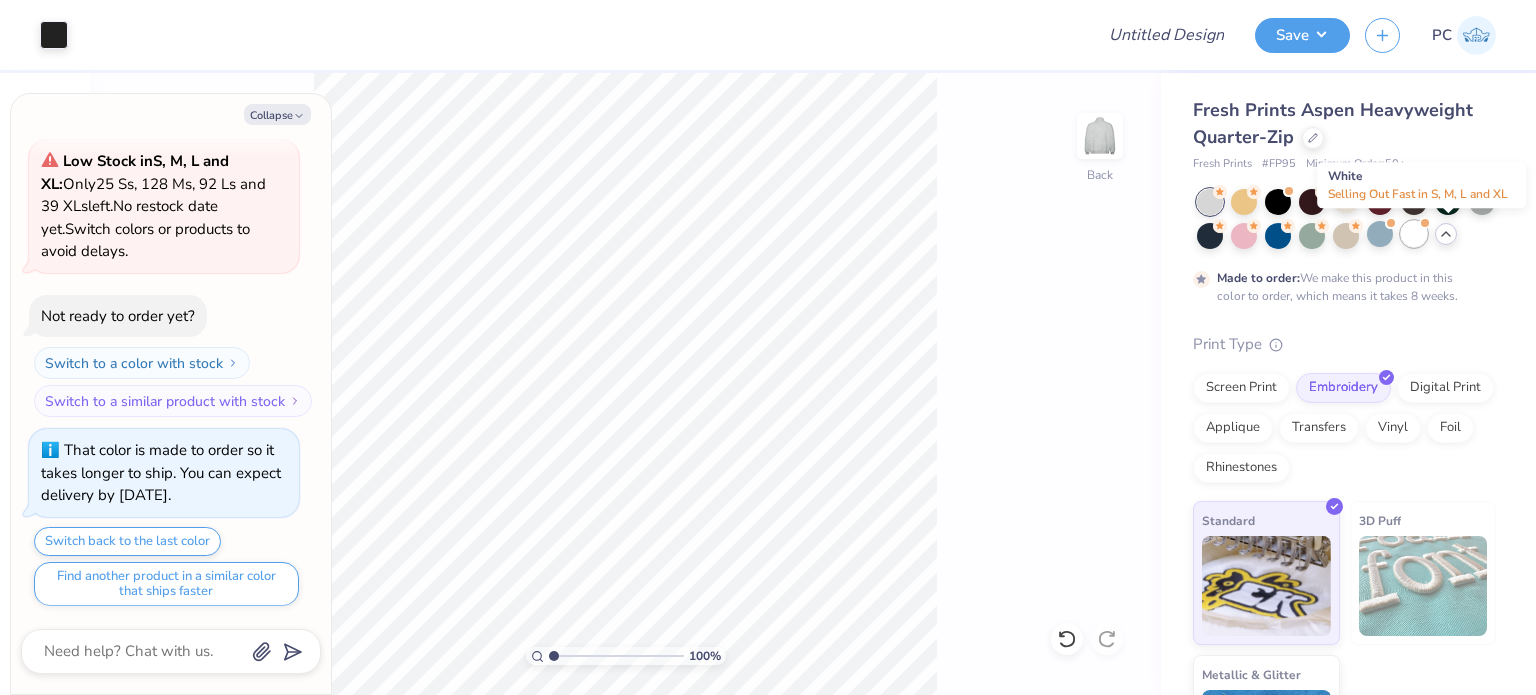 click at bounding box center (1414, 234) 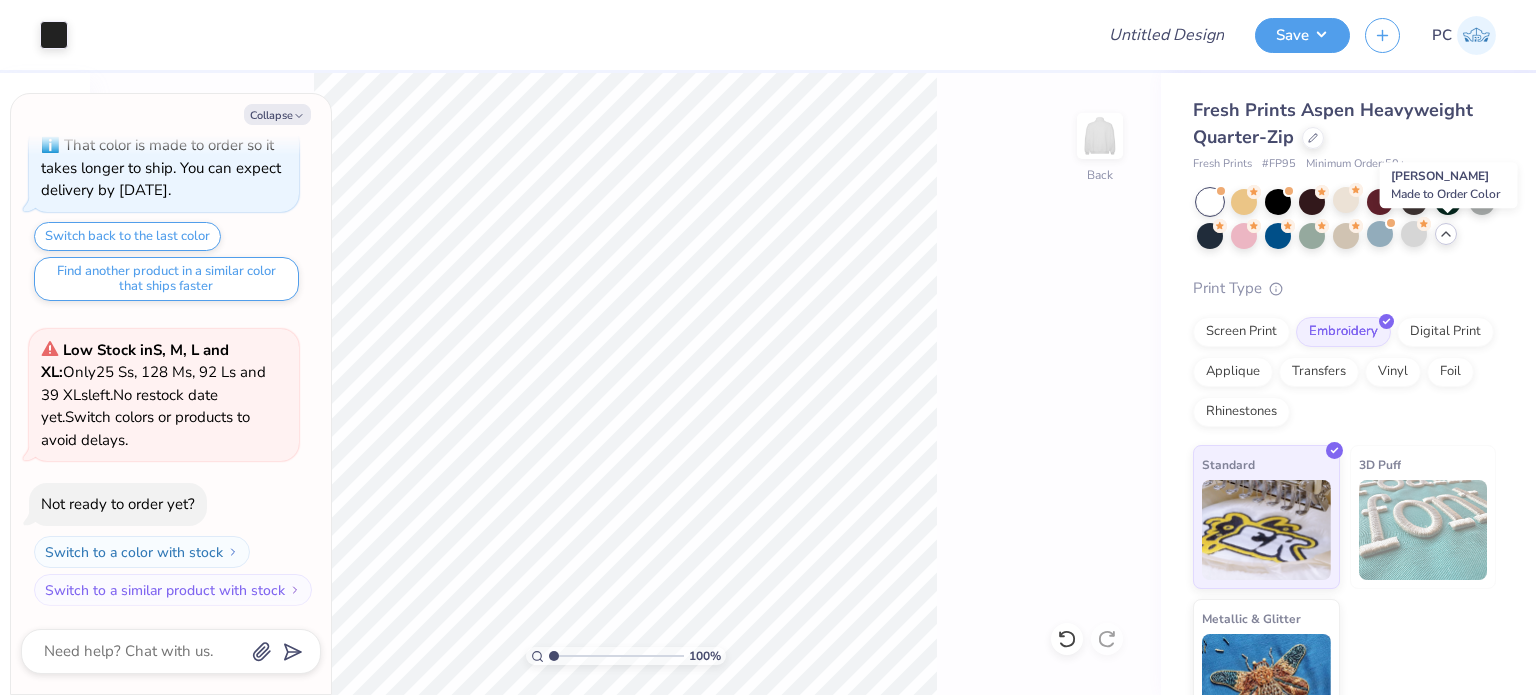 scroll, scrollTop: 774, scrollLeft: 0, axis: vertical 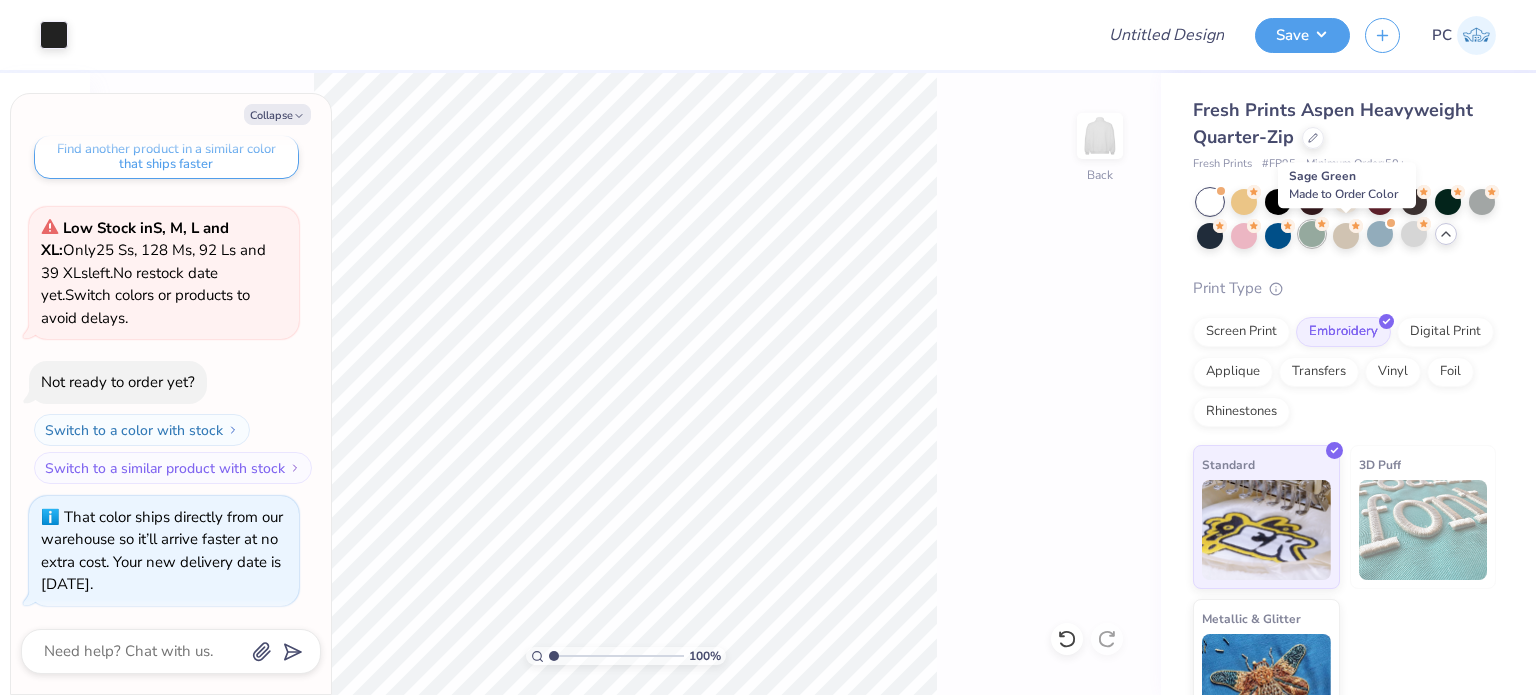click at bounding box center [1312, 234] 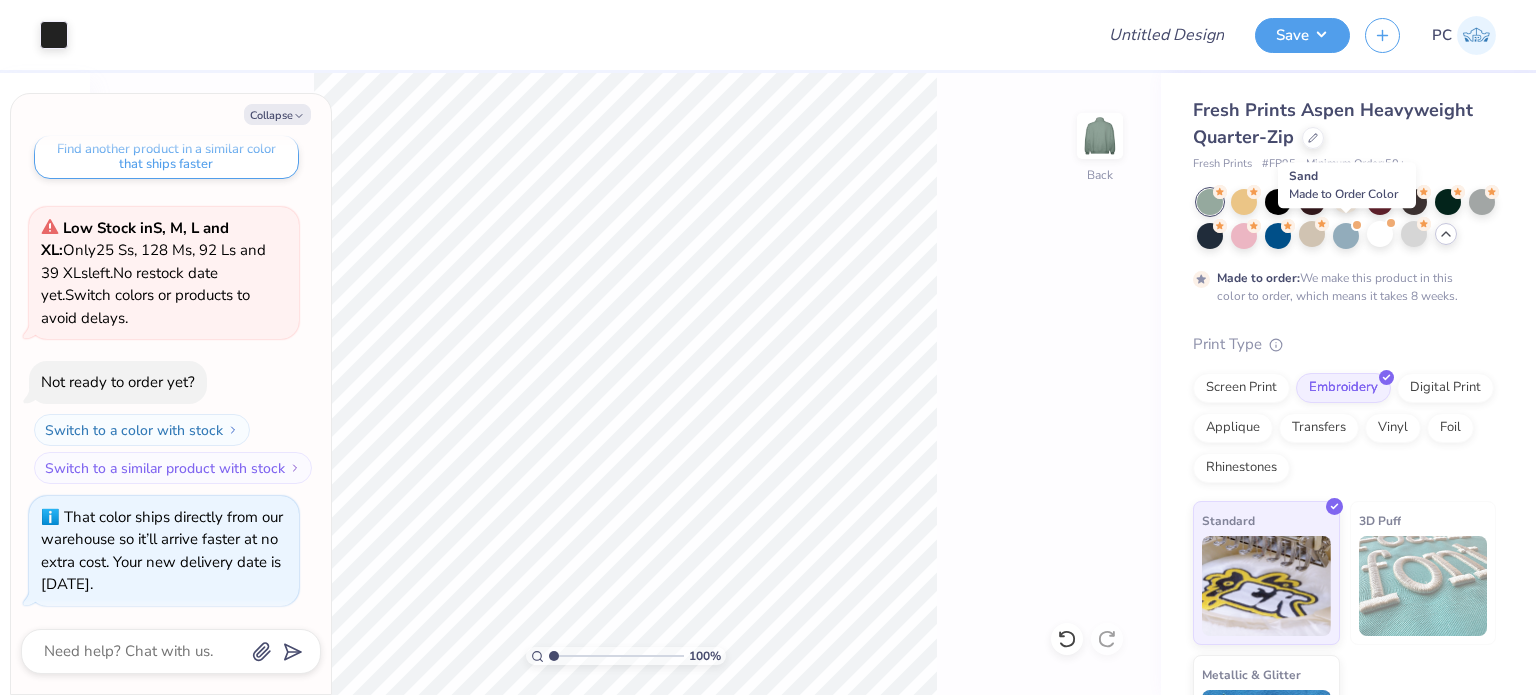 scroll, scrollTop: 961, scrollLeft: 0, axis: vertical 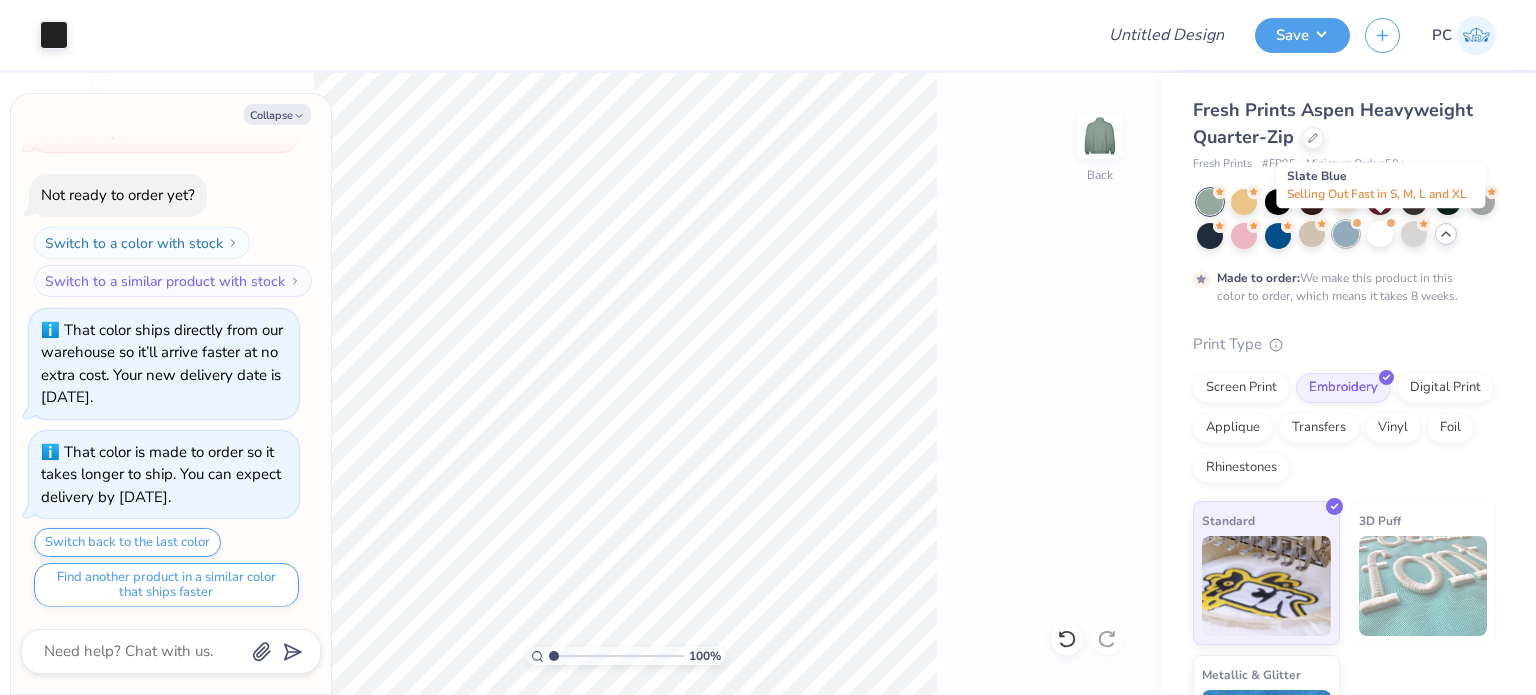 click at bounding box center (1346, 234) 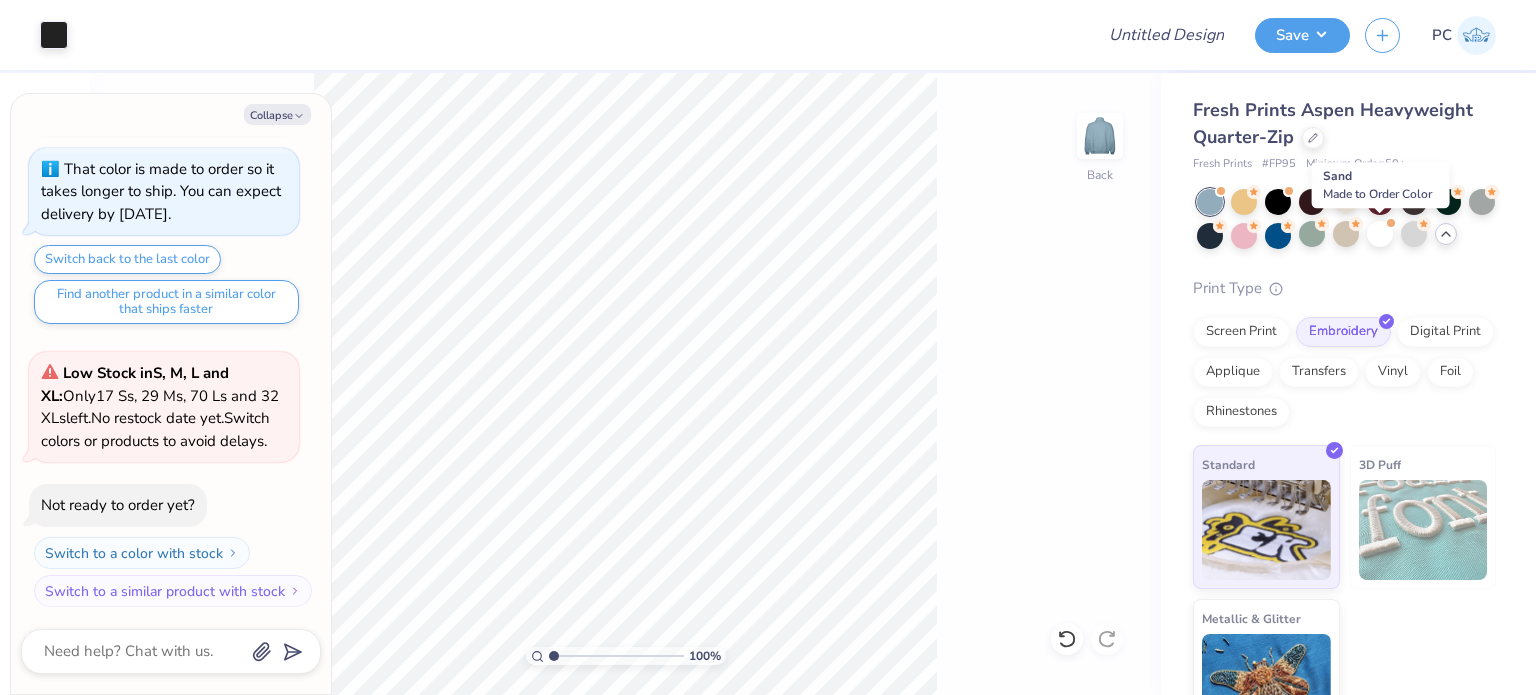 scroll, scrollTop: 1366, scrollLeft: 0, axis: vertical 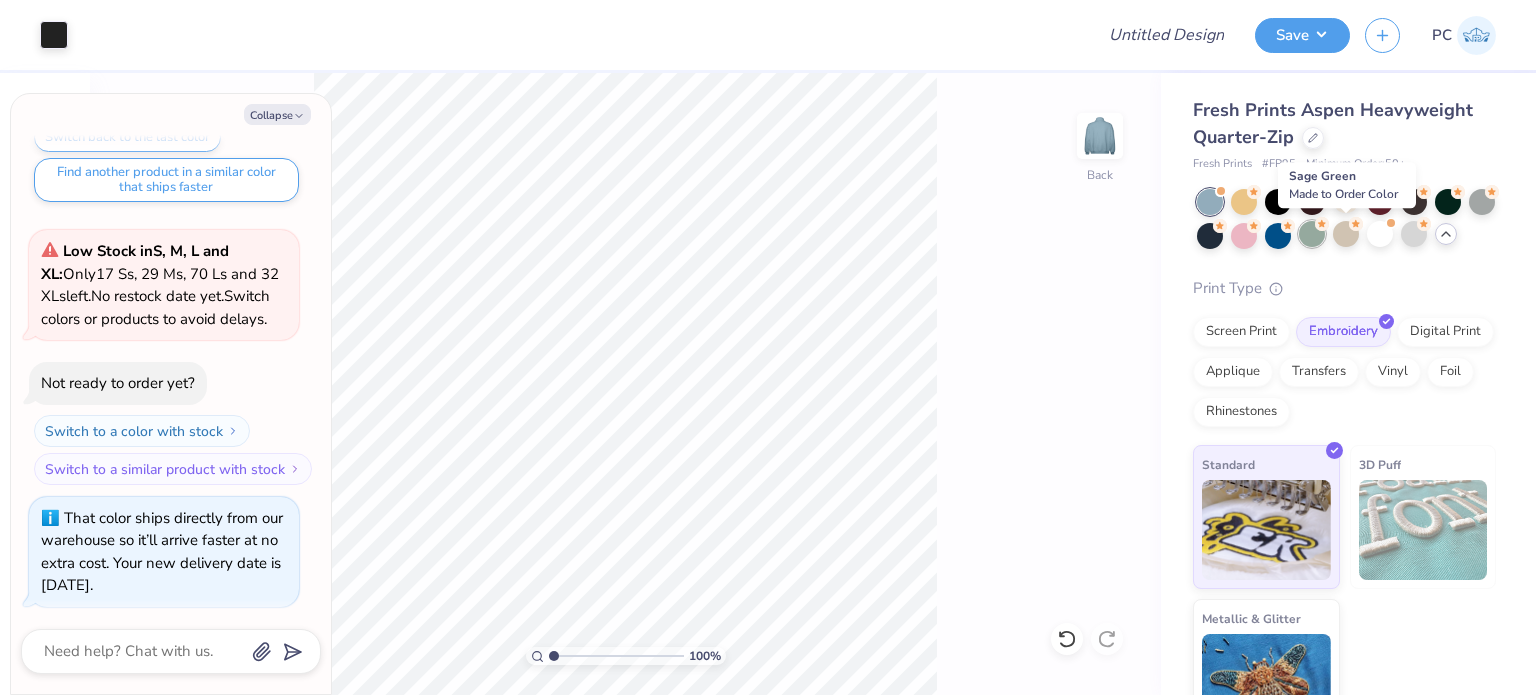 click at bounding box center [1312, 234] 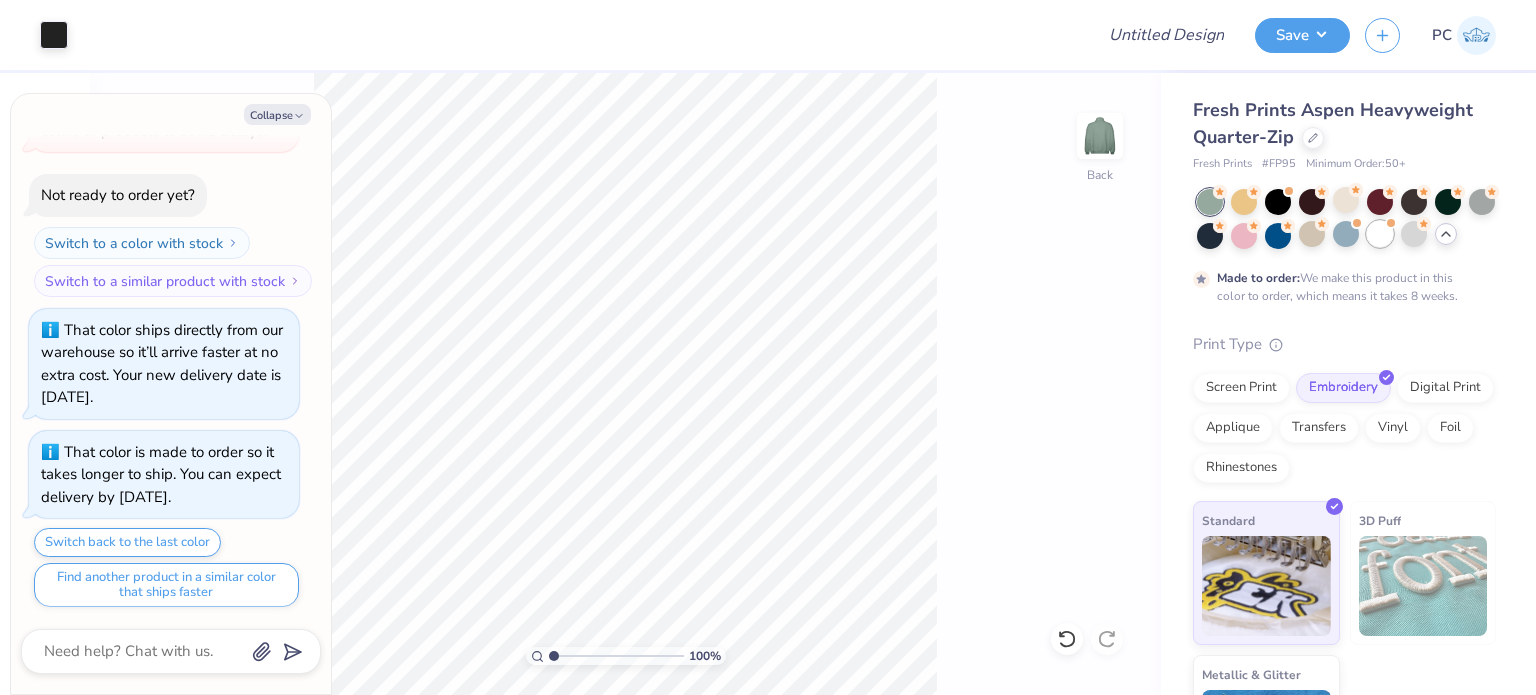 click at bounding box center [1380, 234] 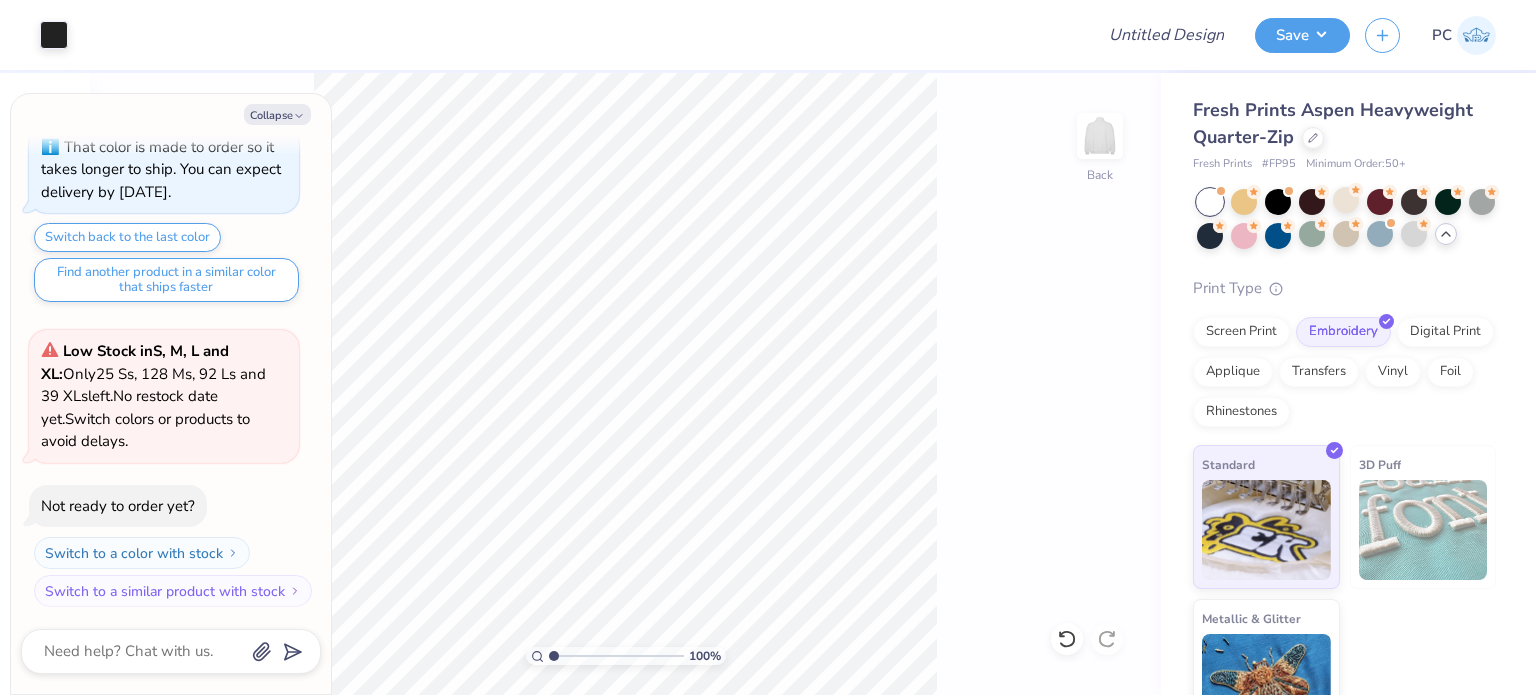 scroll, scrollTop: 1980, scrollLeft: 0, axis: vertical 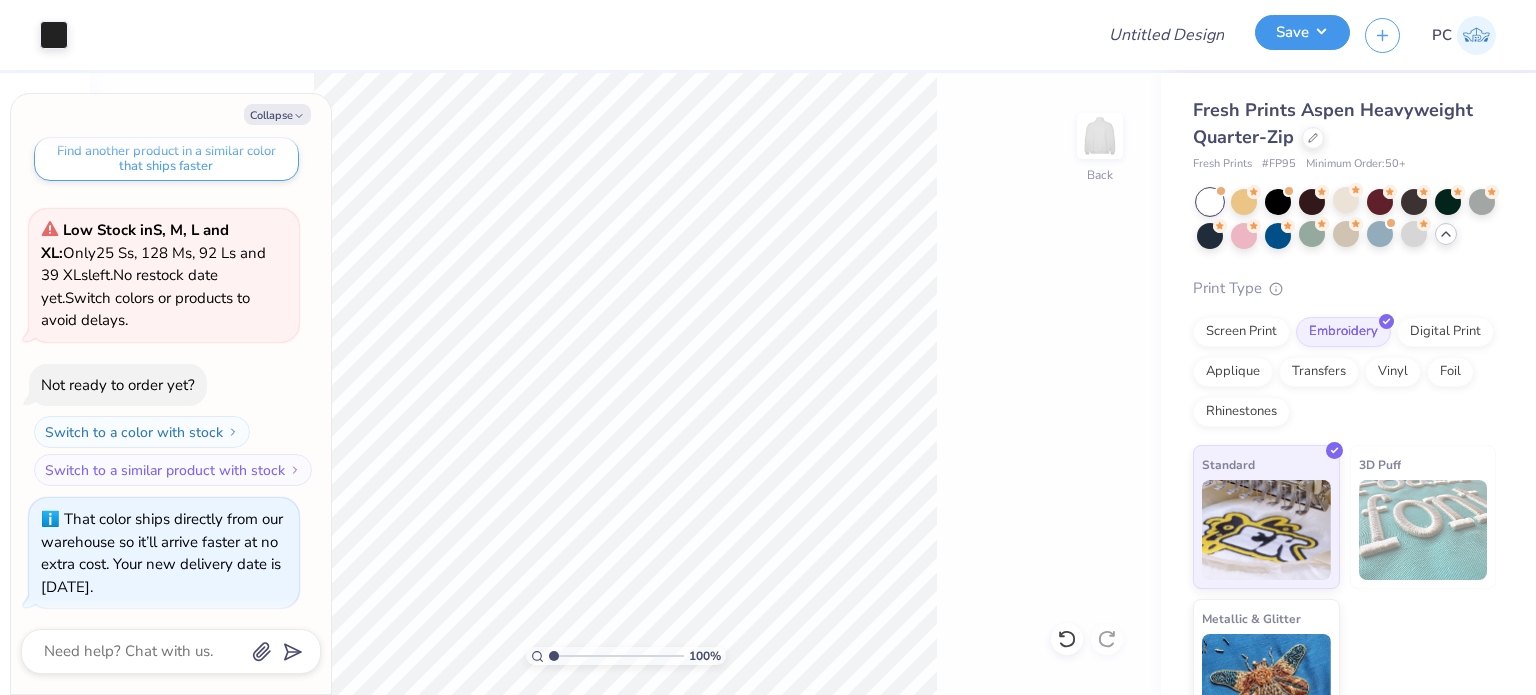 click on "Save" at bounding box center [1302, 32] 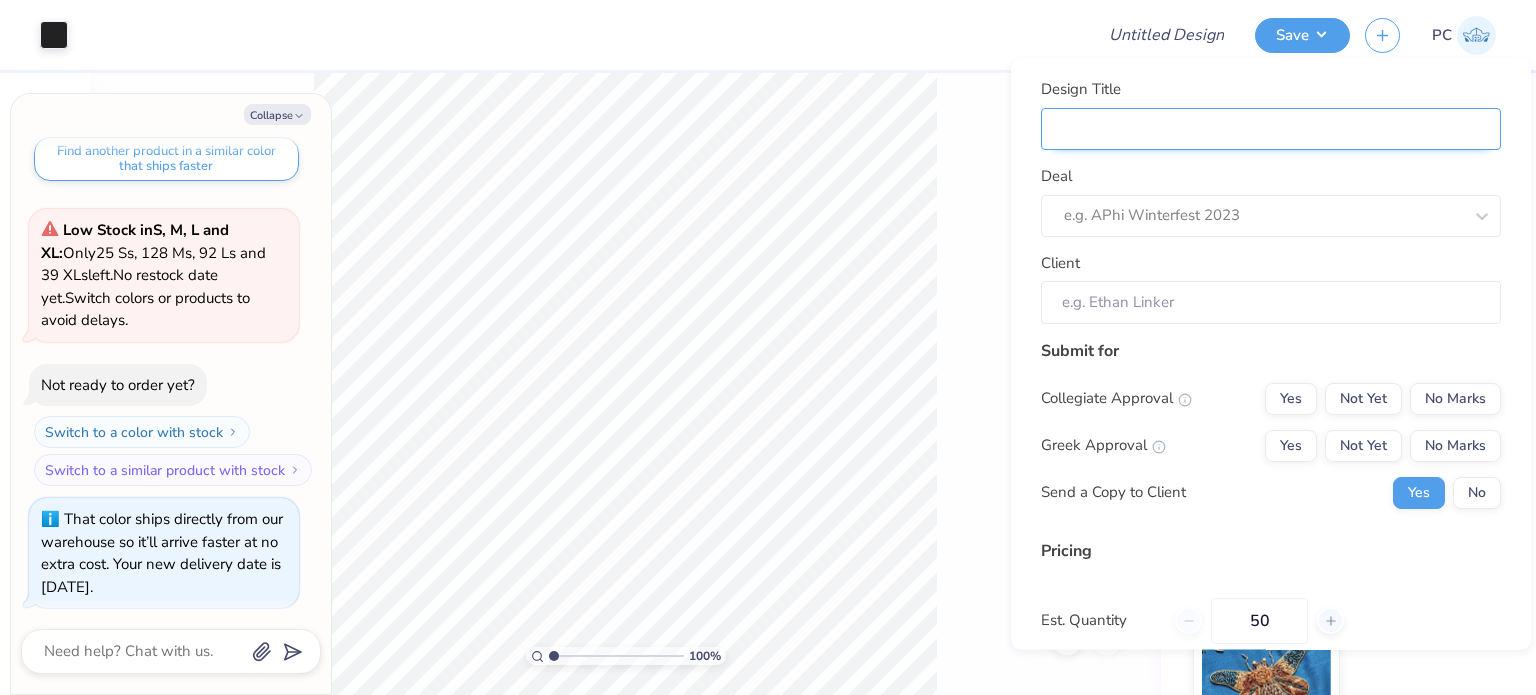 click on "Design Title" at bounding box center [1271, 129] 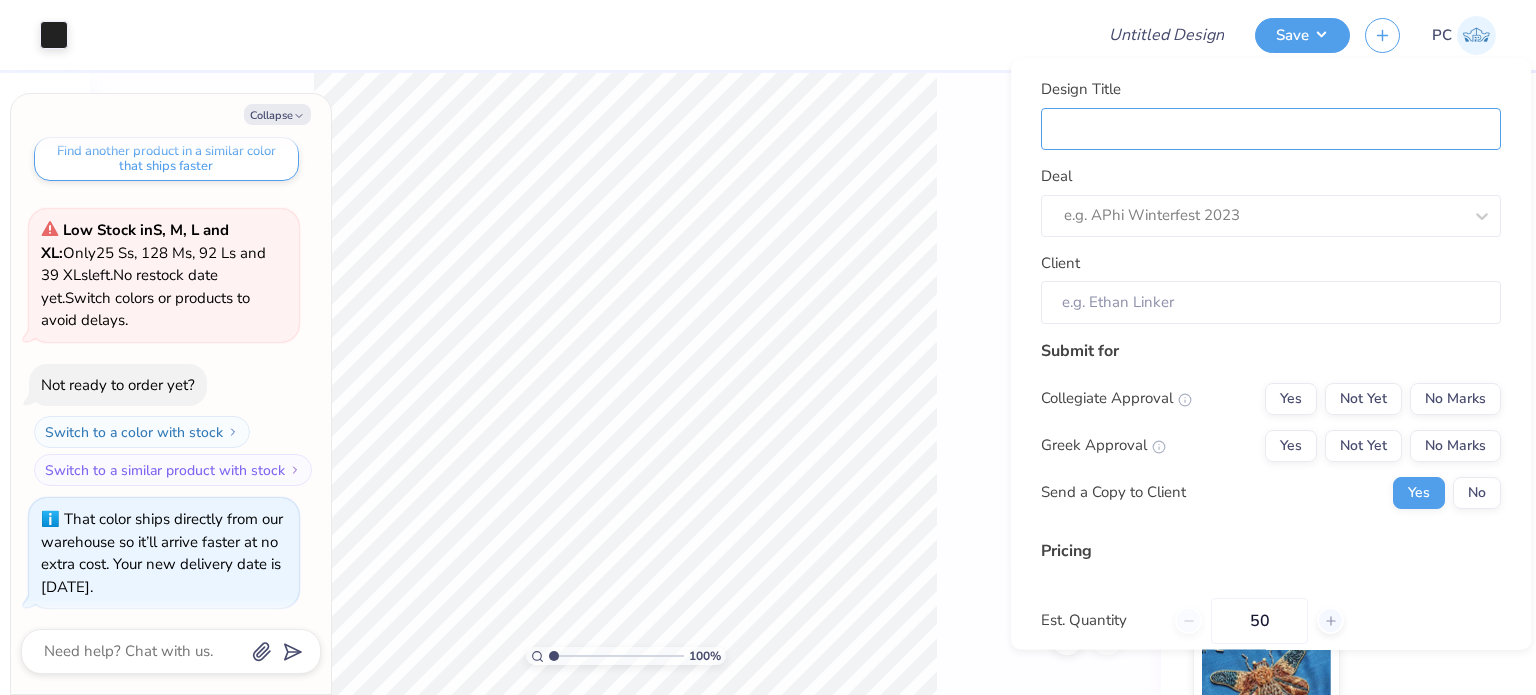 paste on "Marc and Rose Hospitality" 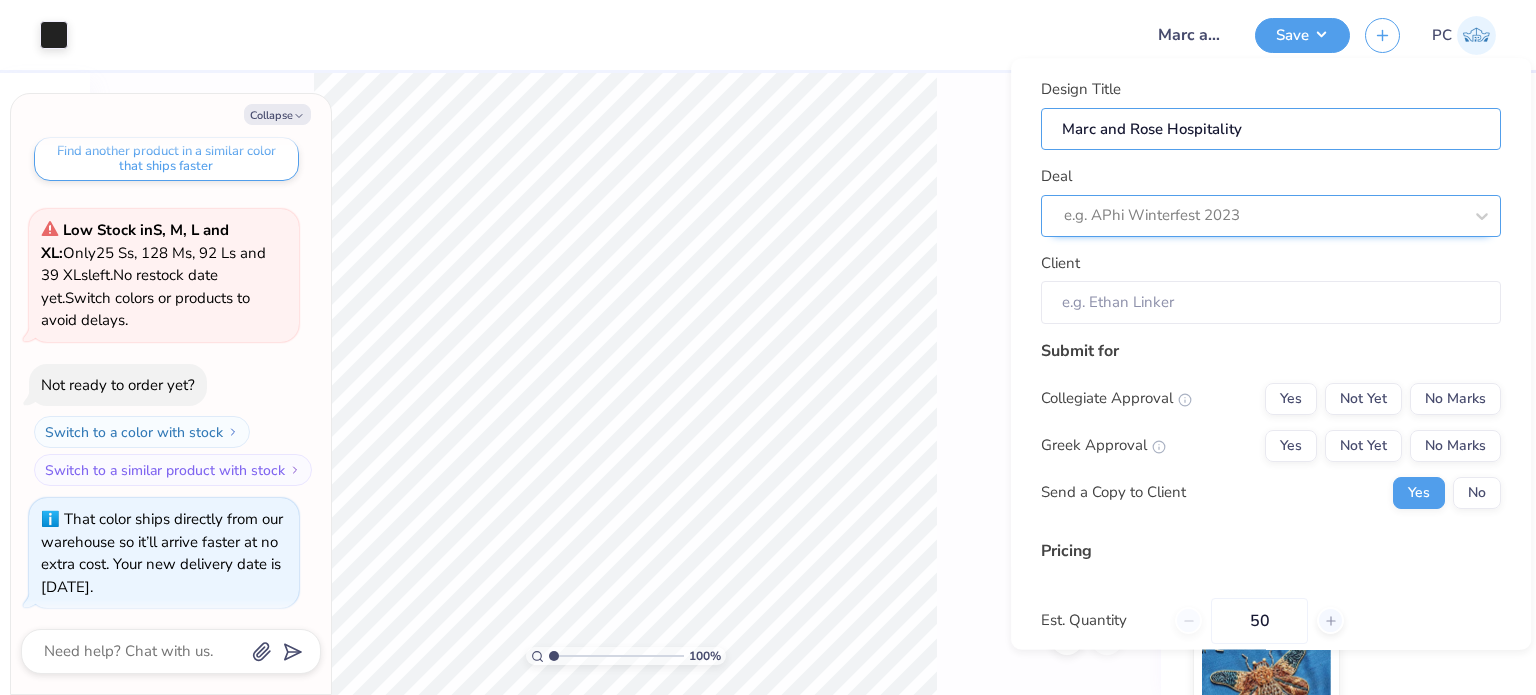 type on "Marc and Rose Hospitality" 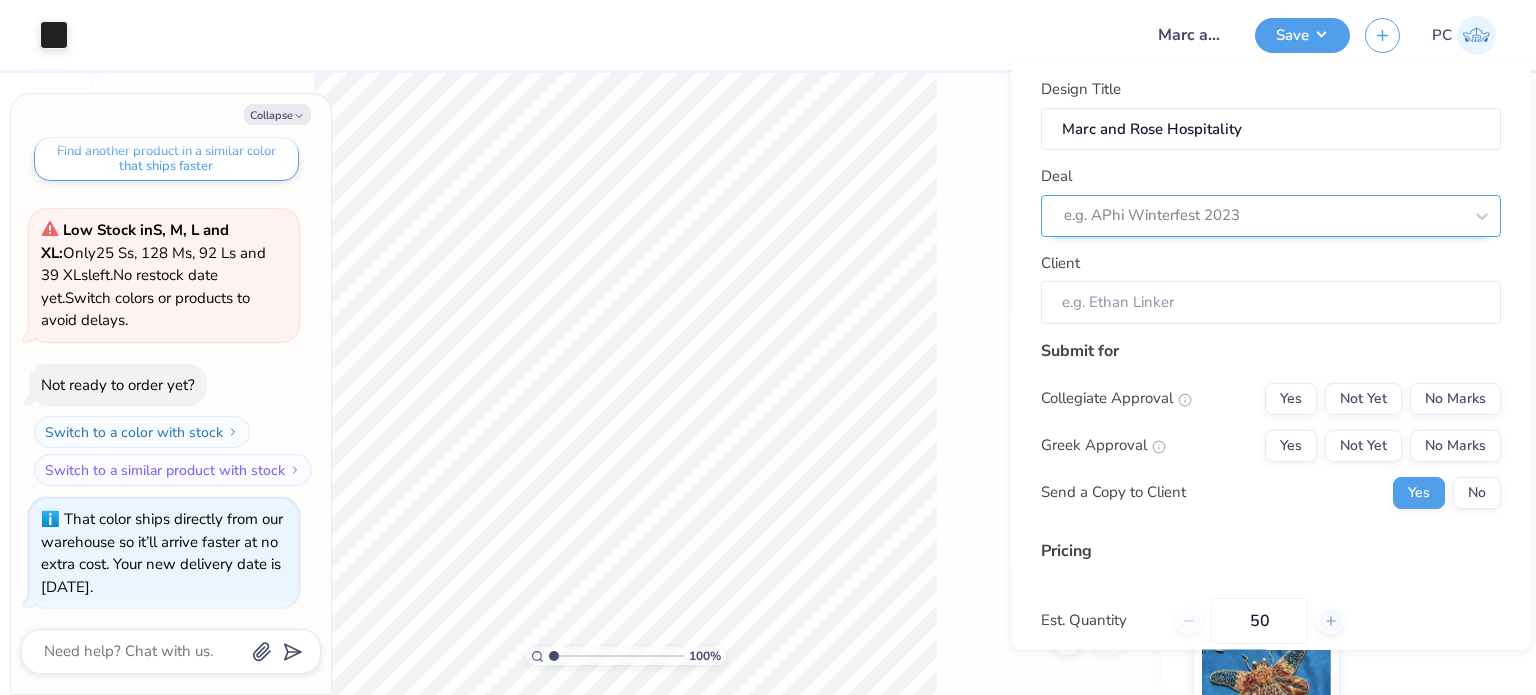 click at bounding box center [1263, 216] 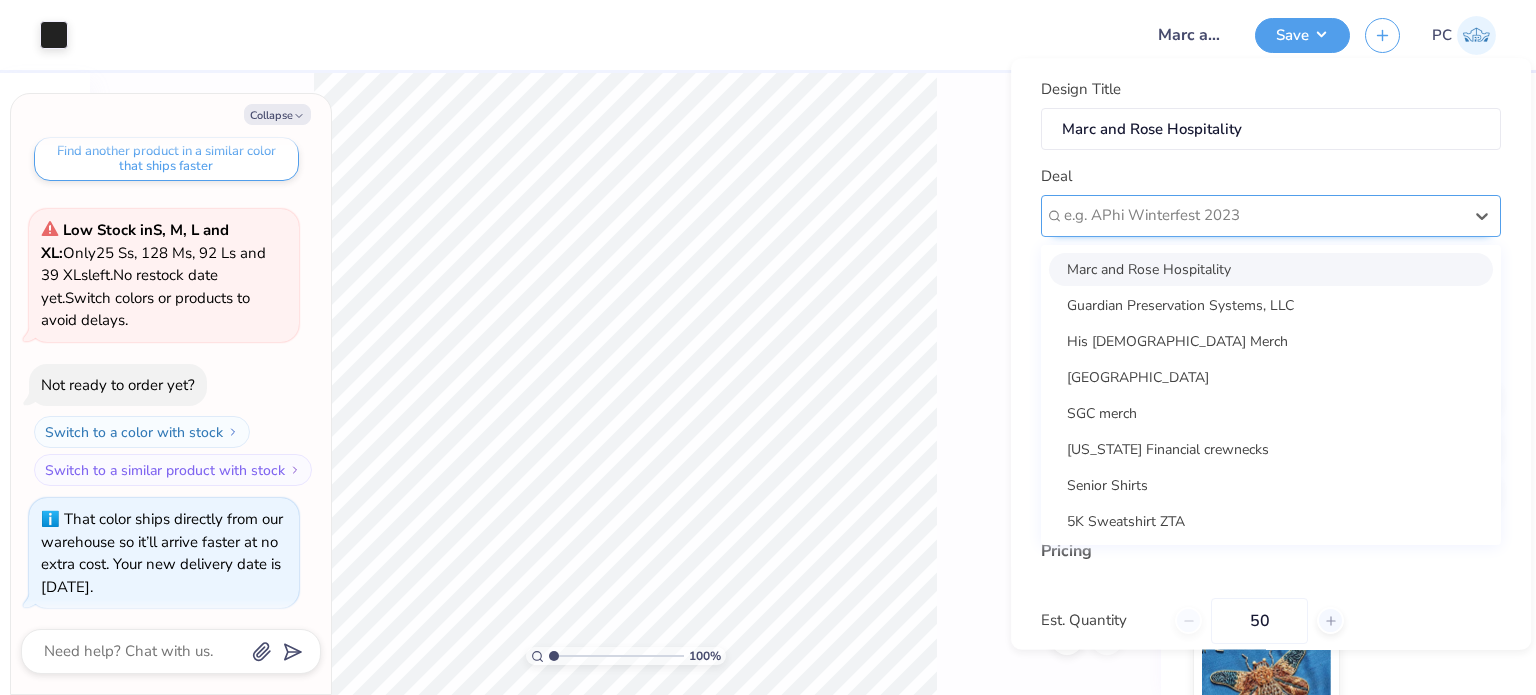 paste on "Marc and Rose Hospitality" 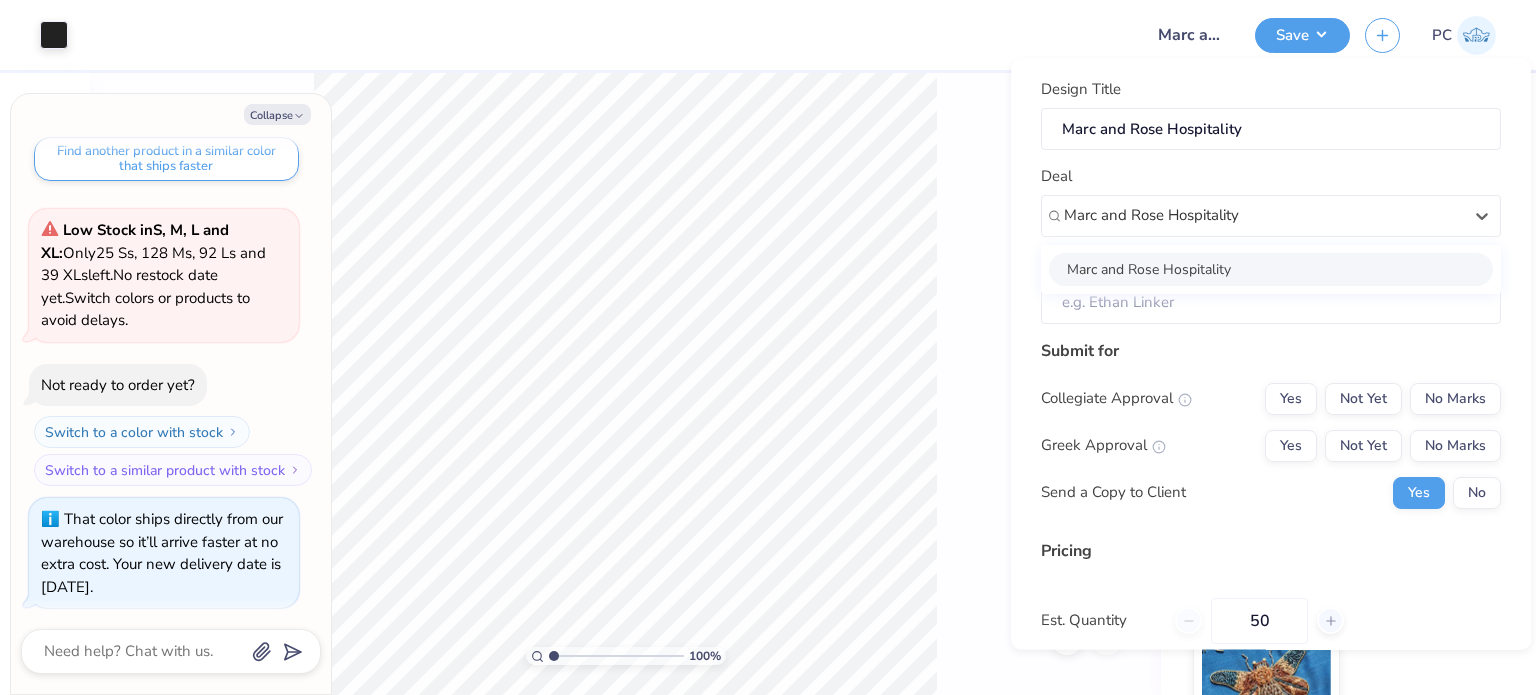 click on "Marc and Rose Hospitality" at bounding box center (1271, 269) 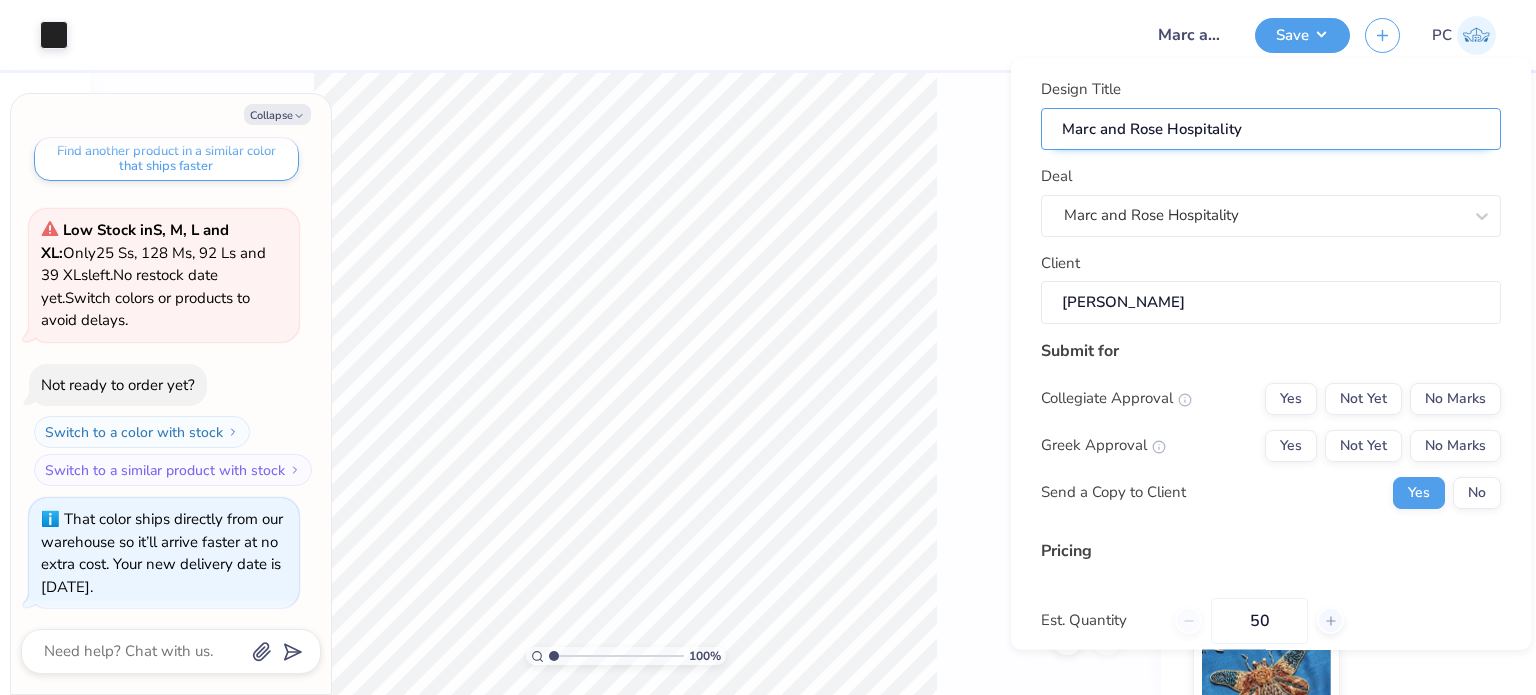 click on "Marc and Rose Hospitality" at bounding box center [1271, 129] 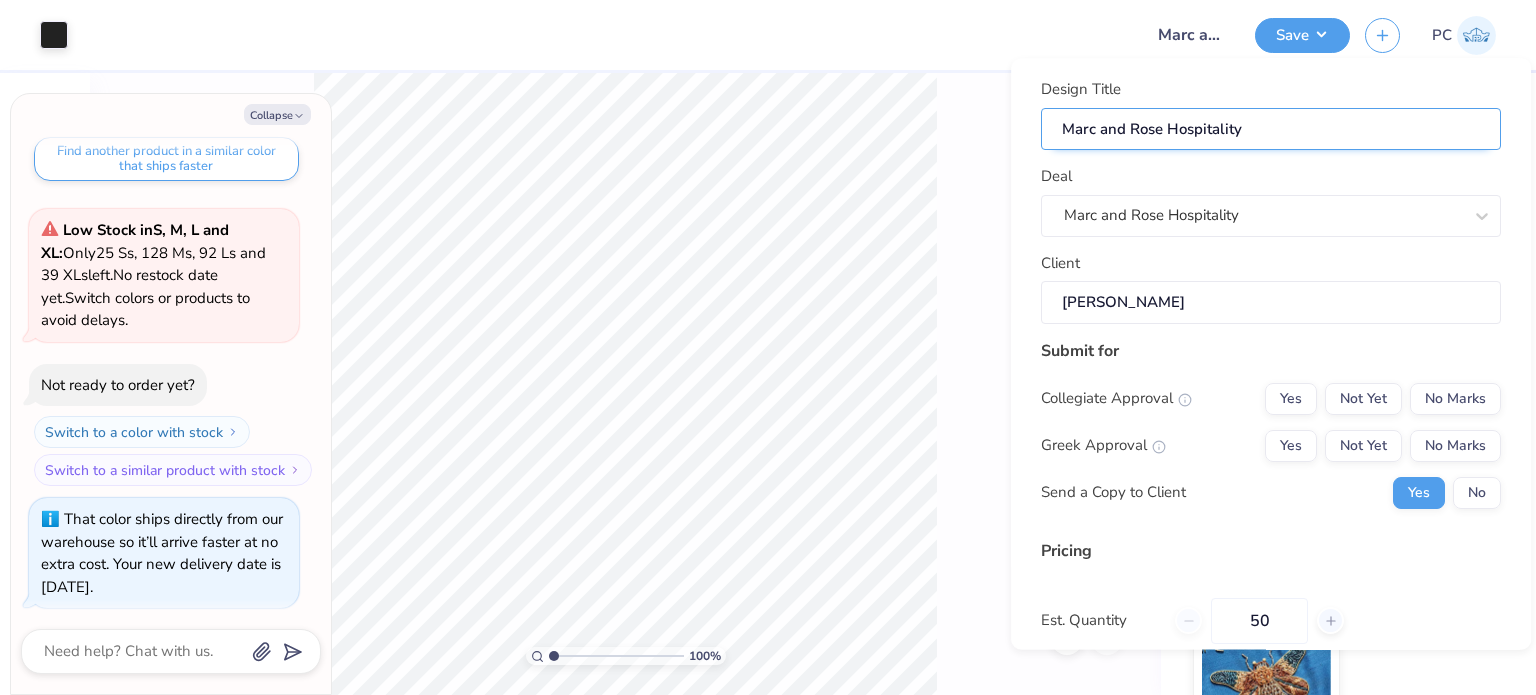 type on "Marc and Rose Hospitality M" 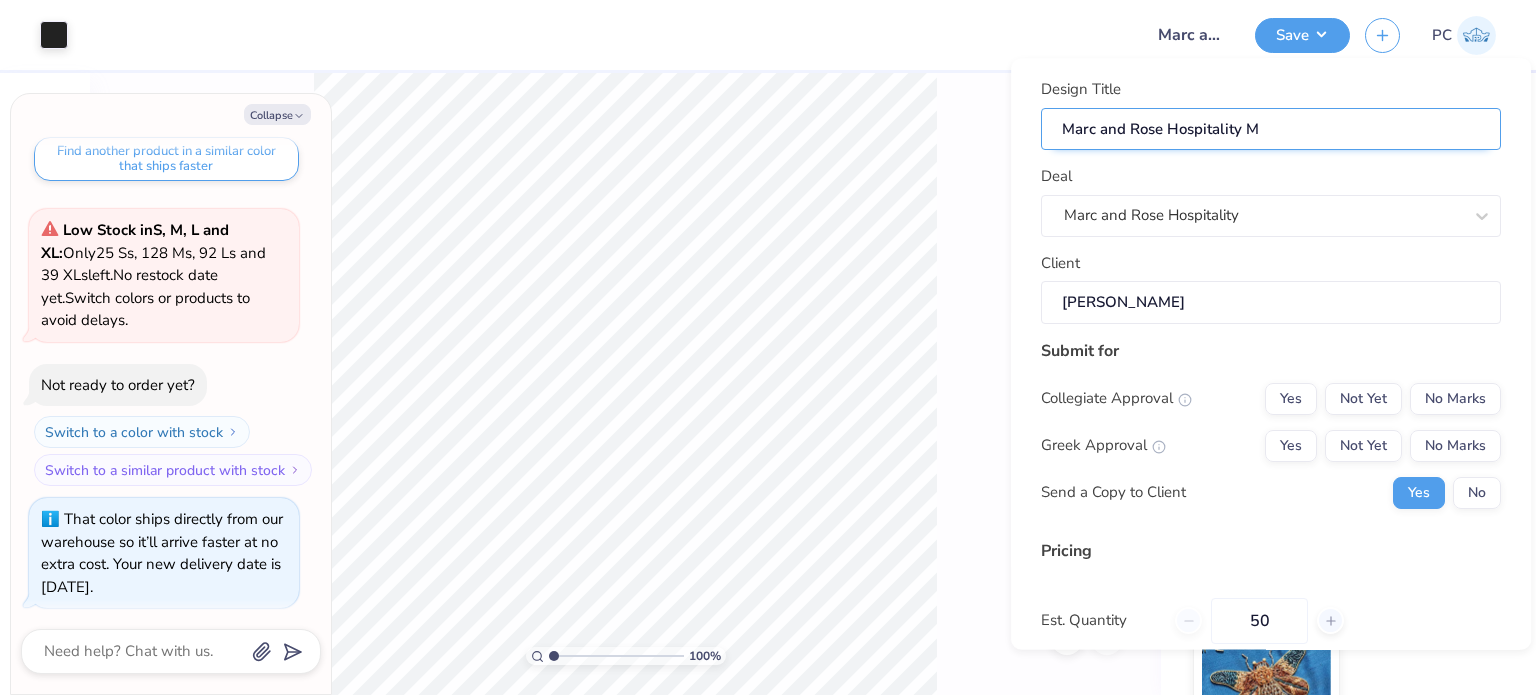 type on "Marc and Rose Hospitality Me" 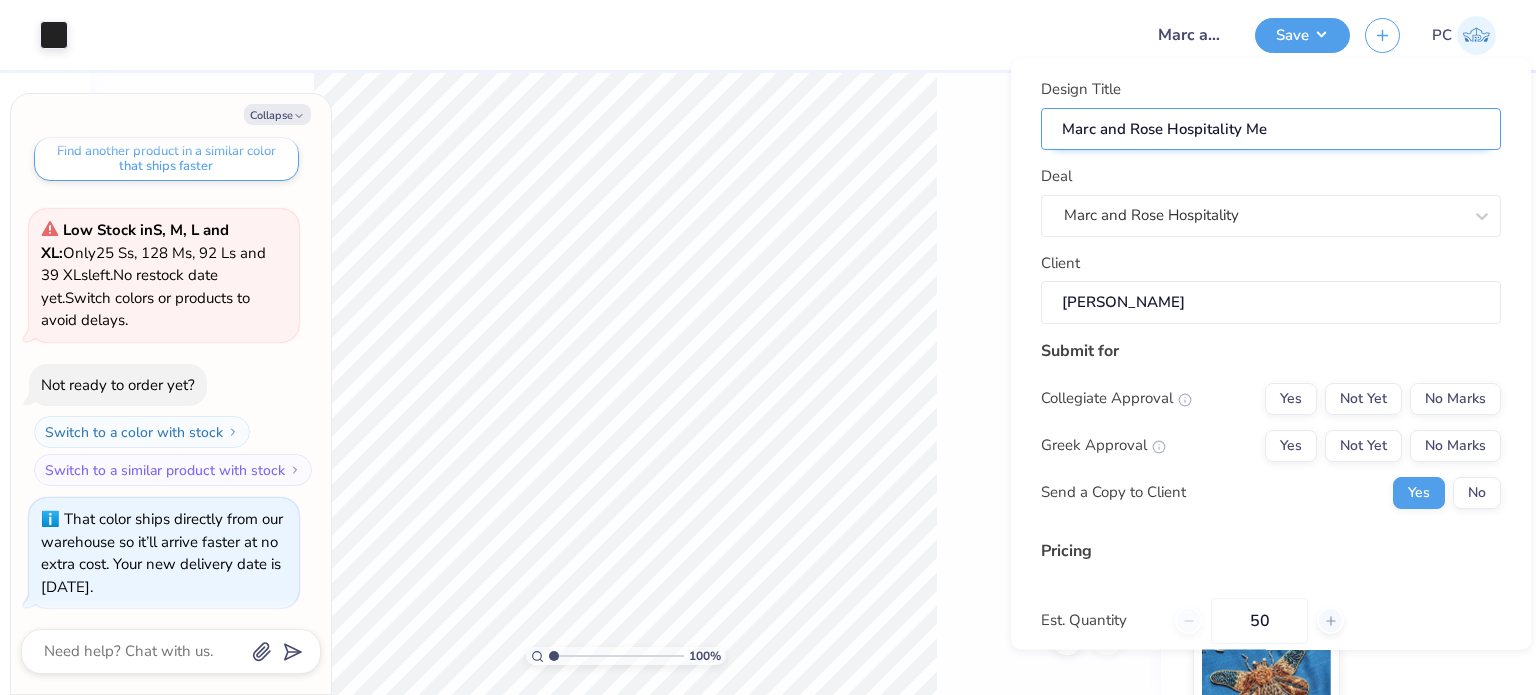 type on "Marc and Rose Hospitality Mer" 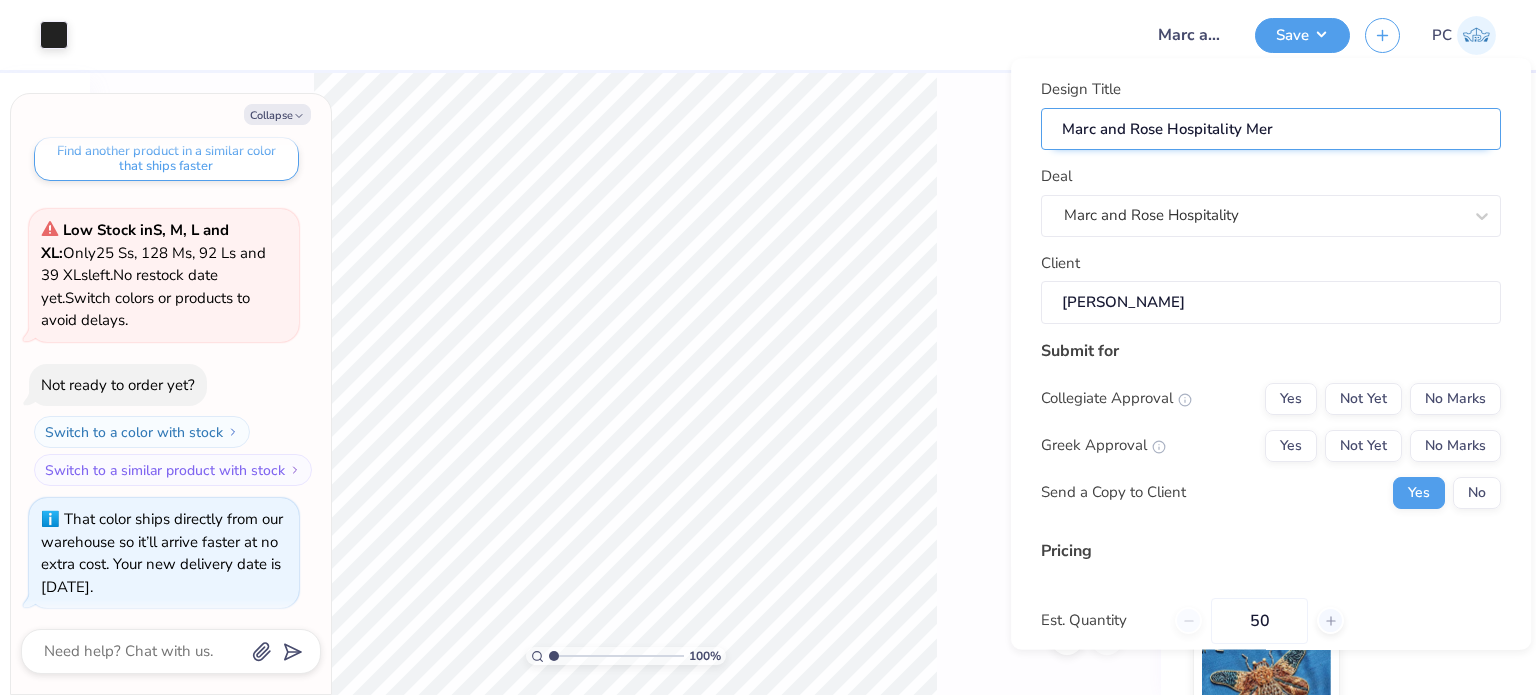 type on "Marc and Rose Hospitality Merc" 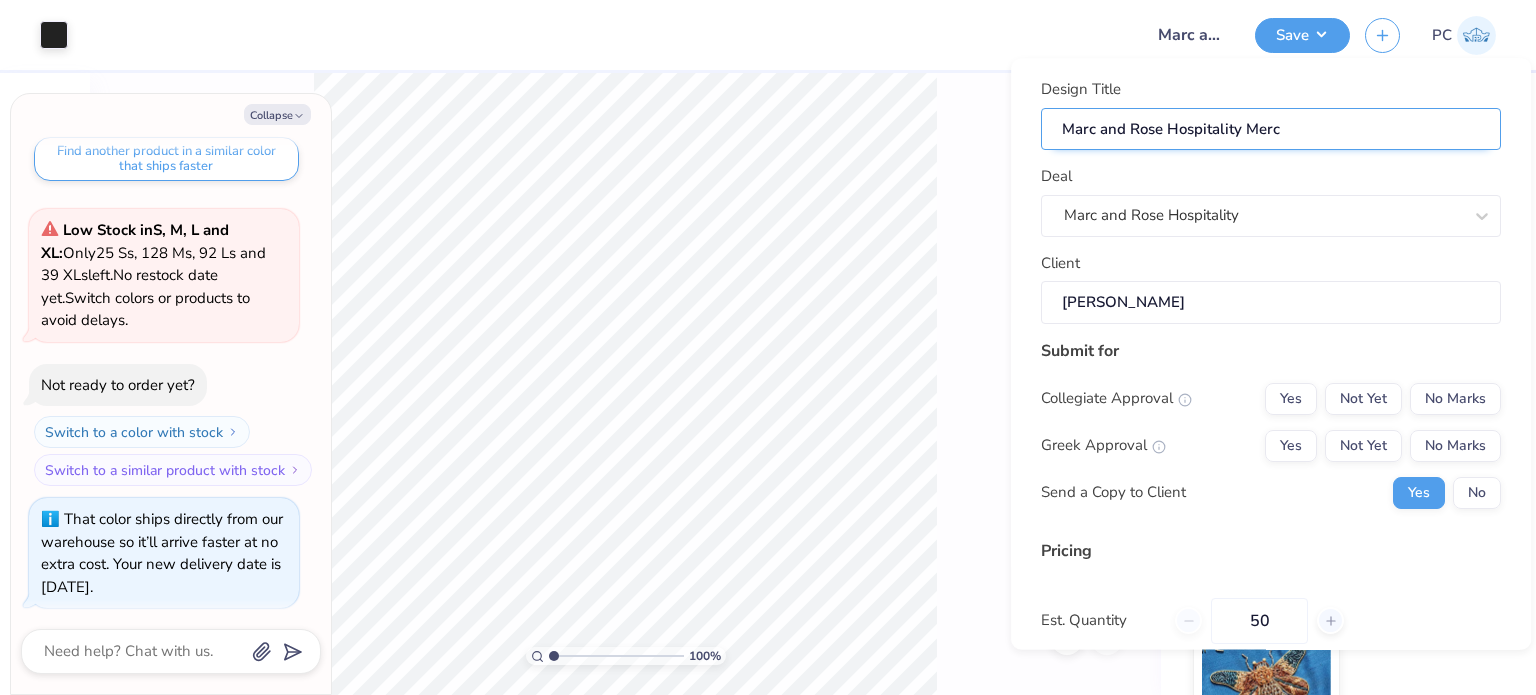 type on "Marc and Rose Hospitality Merch" 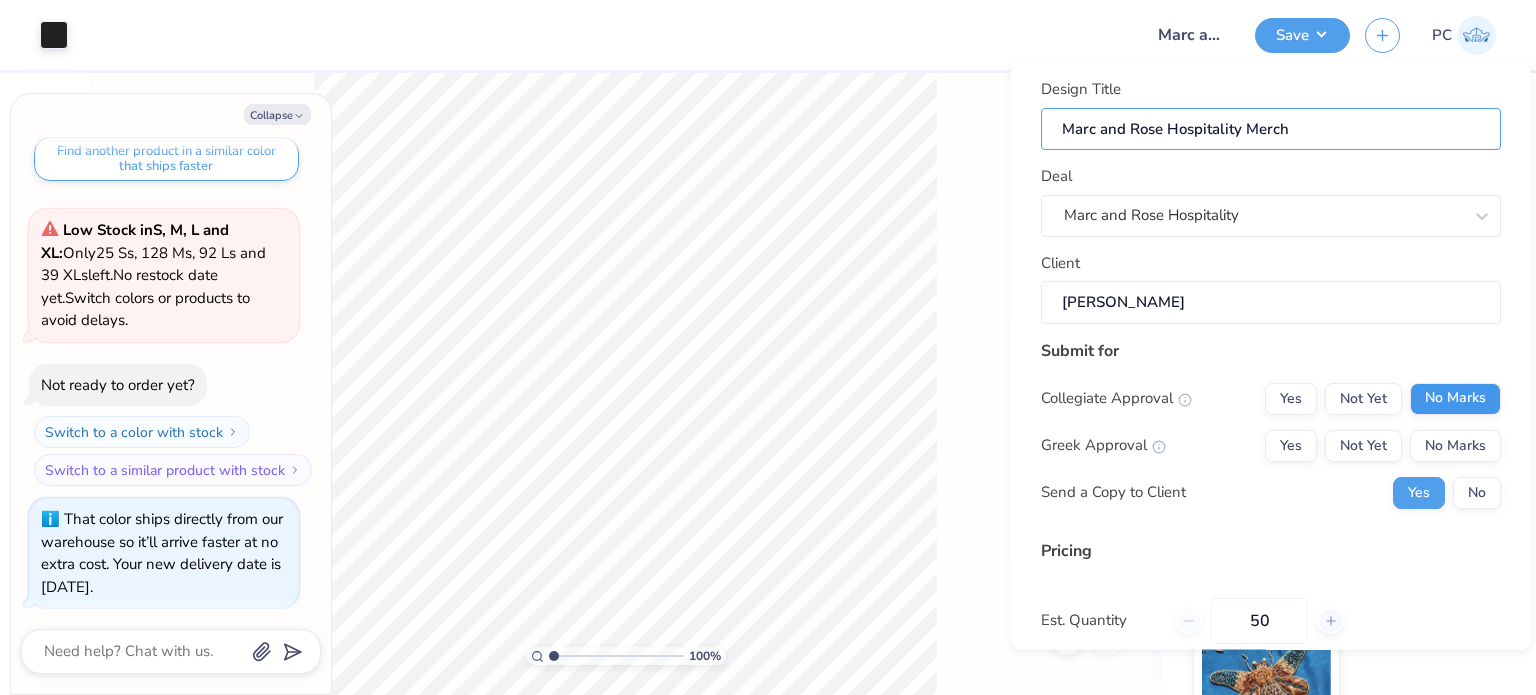 type on "Marc and Rose Hospitality Merch" 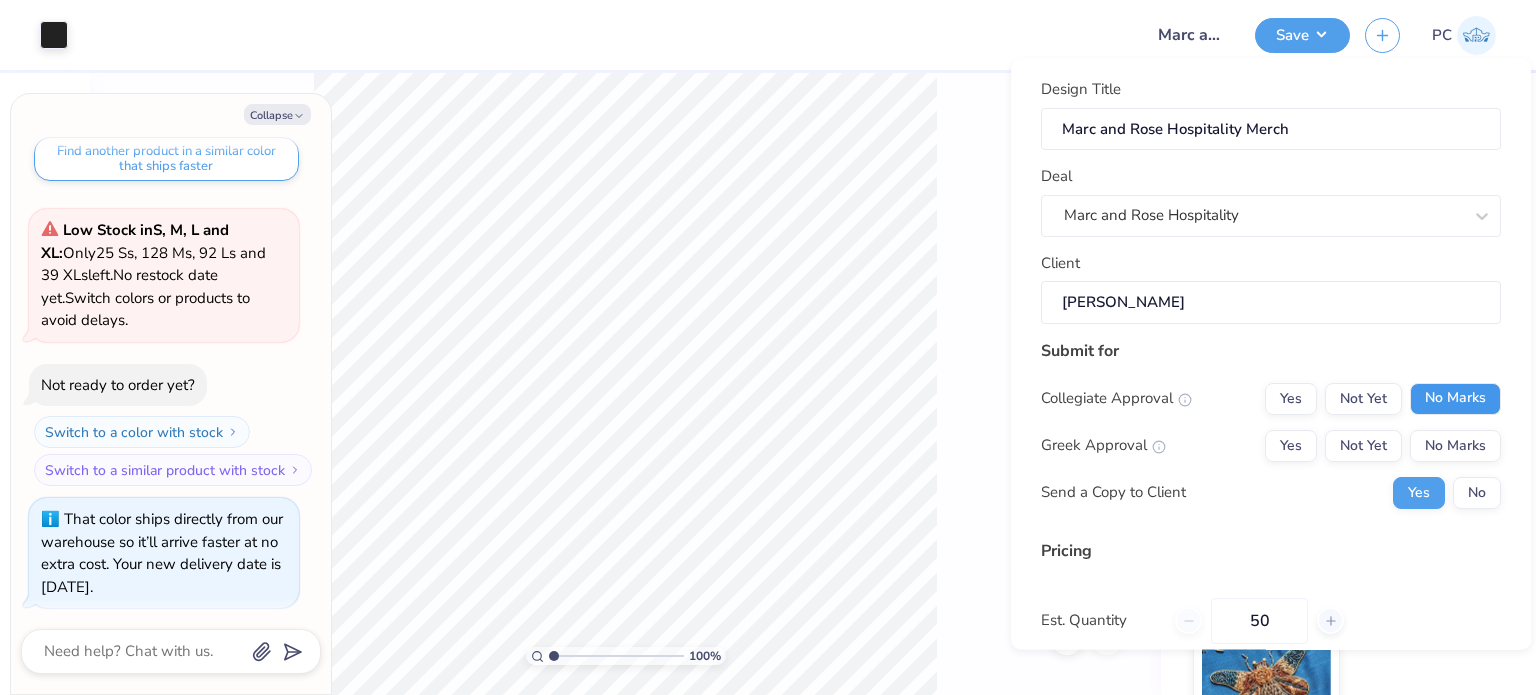 click on "No Marks" at bounding box center (1455, 399) 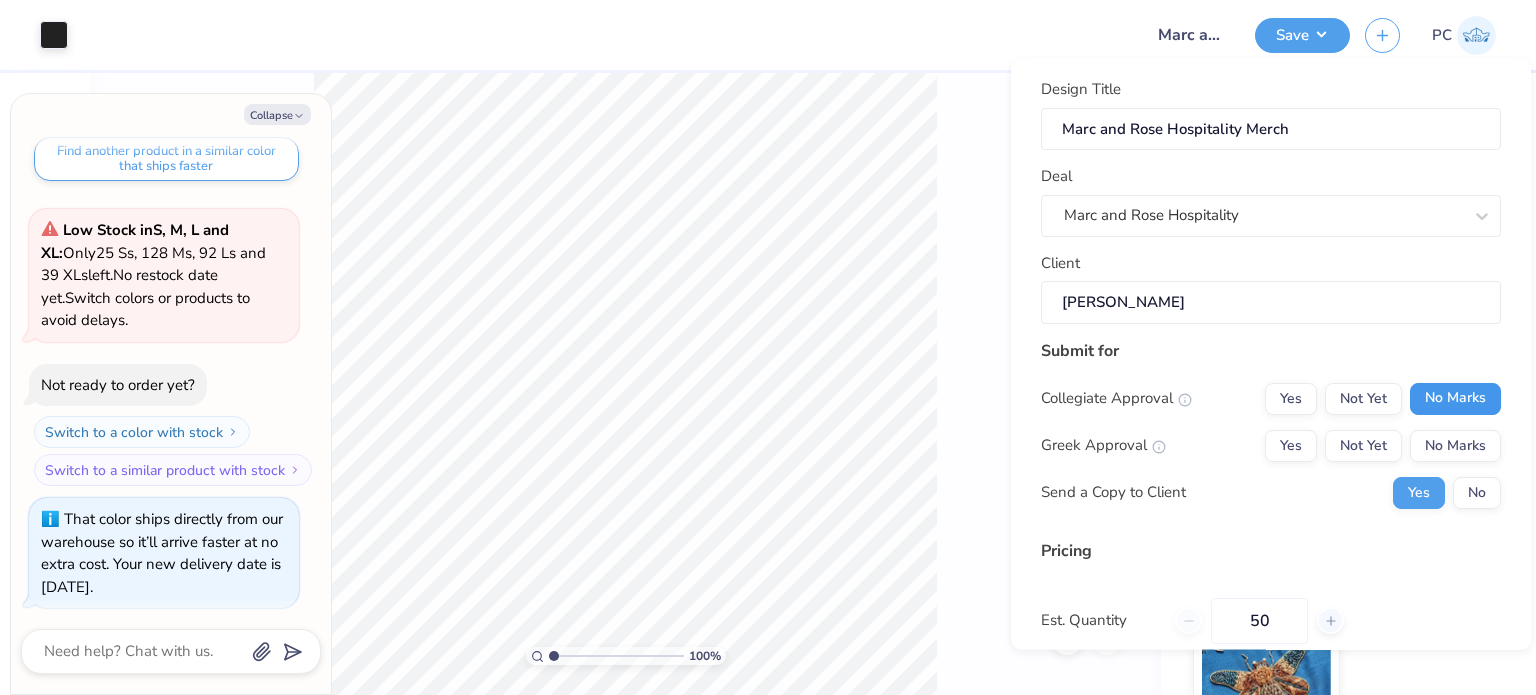 click on "No Marks" at bounding box center (1455, 399) 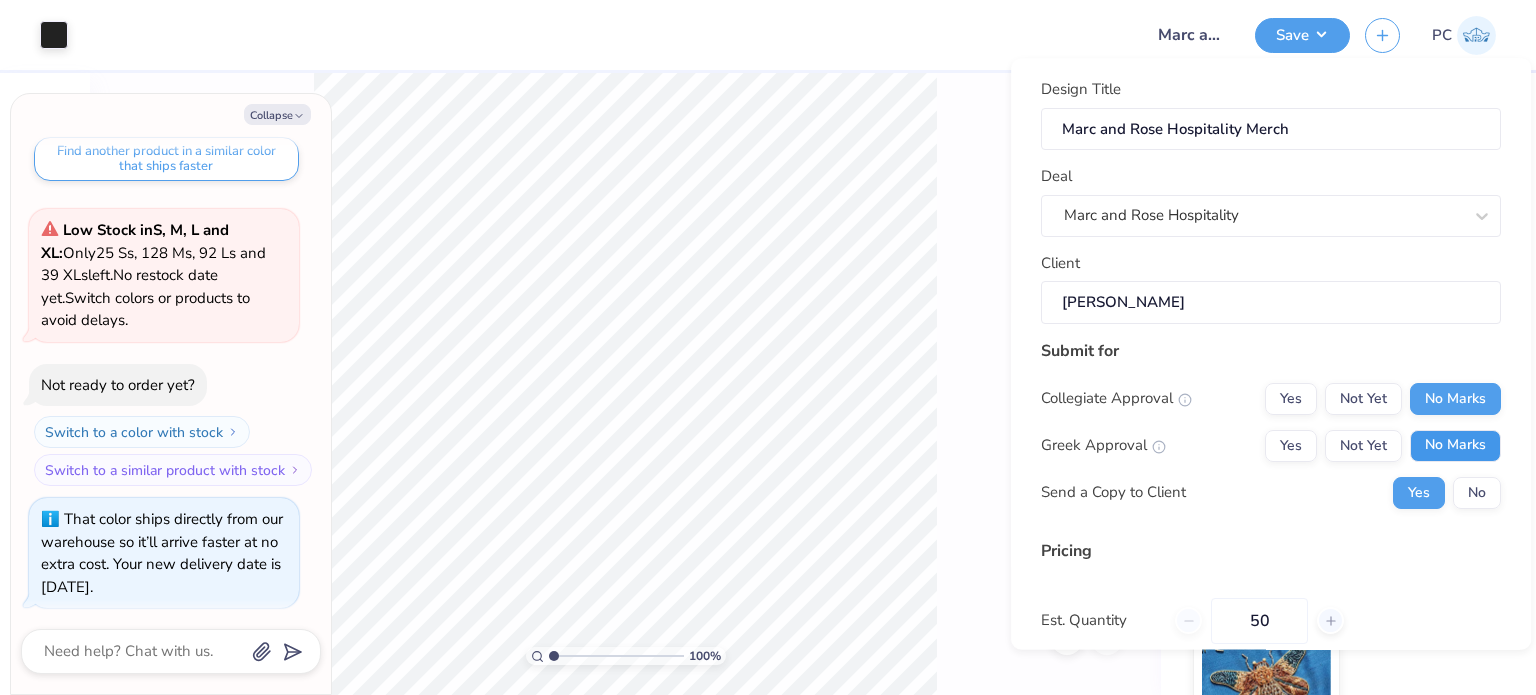 click on "No Marks" at bounding box center (1455, 446) 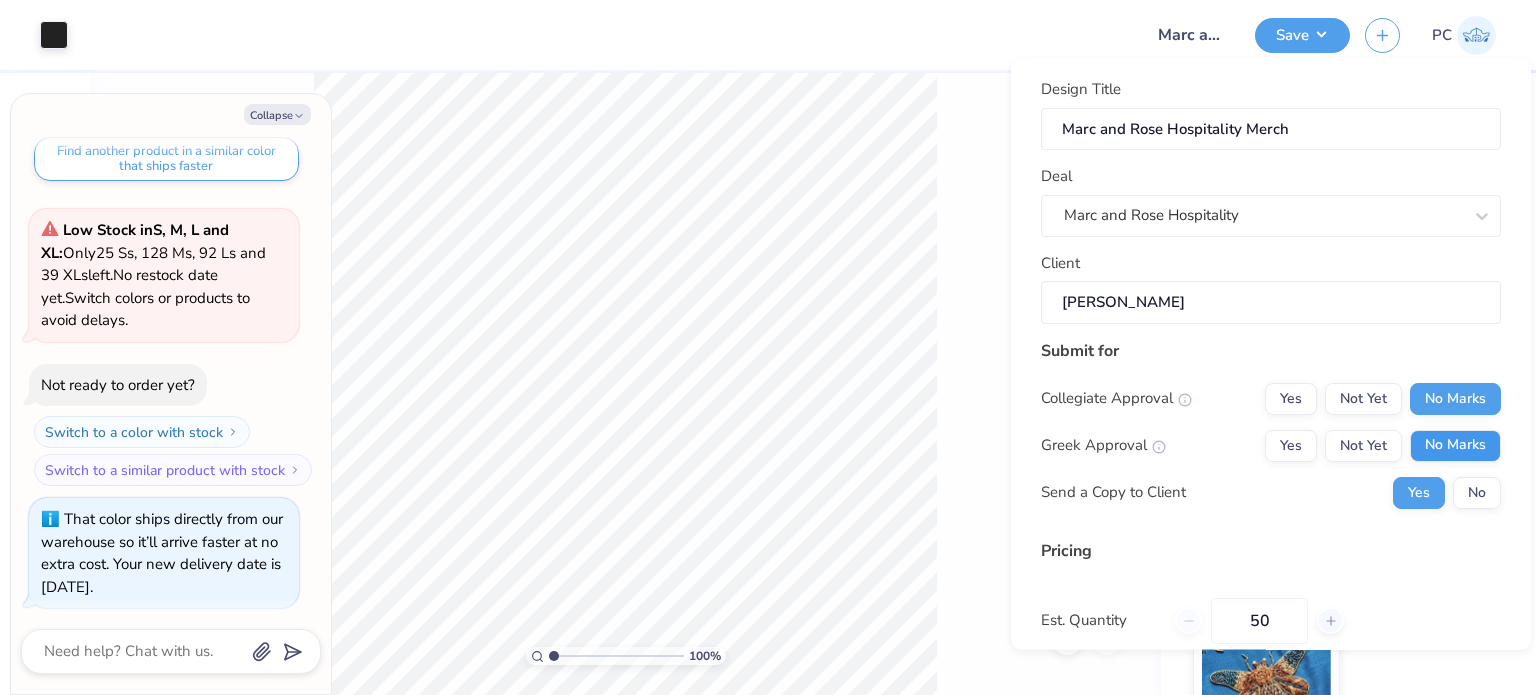 type on "– –" 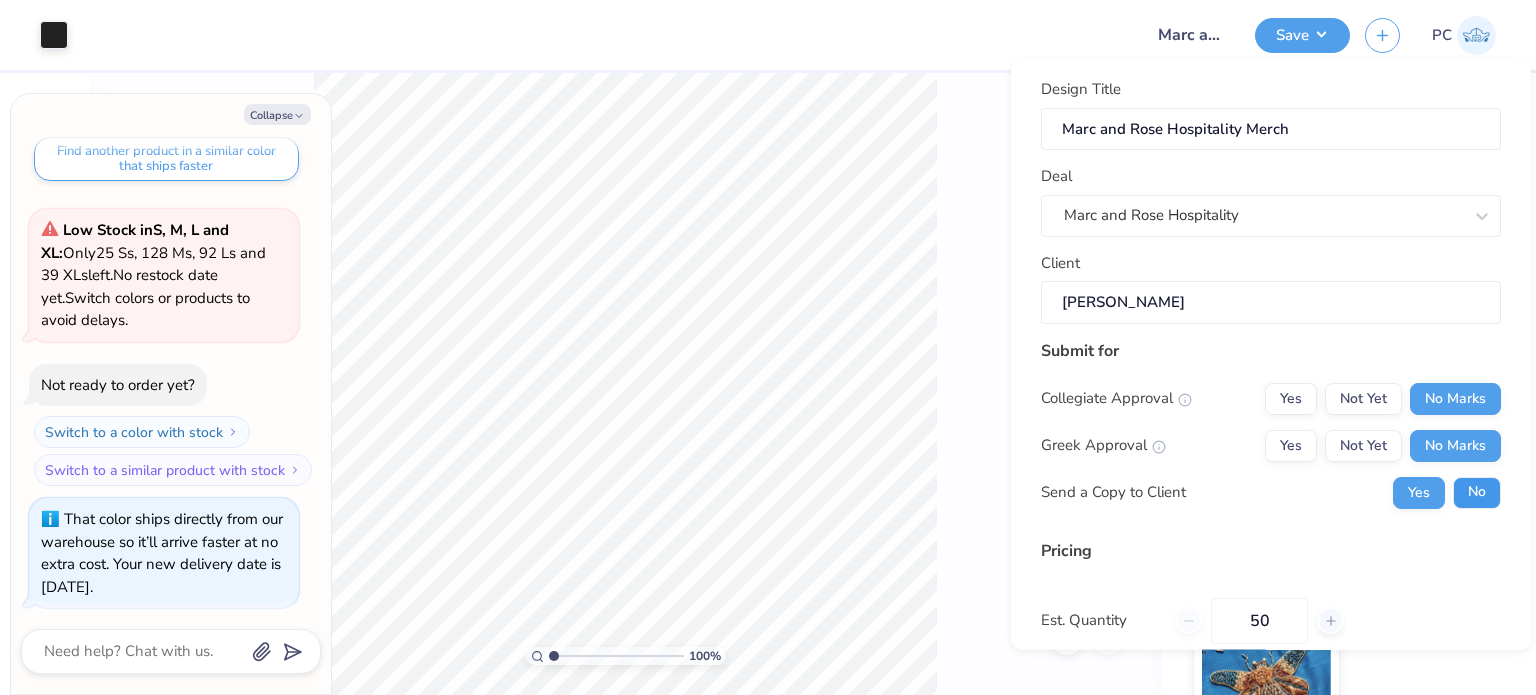 click on "No" at bounding box center (1477, 493) 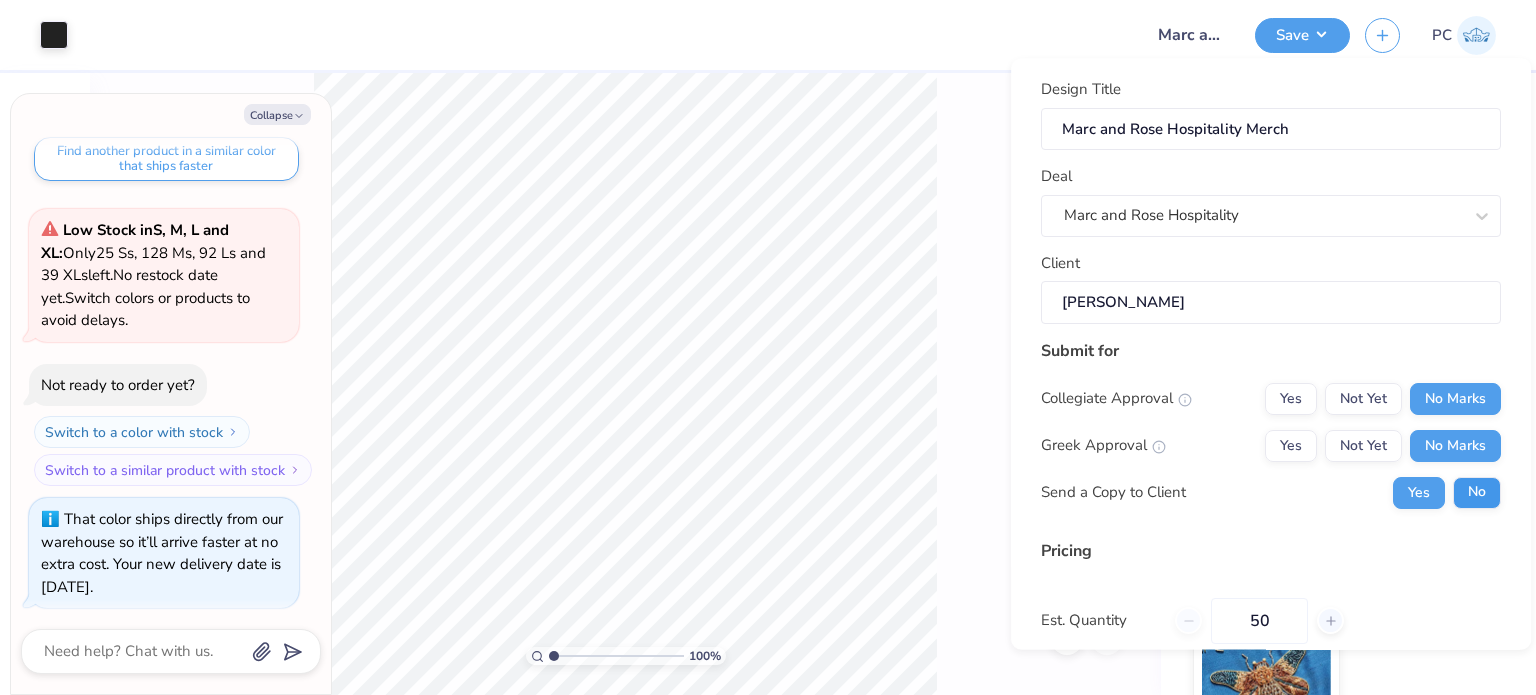 type on "x" 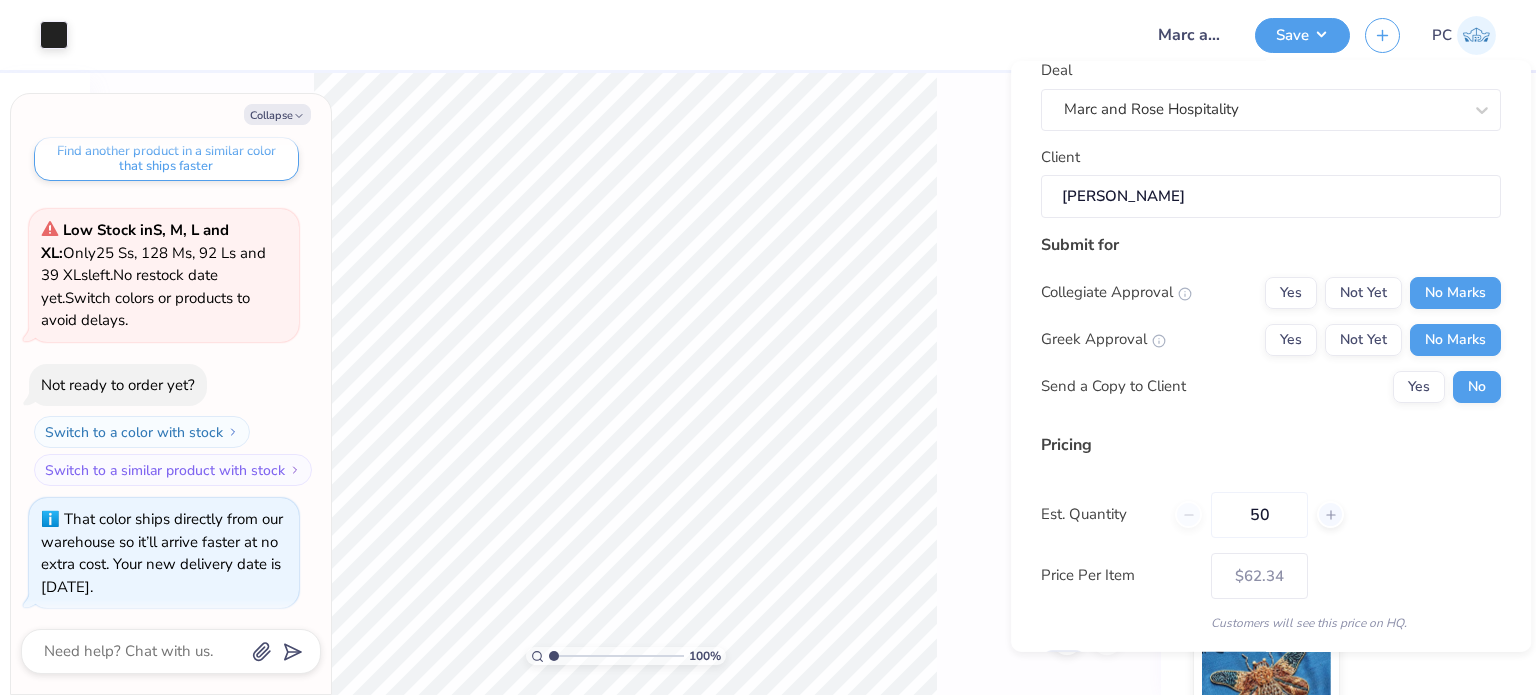 scroll, scrollTop: 212, scrollLeft: 0, axis: vertical 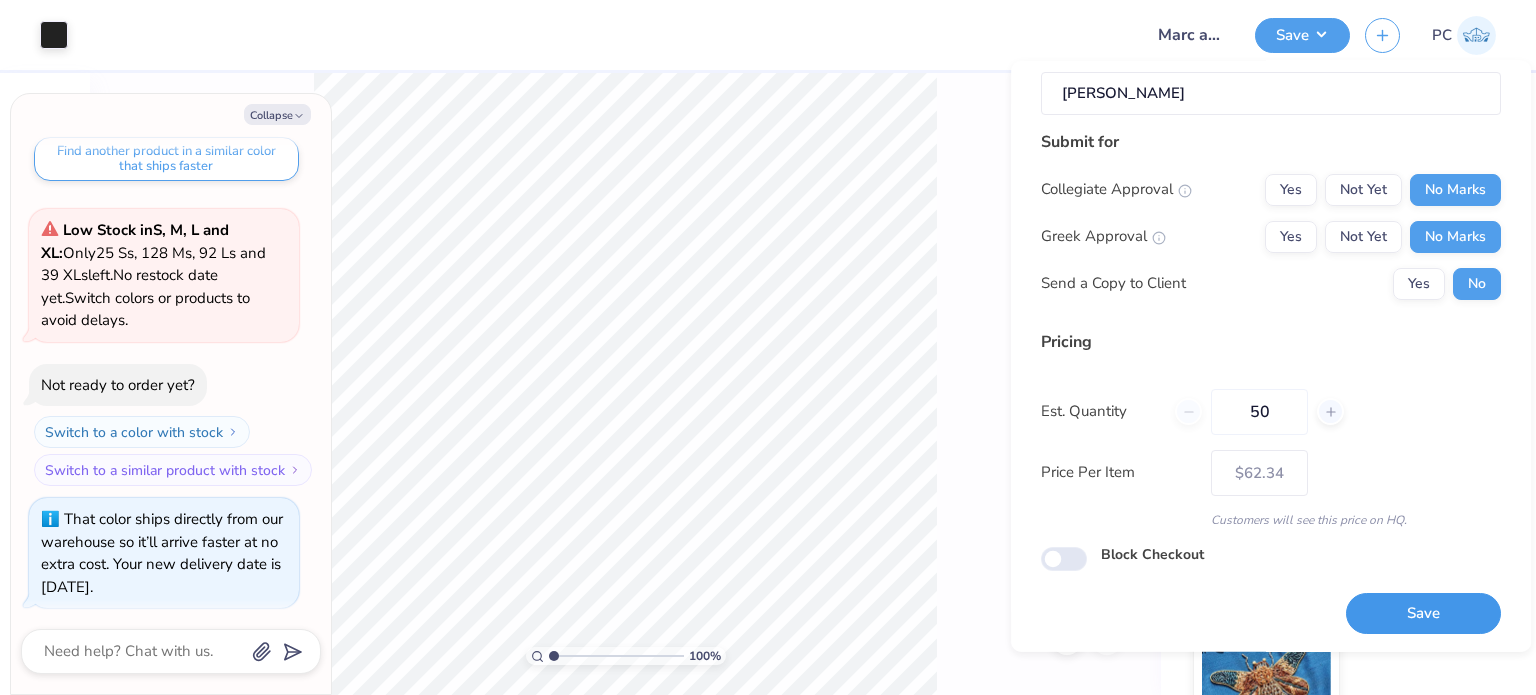 click on "Save" at bounding box center (1423, 613) 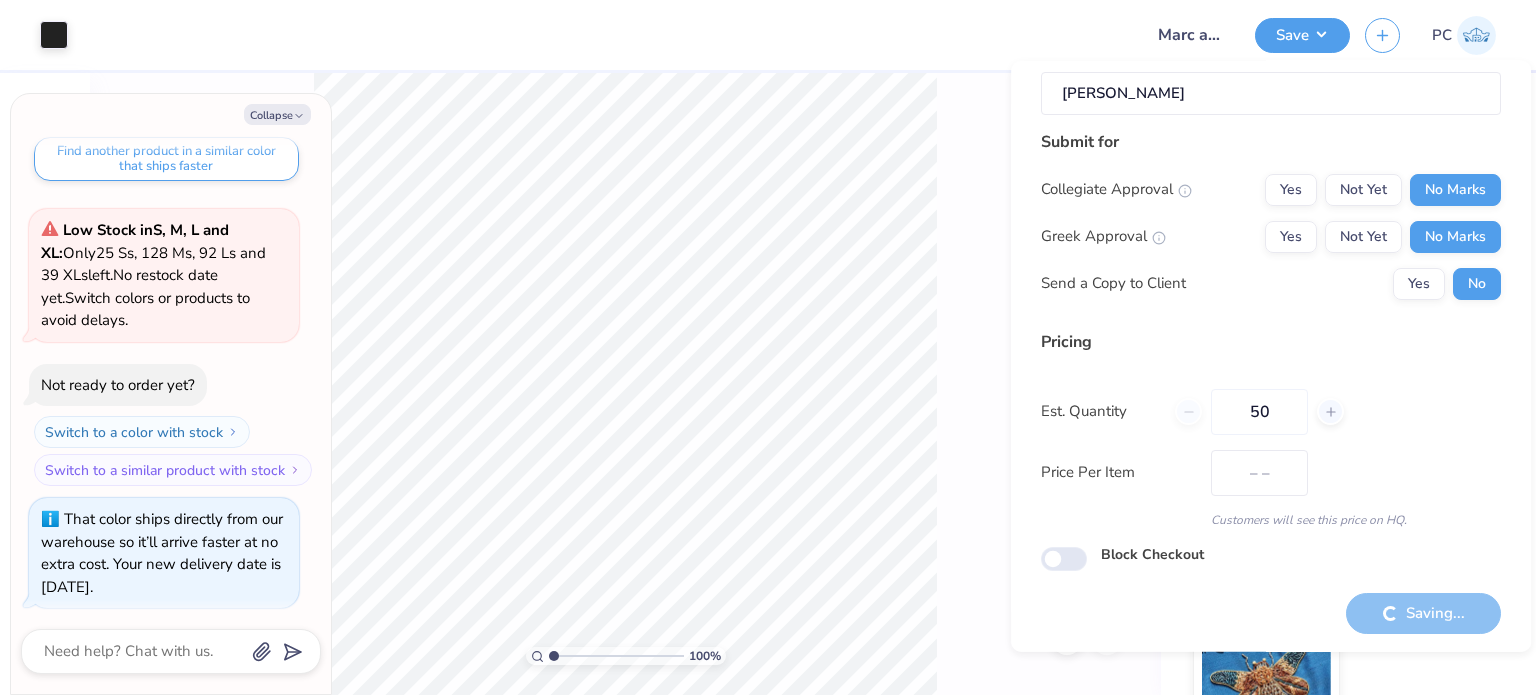 type on "$62.34" 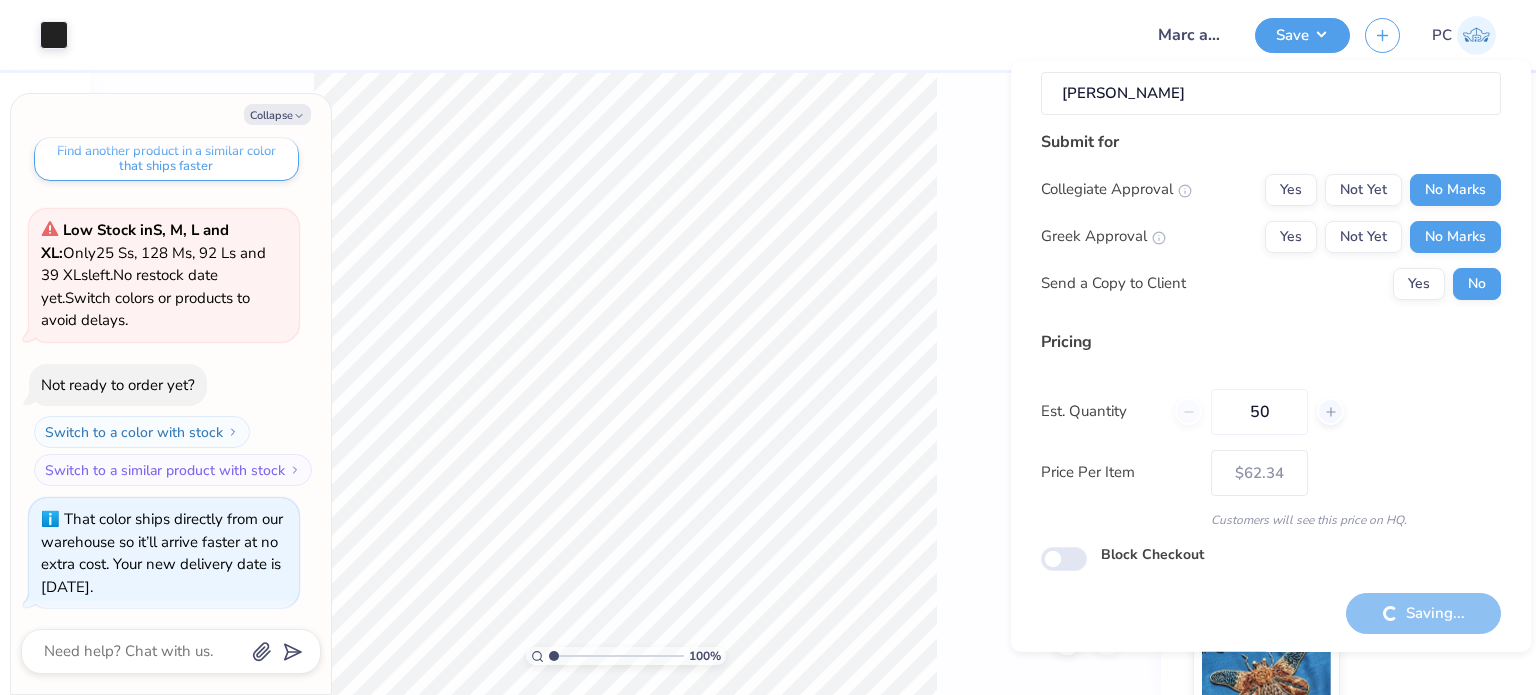 type on "x" 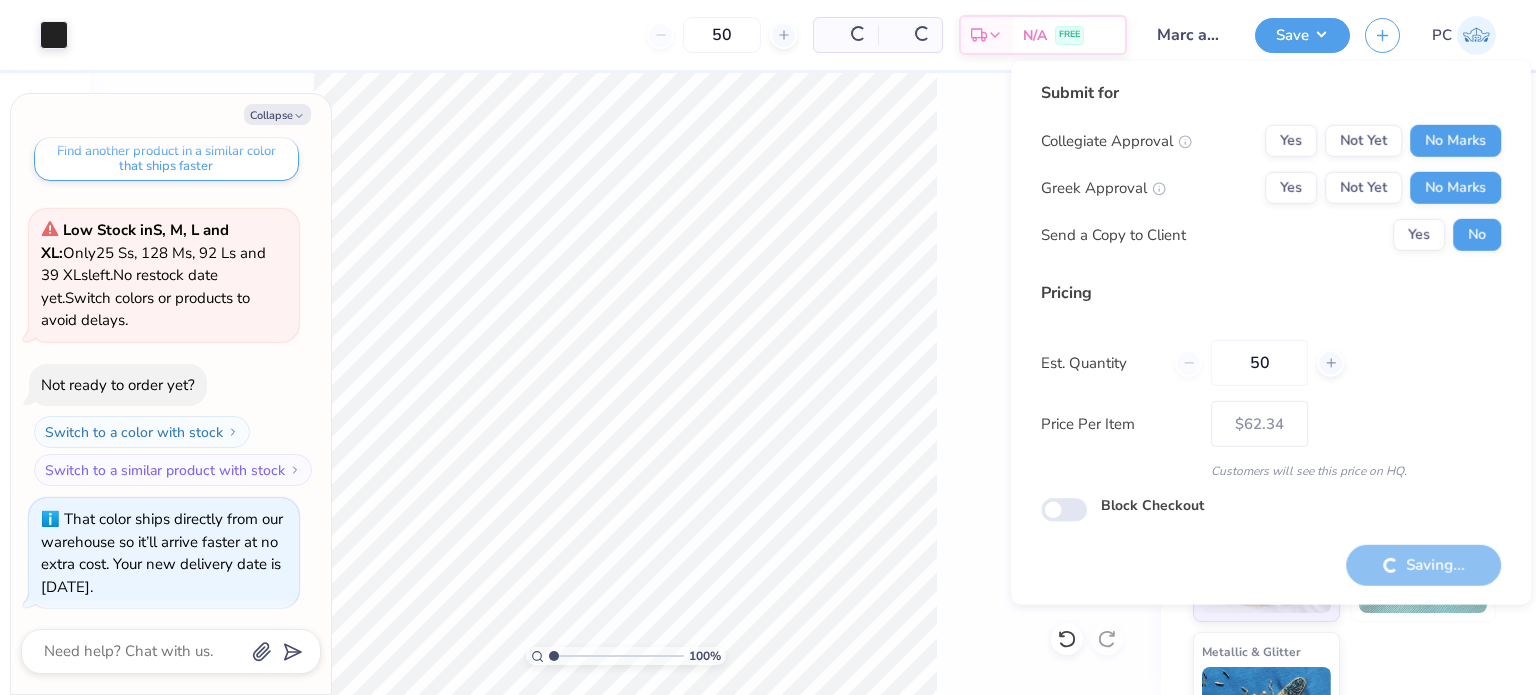 type on "– –" 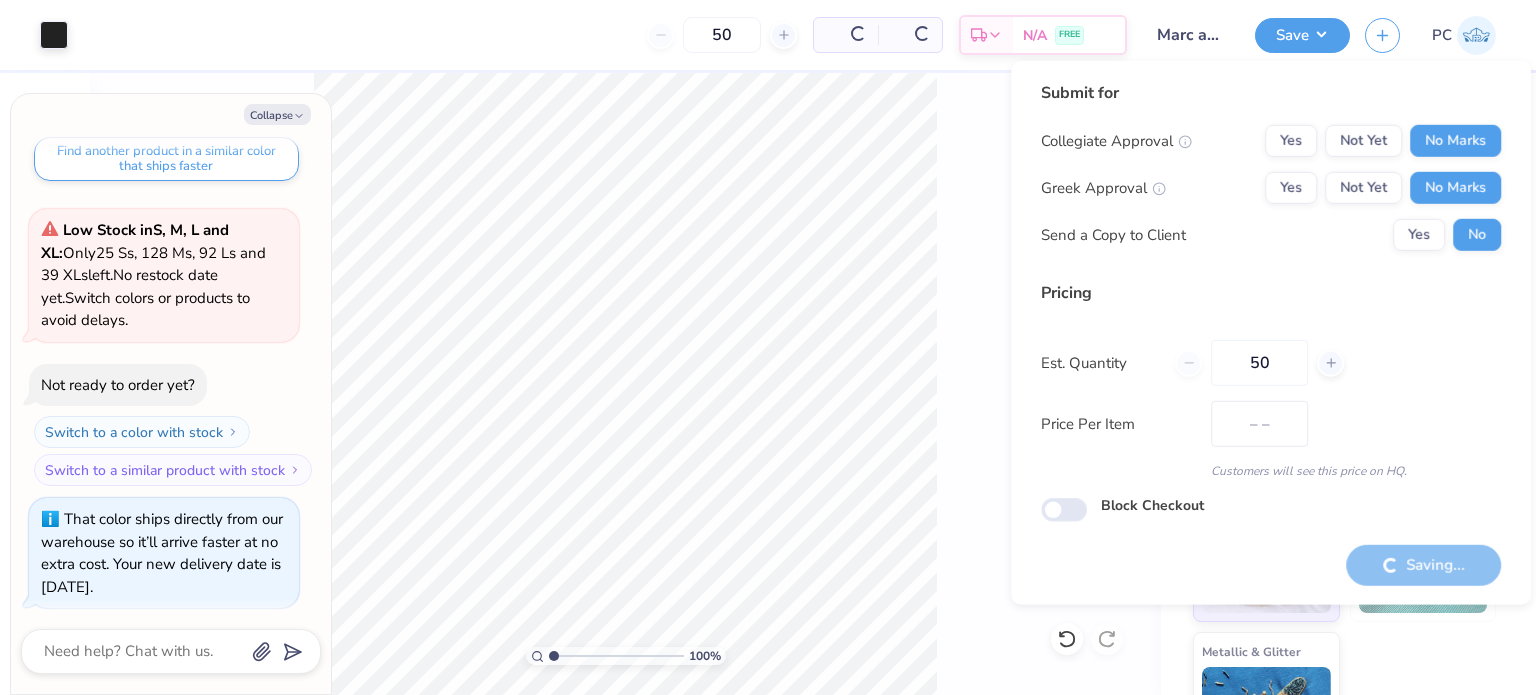 scroll, scrollTop: 0, scrollLeft: 0, axis: both 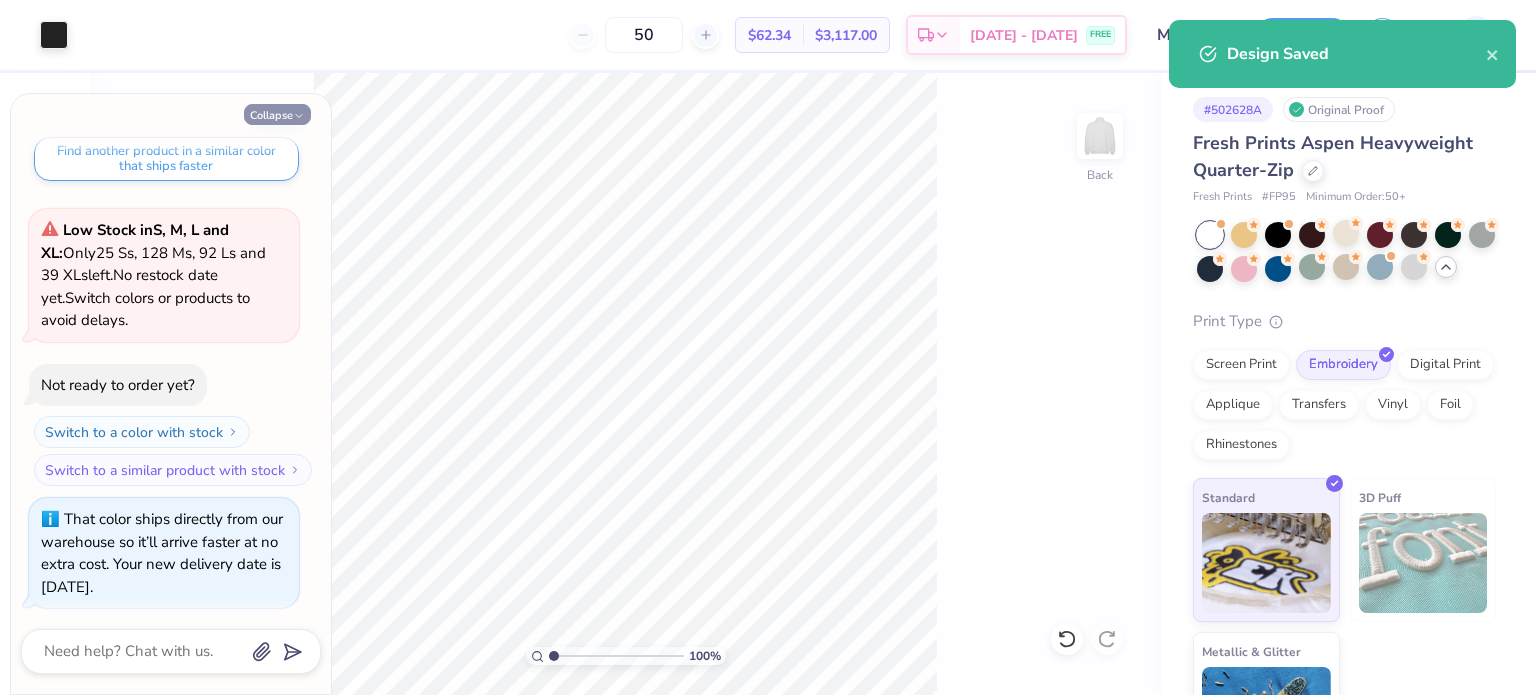 click on "Collapse" at bounding box center [277, 114] 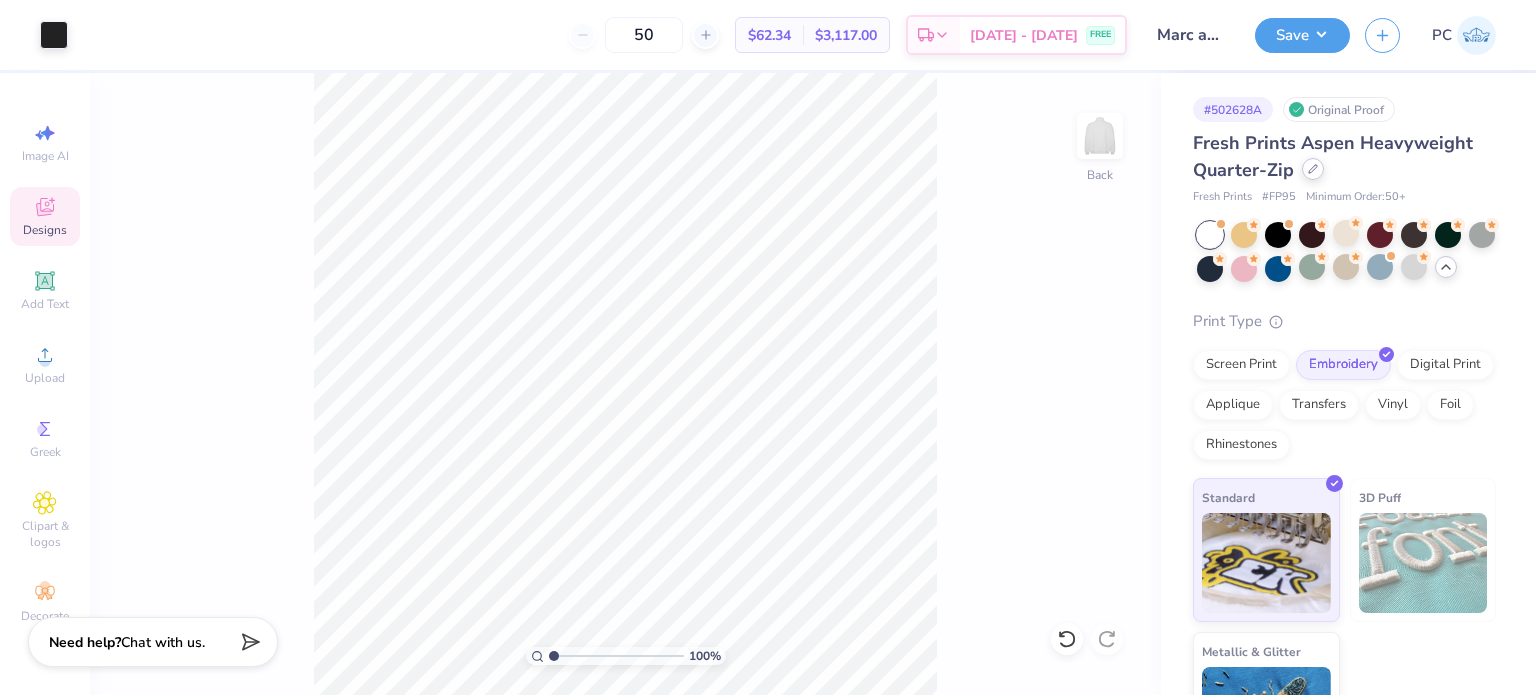 click at bounding box center [1313, 169] 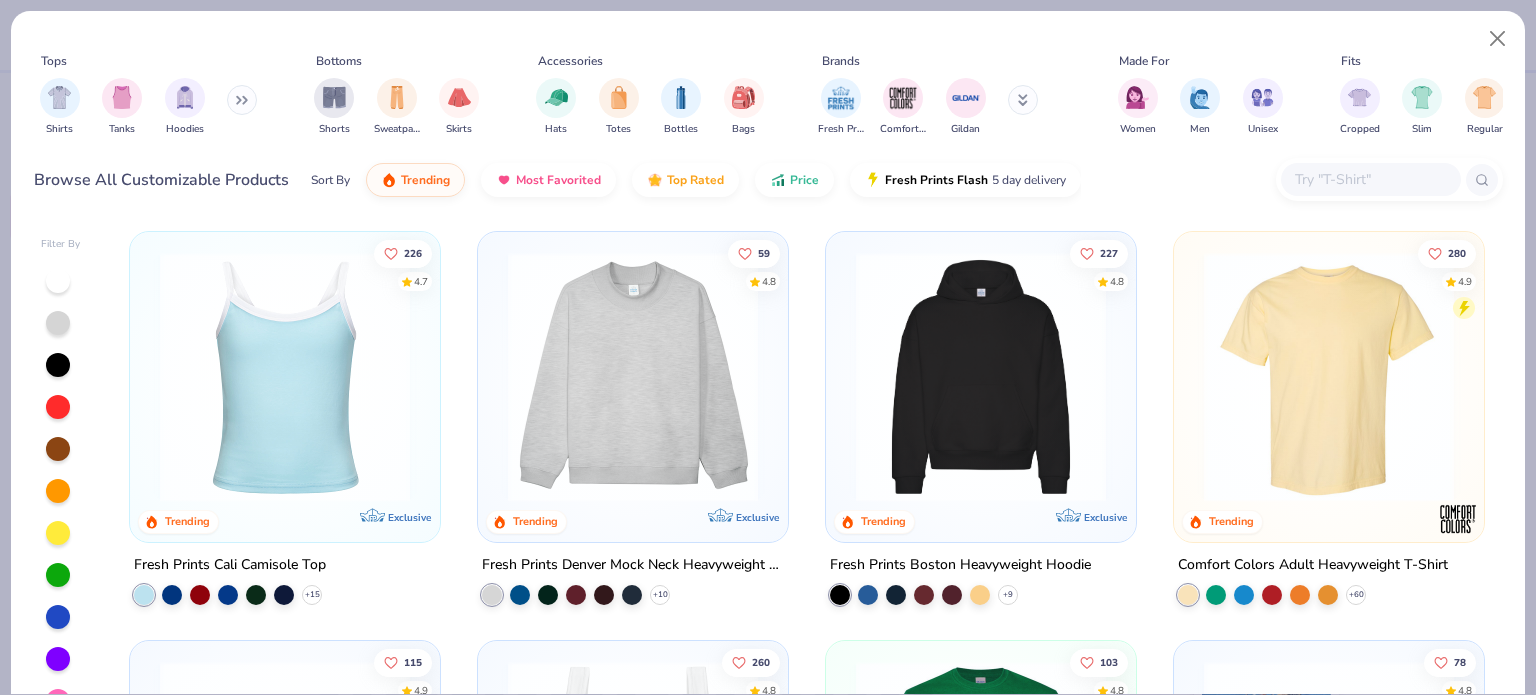 click at bounding box center (1370, 179) 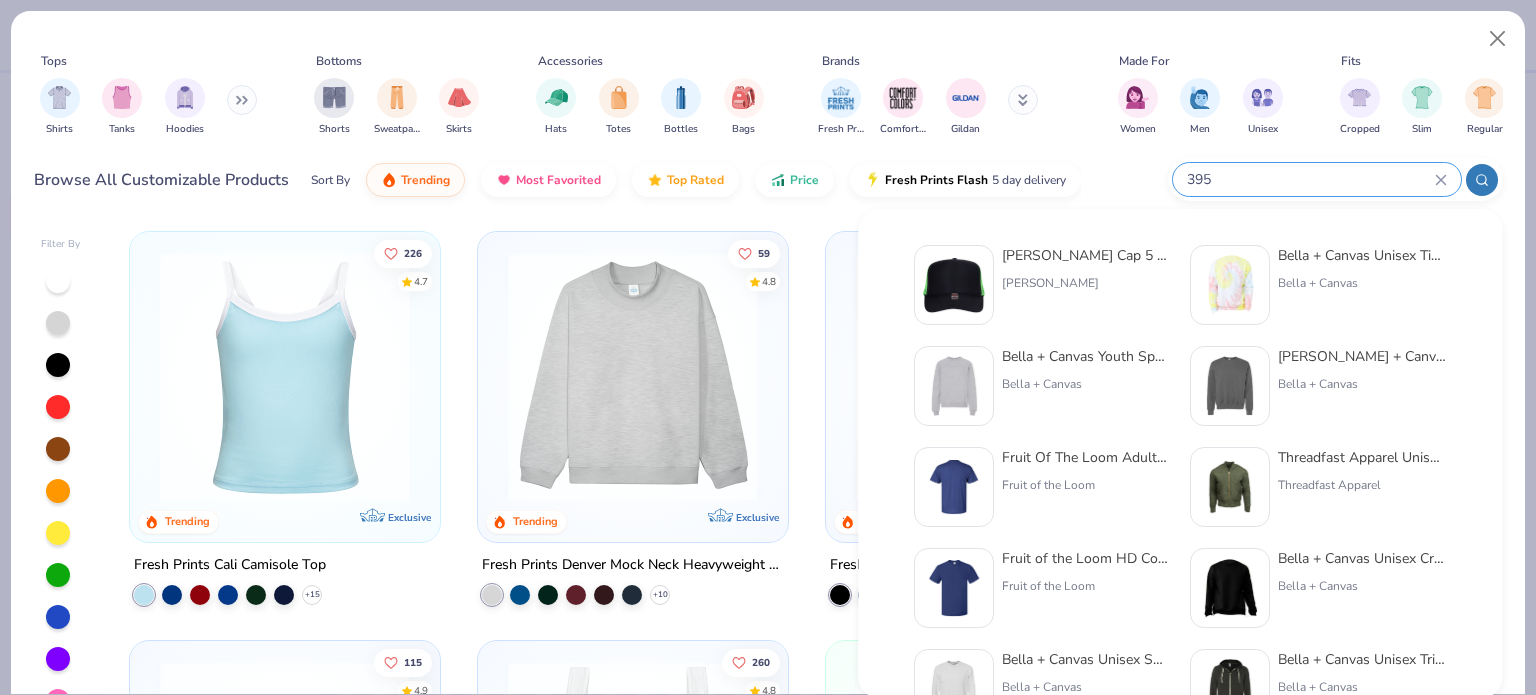 type on "3953" 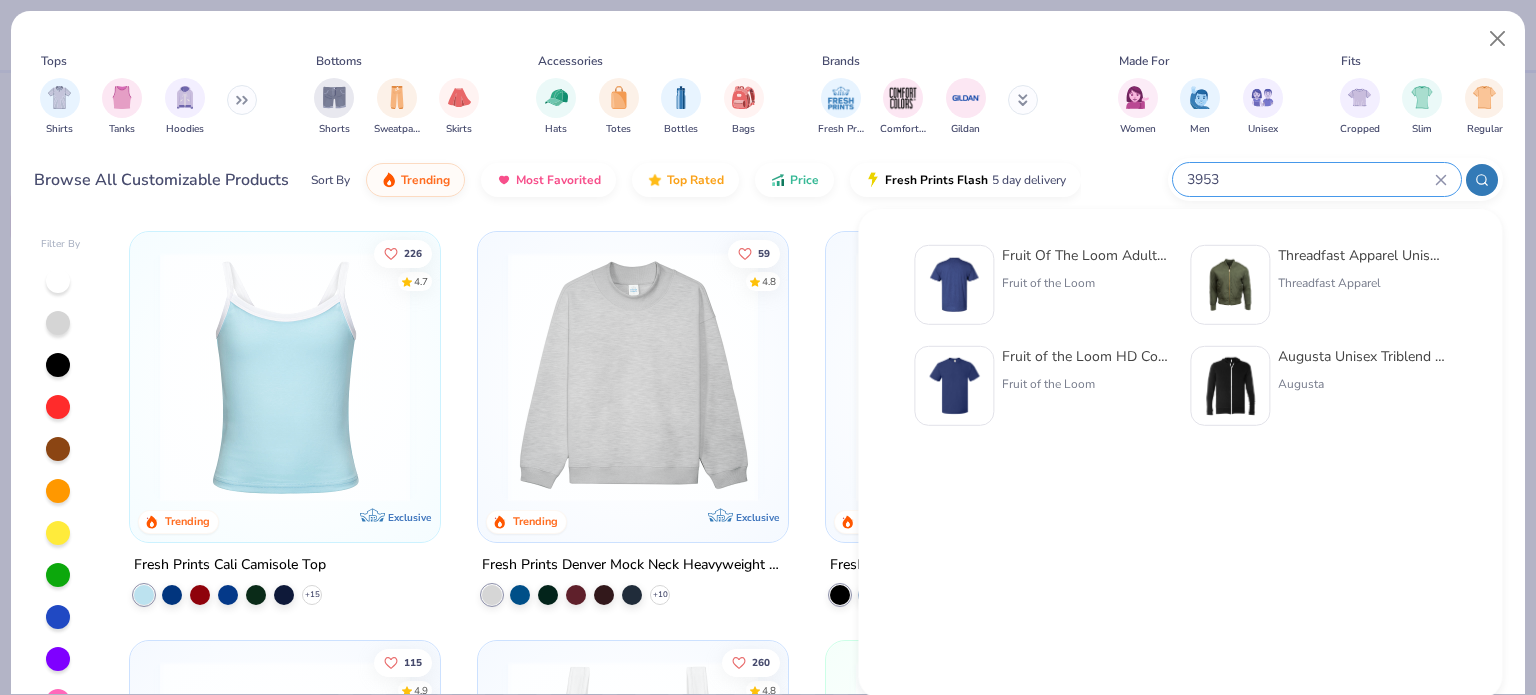 click 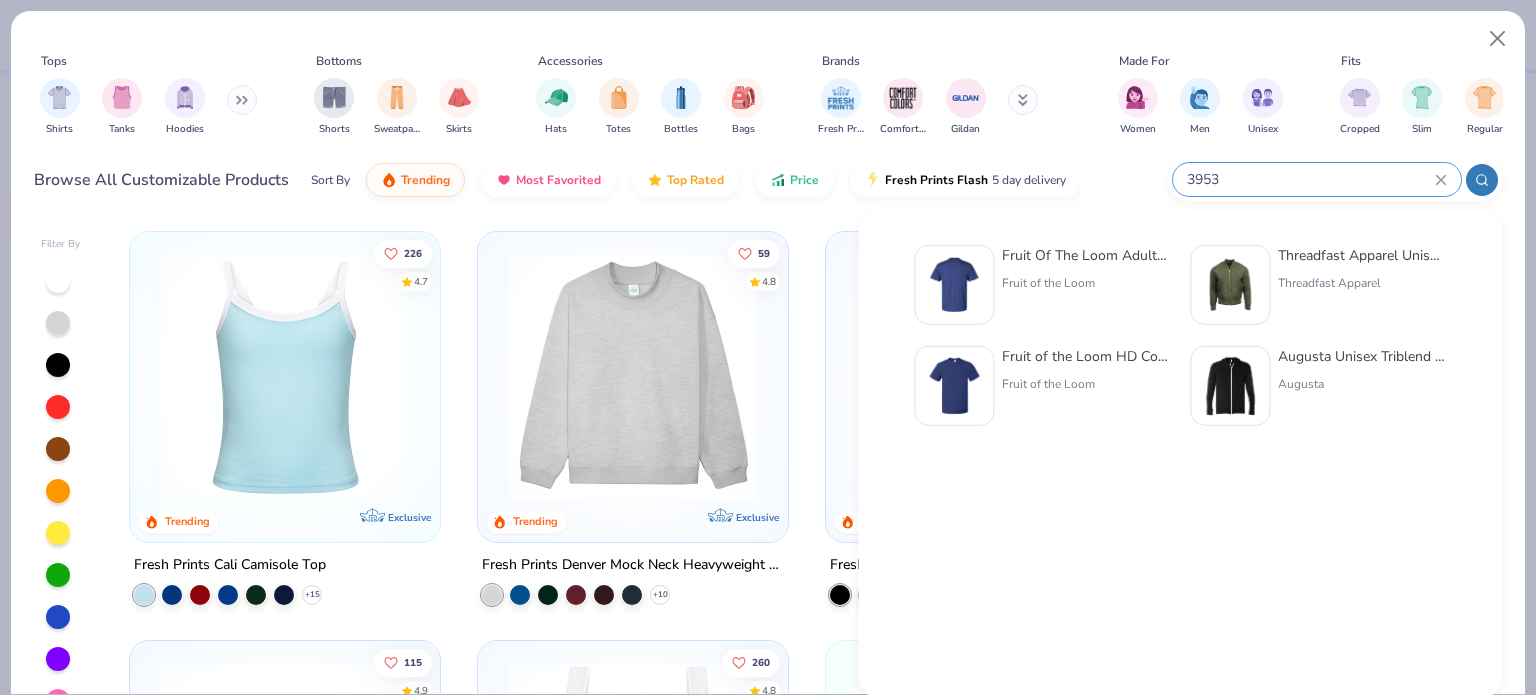 type 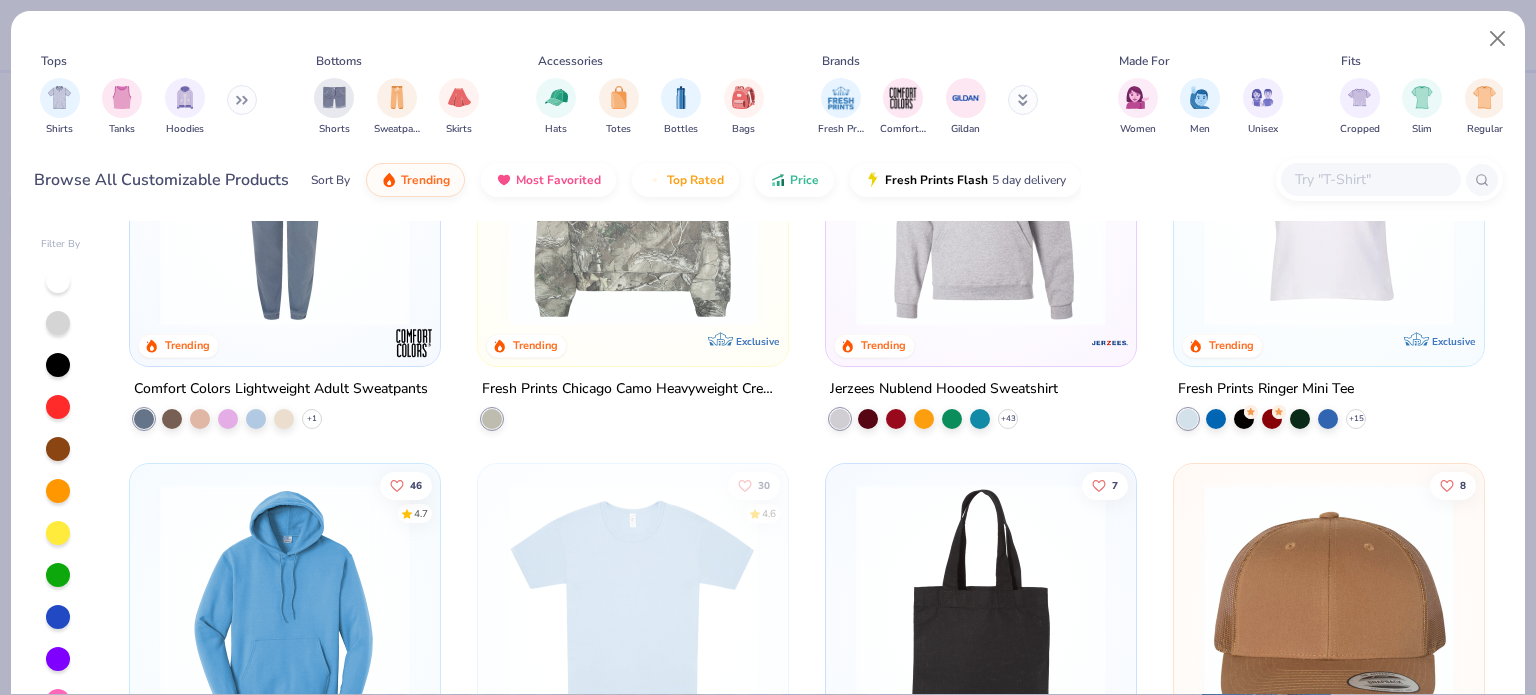 scroll, scrollTop: 5900, scrollLeft: 0, axis: vertical 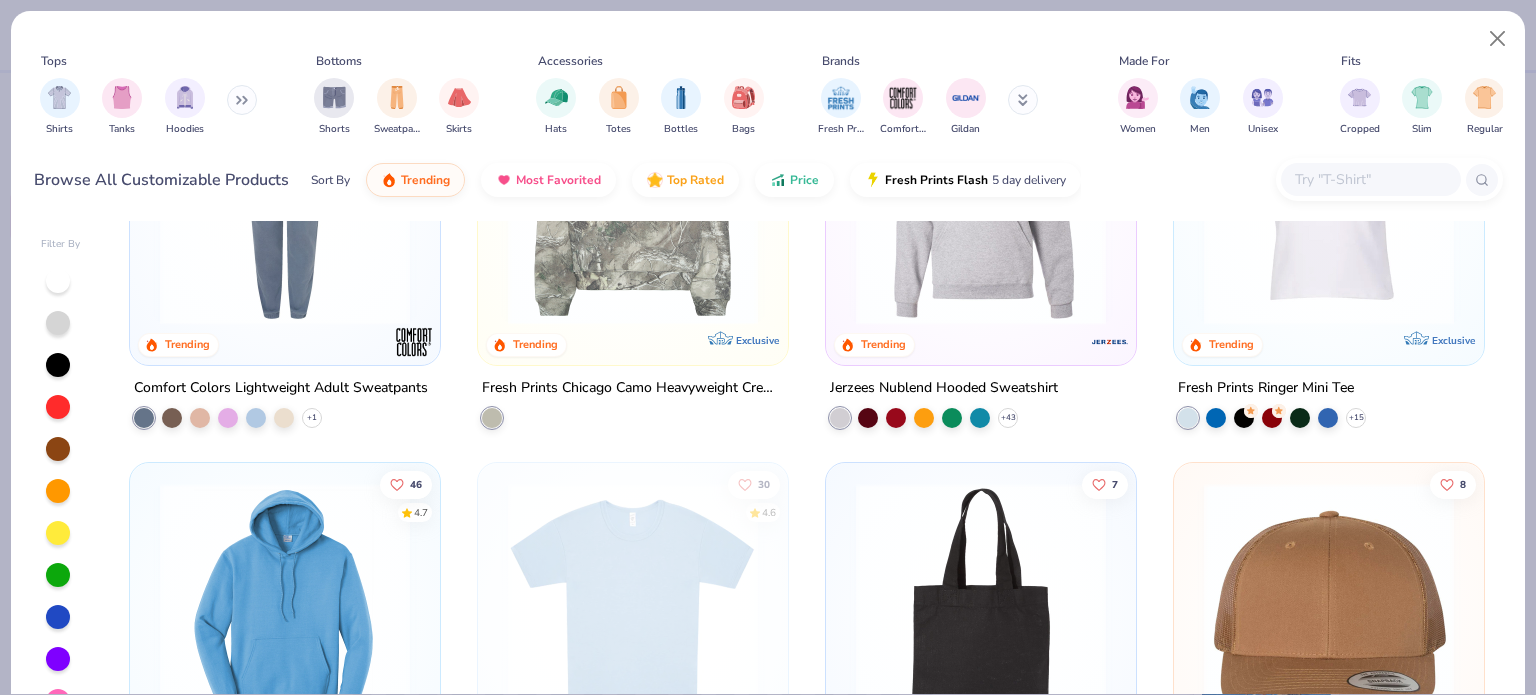 click at bounding box center [242, 100] 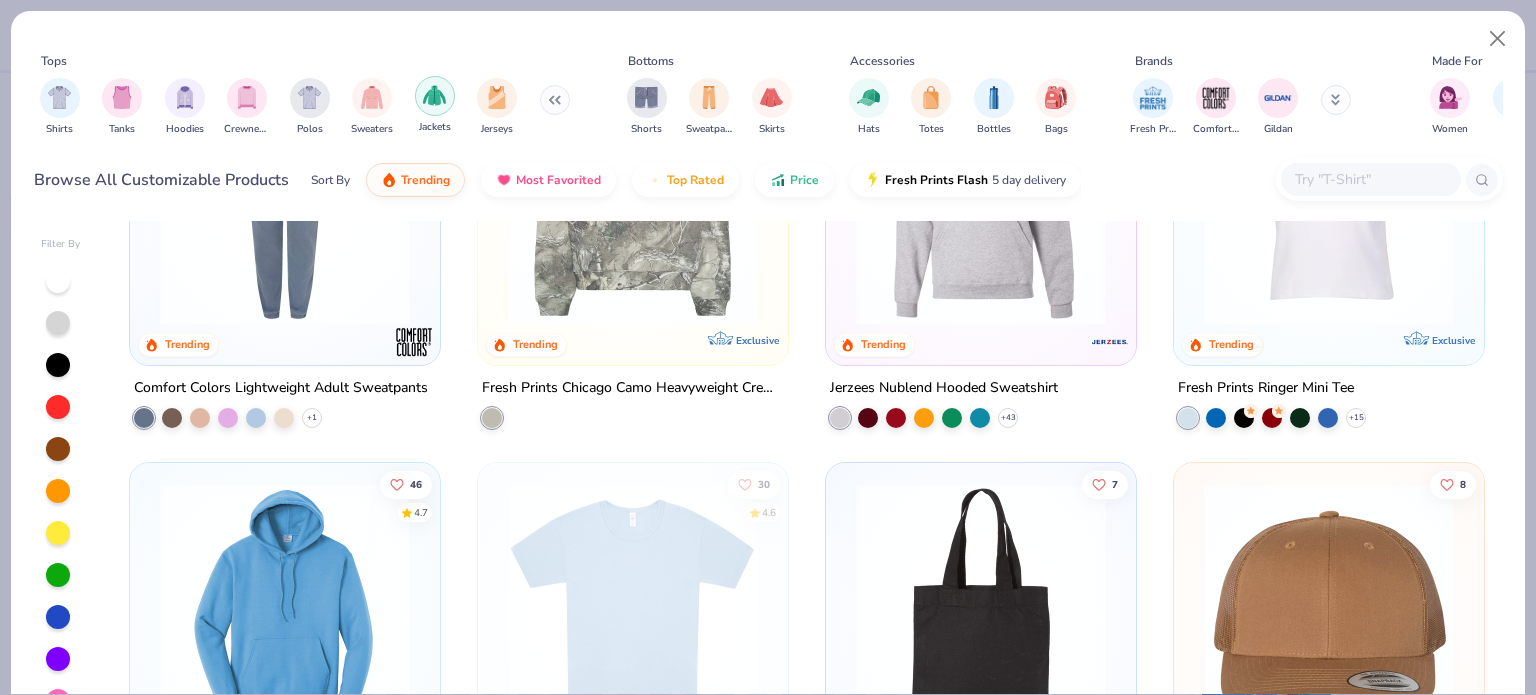 click at bounding box center [434, 95] 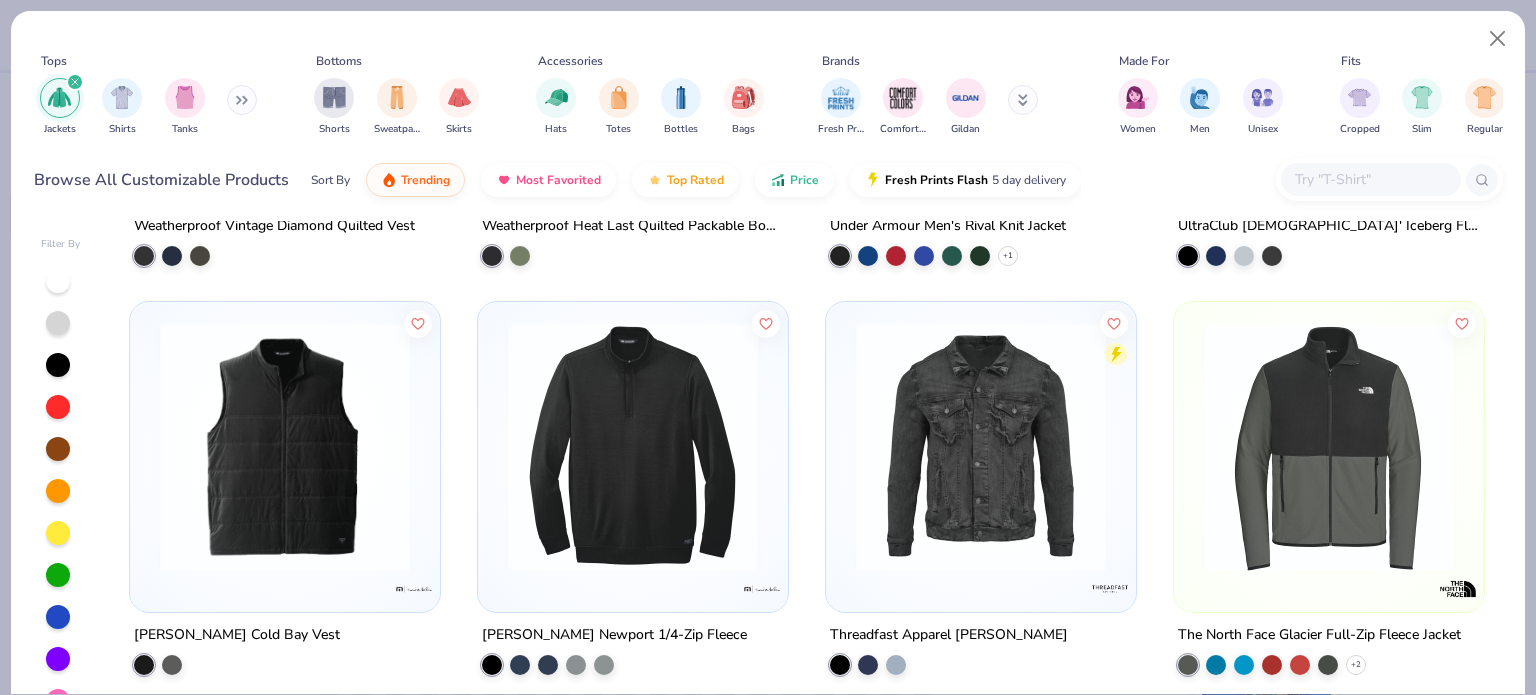 scroll, scrollTop: 3700, scrollLeft: 0, axis: vertical 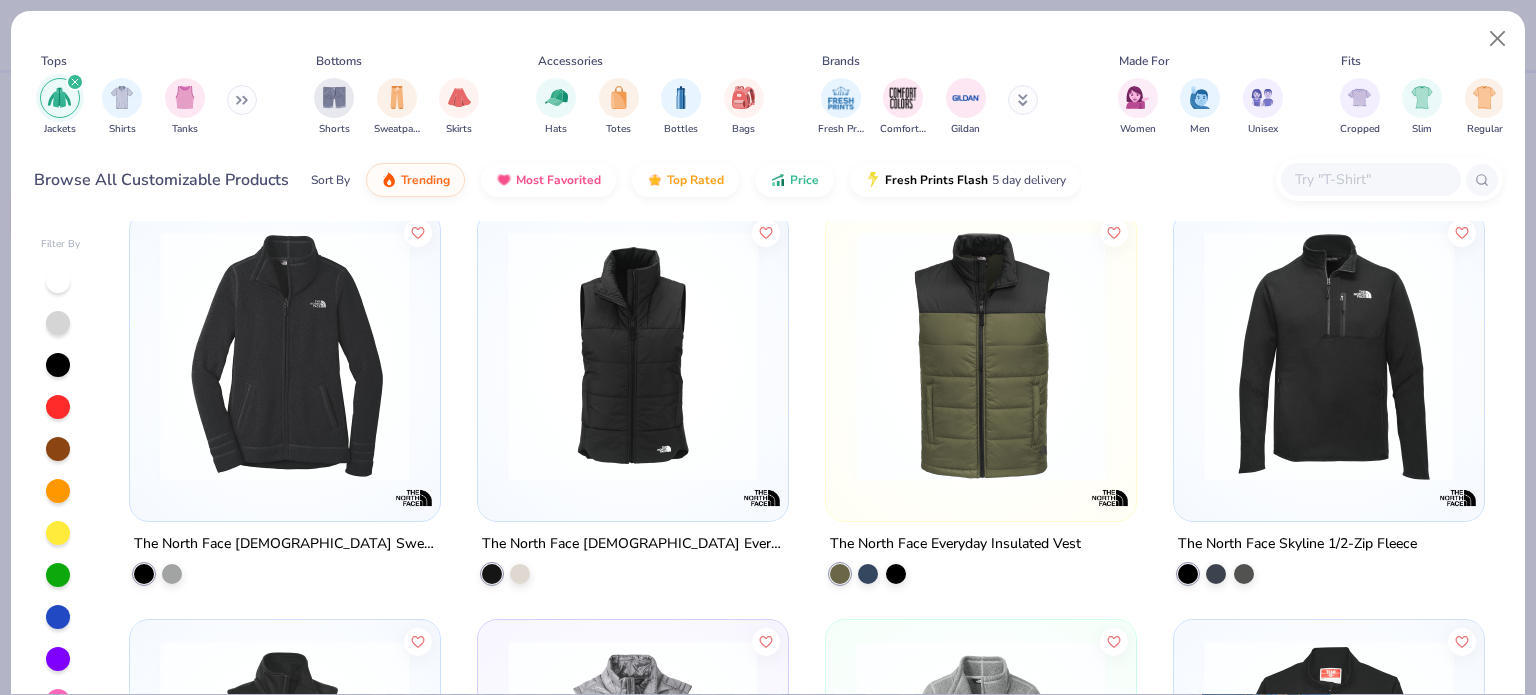 click at bounding box center (633, 356) 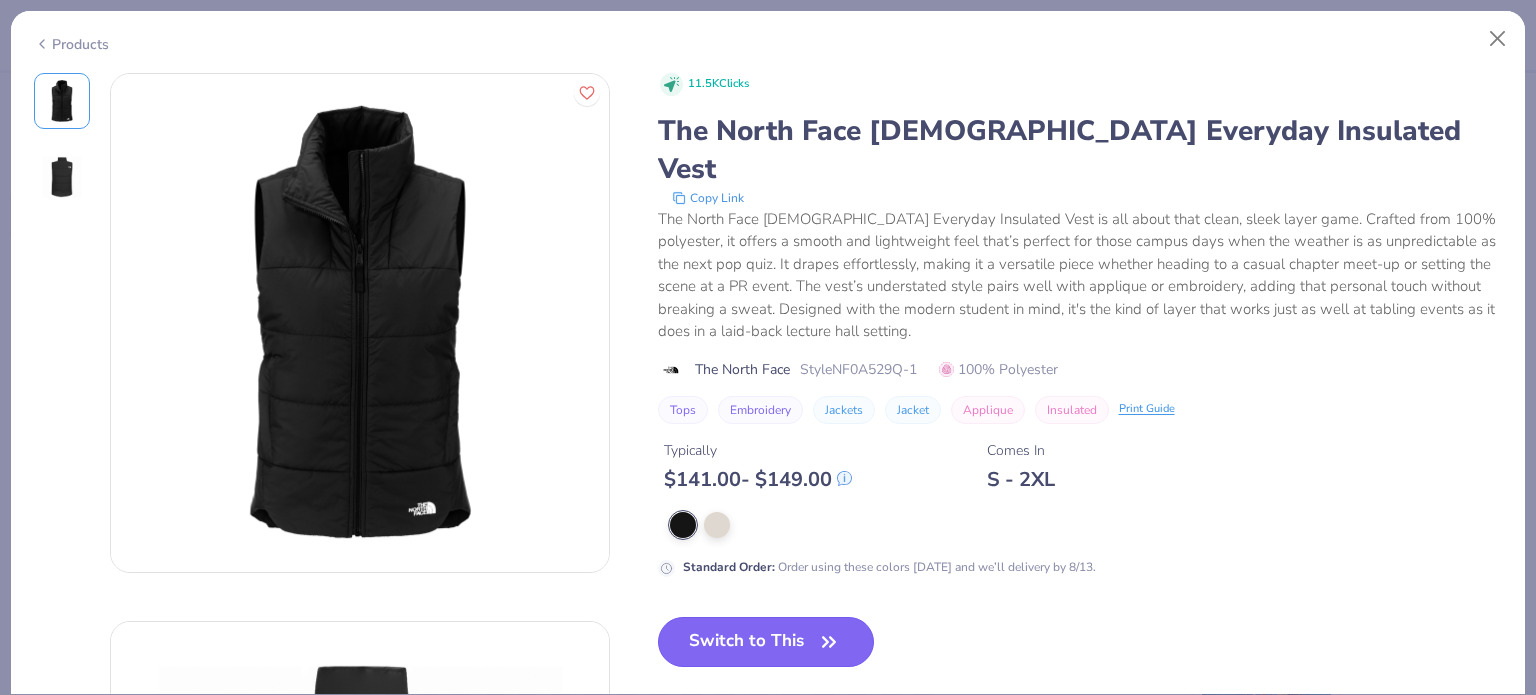 click on "Switch to This" at bounding box center [766, 642] 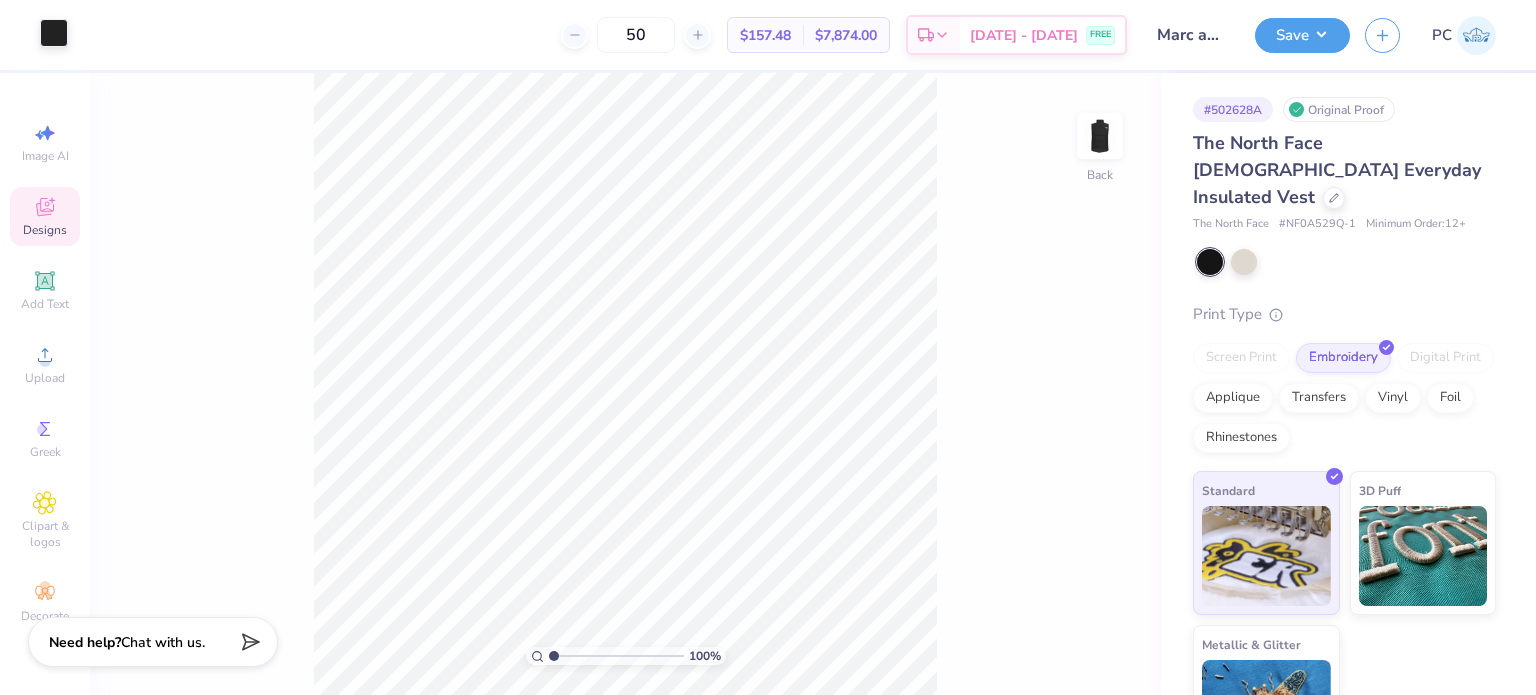 click at bounding box center [54, 33] 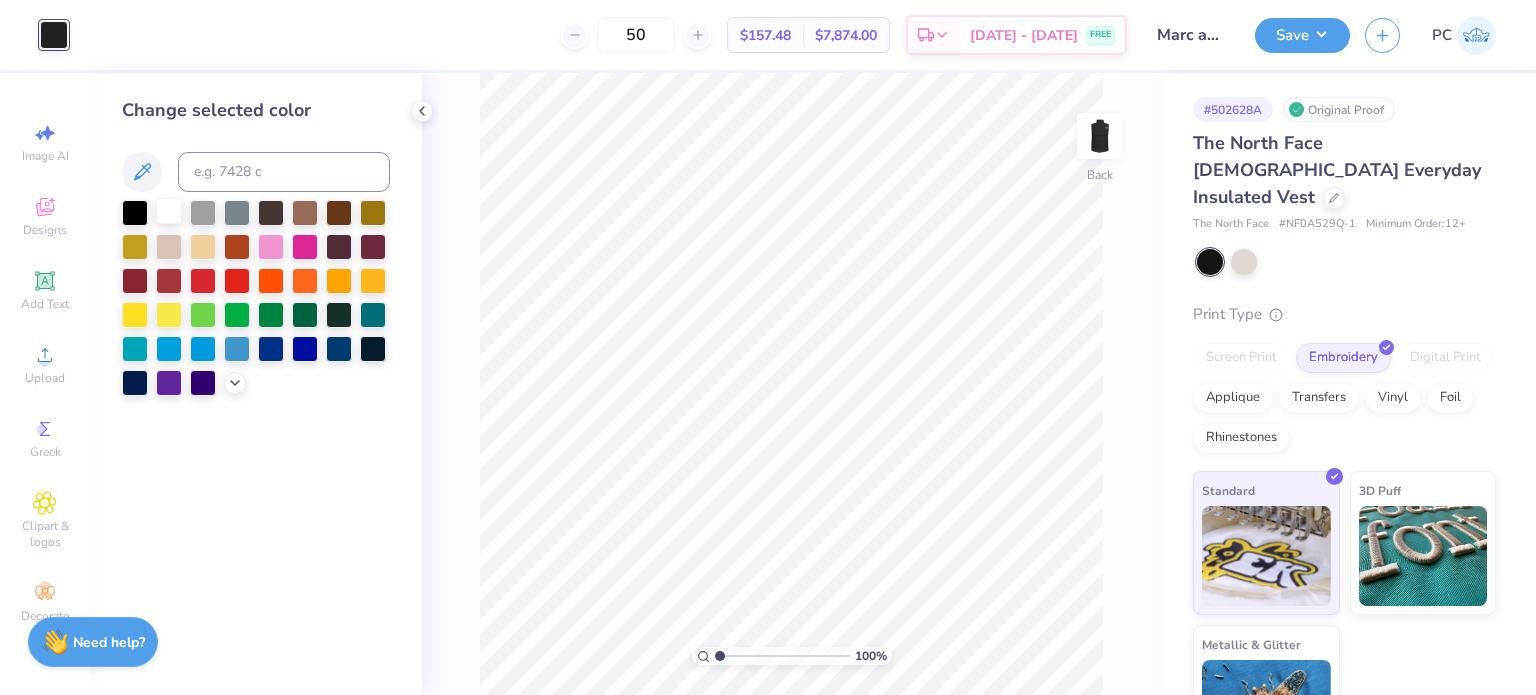 click at bounding box center [169, 211] 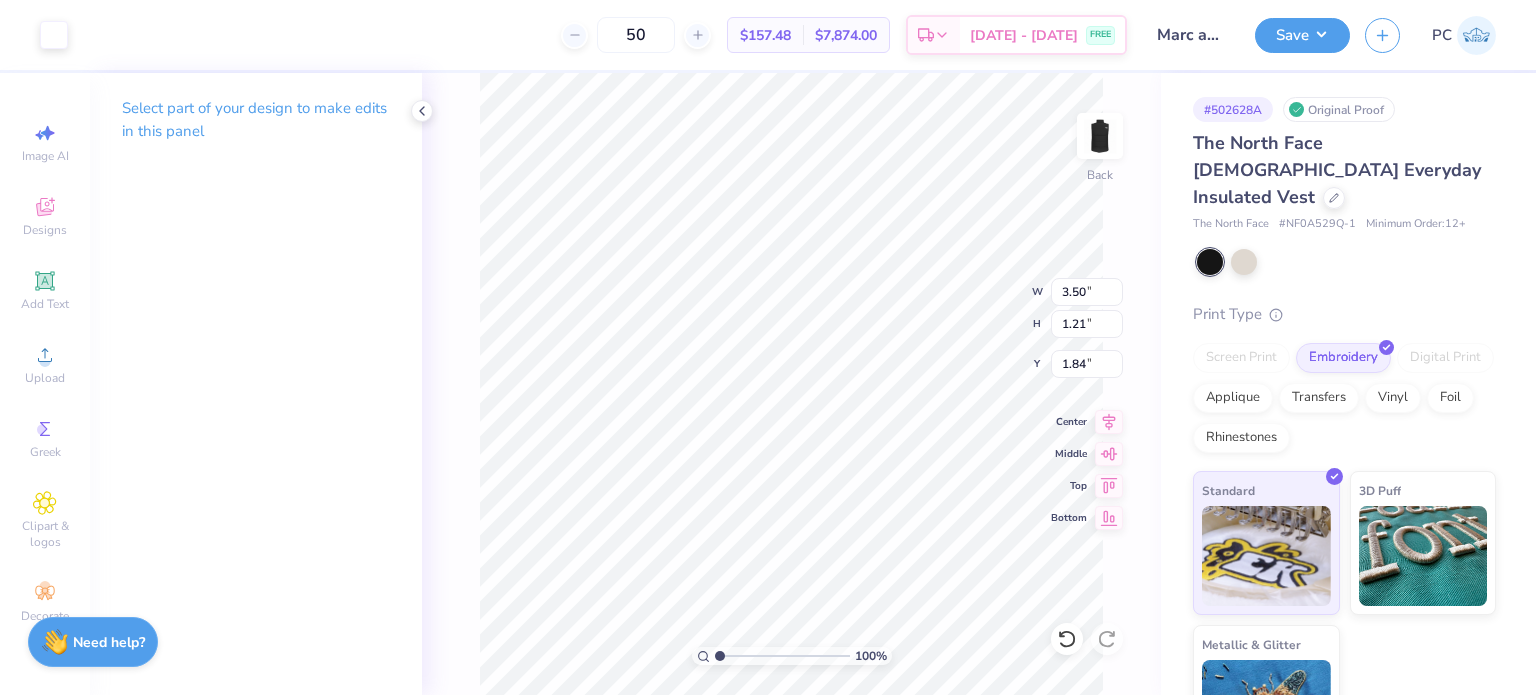 type on "3.00" 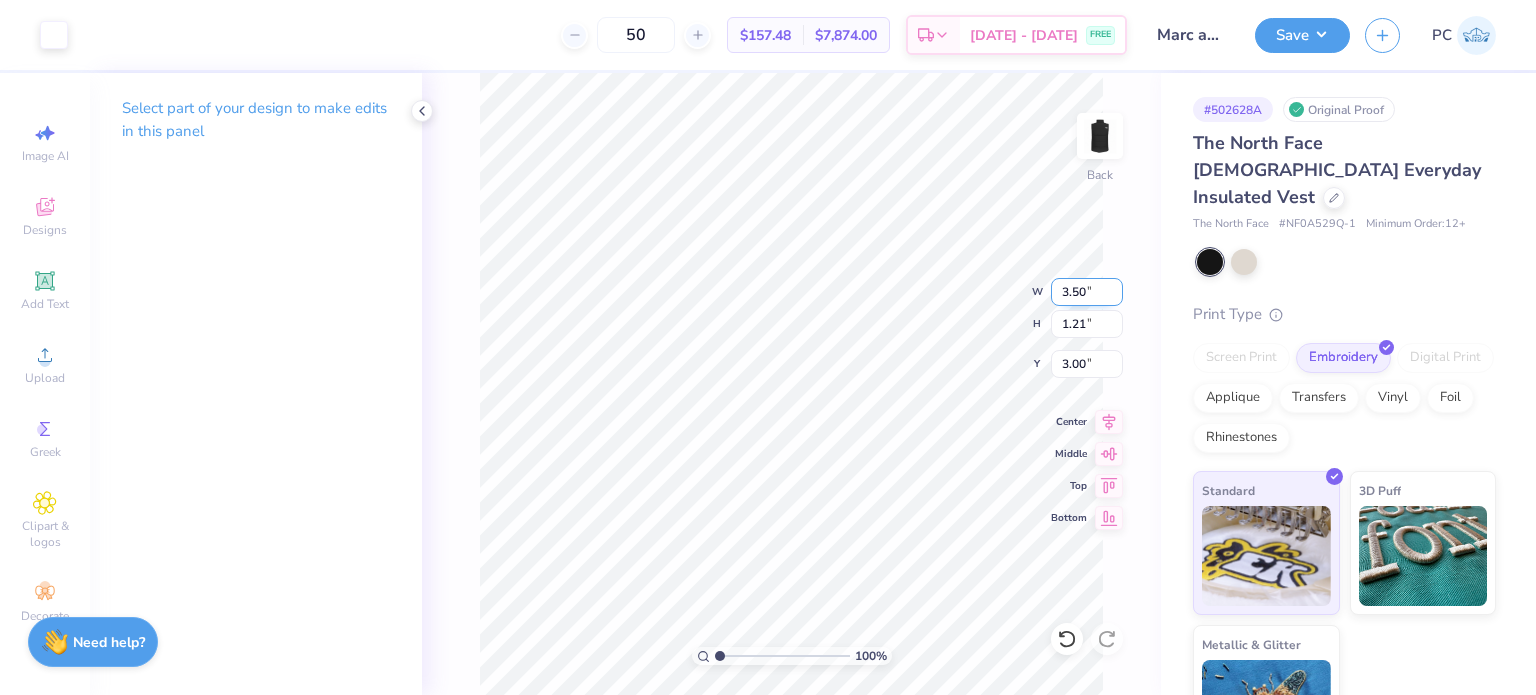 drag, startPoint x: 1095, startPoint y: 298, endPoint x: 1060, endPoint y: 293, distance: 35.35534 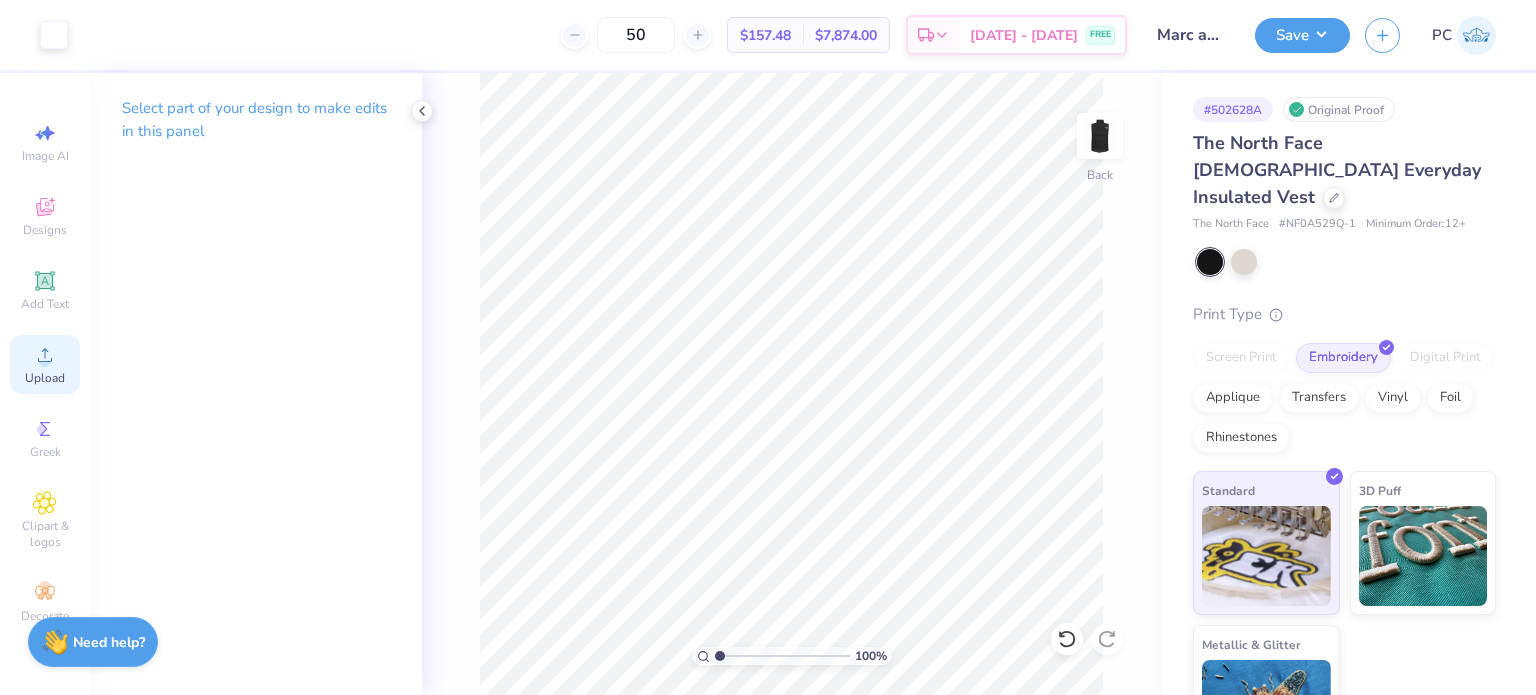 click on "Upload" at bounding box center [45, 378] 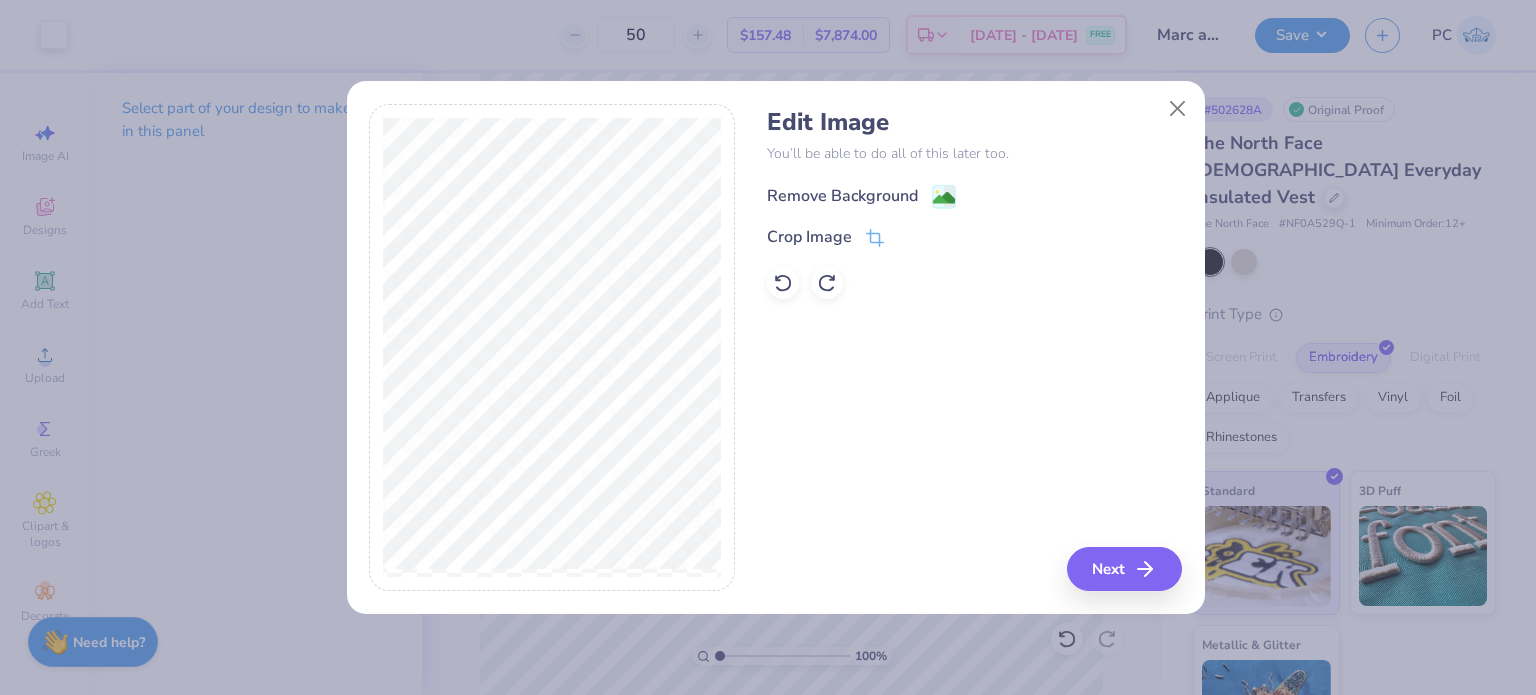 click on "Remove Background" at bounding box center (861, 196) 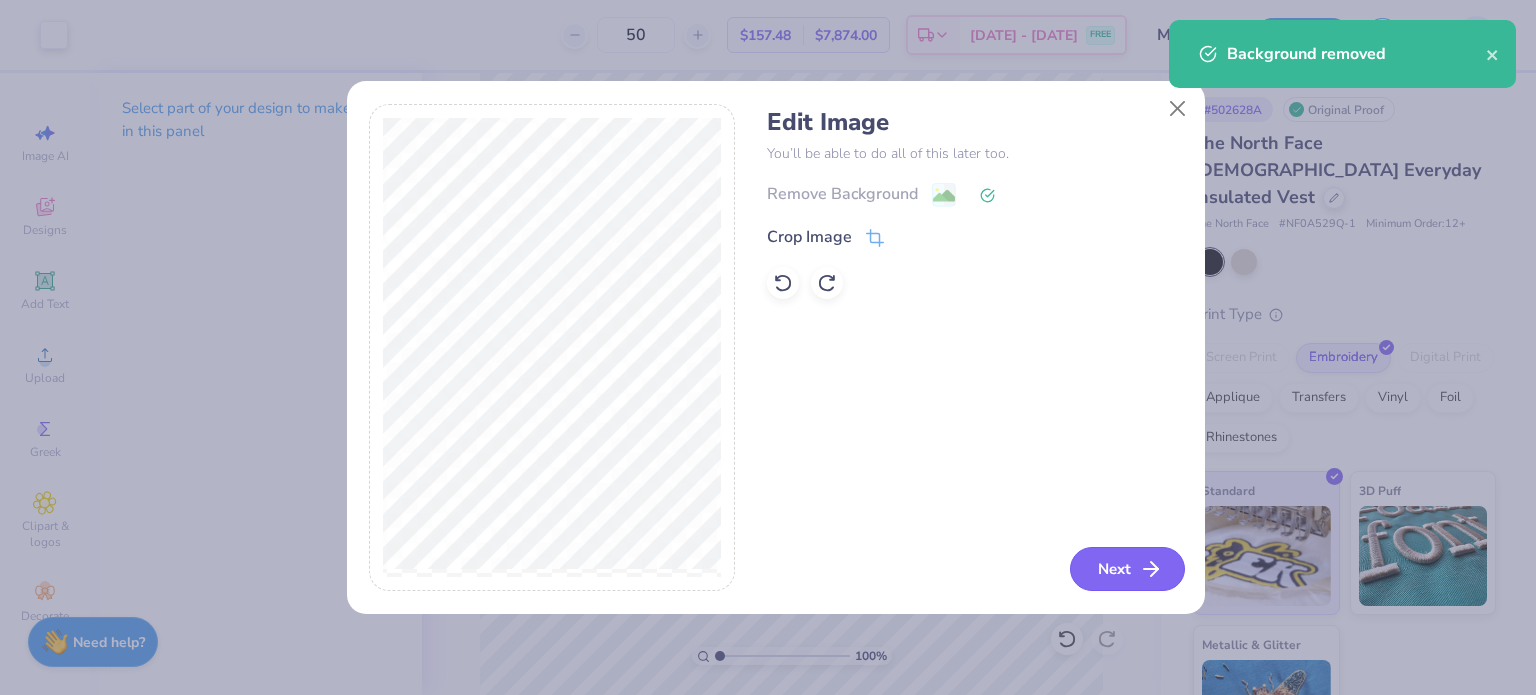 click on "Next" at bounding box center [1127, 569] 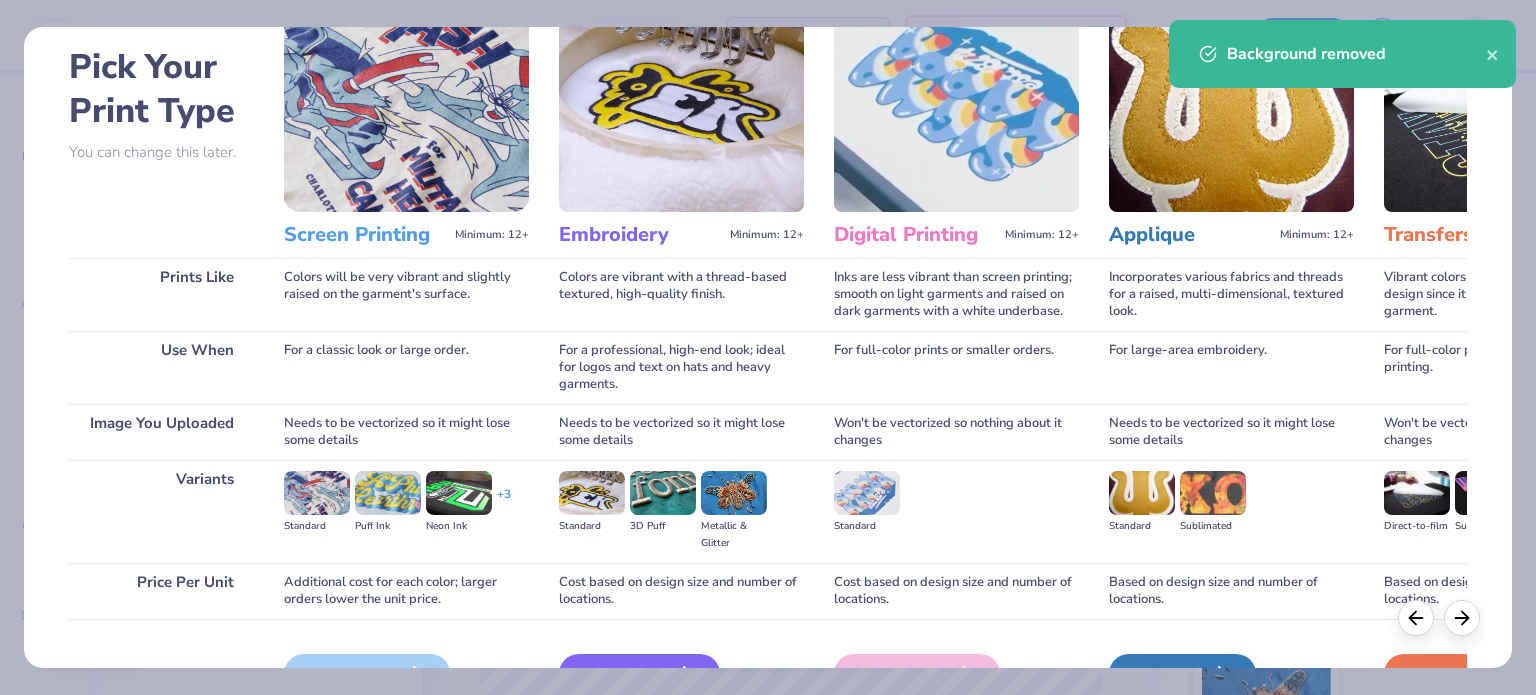 scroll, scrollTop: 201, scrollLeft: 0, axis: vertical 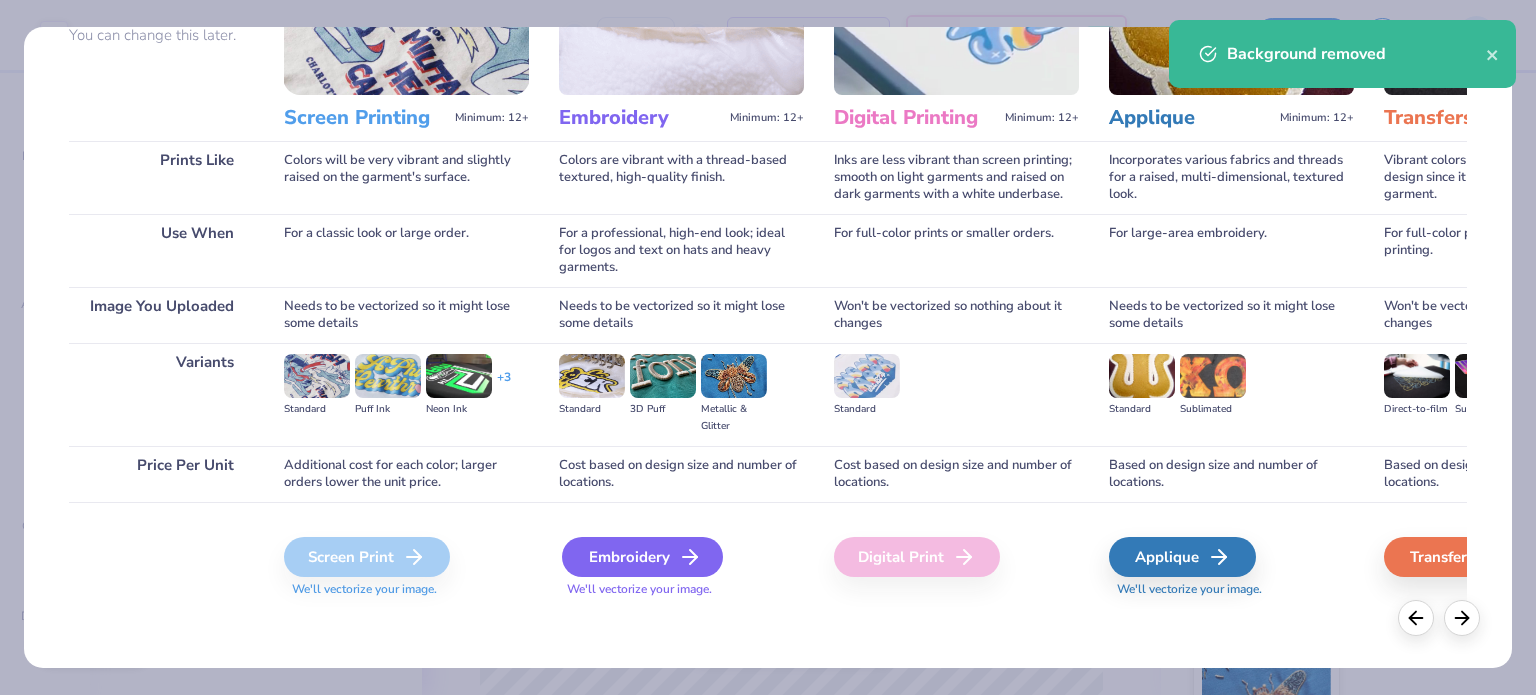 click on "Embroidery" at bounding box center (642, 557) 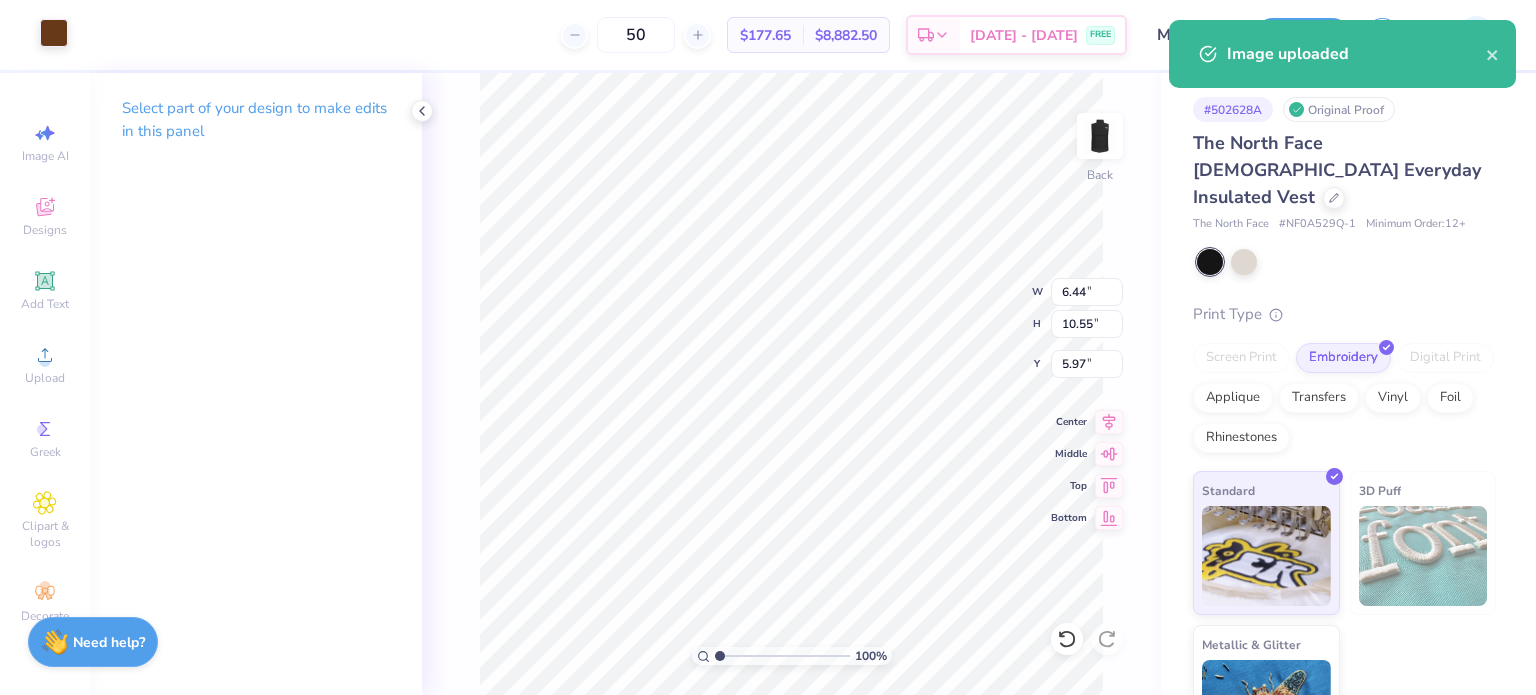 click at bounding box center [54, 33] 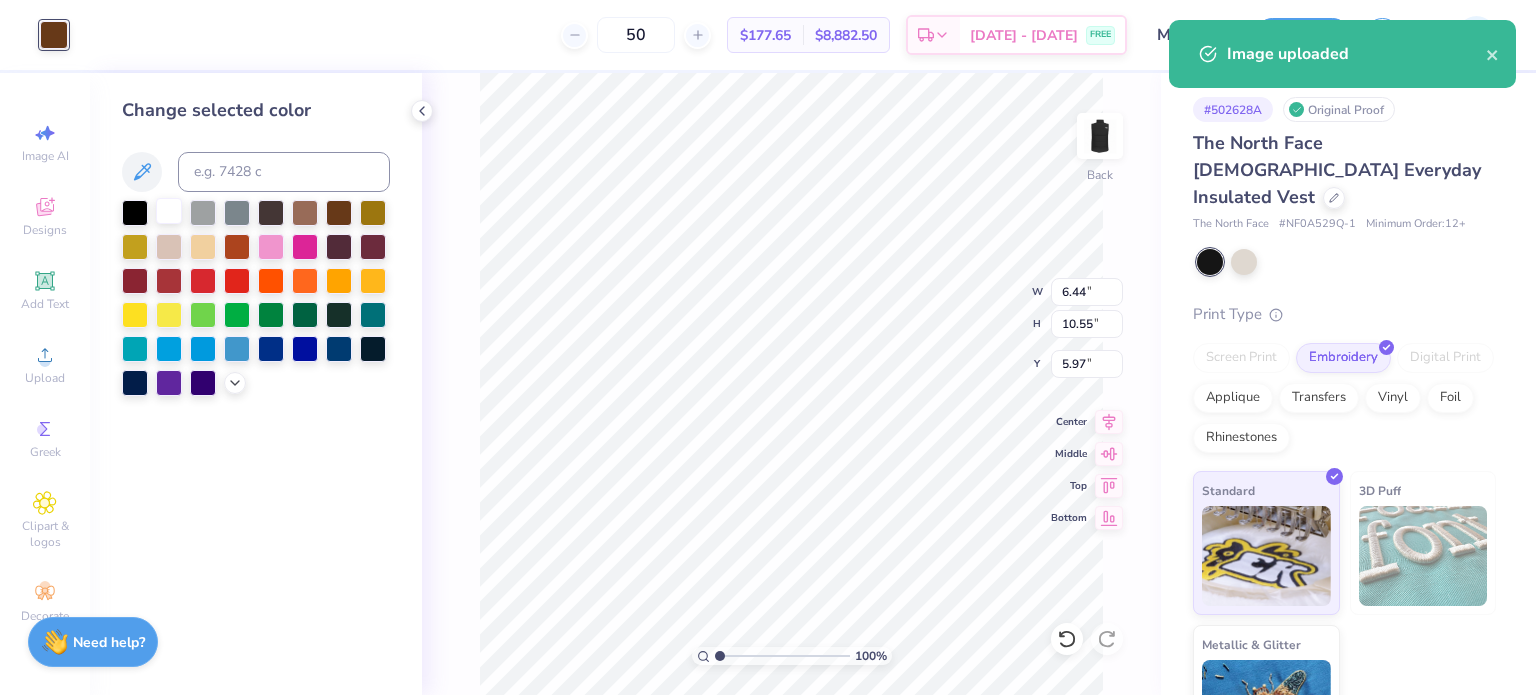 click at bounding box center (169, 211) 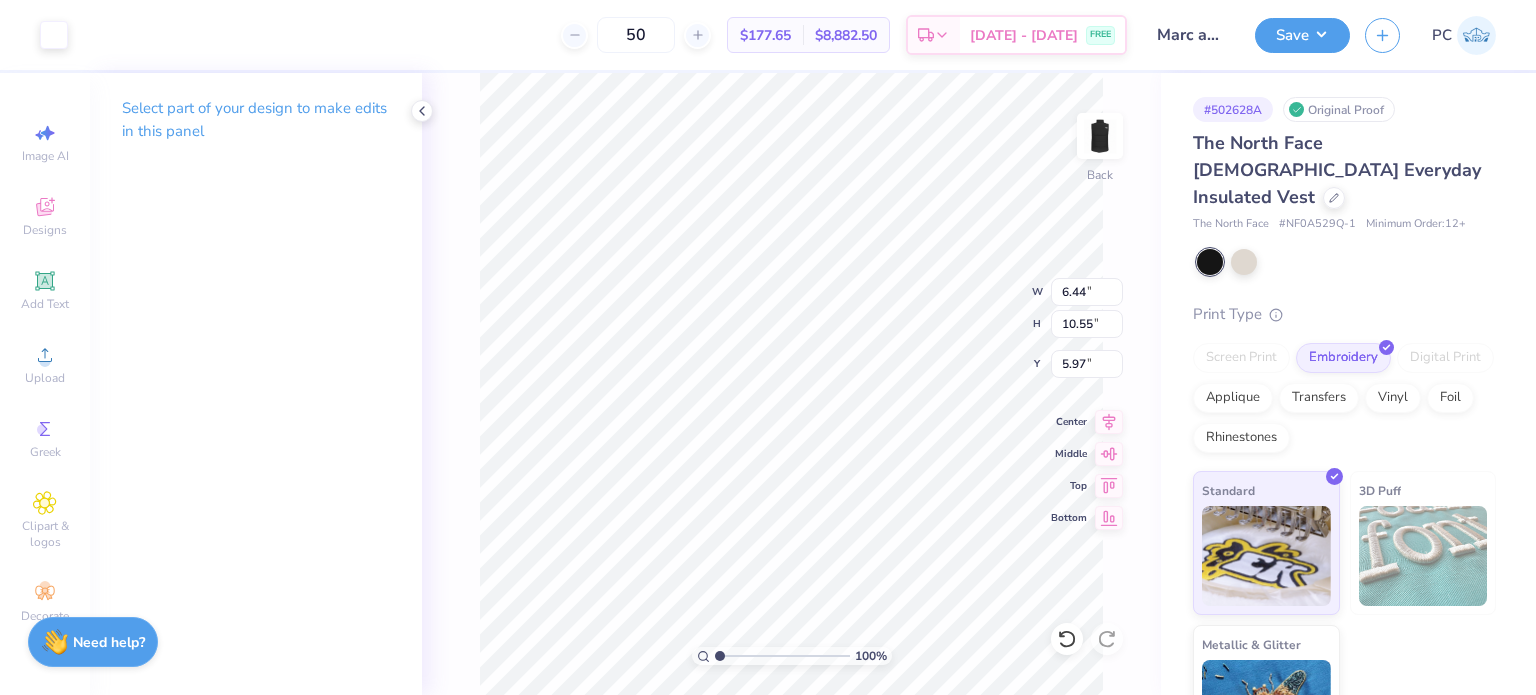 type on "2.50" 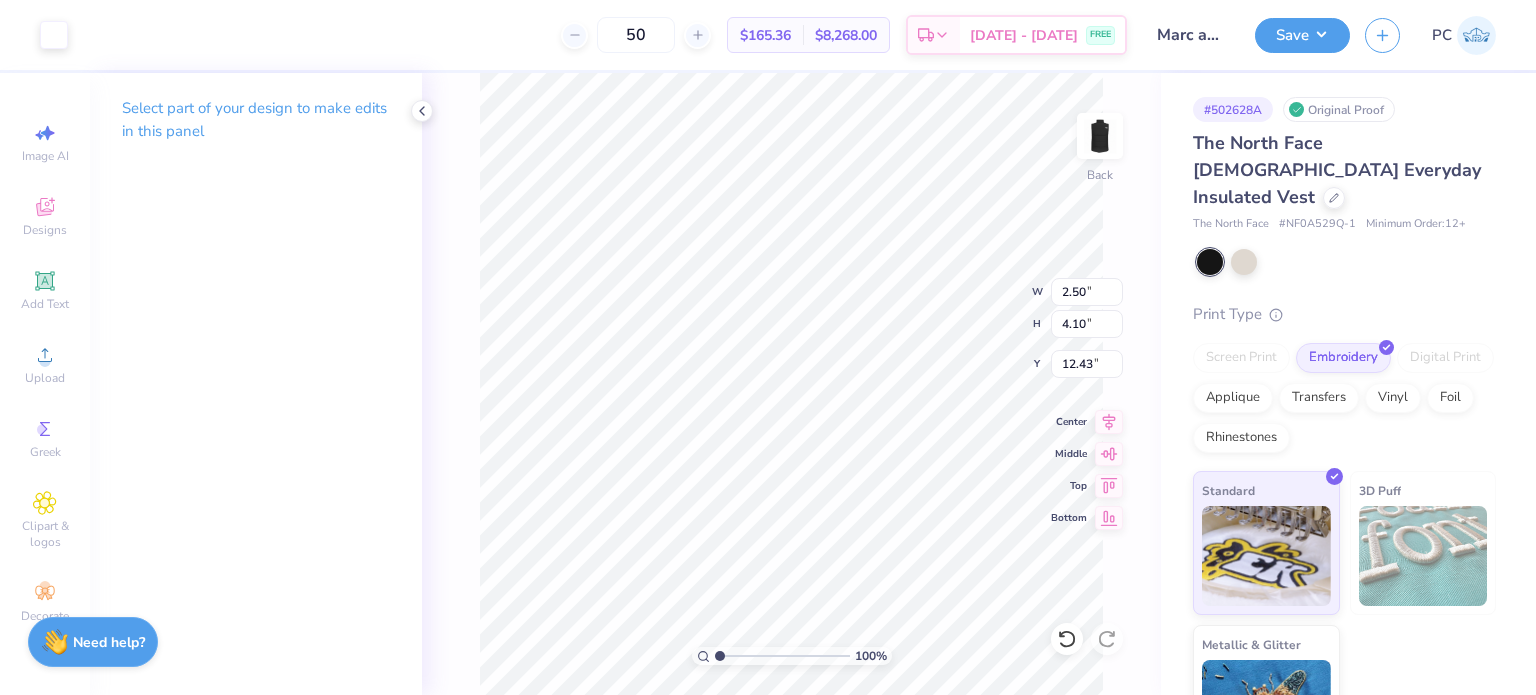 type on "4.96" 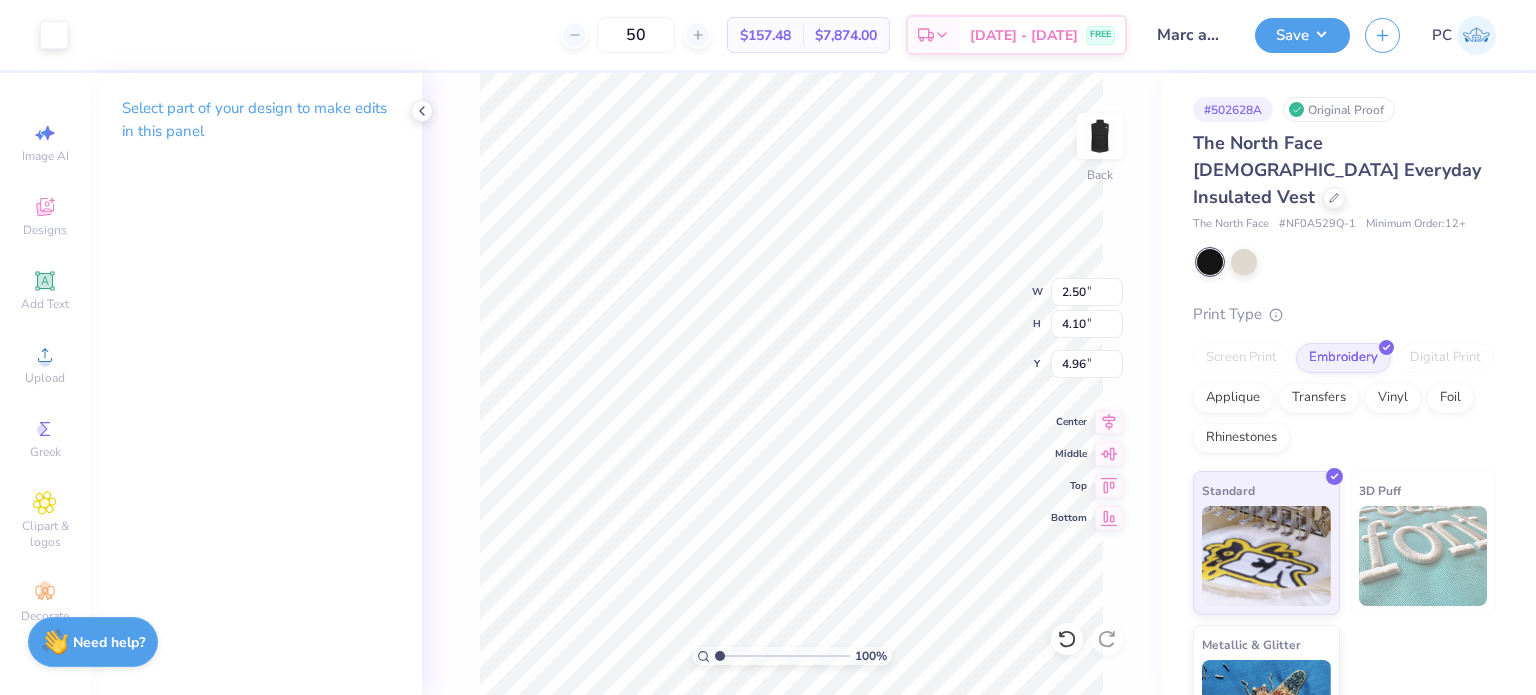 type on "1.48" 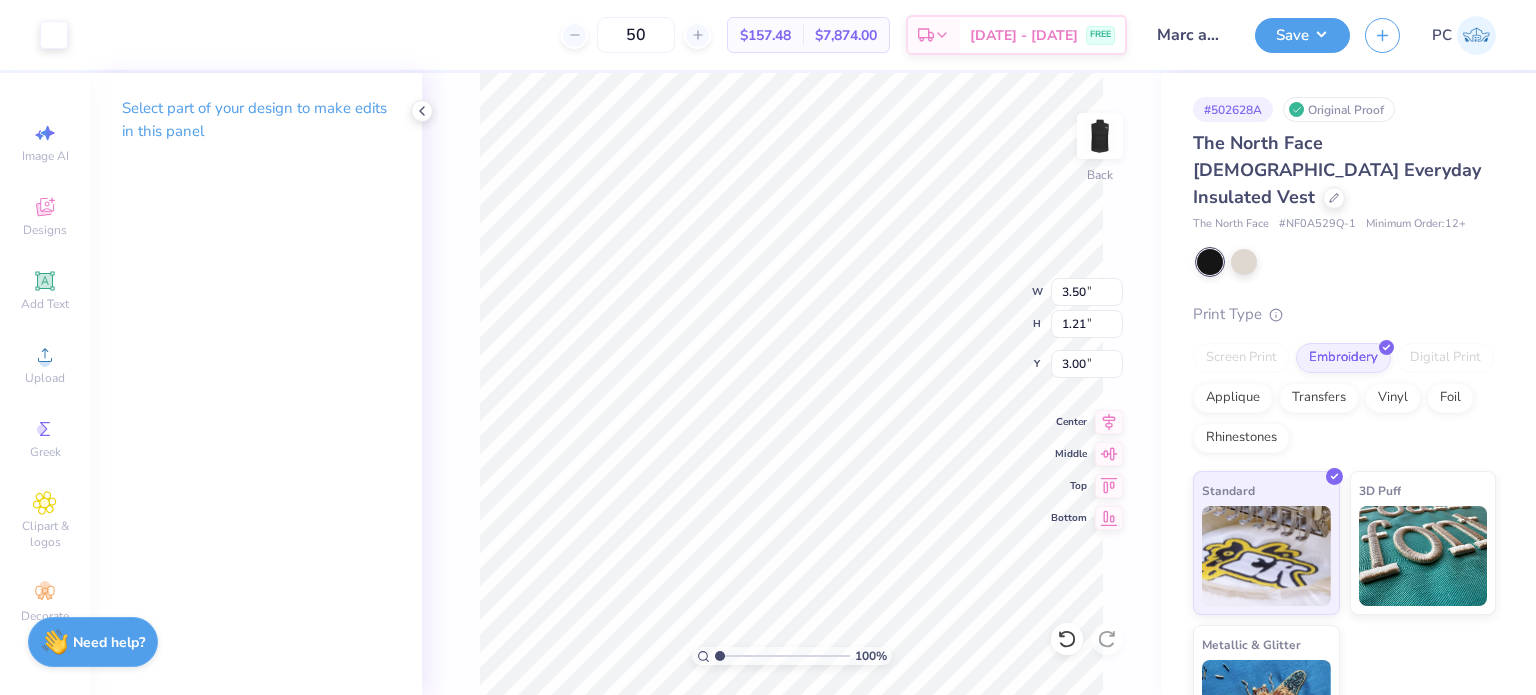 type on "1.71" 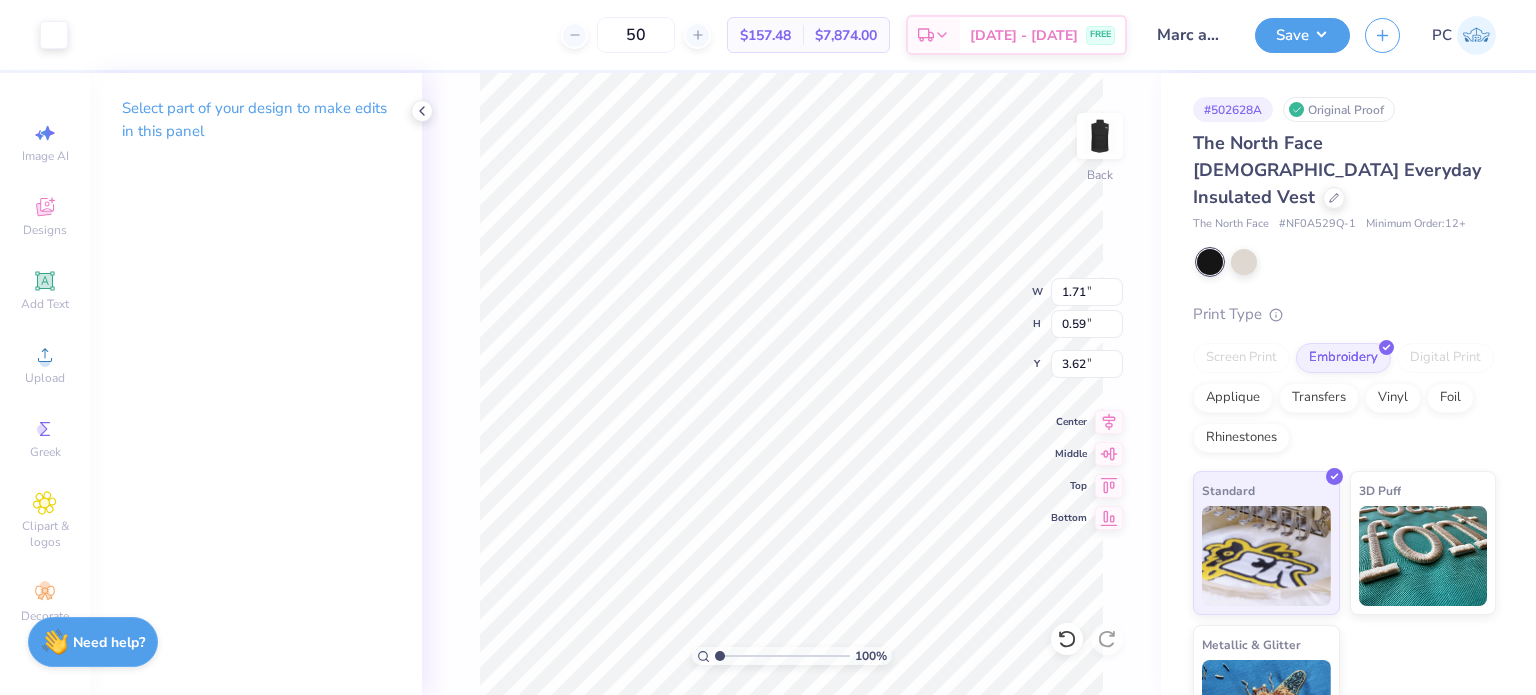 type on "4.47" 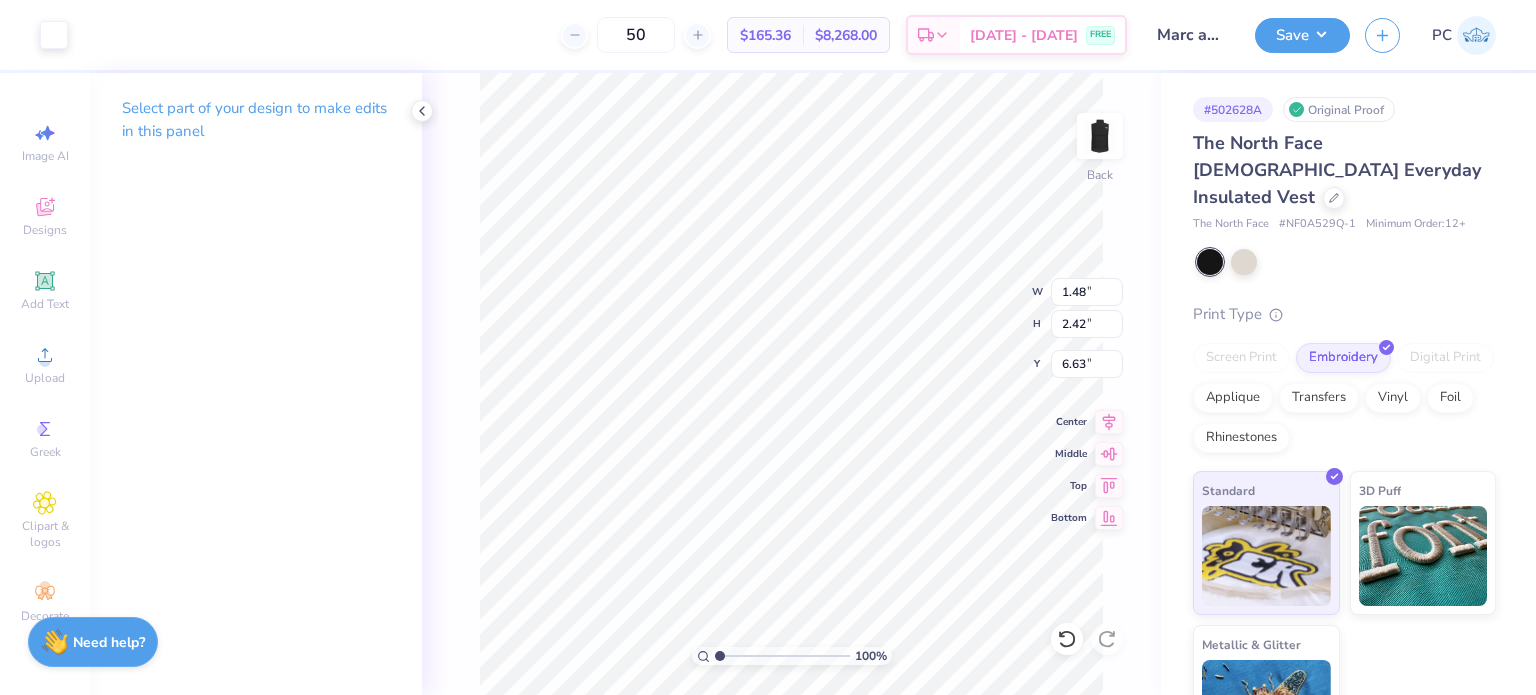 type on "3.00" 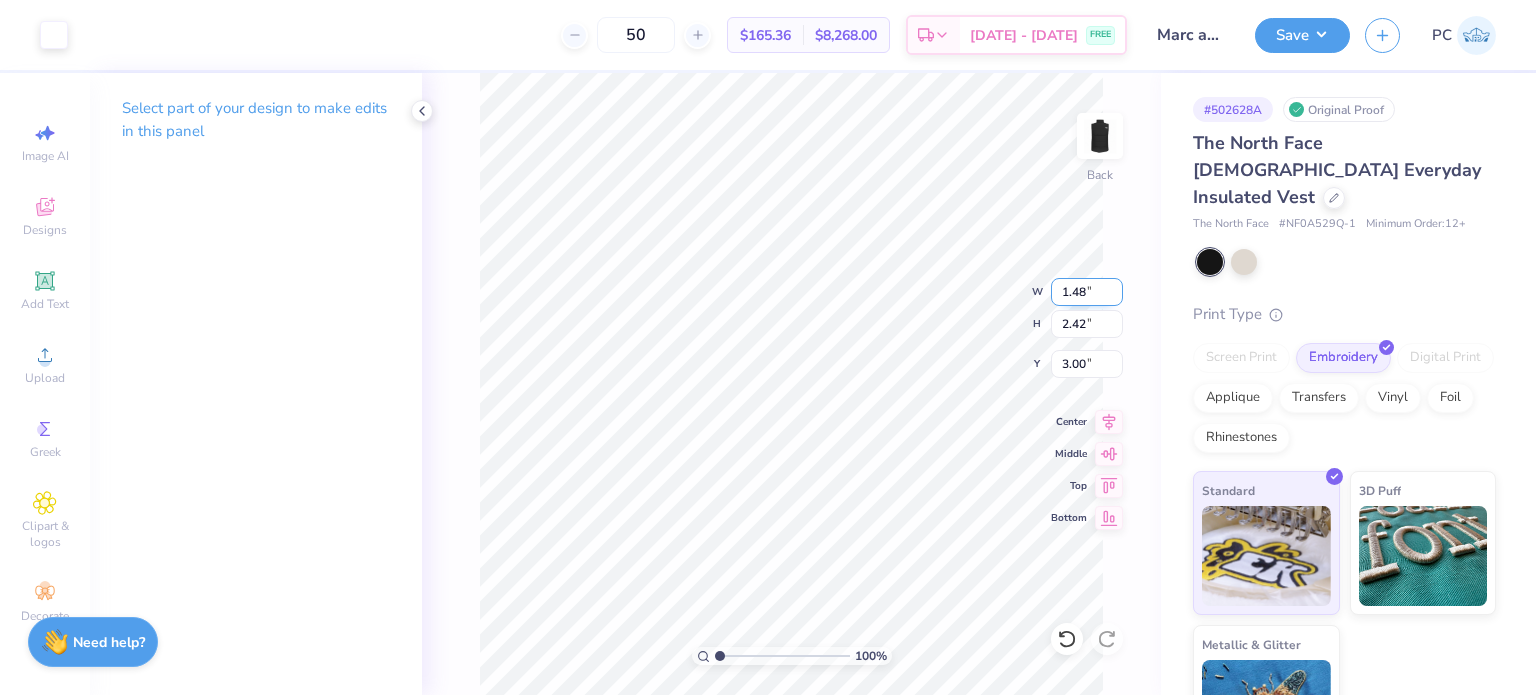 drag, startPoint x: 1090, startPoint y: 285, endPoint x: 1062, endPoint y: 285, distance: 28 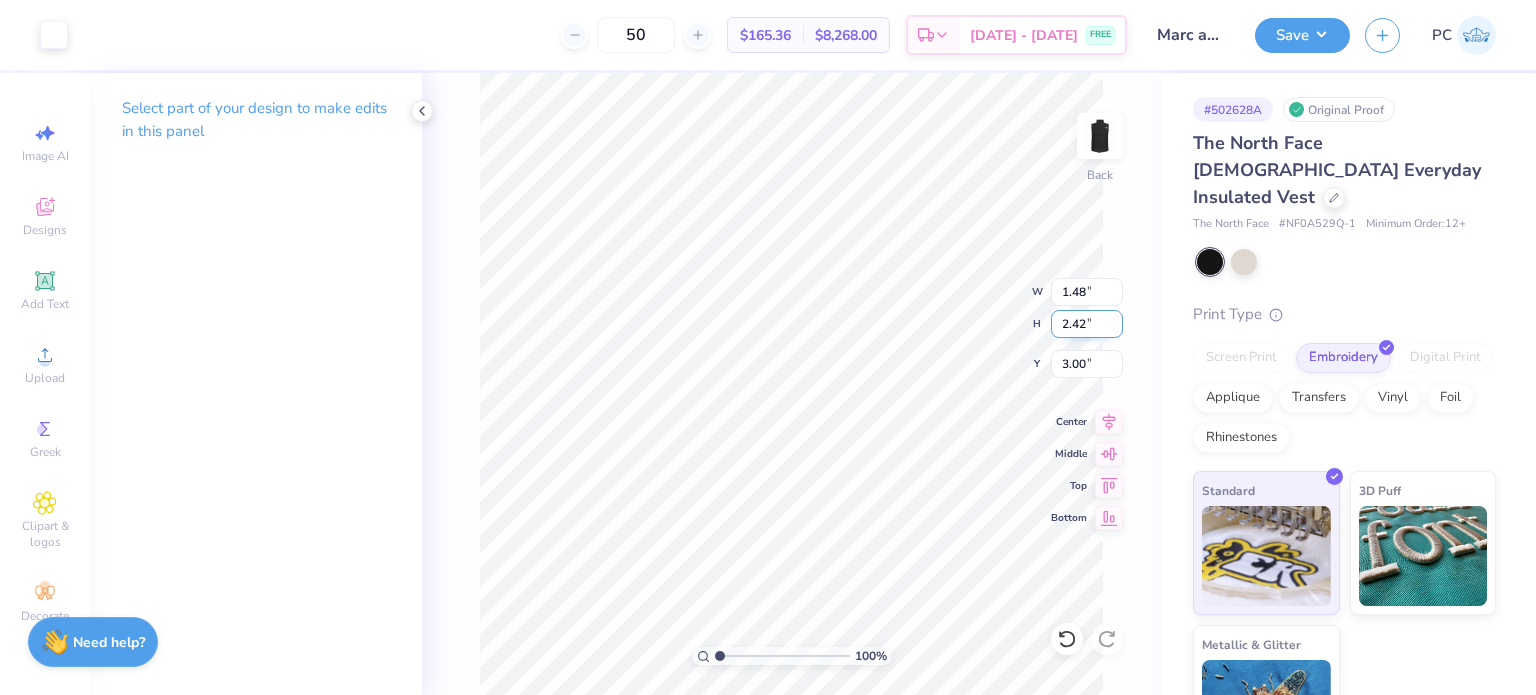 drag, startPoint x: 1081, startPoint y: 319, endPoint x: 1059, endPoint y: 323, distance: 22.36068 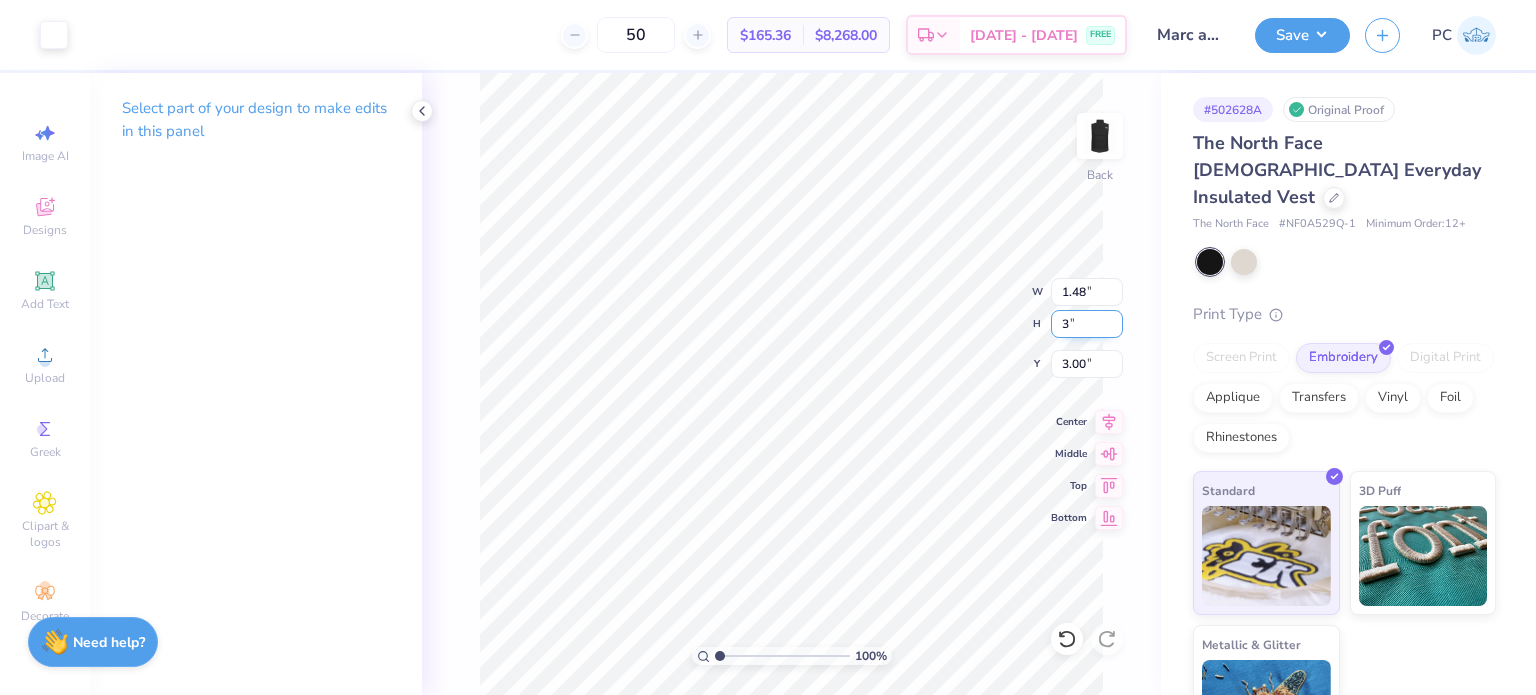 type on "3" 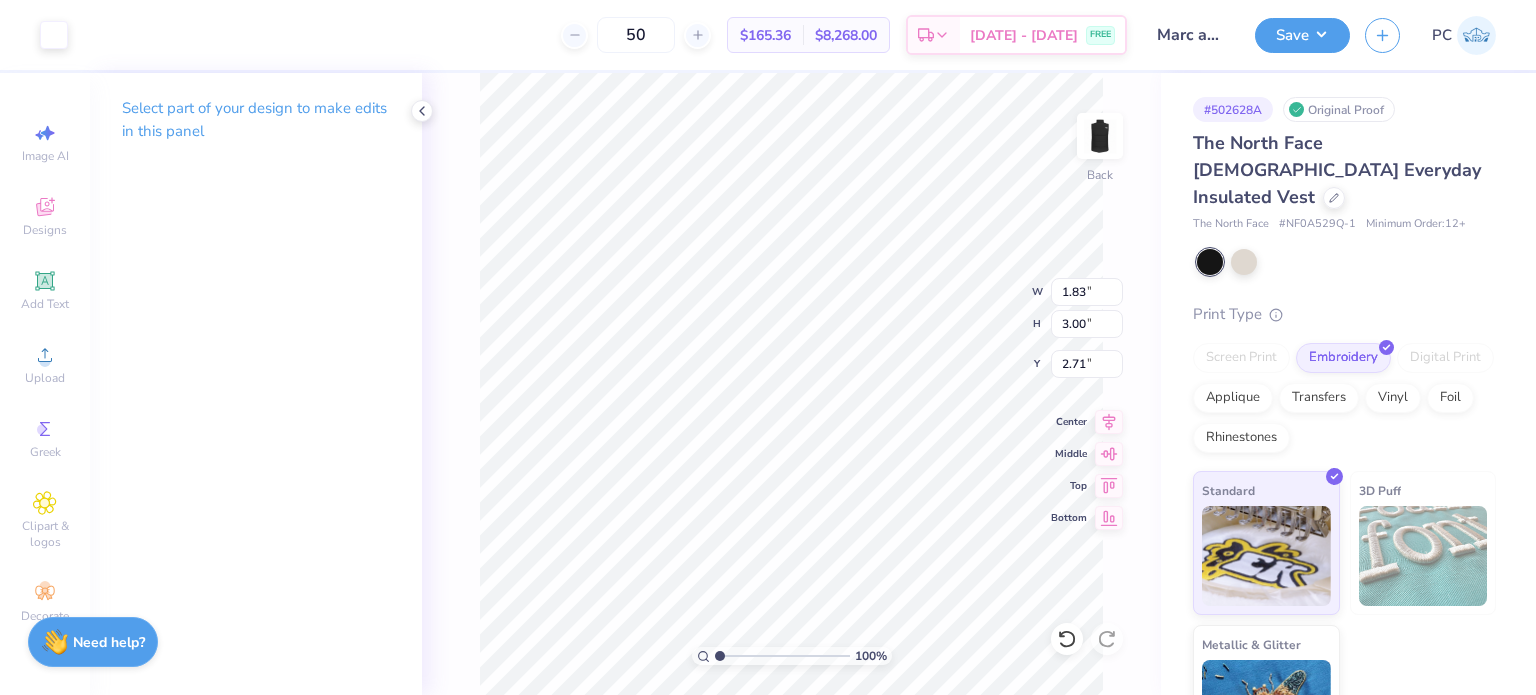 type on "3.00" 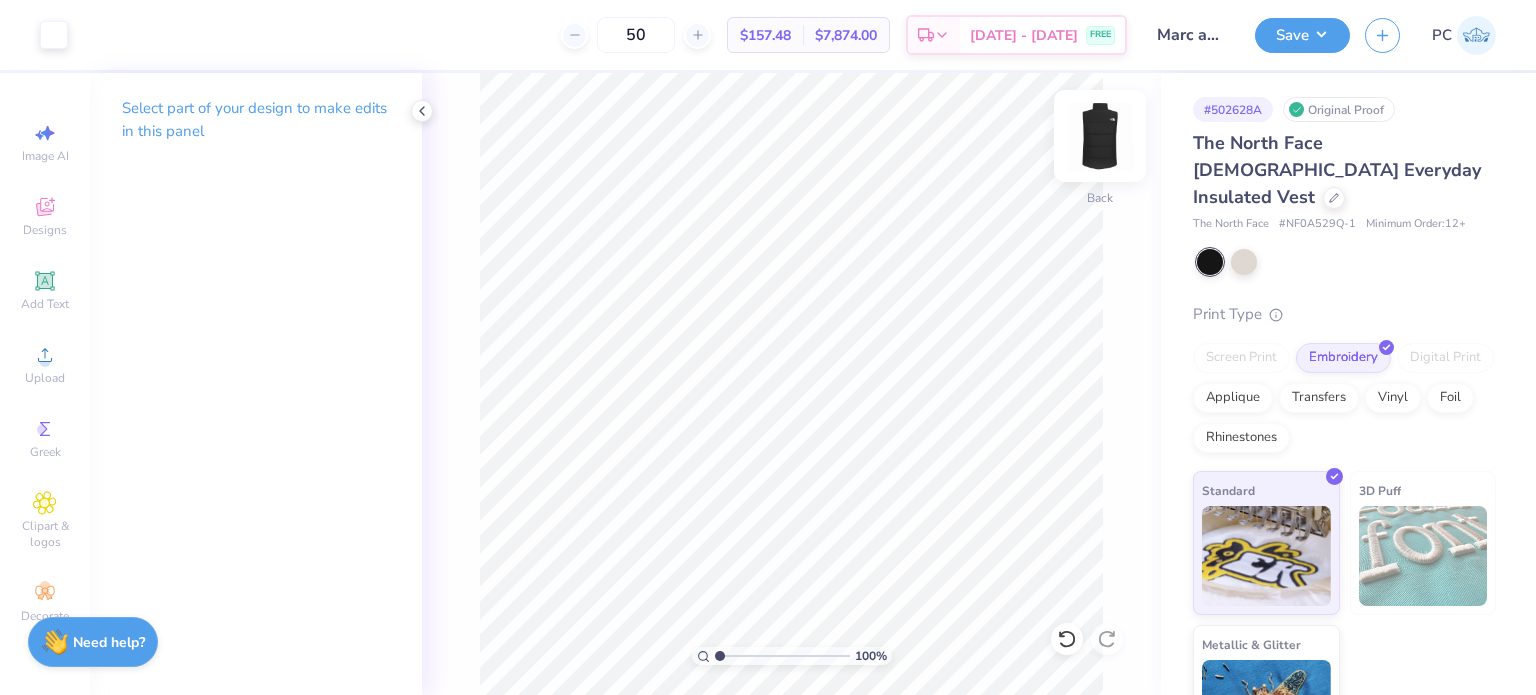 click at bounding box center (1100, 136) 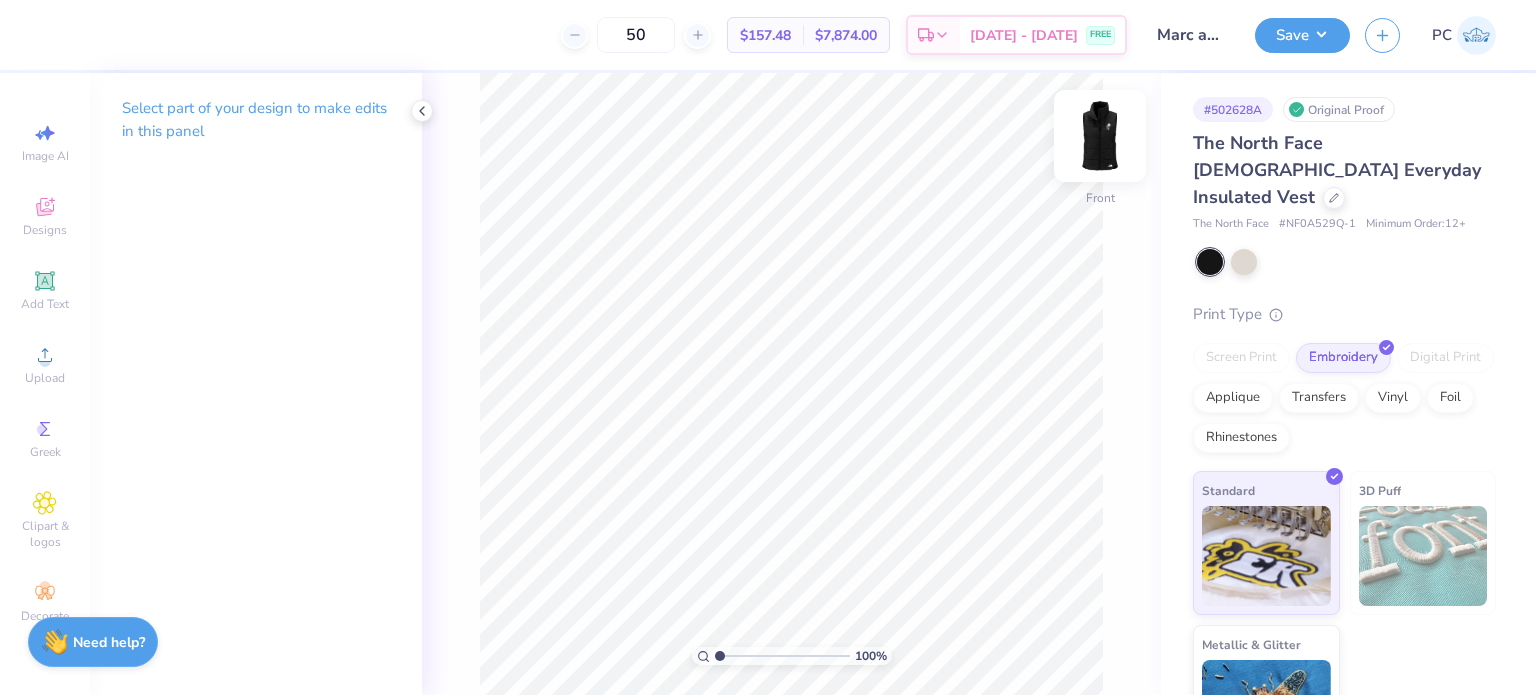 click at bounding box center [1100, 136] 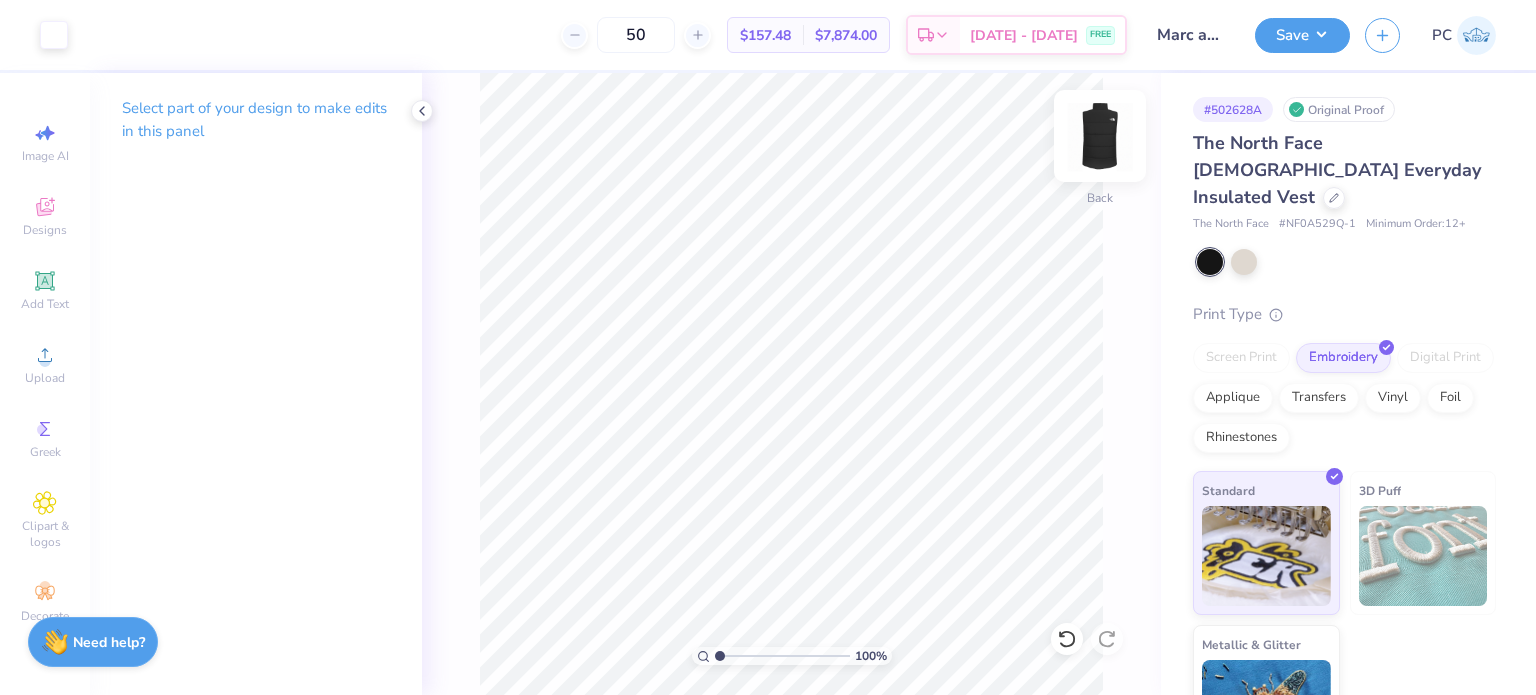 click at bounding box center [1100, 136] 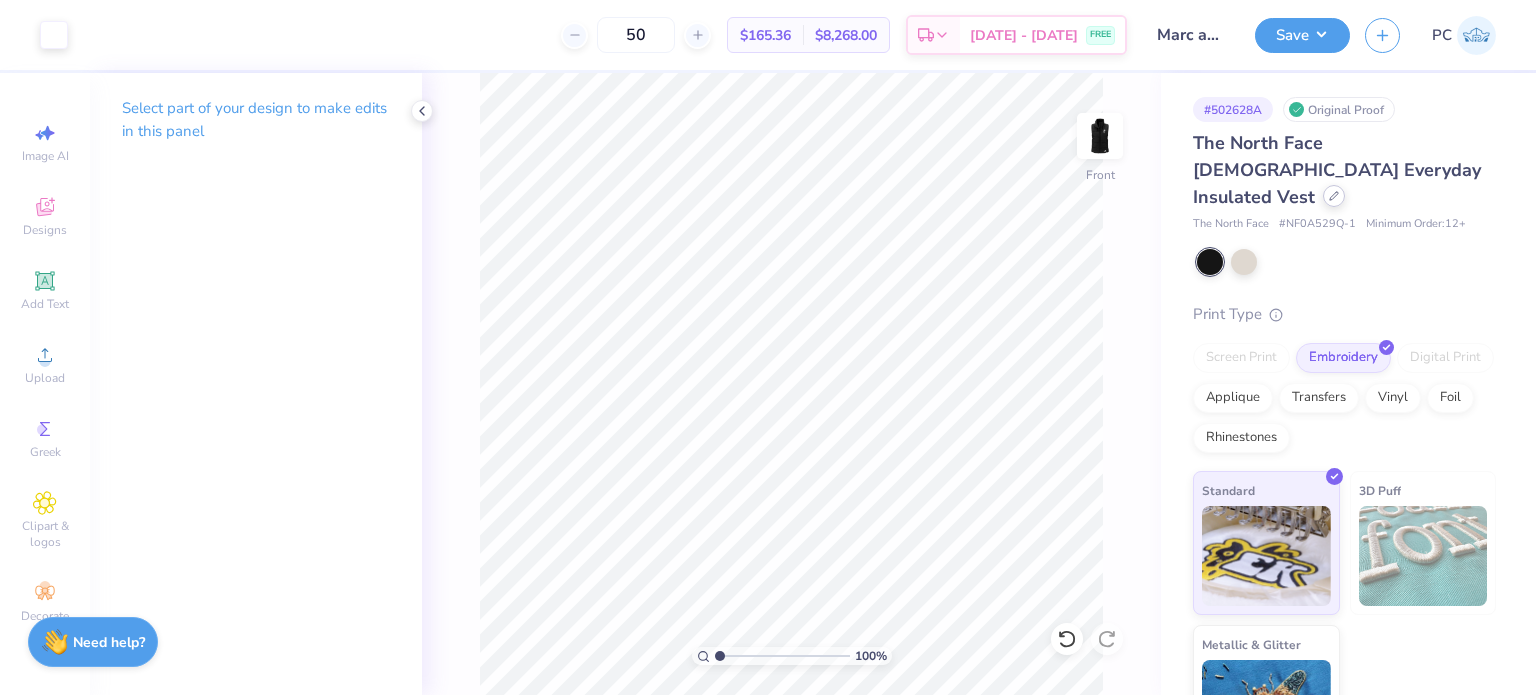 click at bounding box center [1334, 196] 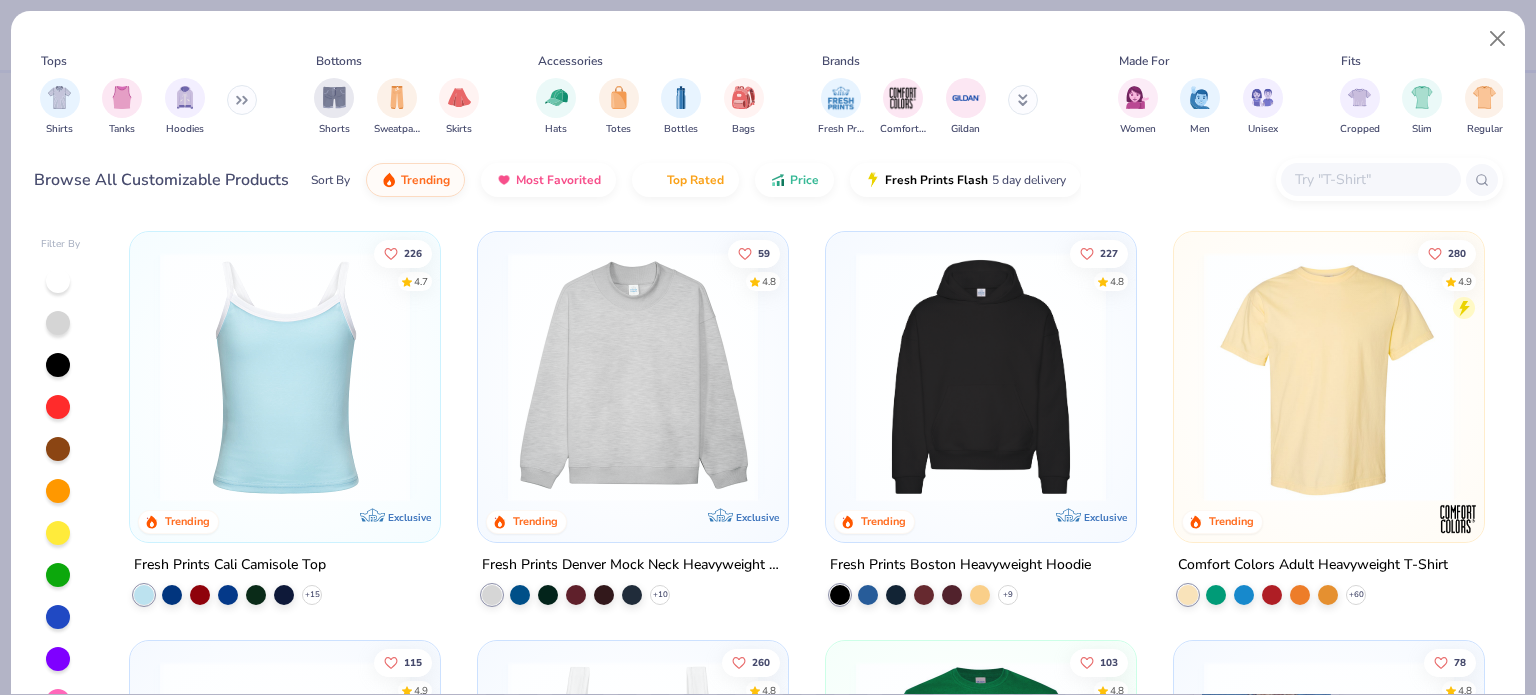 click on "Shirts Tanks Hoodies" at bounding box center (149, 107) 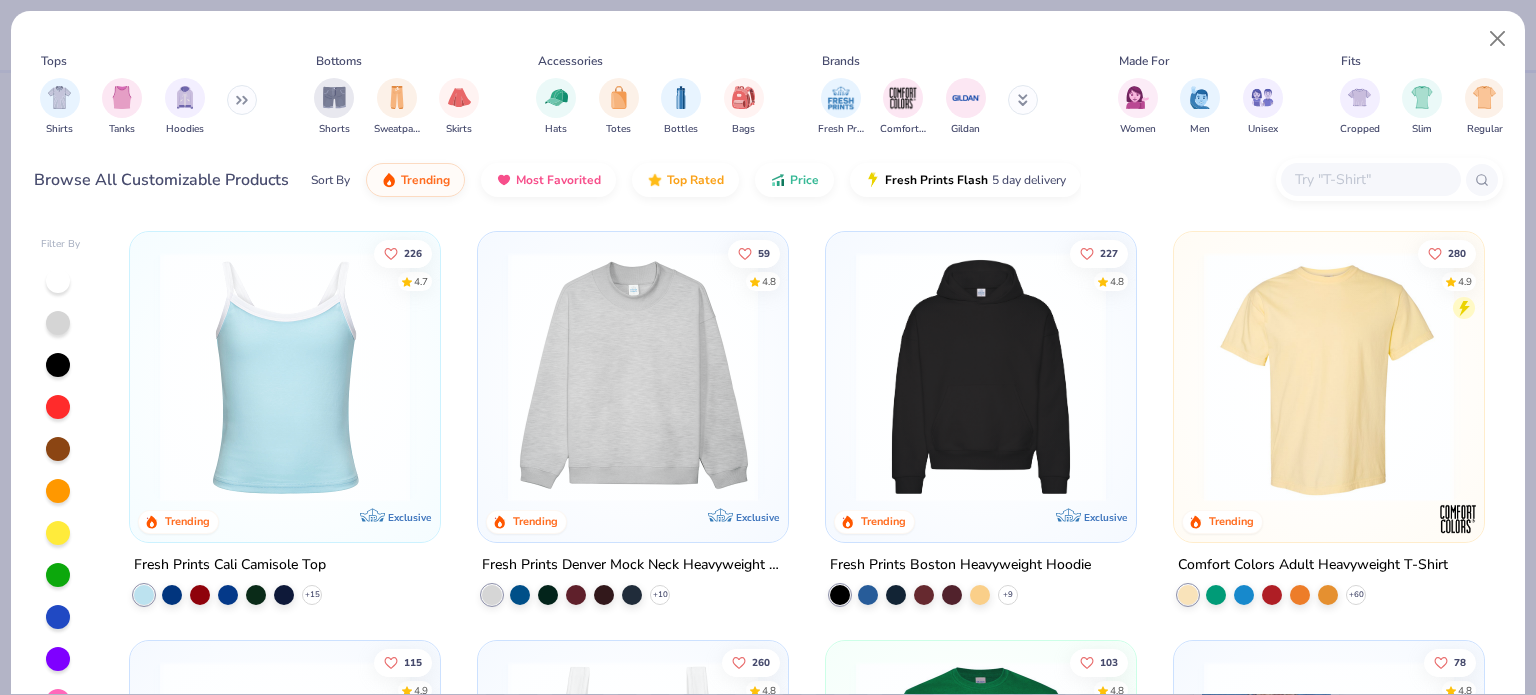 click at bounding box center [242, 100] 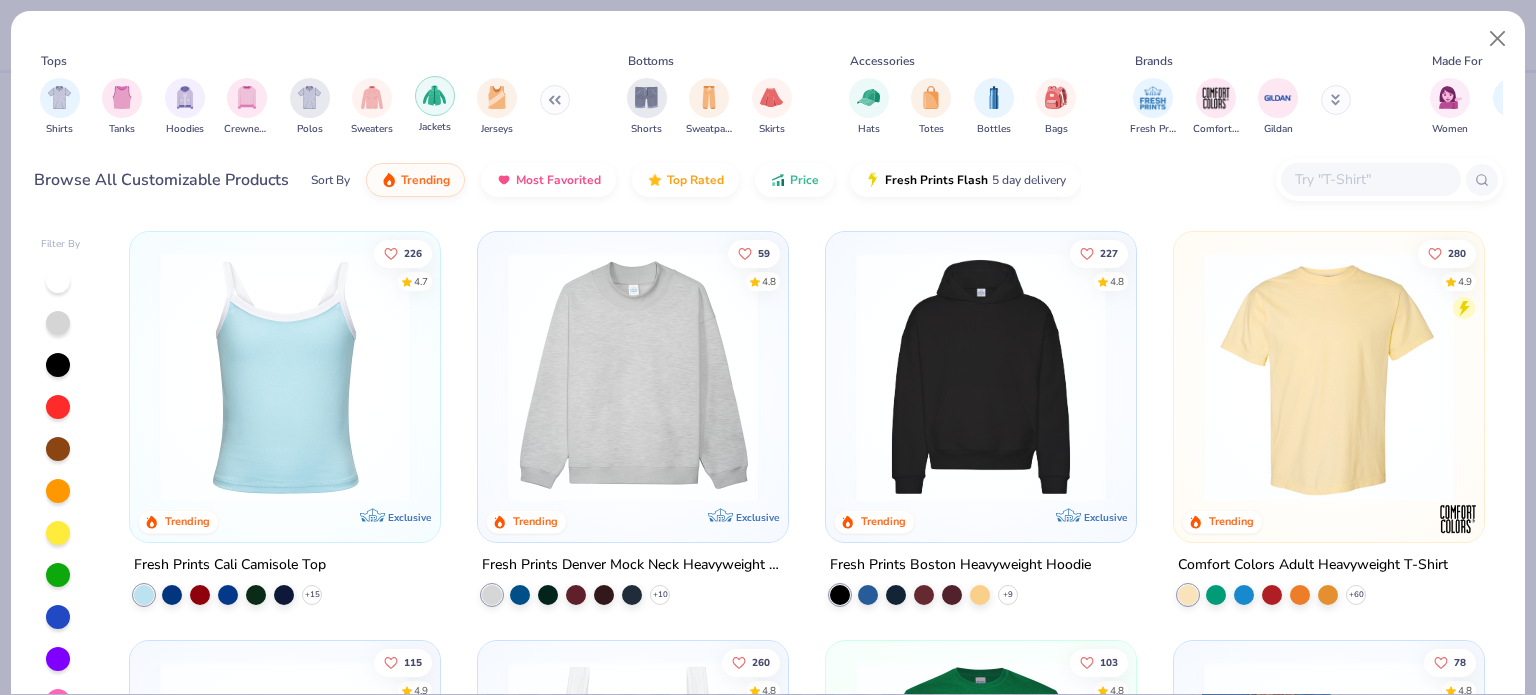 click at bounding box center [435, 96] 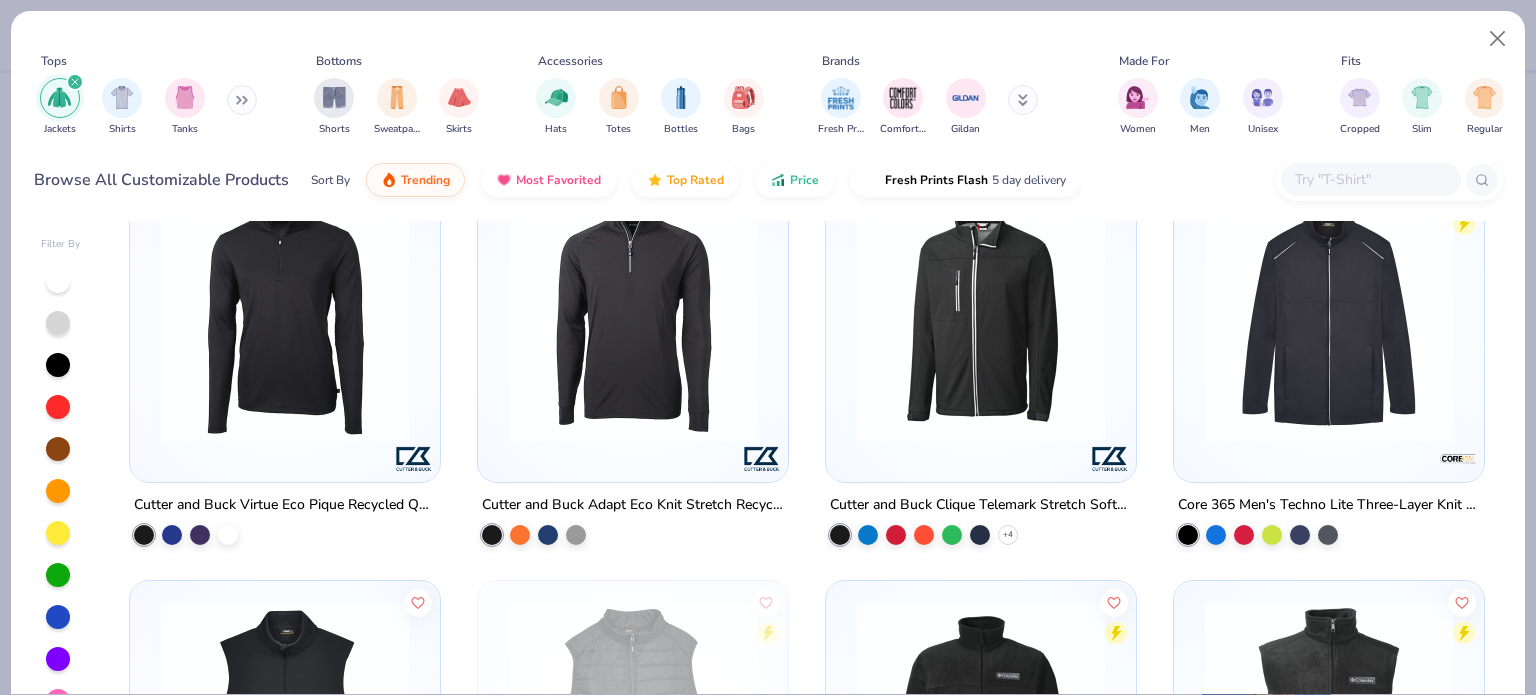 scroll, scrollTop: 7000, scrollLeft: 0, axis: vertical 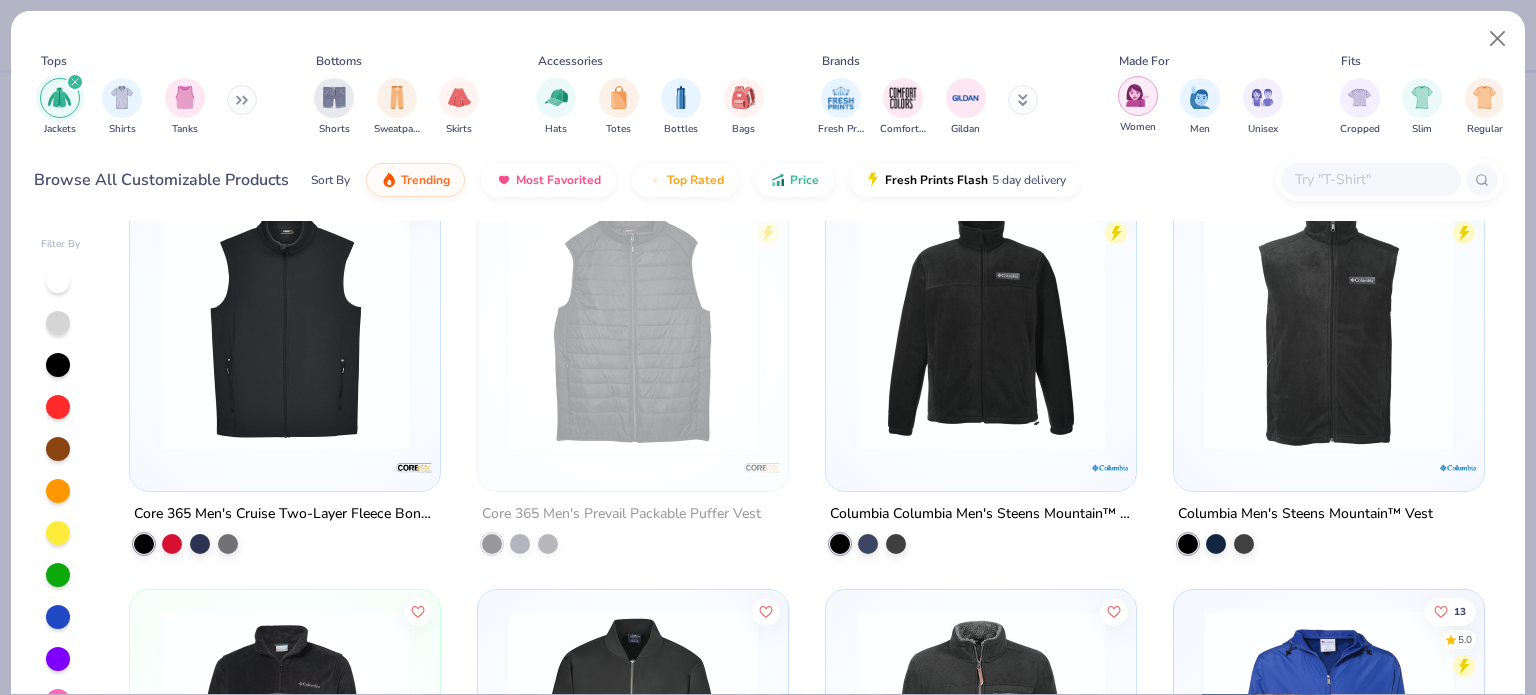 click at bounding box center (1137, 95) 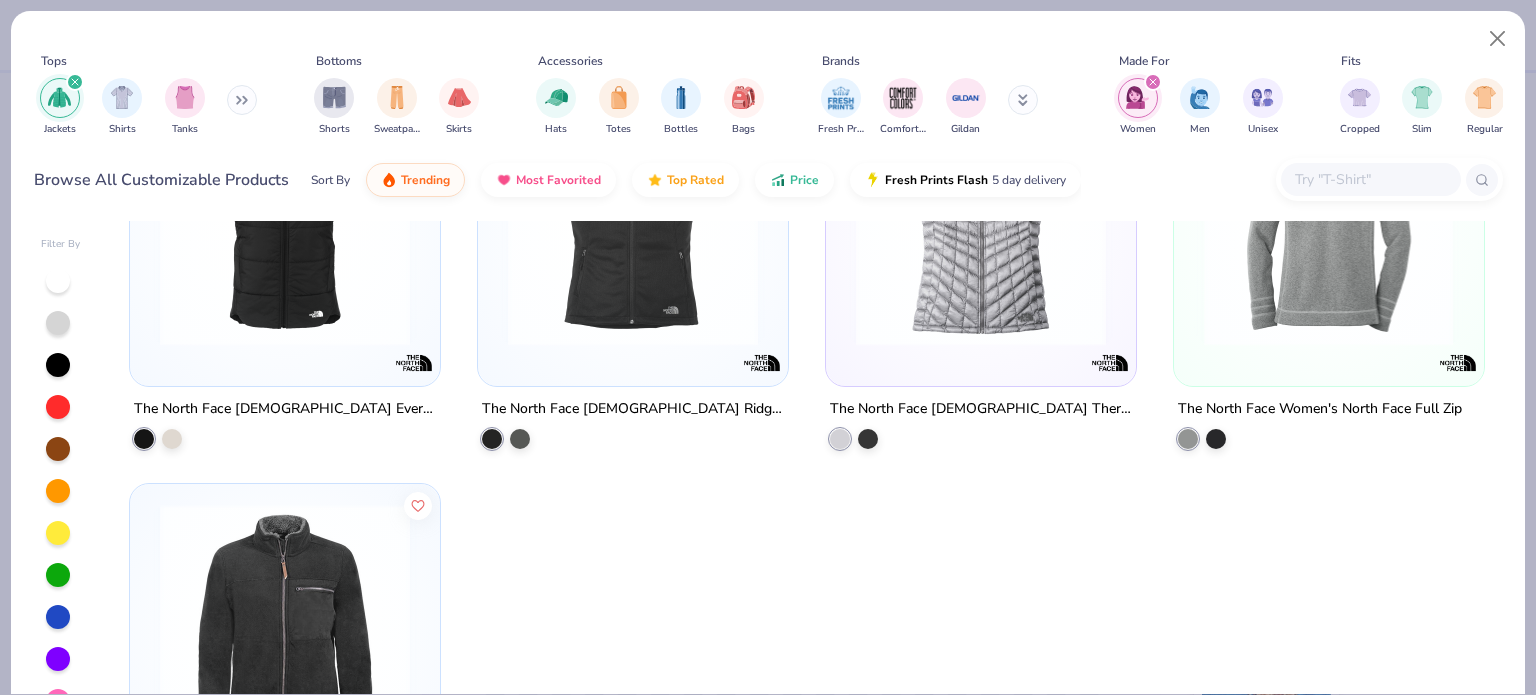 scroll, scrollTop: 1135, scrollLeft: 0, axis: vertical 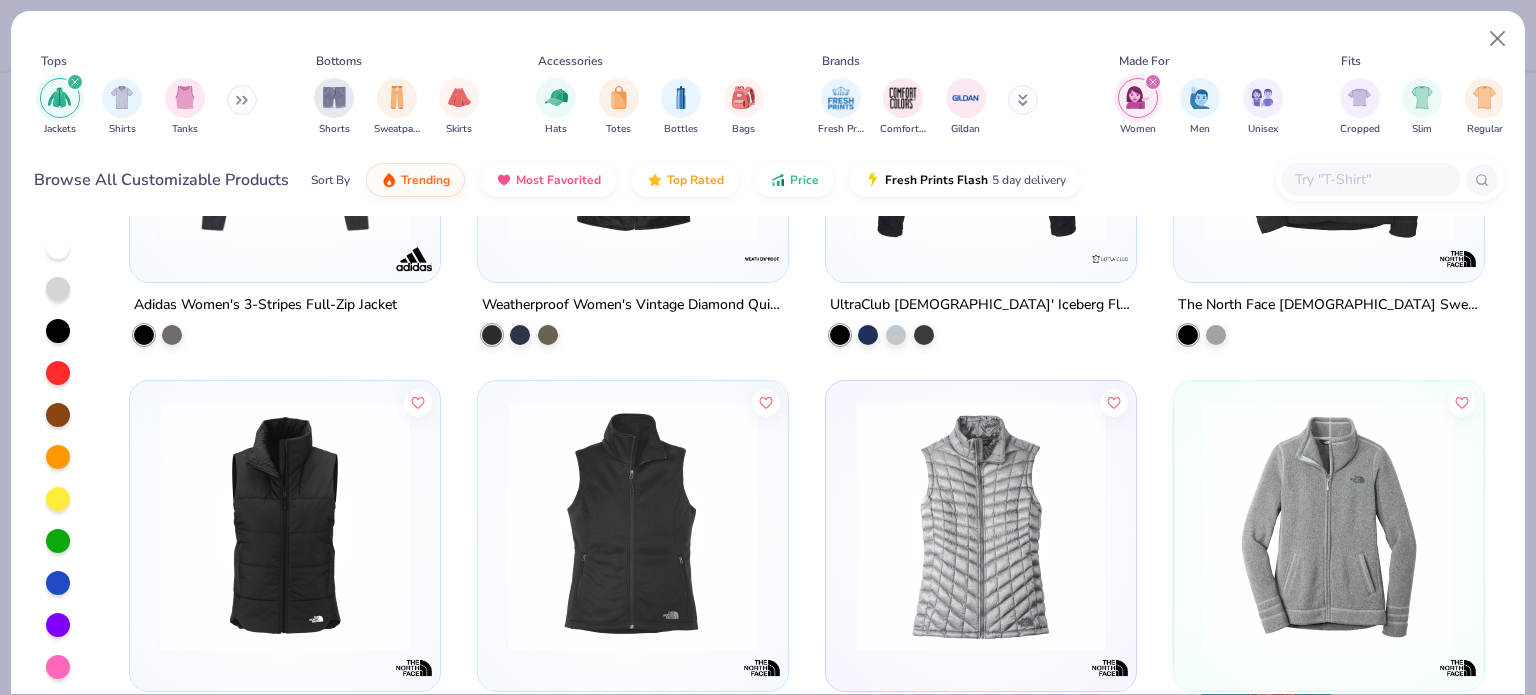 click at bounding box center [285, 525] 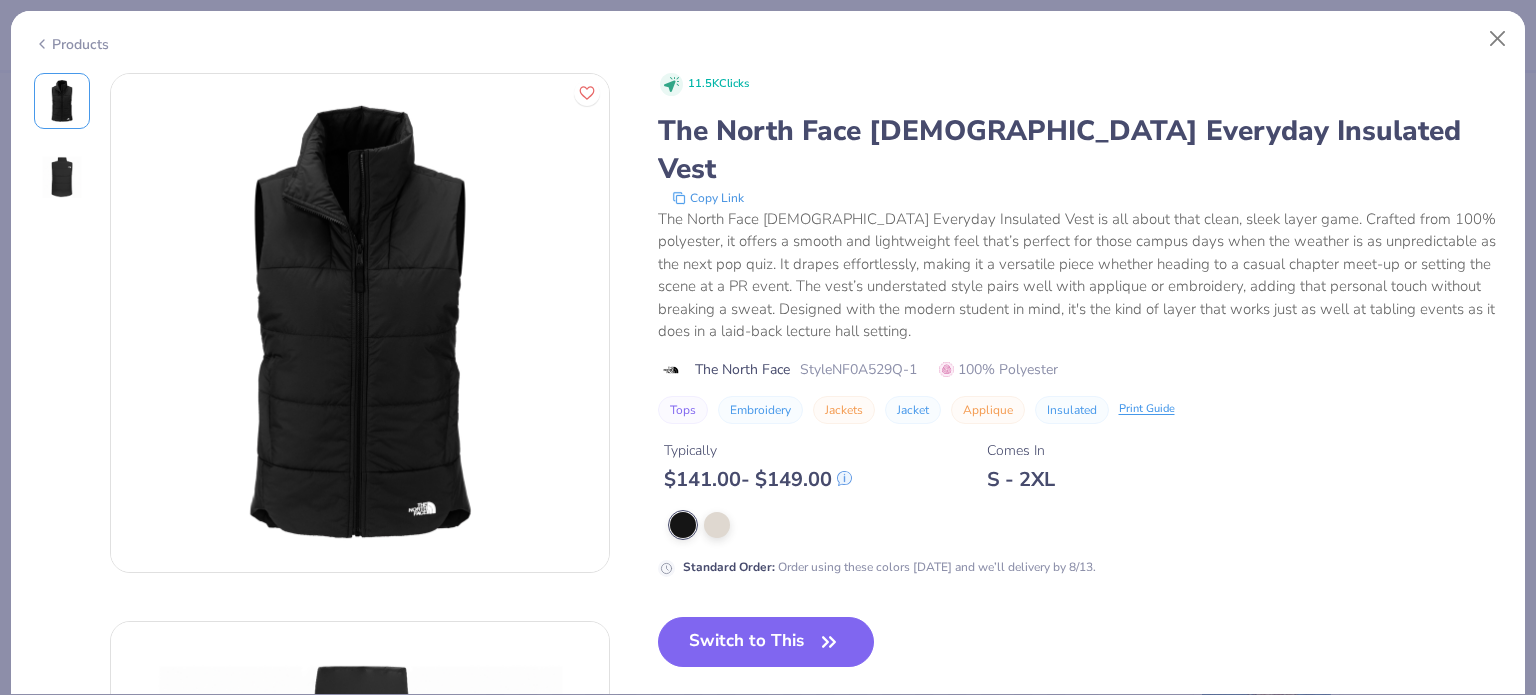 click on "Switch to This" at bounding box center (766, 642) 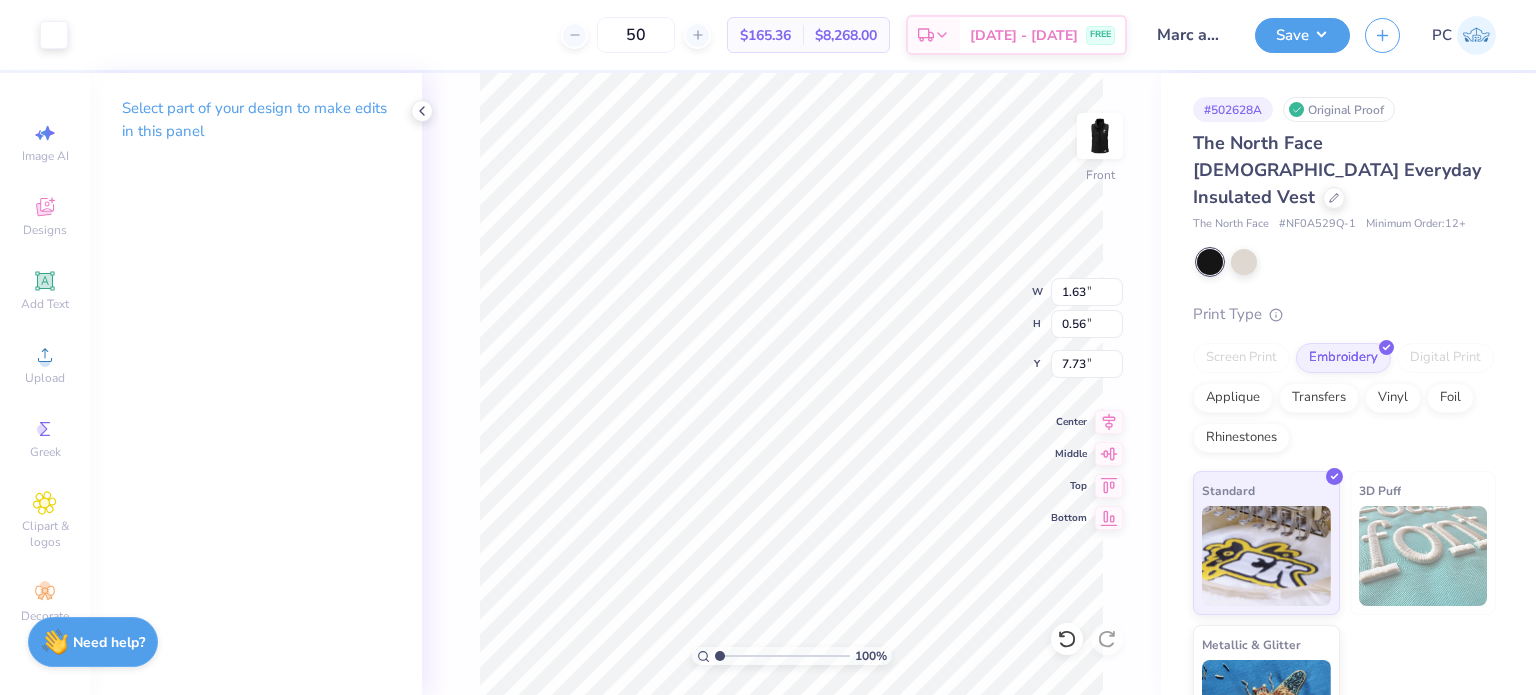 type on "3.00" 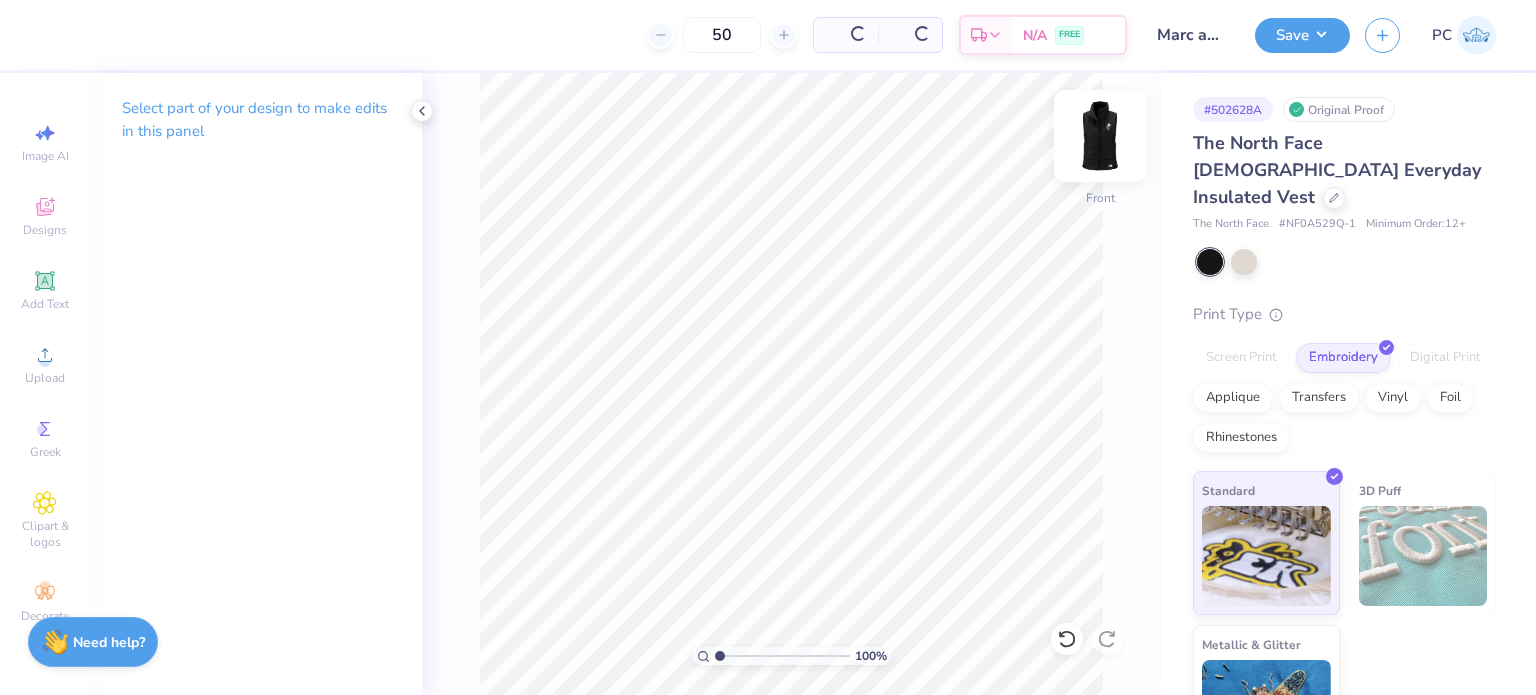 click at bounding box center (1100, 136) 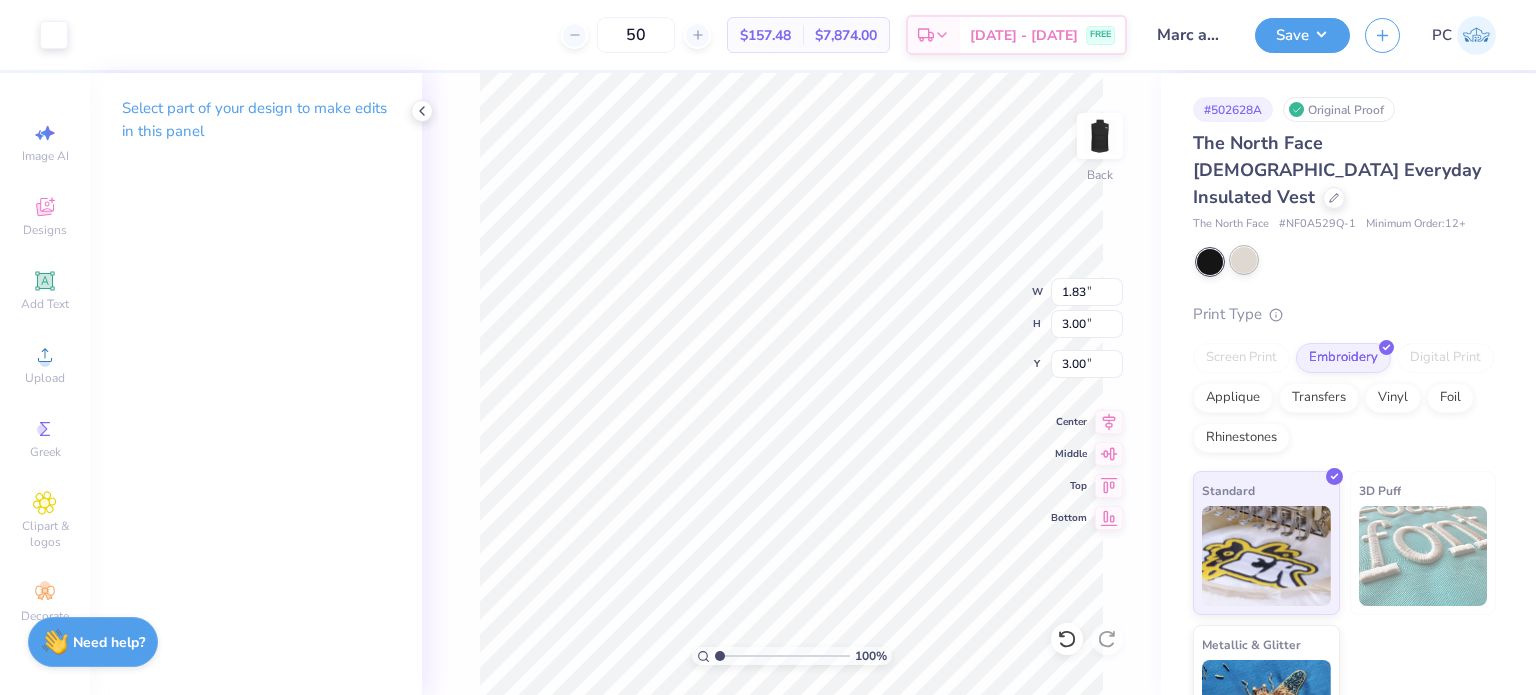click at bounding box center [1244, 260] 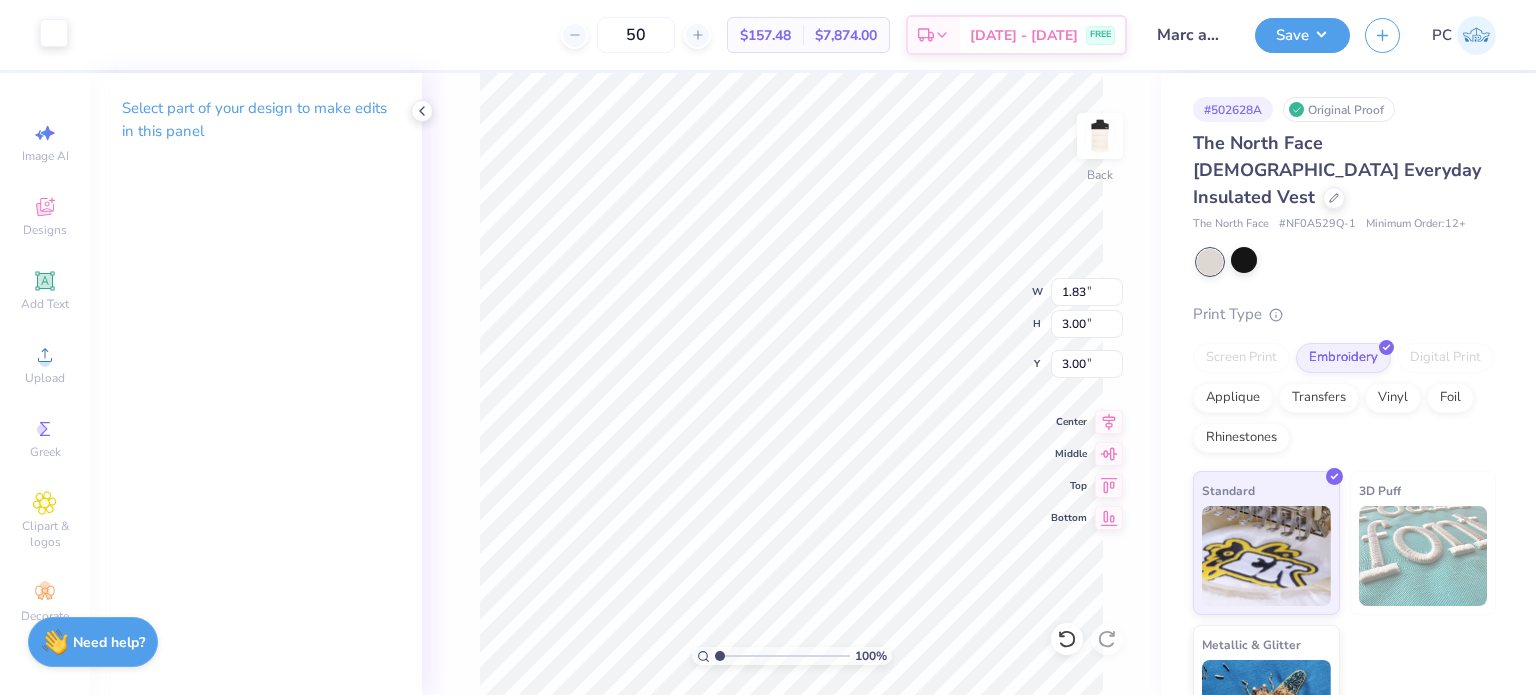 click at bounding box center (54, 33) 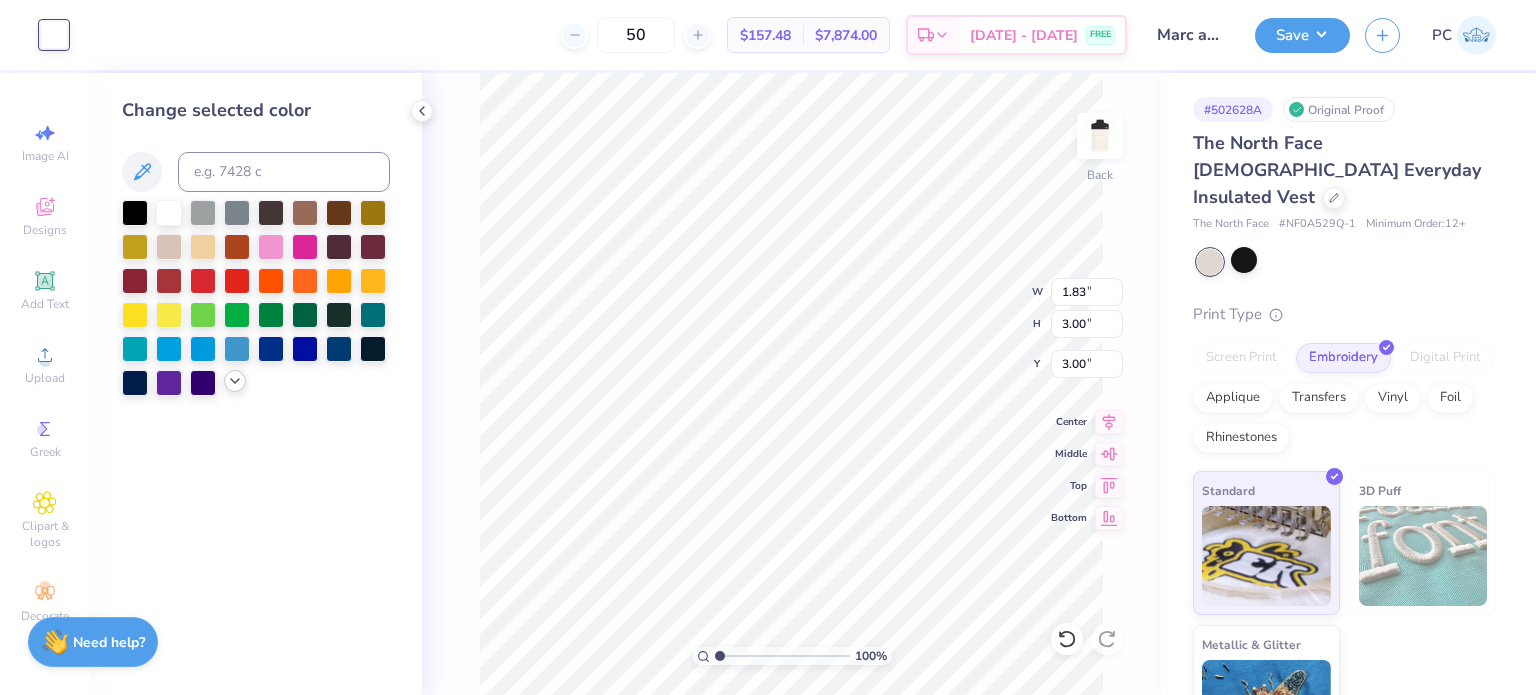 click at bounding box center [235, 381] 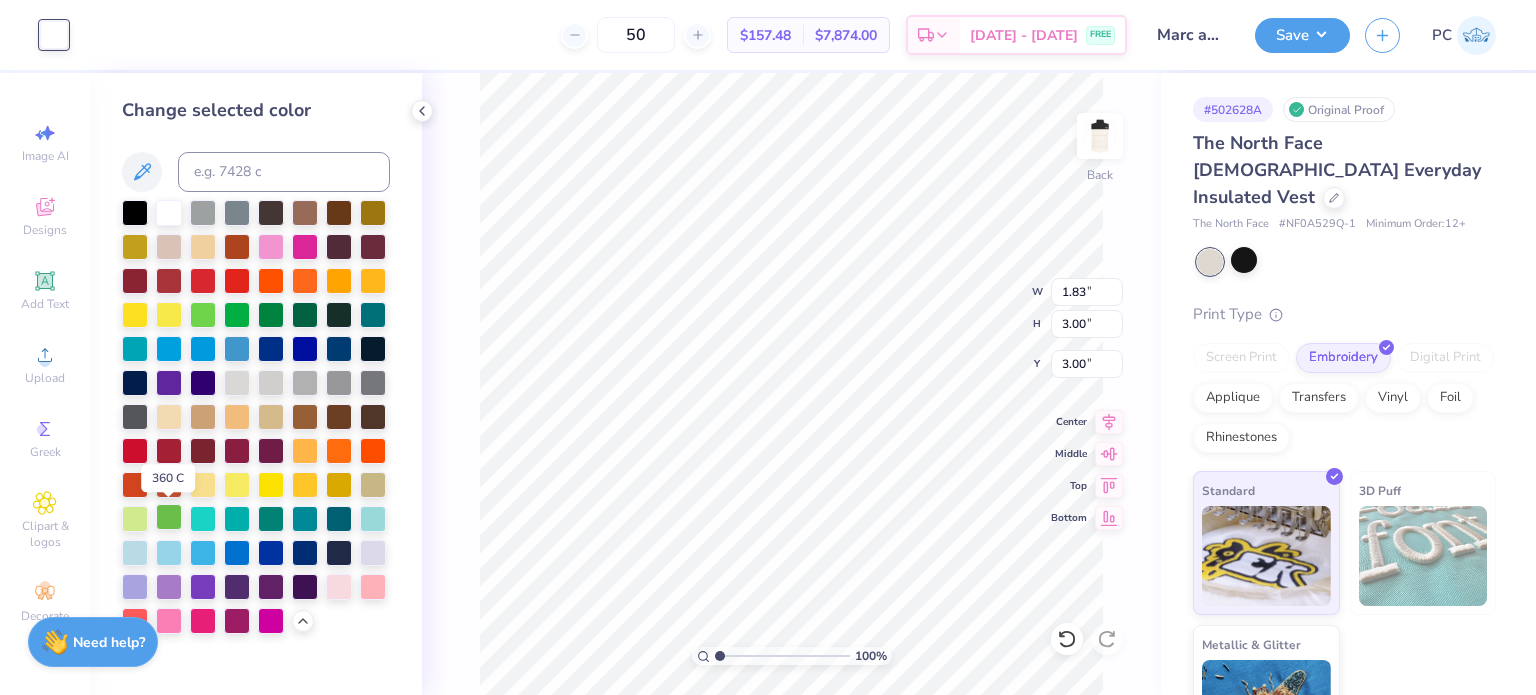 click at bounding box center (169, 517) 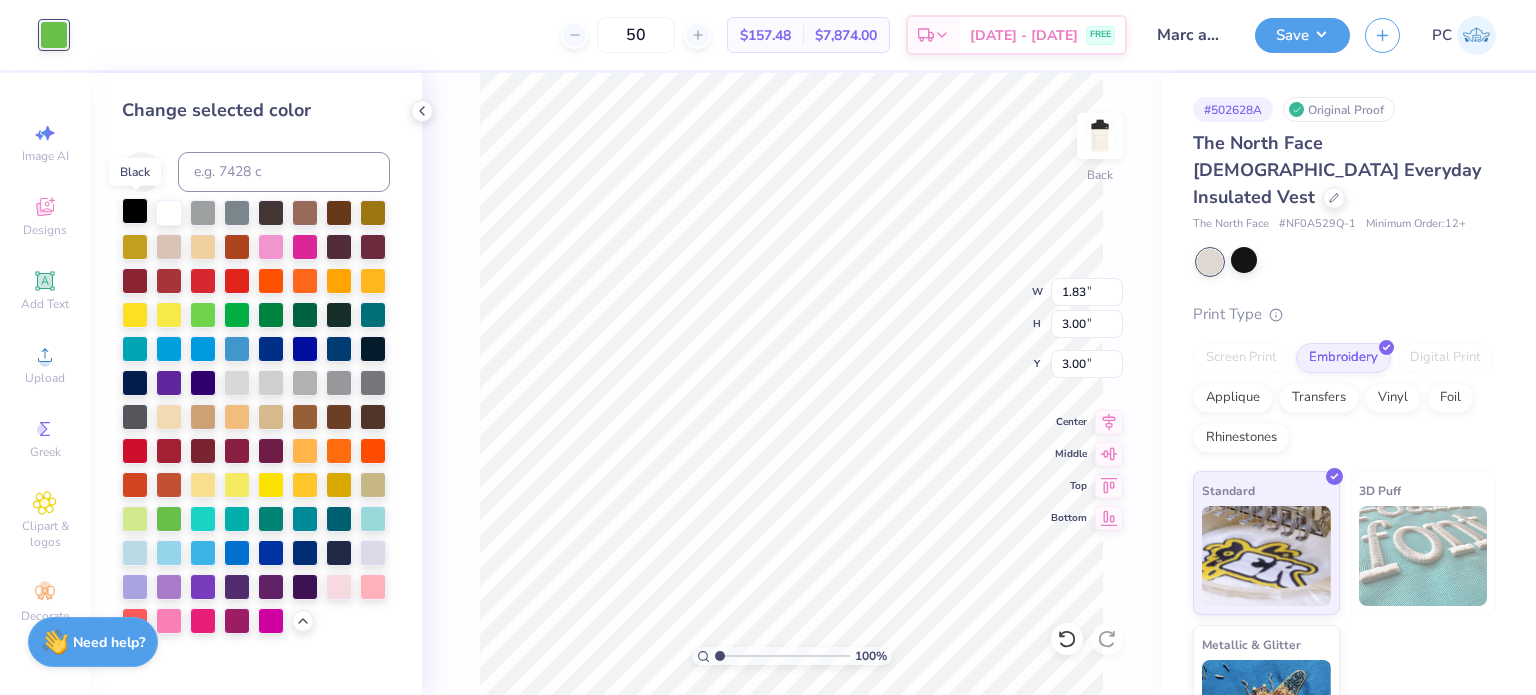 click at bounding box center [135, 211] 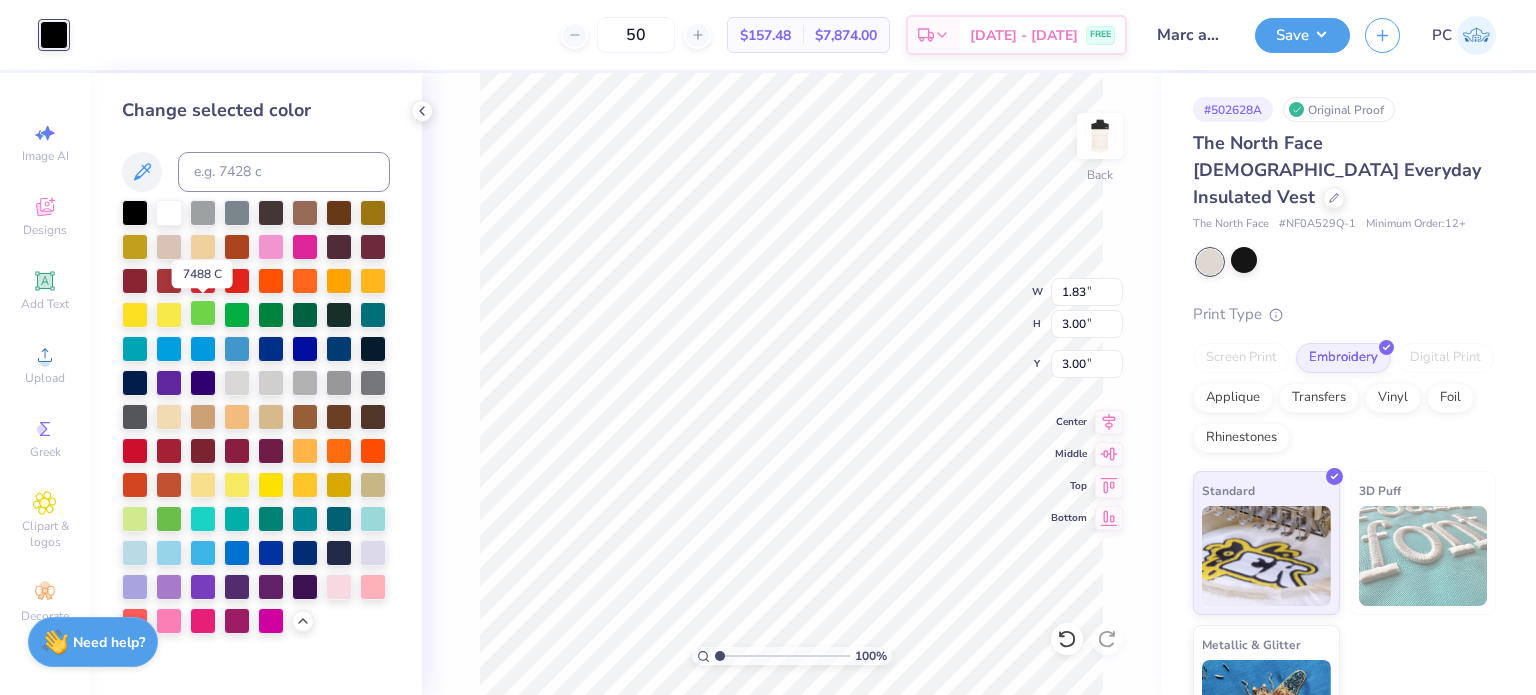 click at bounding box center (203, 313) 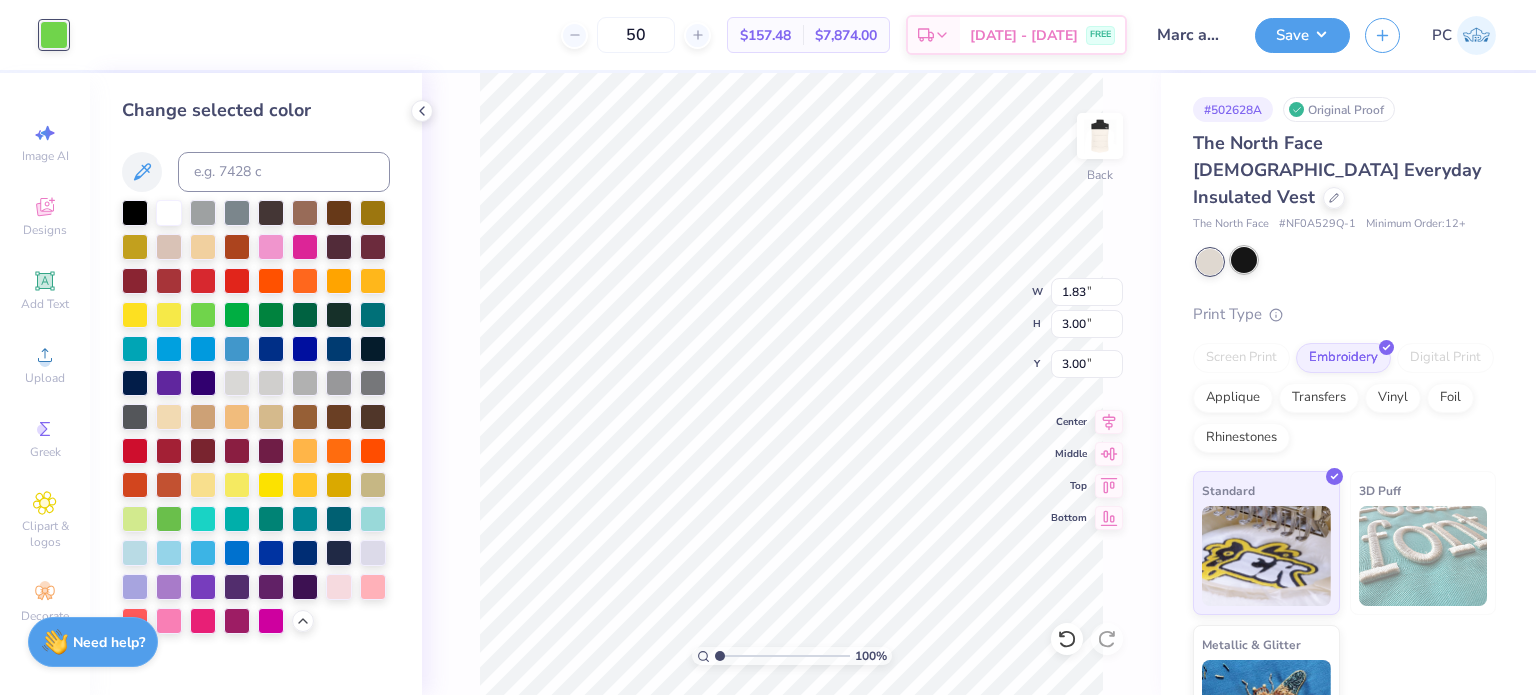 click at bounding box center [1244, 260] 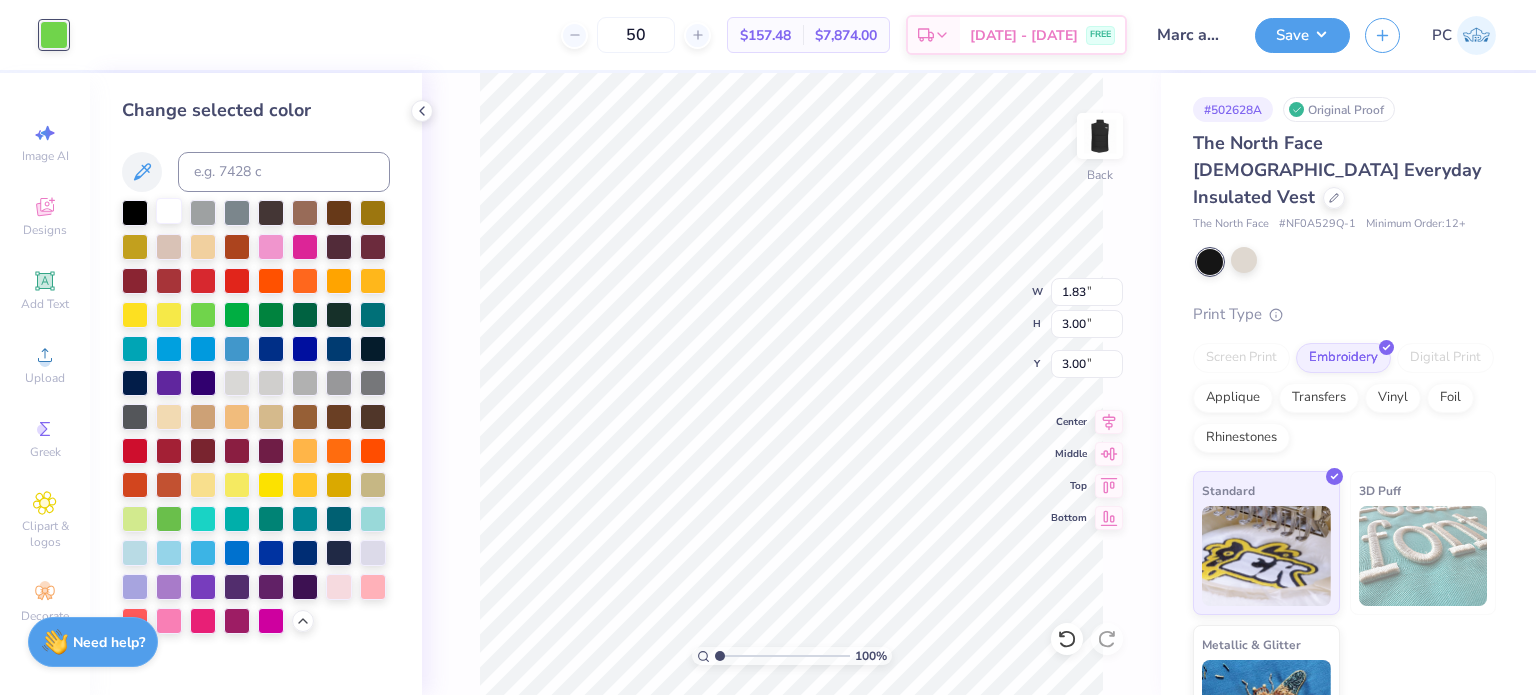 click at bounding box center [169, 211] 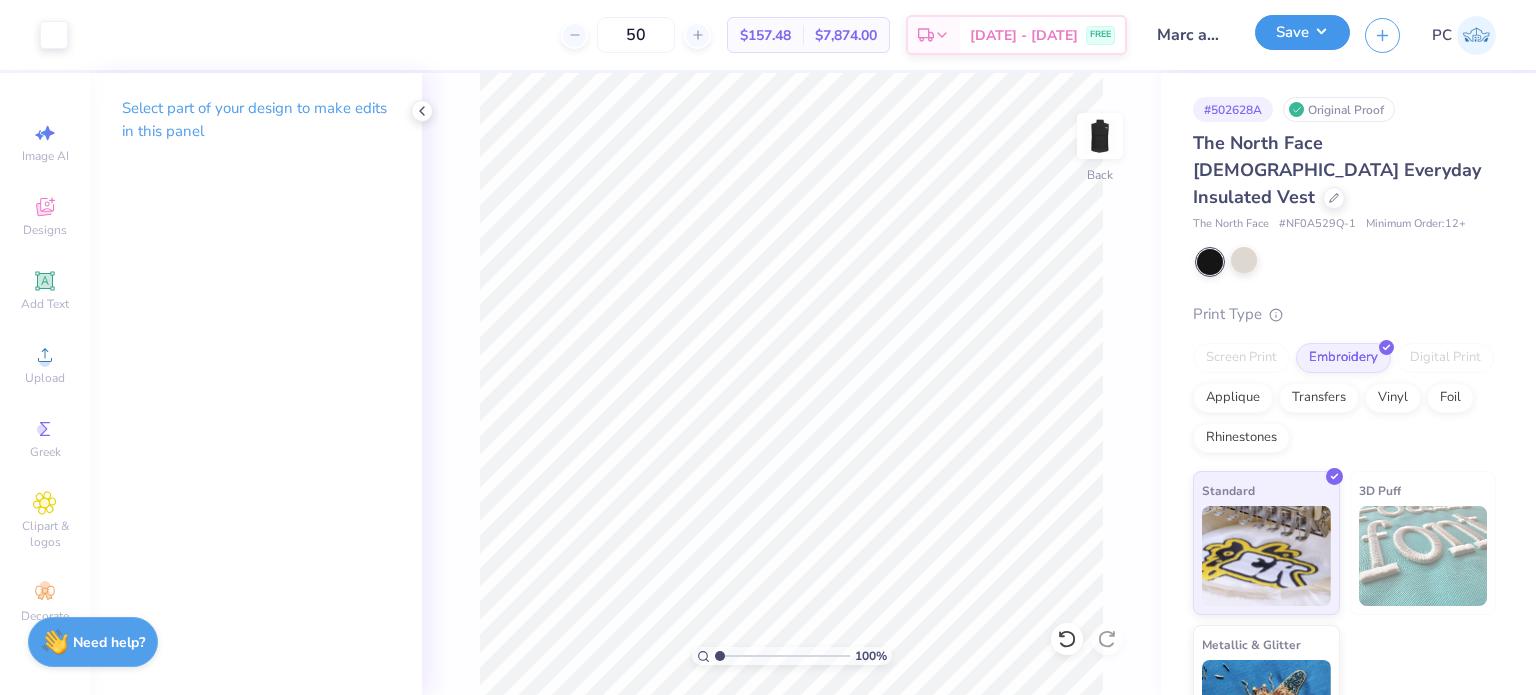 click on "Save" at bounding box center (1302, 32) 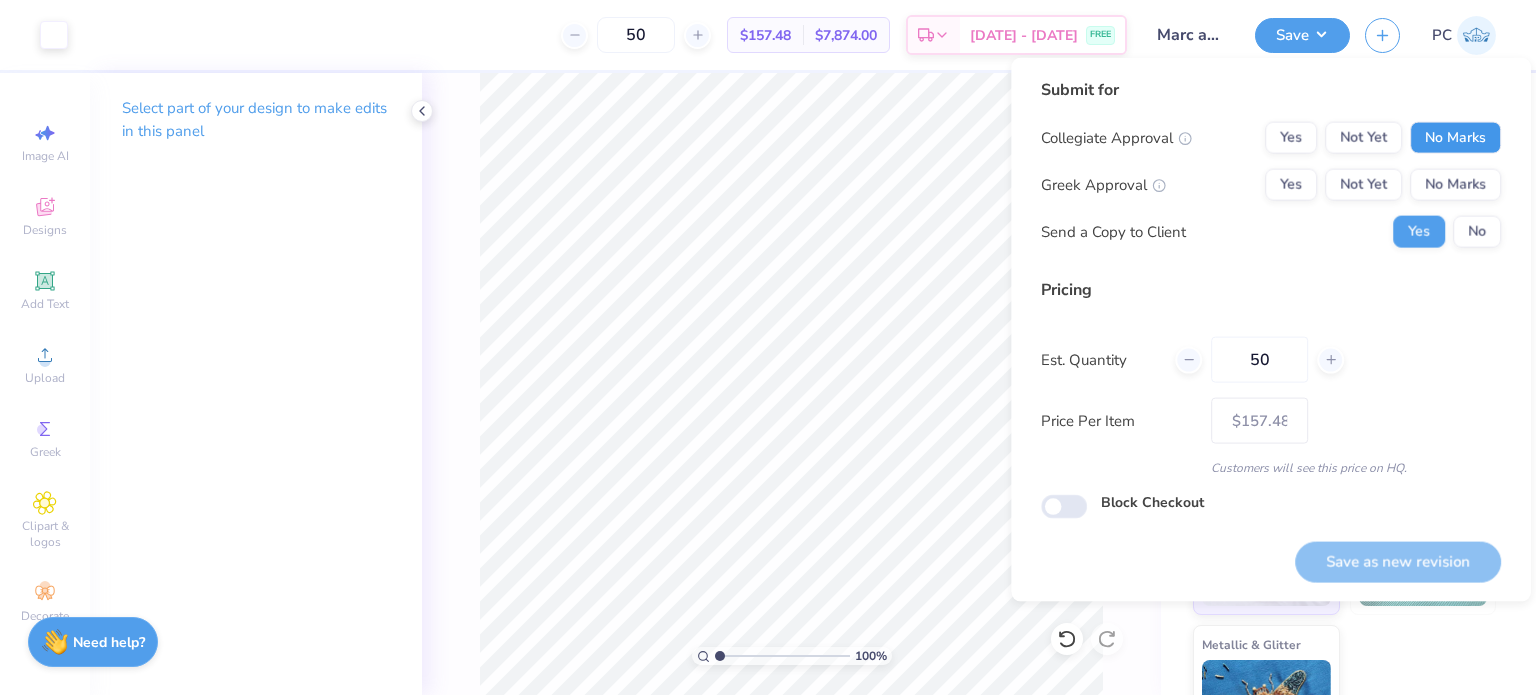 click on "No Marks" at bounding box center [1455, 138] 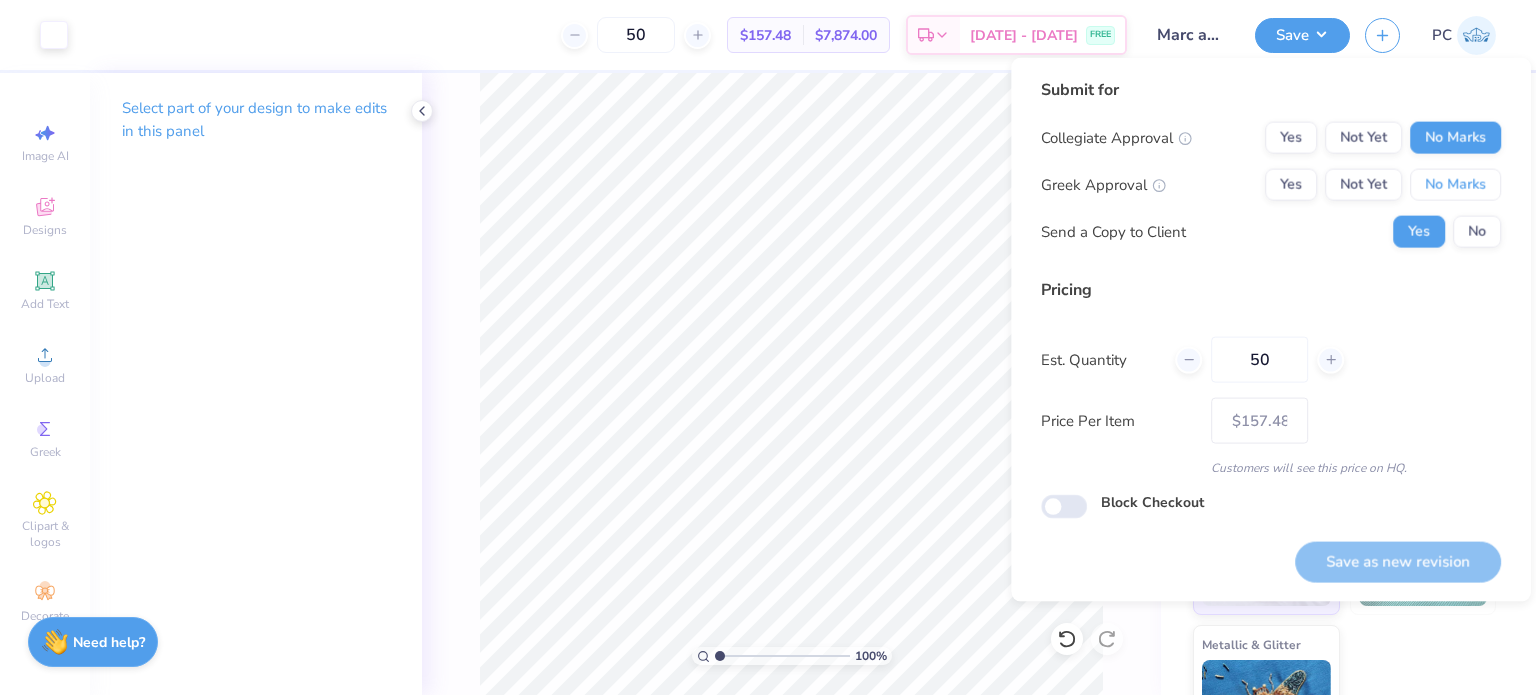click on "No Marks" at bounding box center [1455, 185] 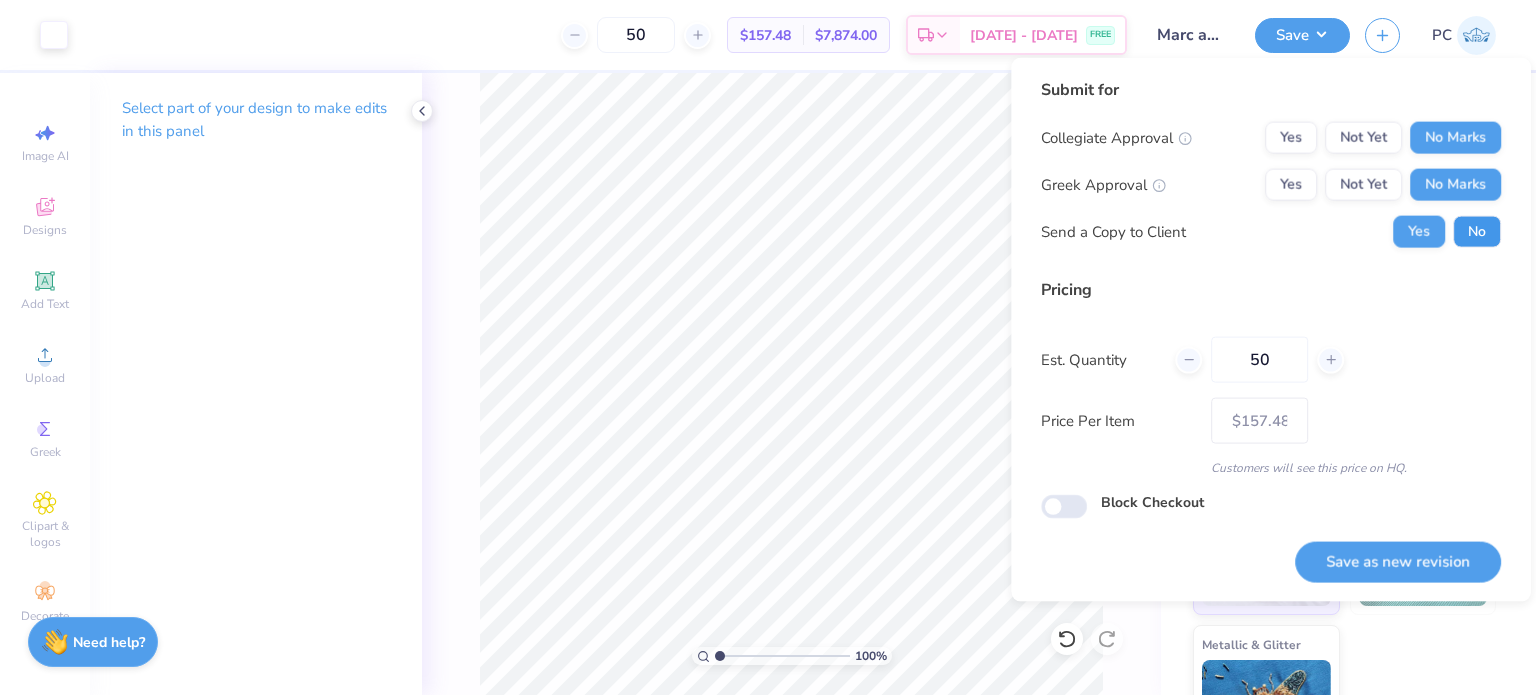 click on "No" at bounding box center (1477, 232) 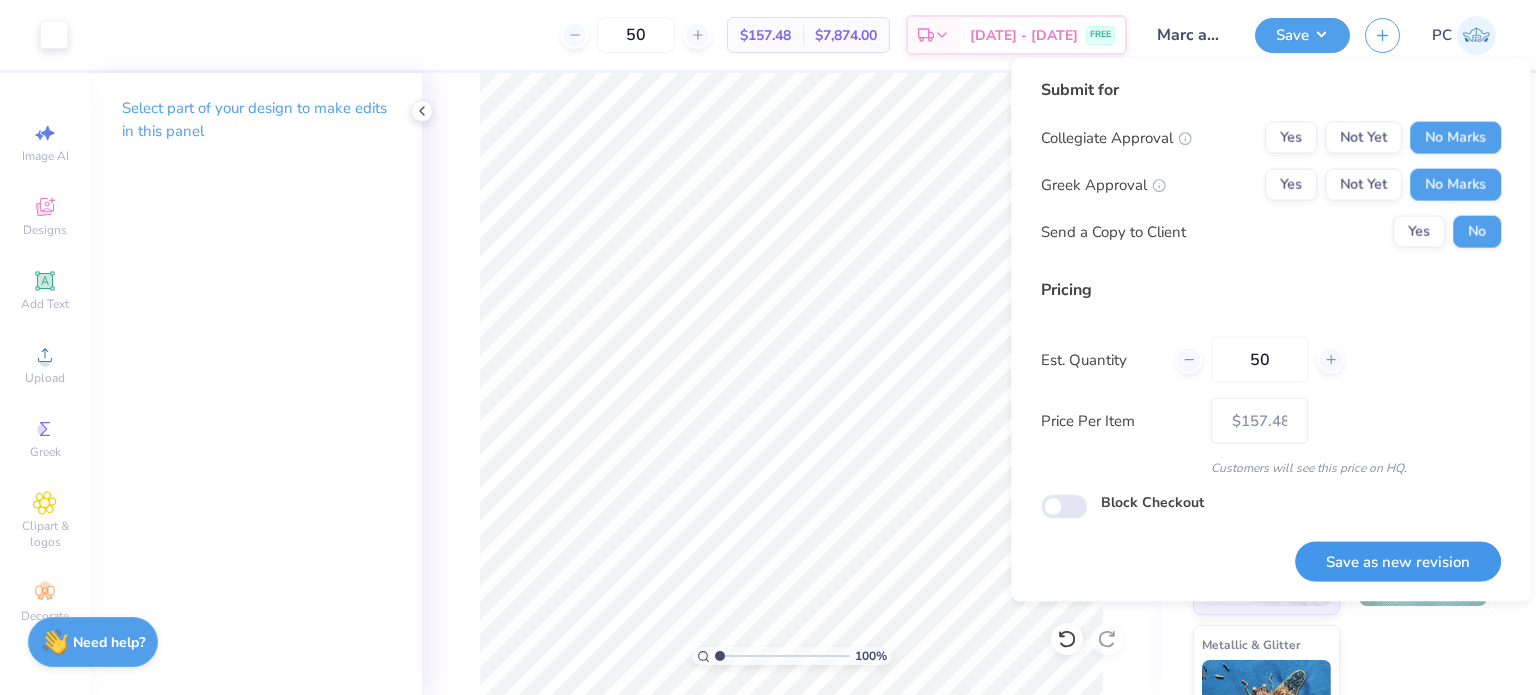 click on "Save as new revision" at bounding box center (1398, 561) 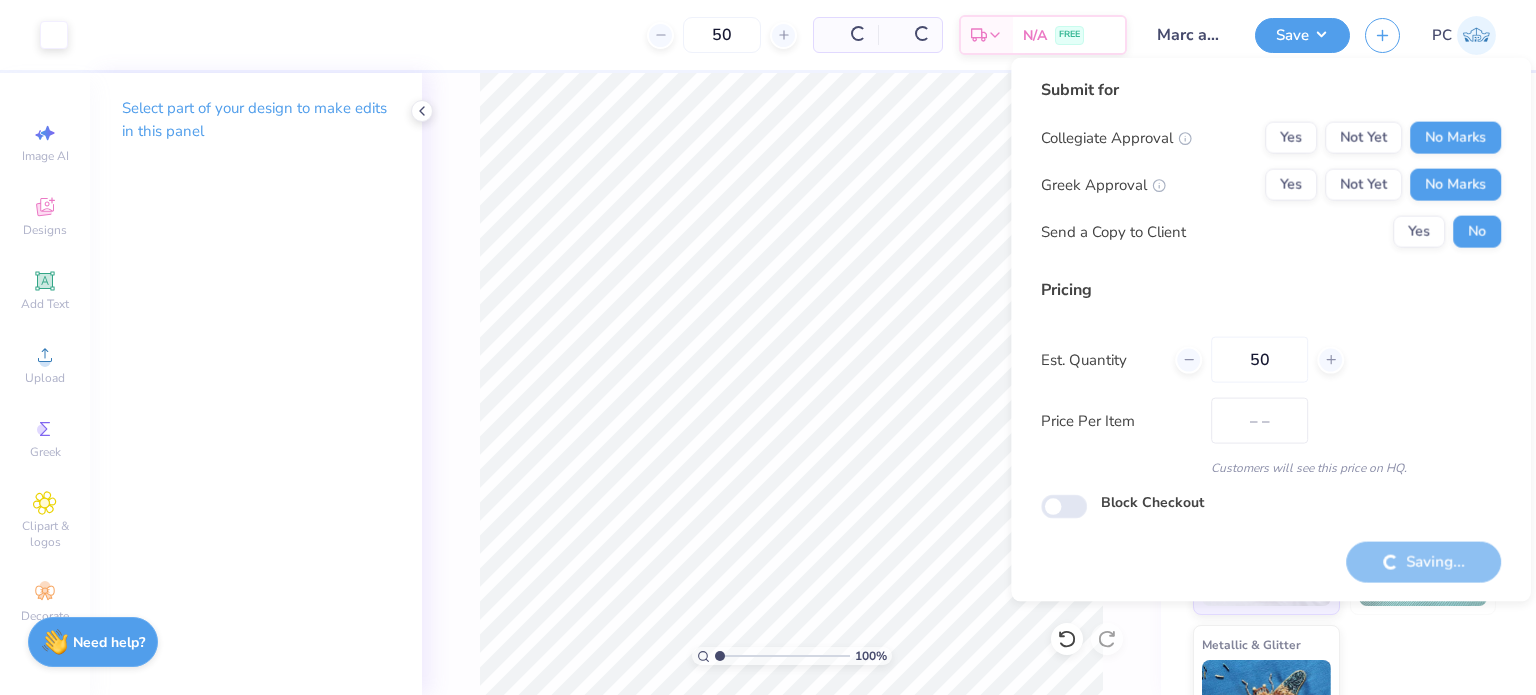 type on "$157.48" 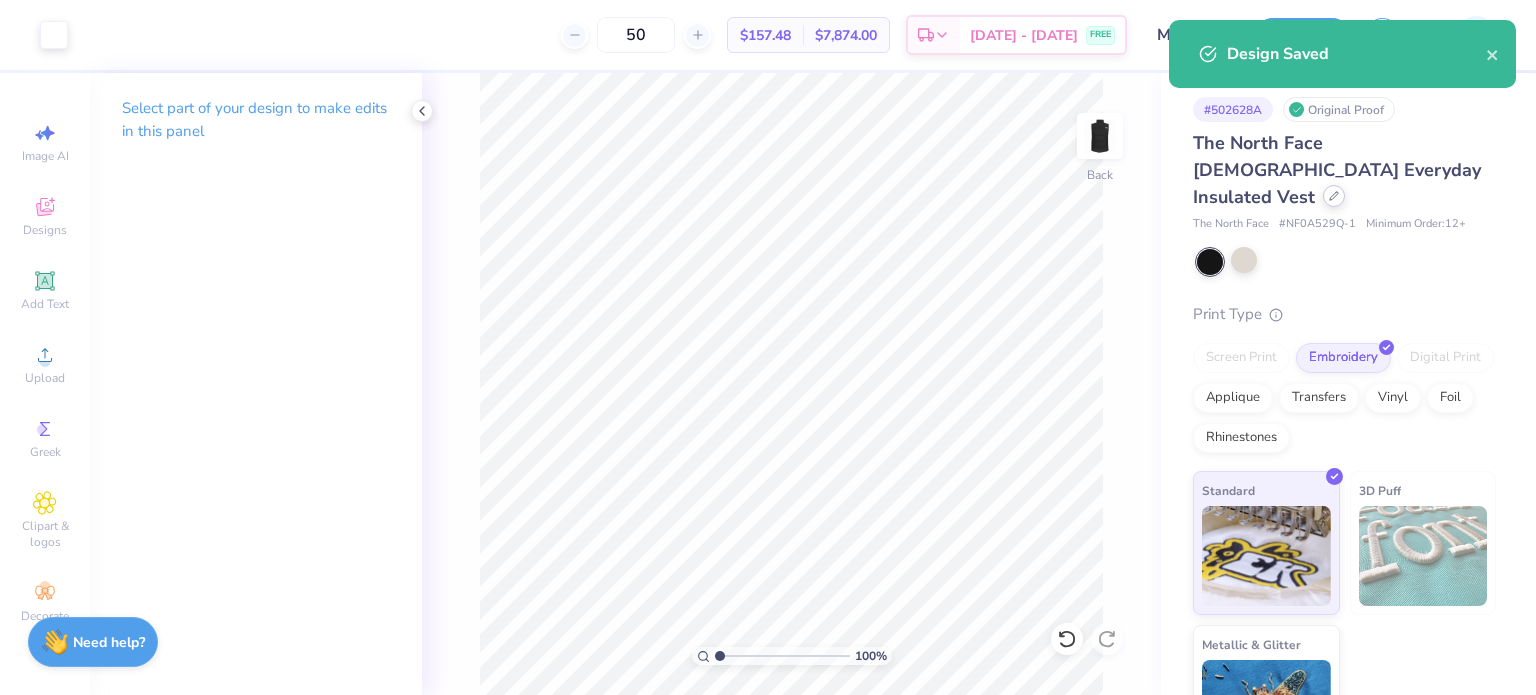 click 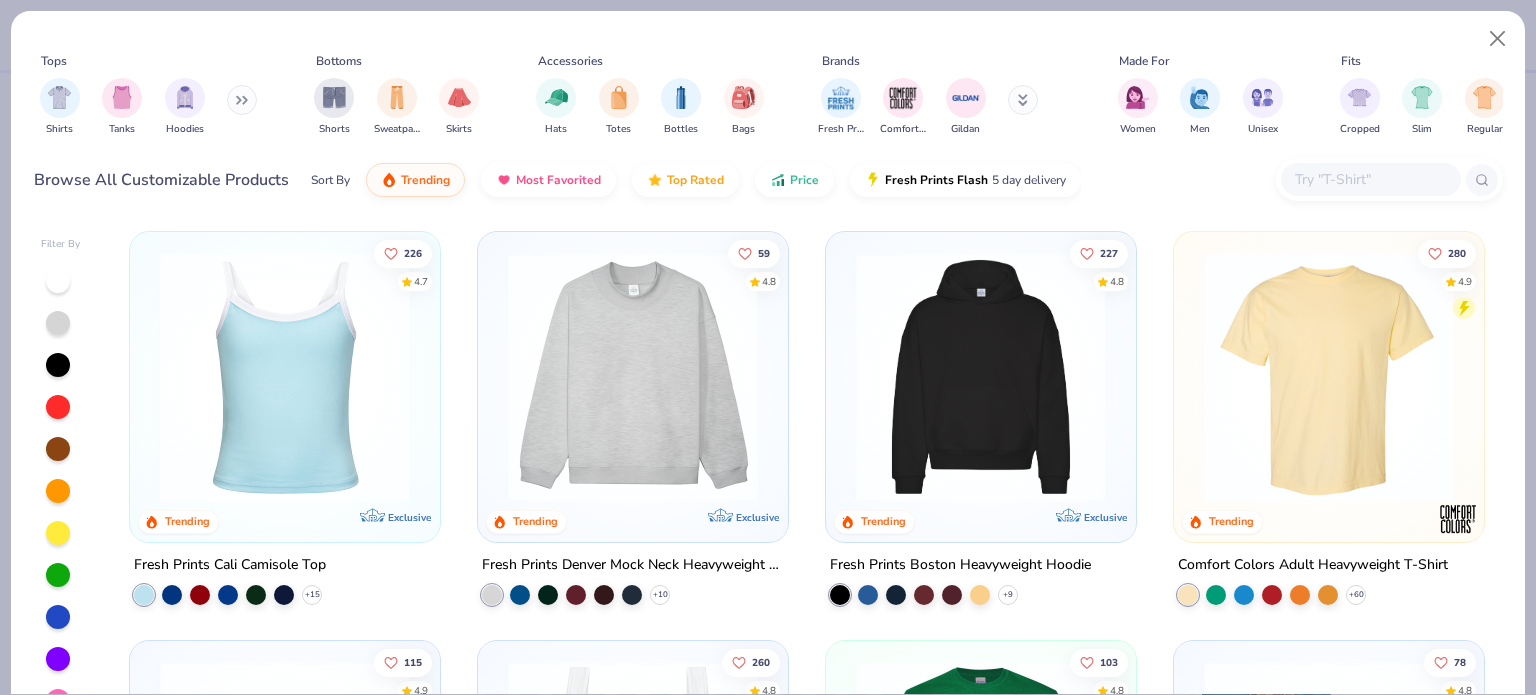 click at bounding box center [242, 100] 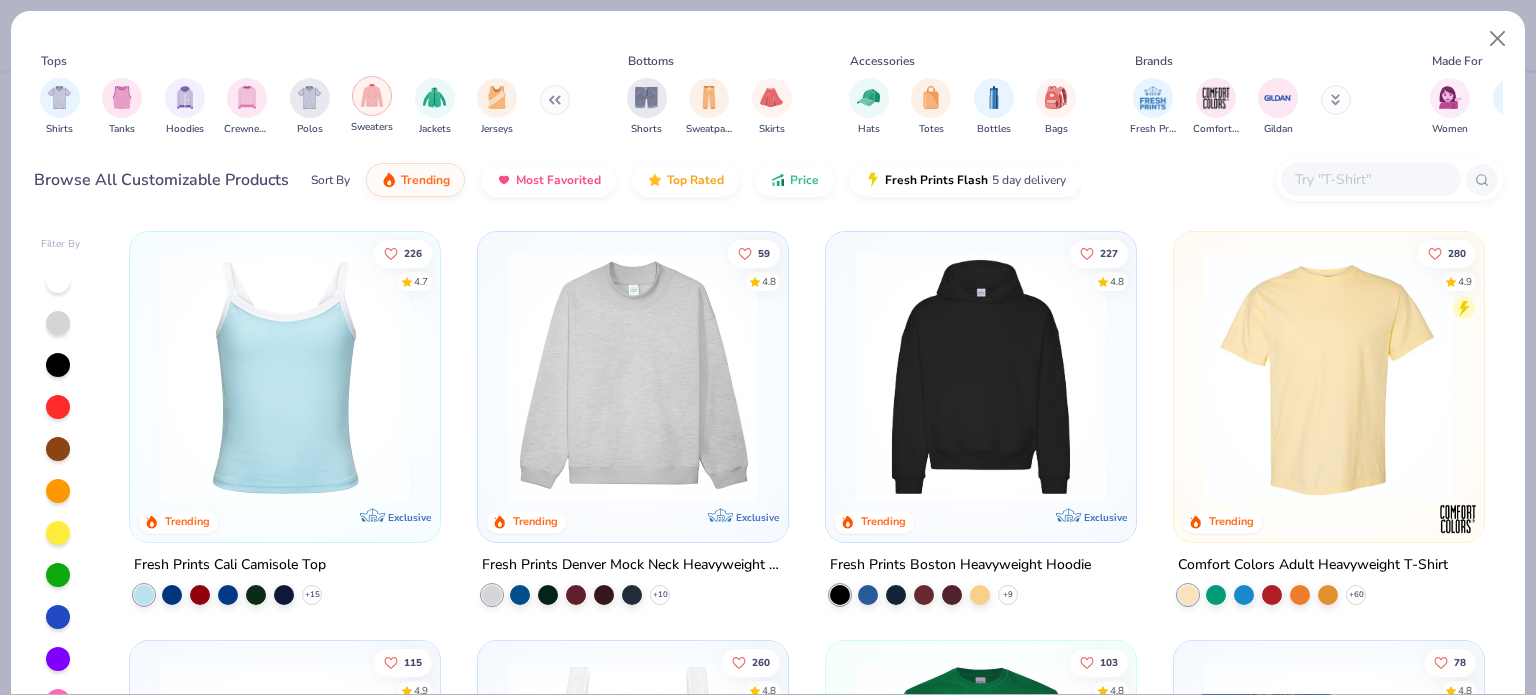 click at bounding box center [372, 95] 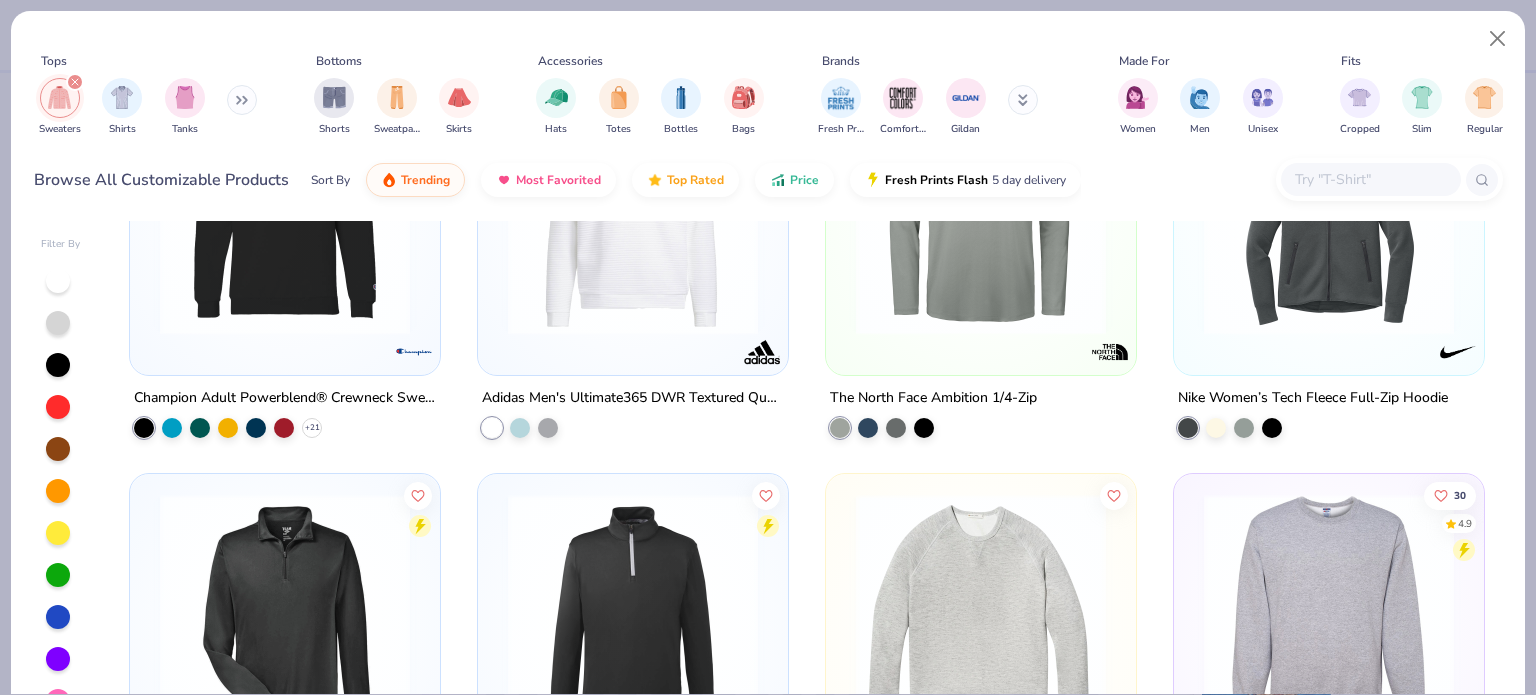 scroll, scrollTop: 1700, scrollLeft: 0, axis: vertical 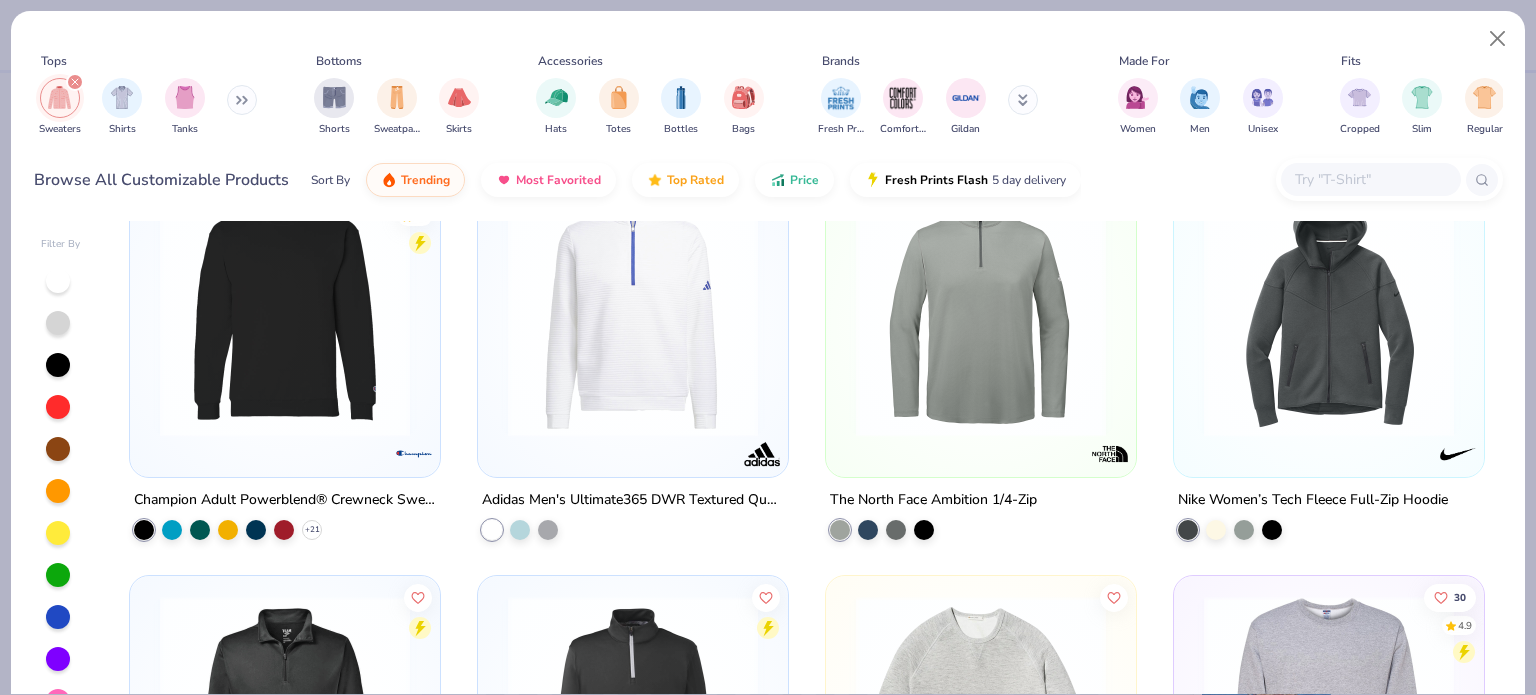 click at bounding box center [1329, 312] 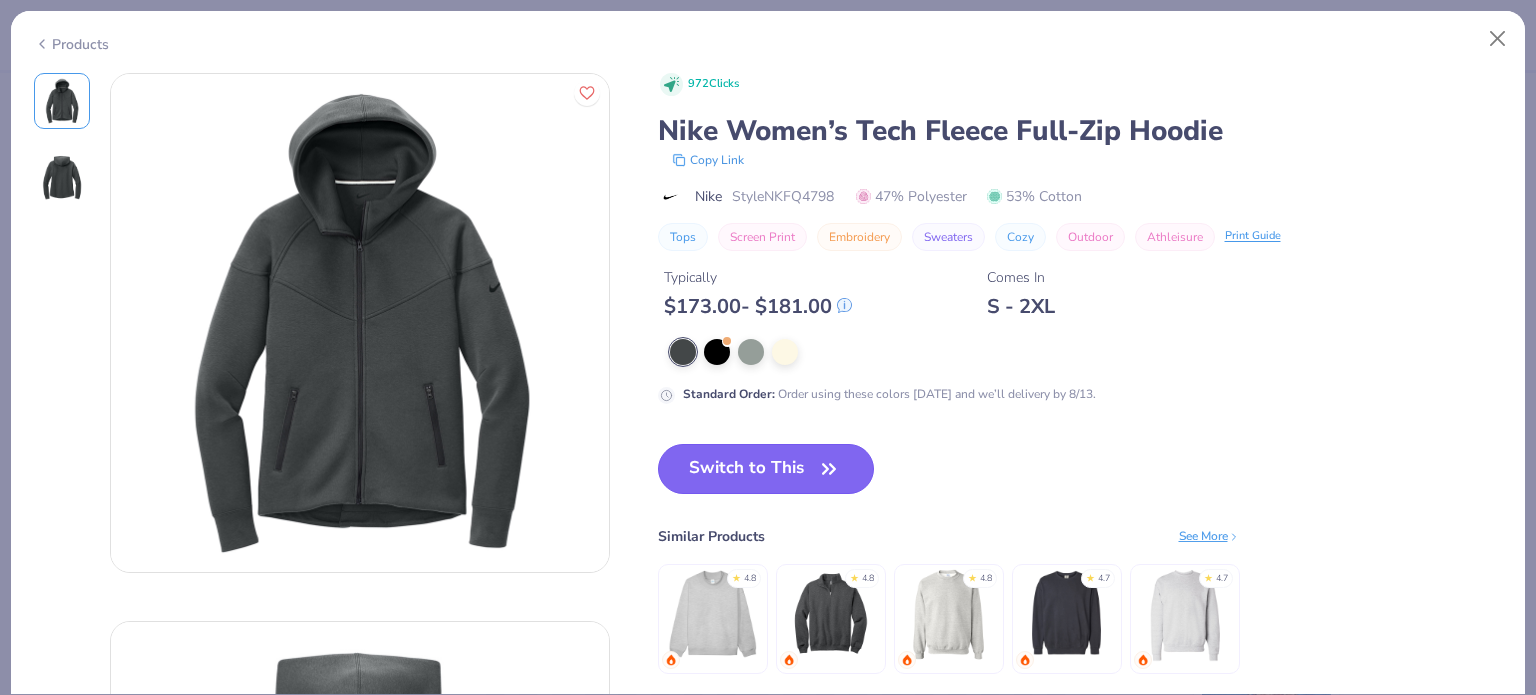 click 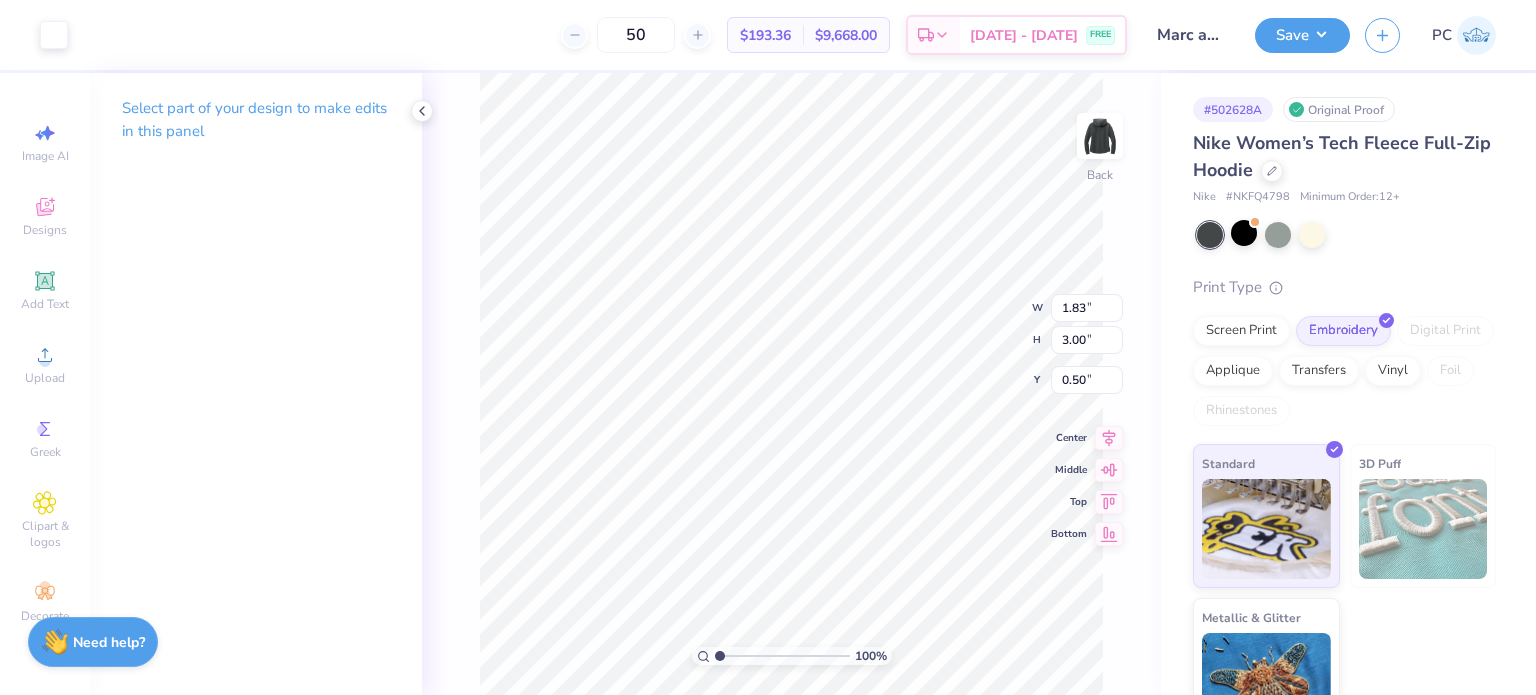 type on "3.00" 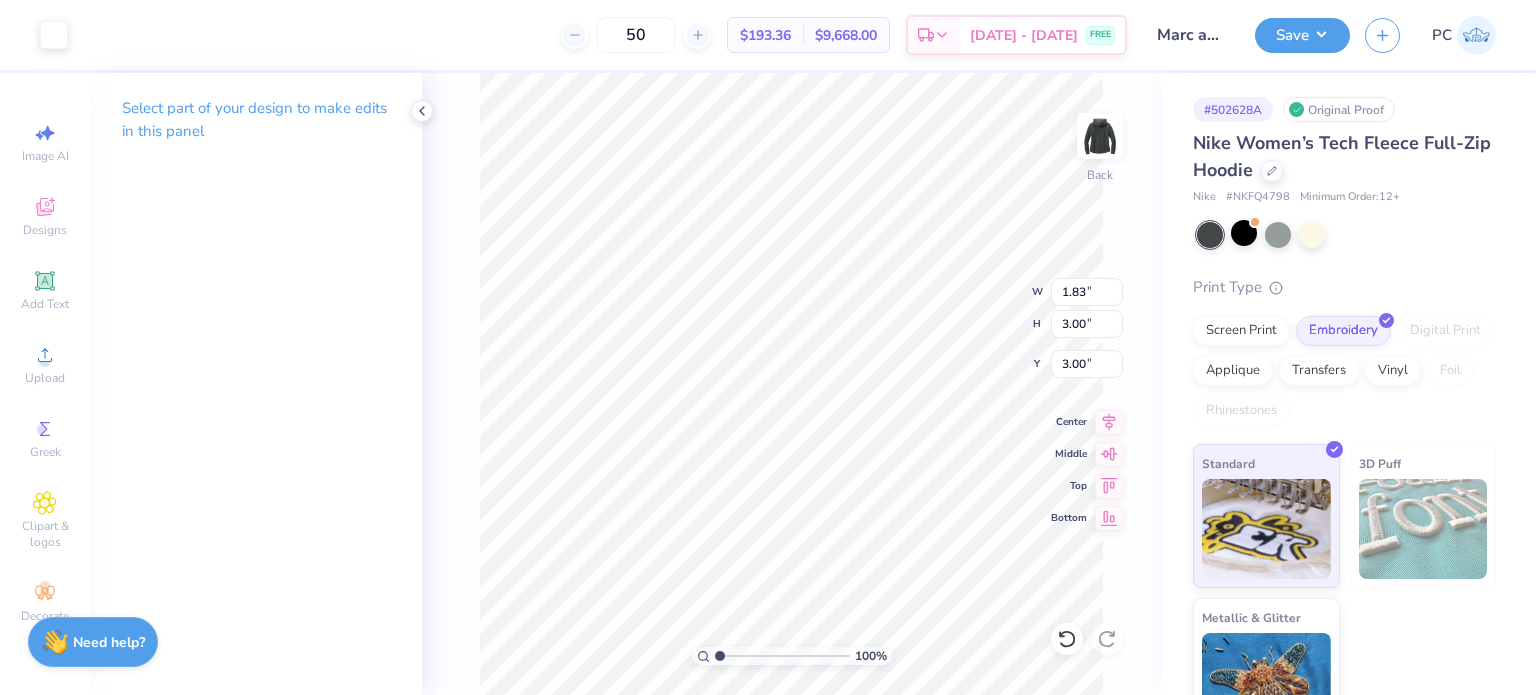 type on "7.27" 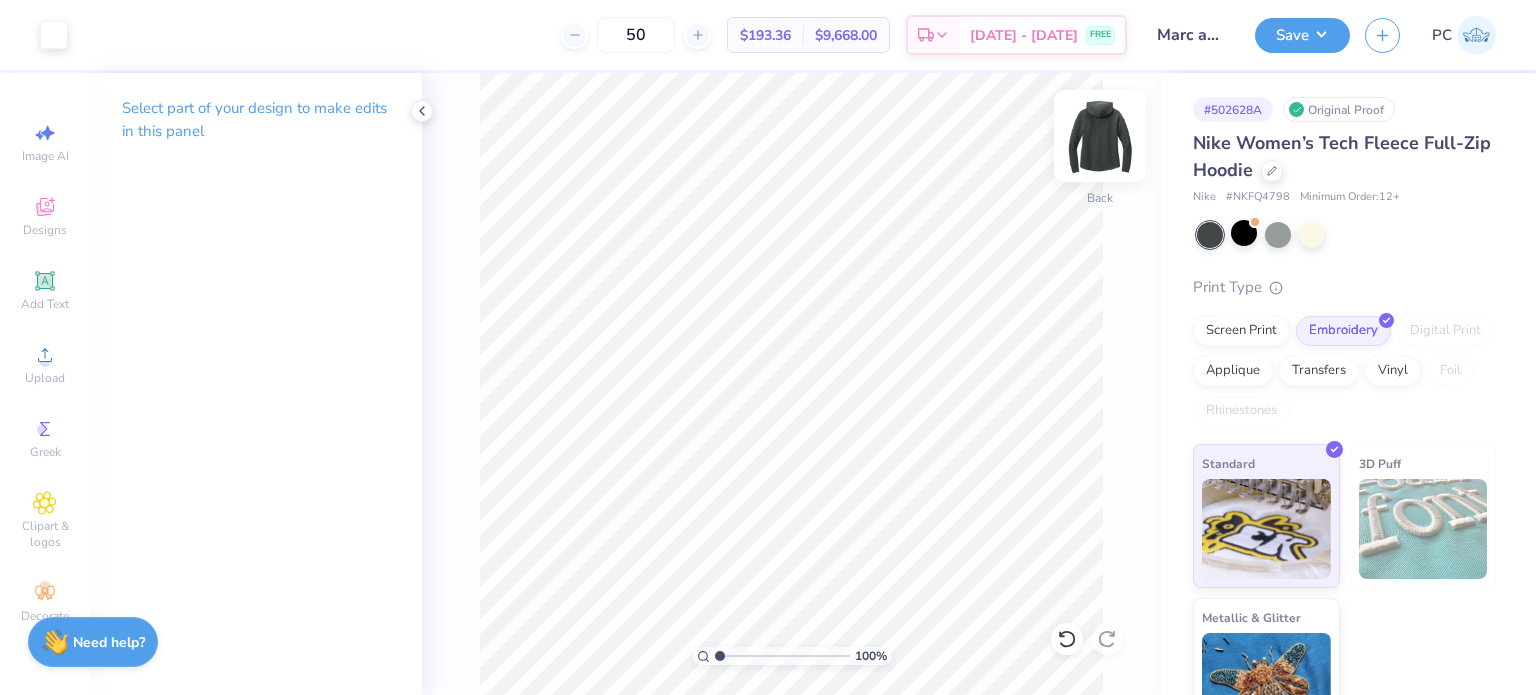 click at bounding box center (1100, 136) 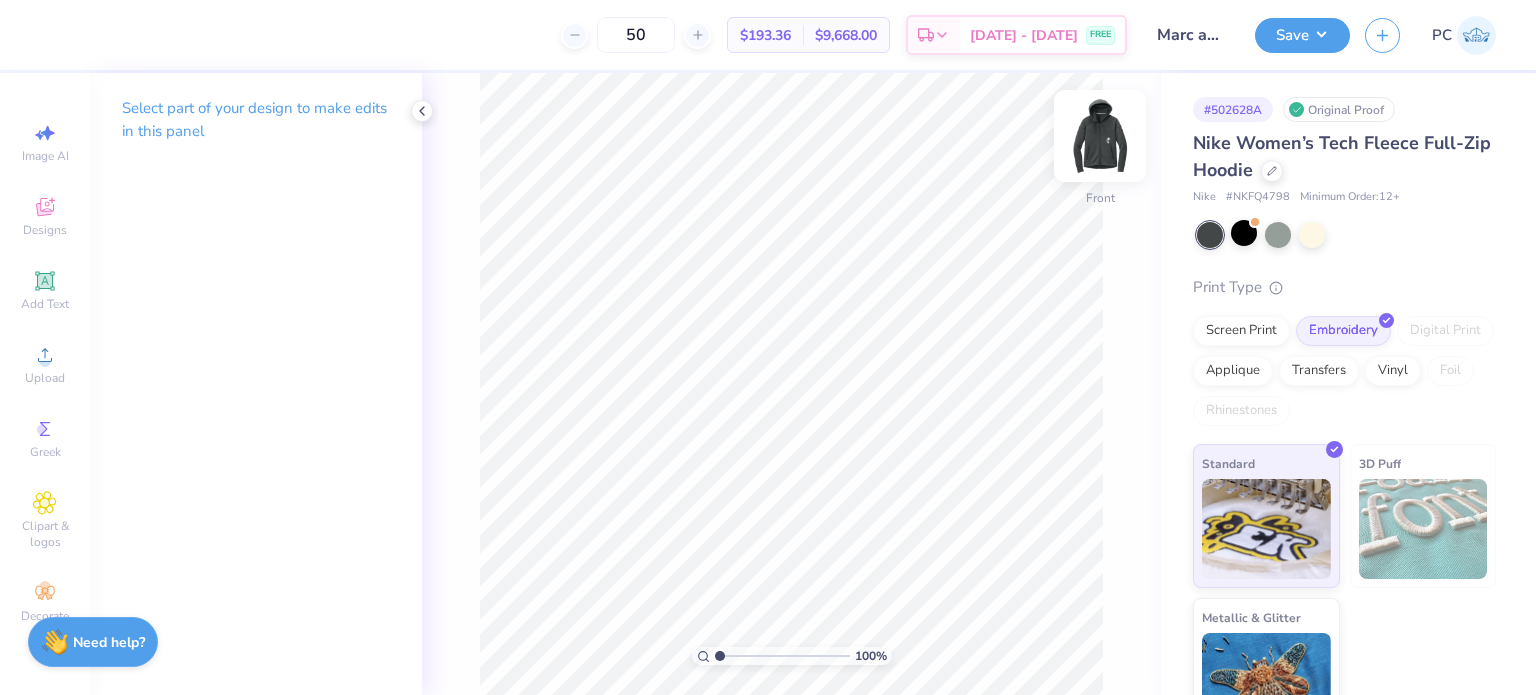 click at bounding box center (1100, 136) 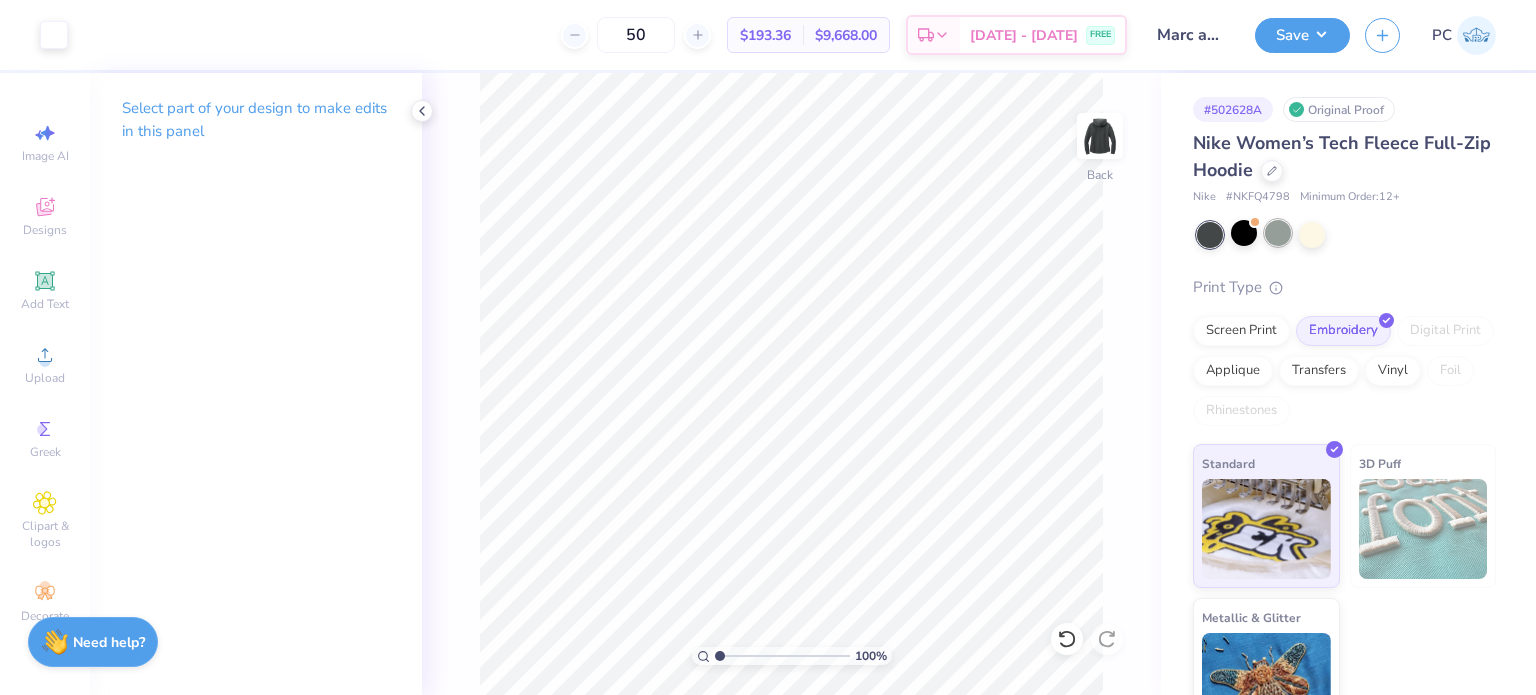 click on "Nike Women’s Tech Fleece Full-Zip Hoodie" at bounding box center [1344, 157] 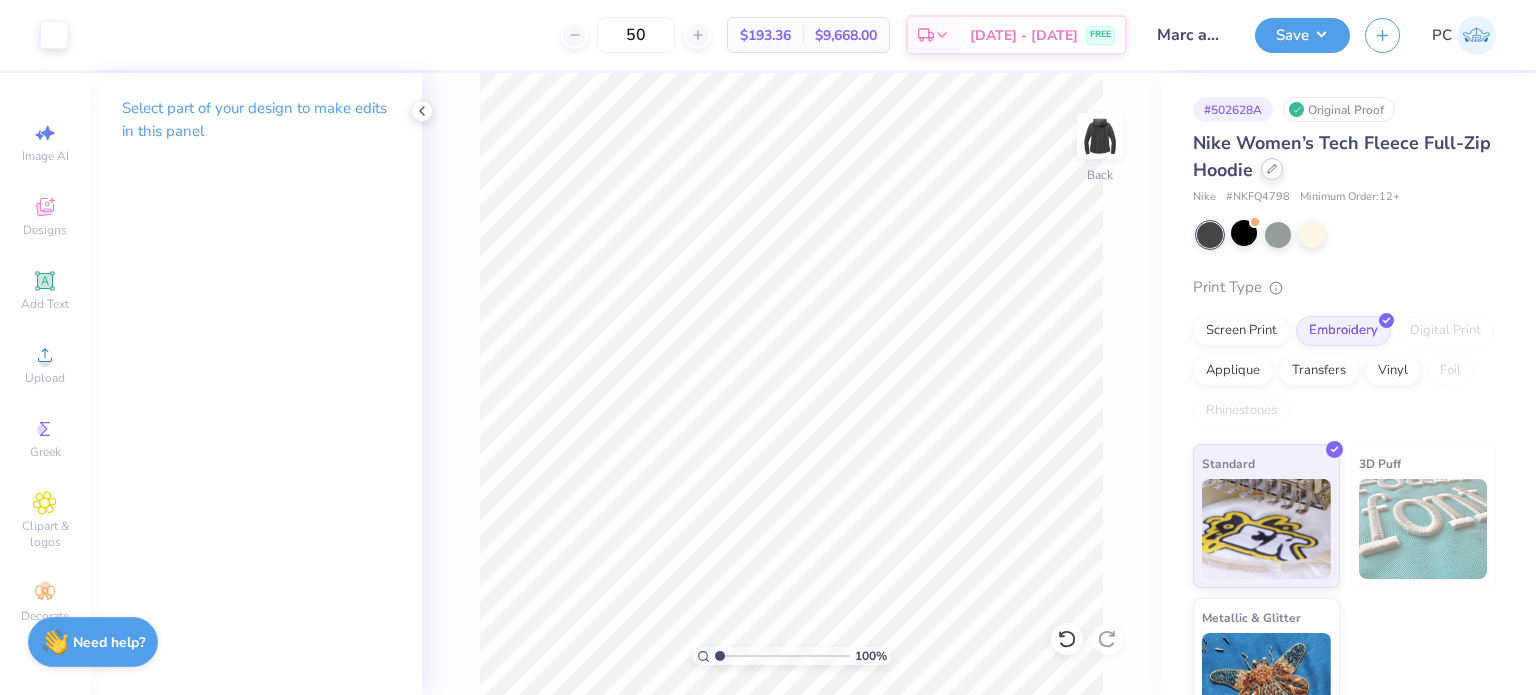 click 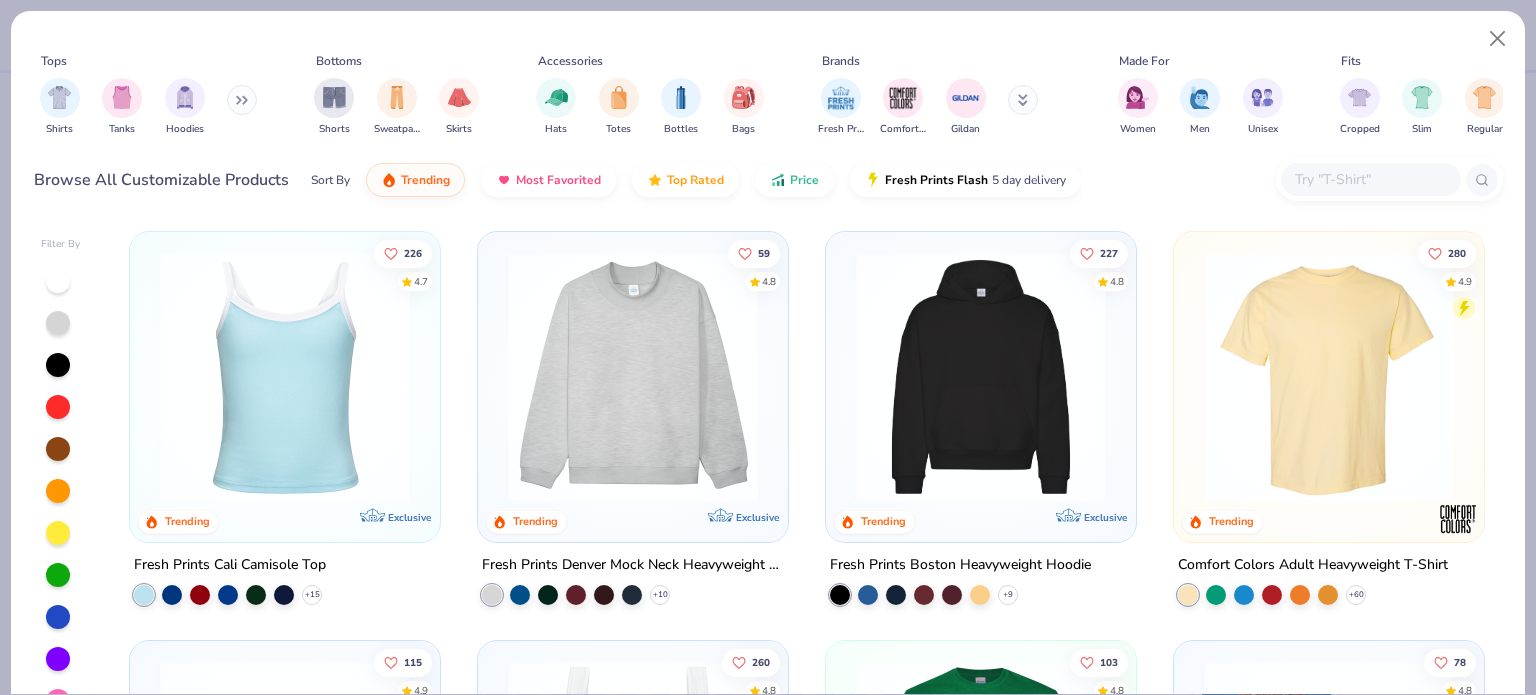 click at bounding box center (242, 100) 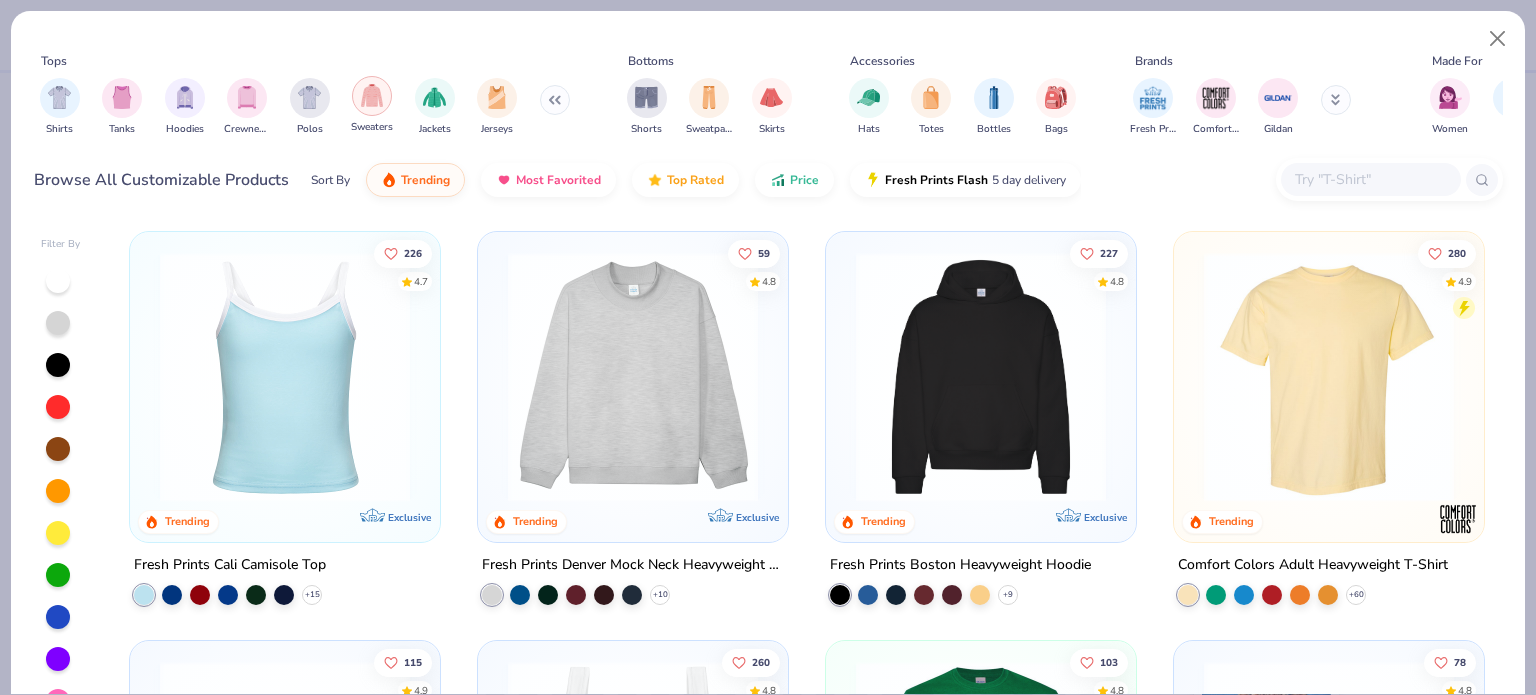 click at bounding box center [372, 95] 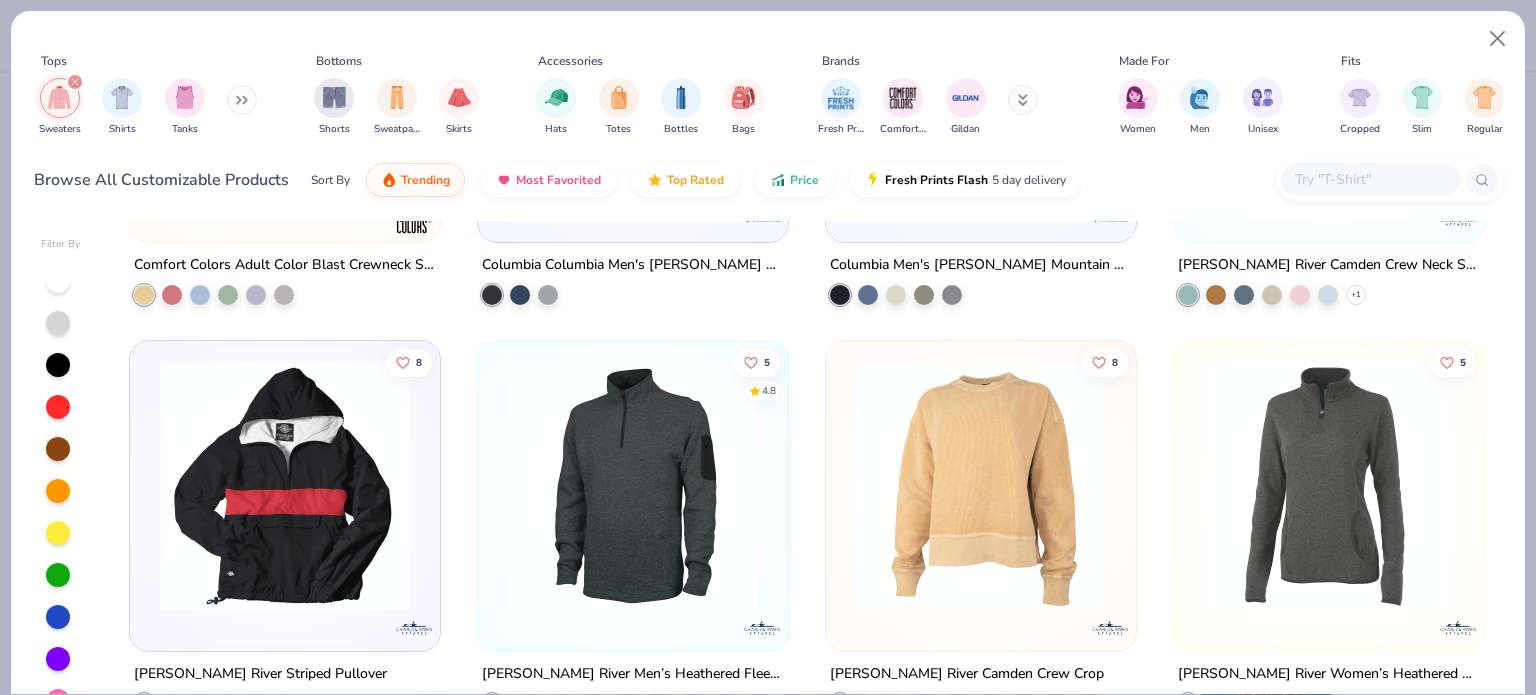 scroll, scrollTop: 8128, scrollLeft: 0, axis: vertical 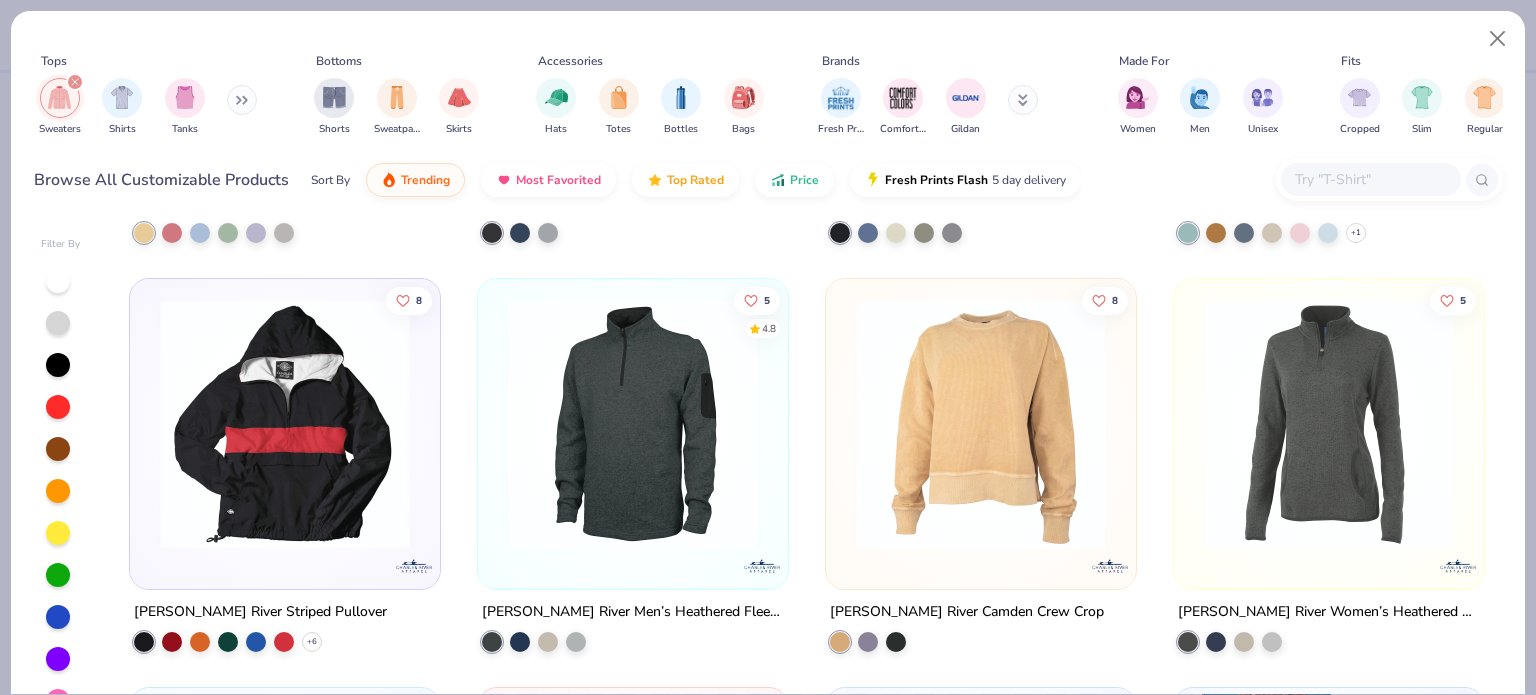 click at bounding box center (1329, 424) 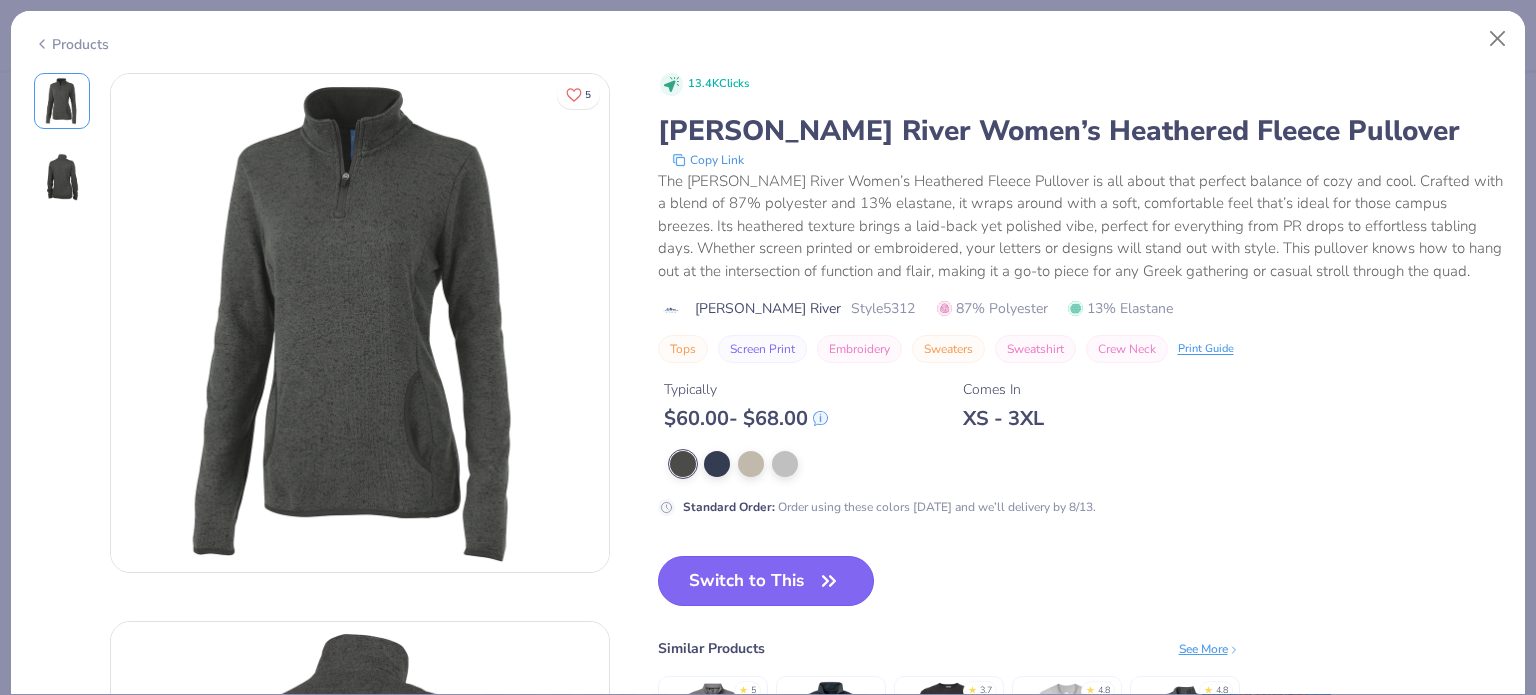 click on "Switch to This" at bounding box center [766, 581] 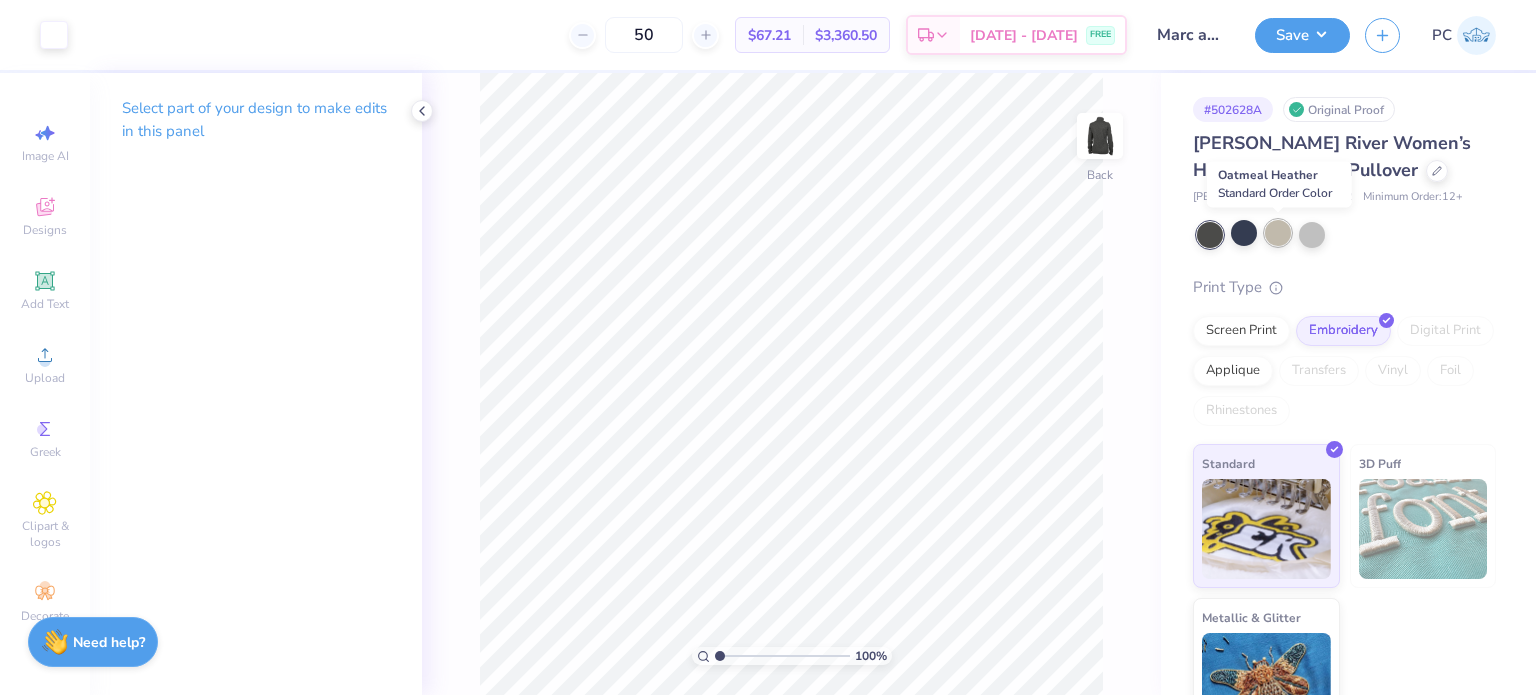 click at bounding box center (1278, 233) 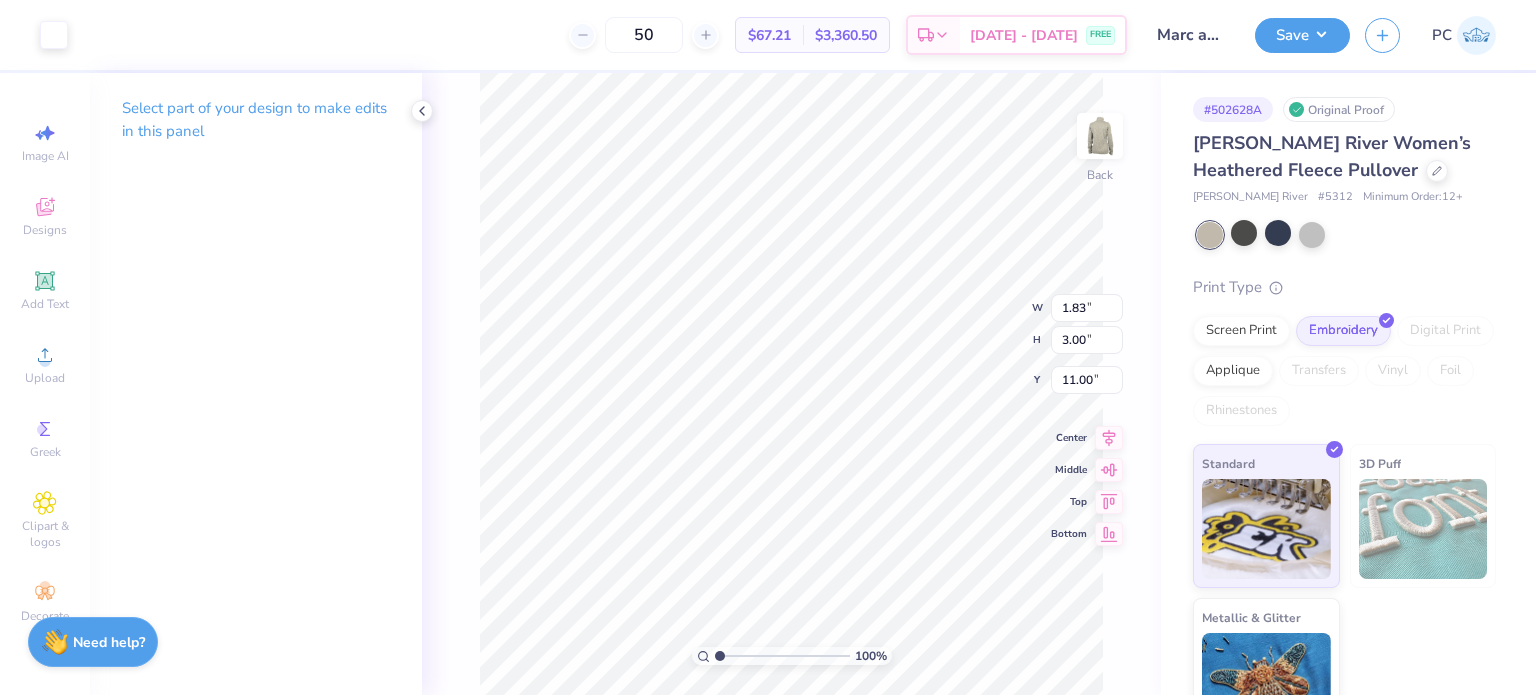 type on "2.54" 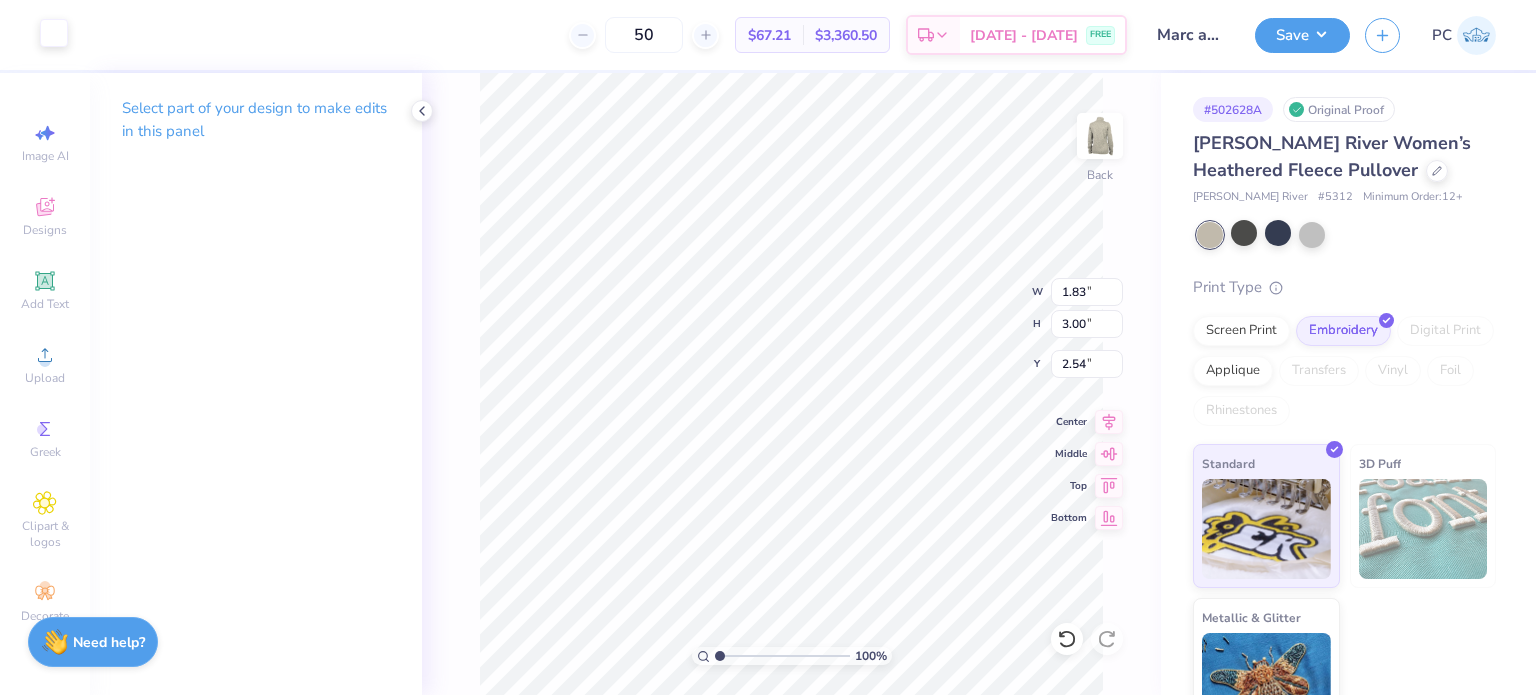 click at bounding box center [54, 33] 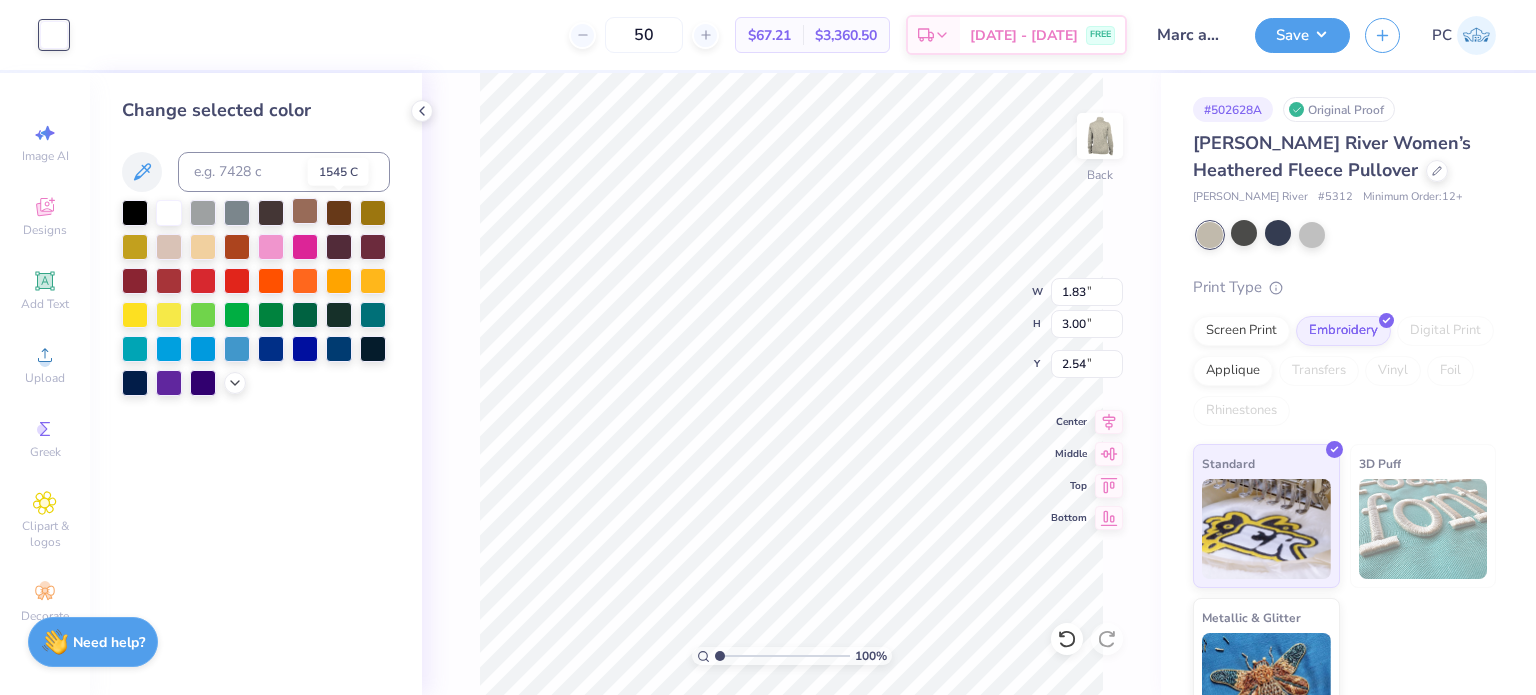 click at bounding box center [305, 211] 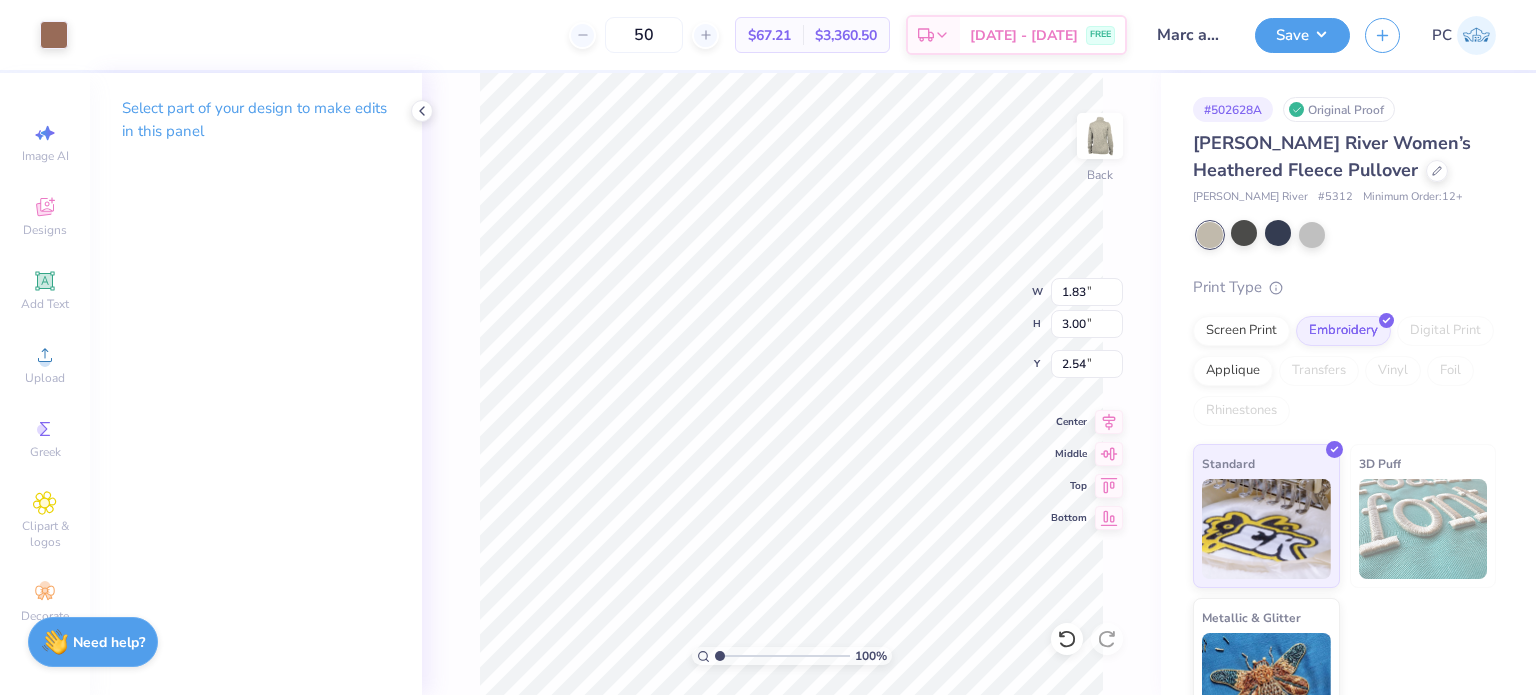 type on "2.46" 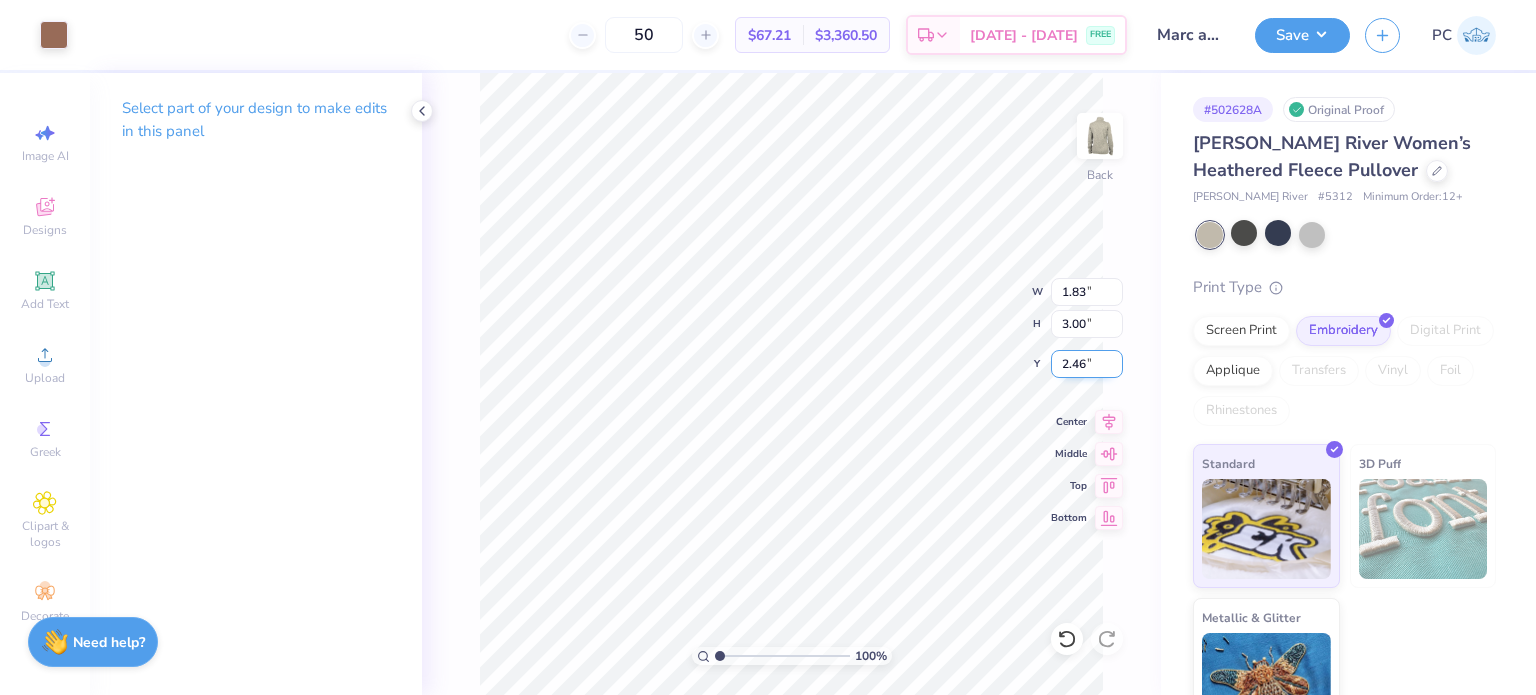 click on "2.46" at bounding box center (1087, 364) 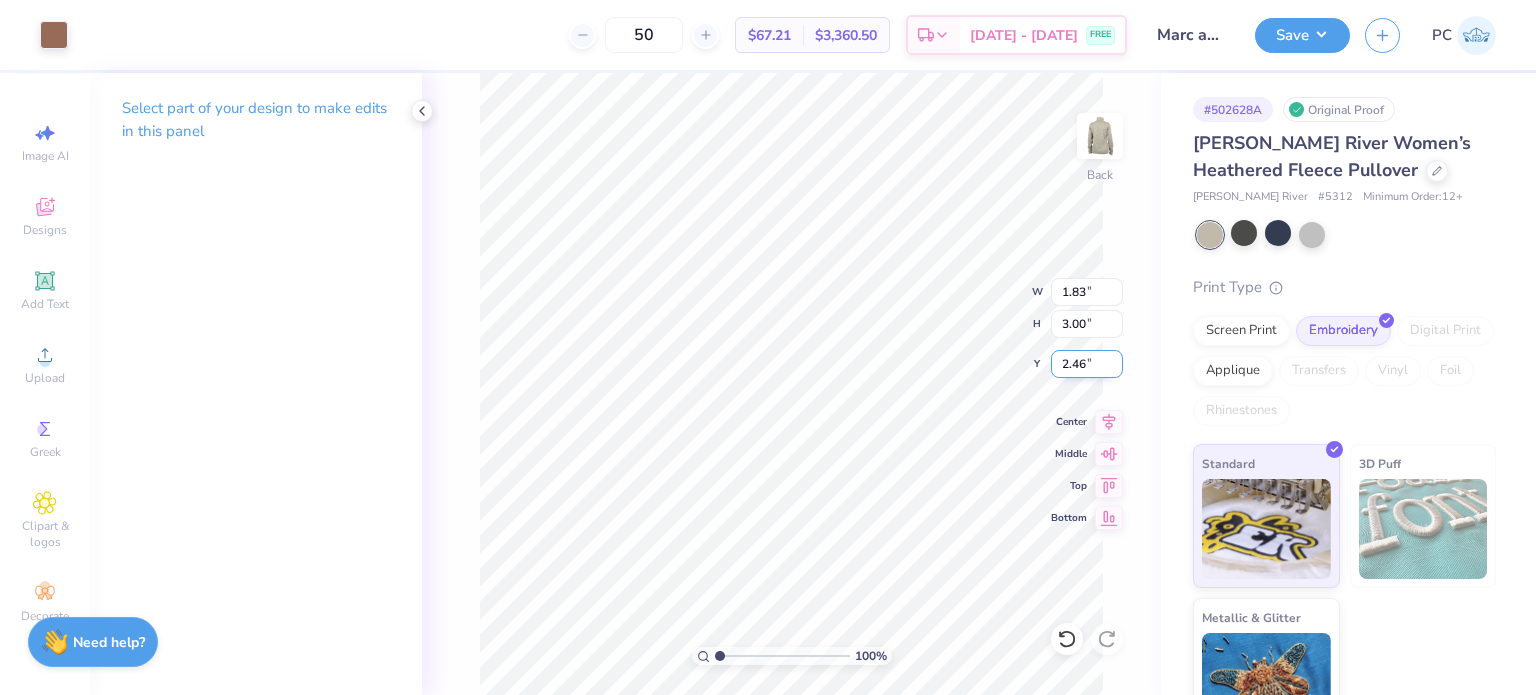 drag, startPoint x: 1093, startPoint y: 366, endPoint x: 1056, endPoint y: 359, distance: 37.65634 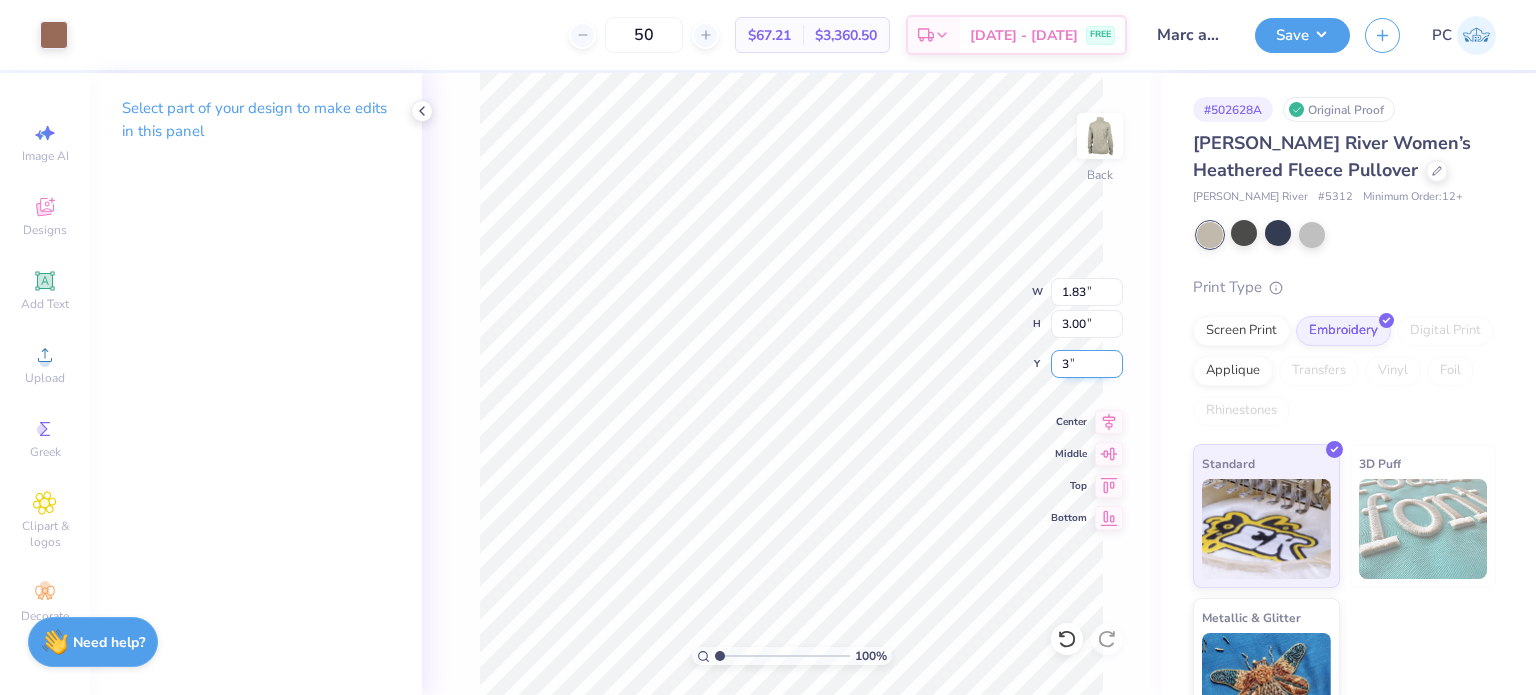 type on "3.00" 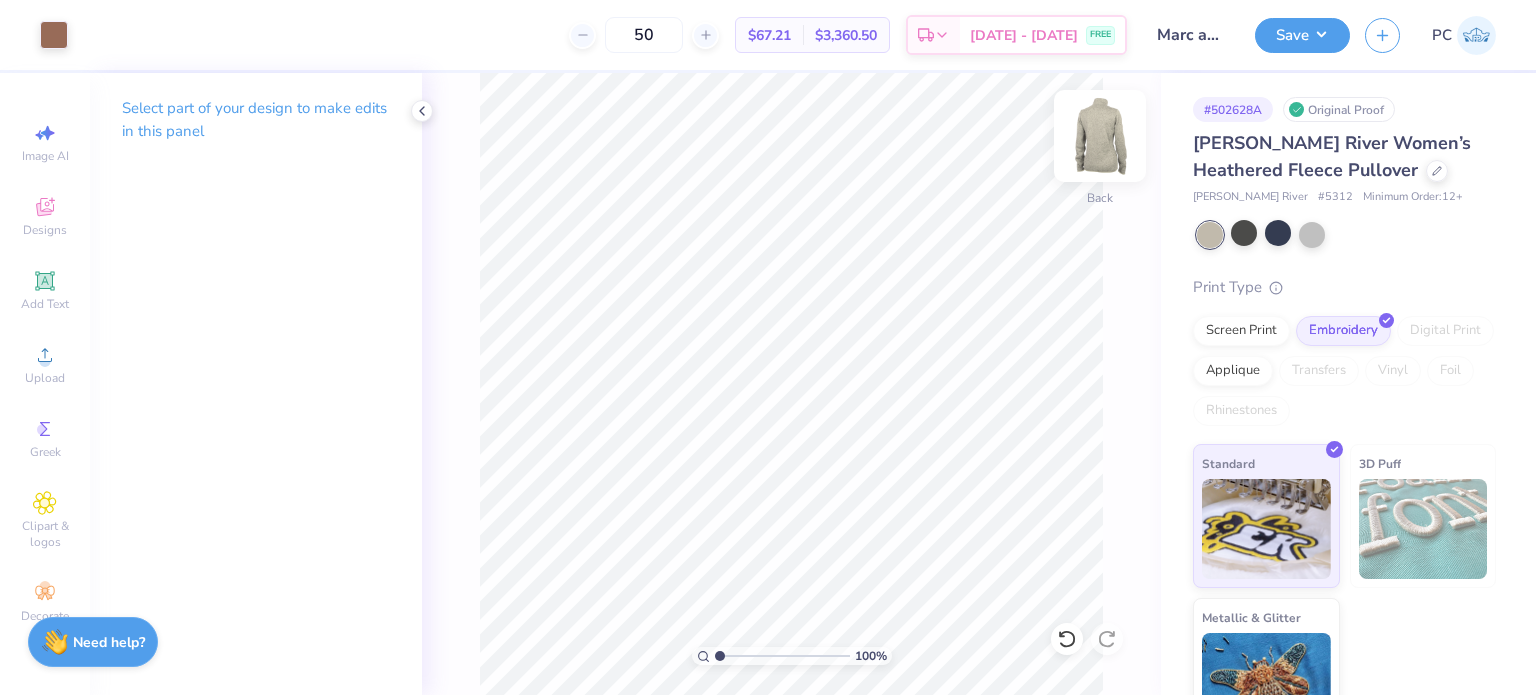 click at bounding box center [1100, 136] 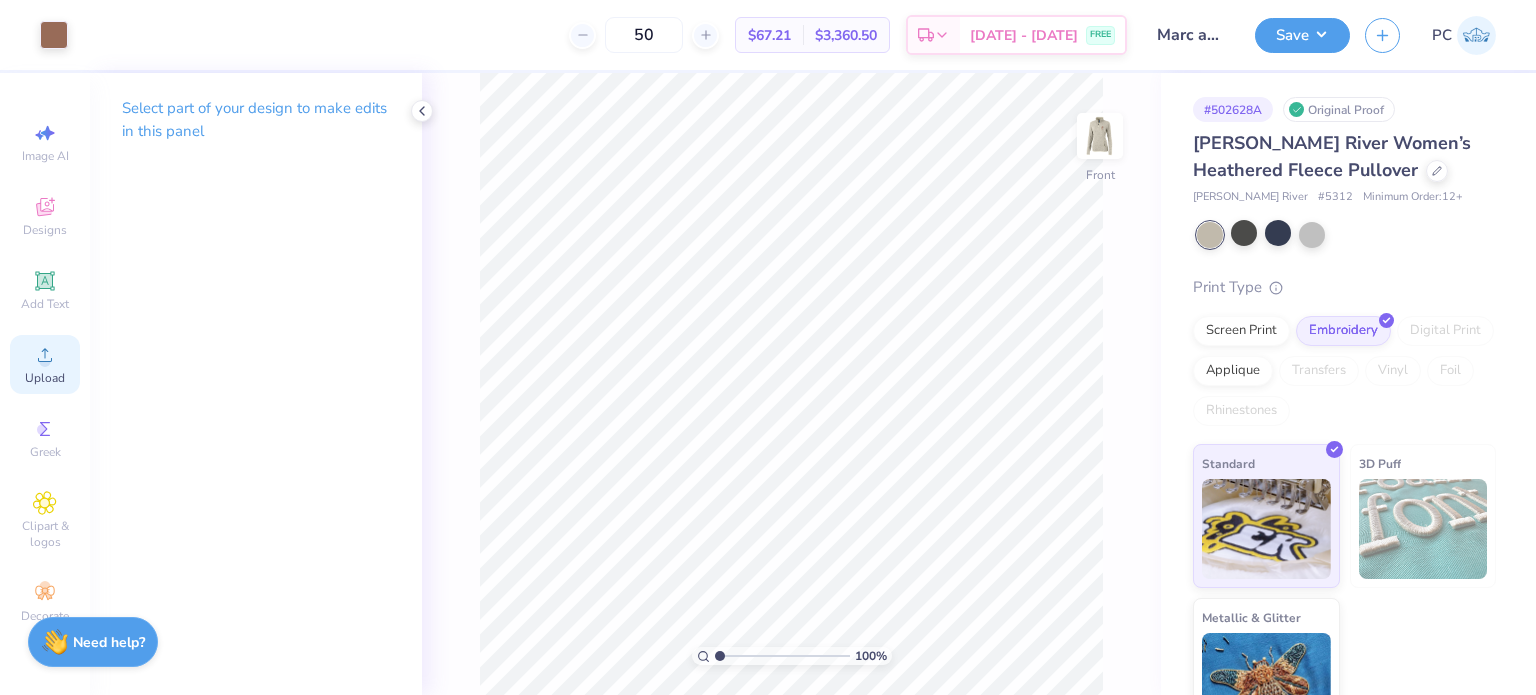 click on "Upload" at bounding box center (45, 378) 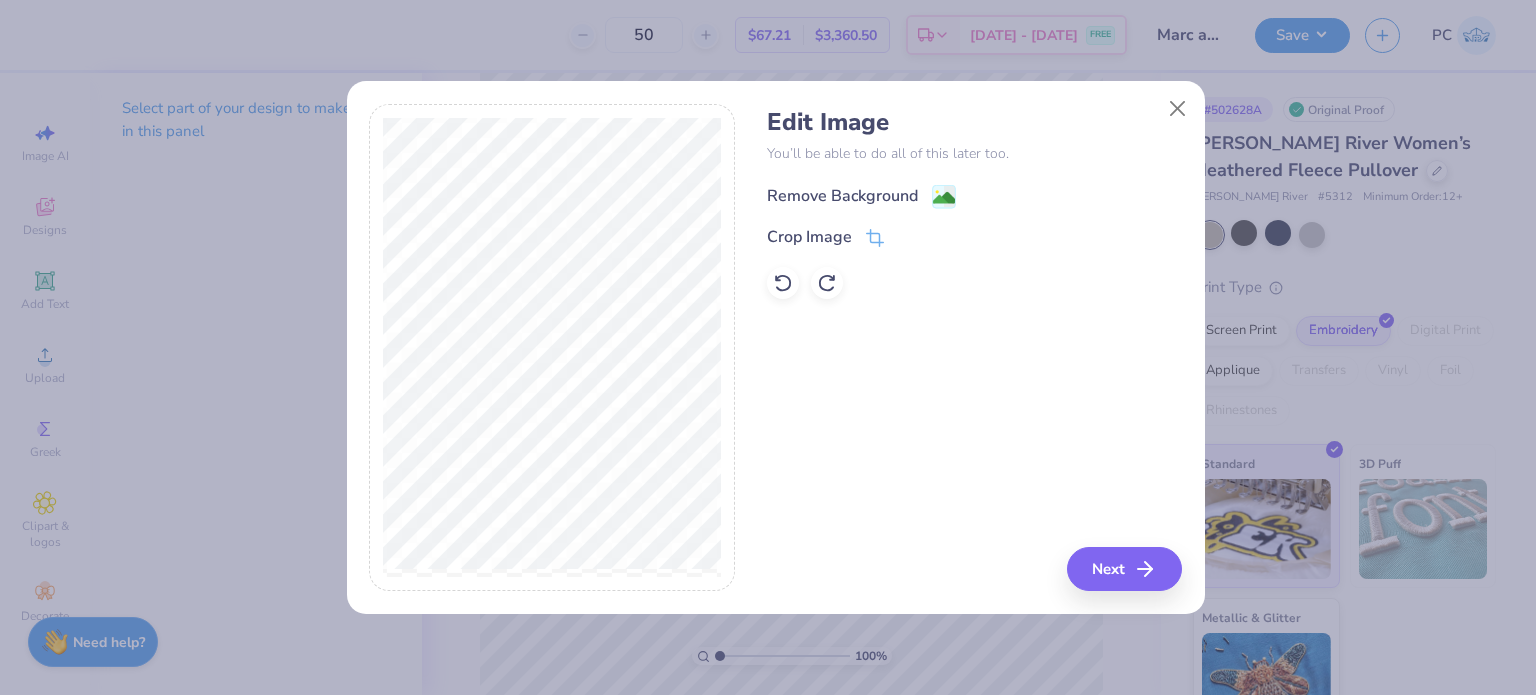 click 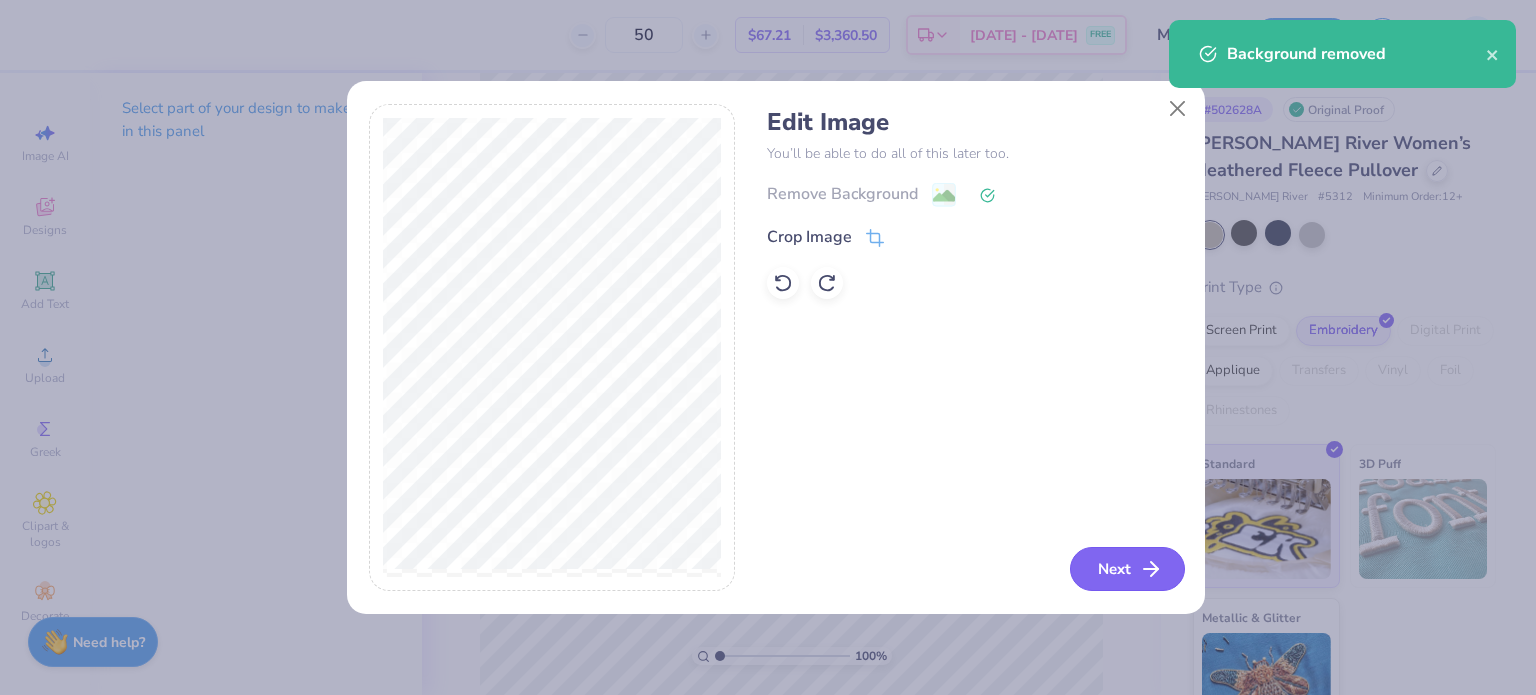 click on "Next" at bounding box center [1127, 569] 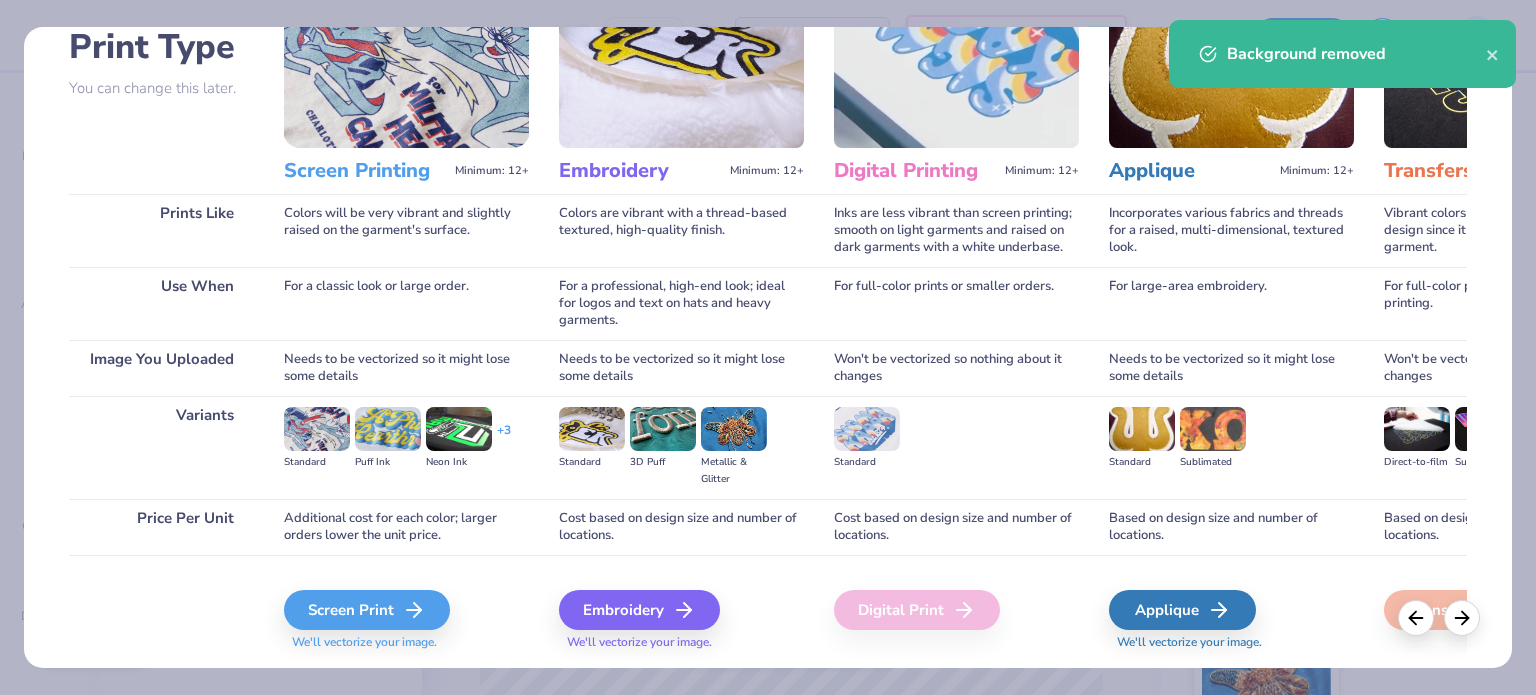 scroll, scrollTop: 201, scrollLeft: 0, axis: vertical 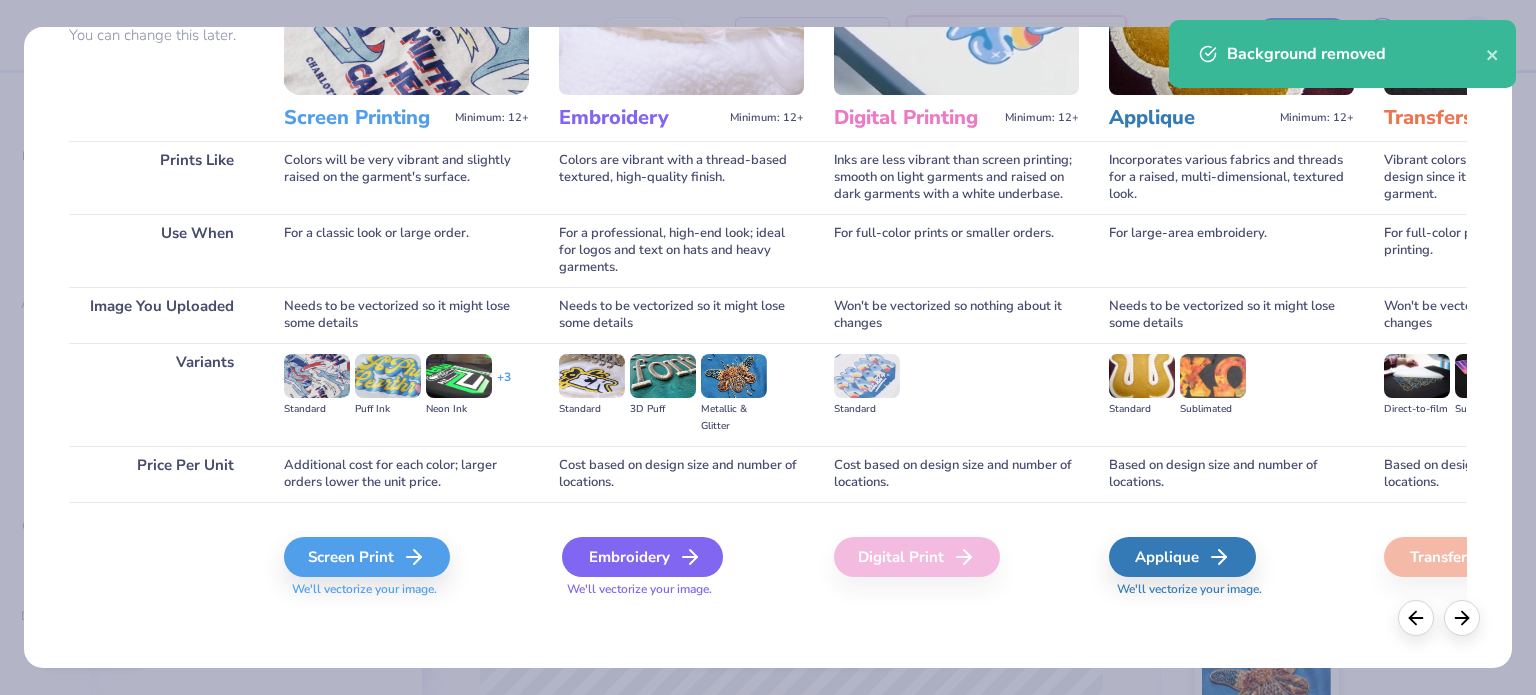click on "Embroidery" at bounding box center [642, 557] 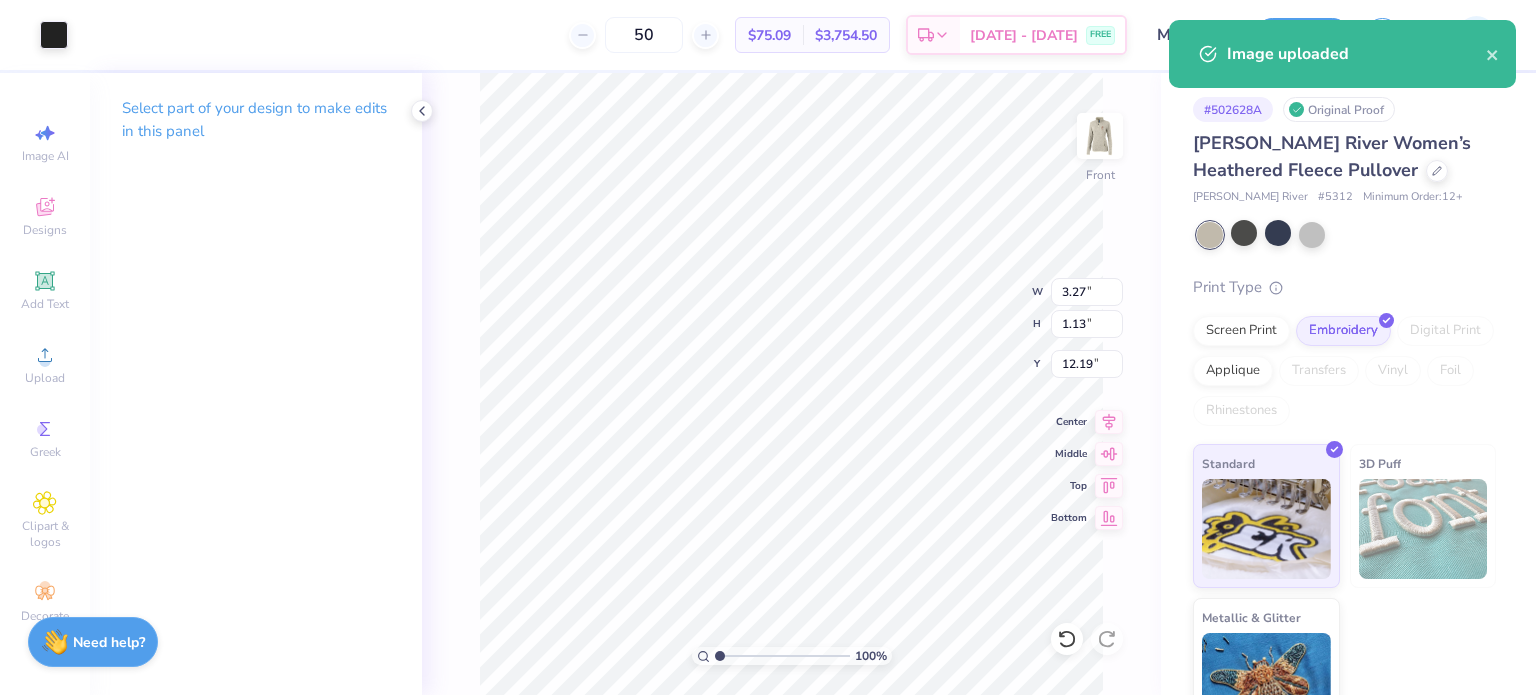 type on "3.00" 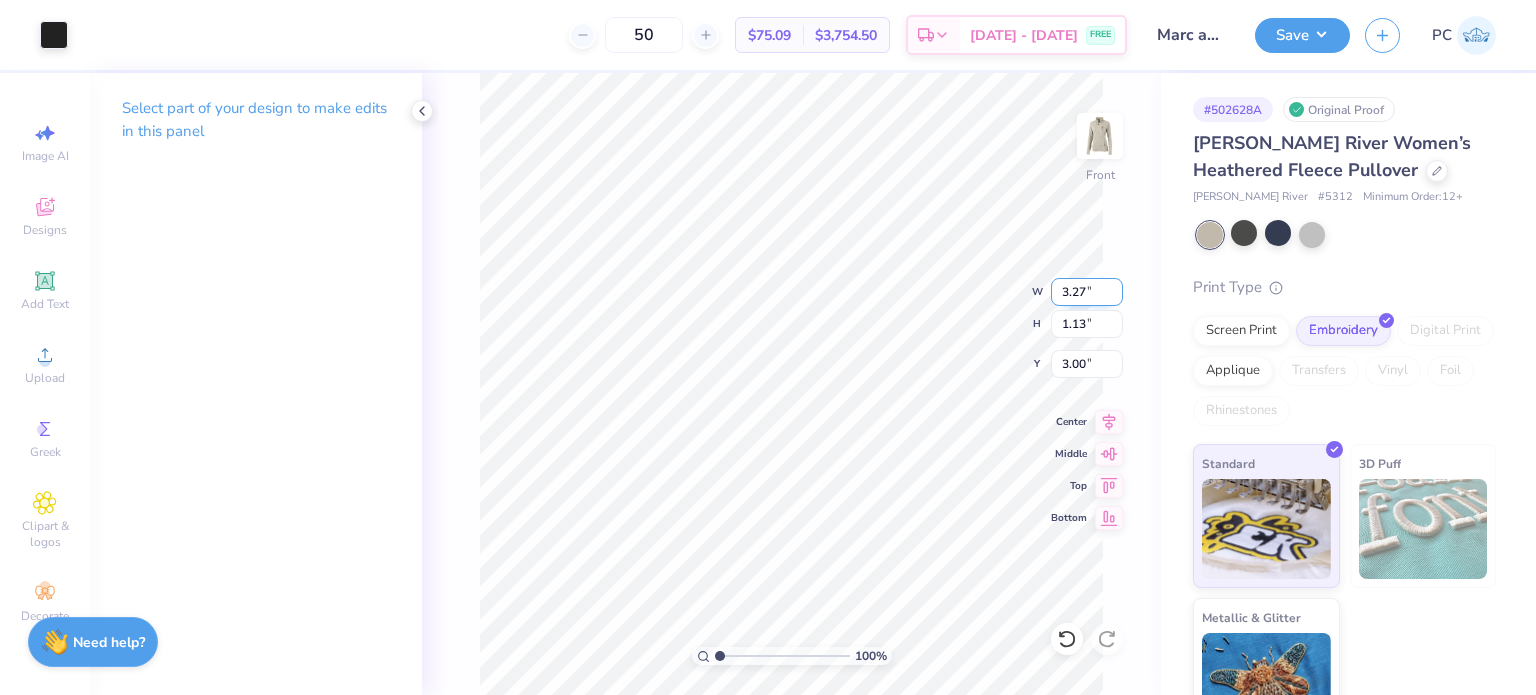 click on "3.27" at bounding box center (1087, 292) 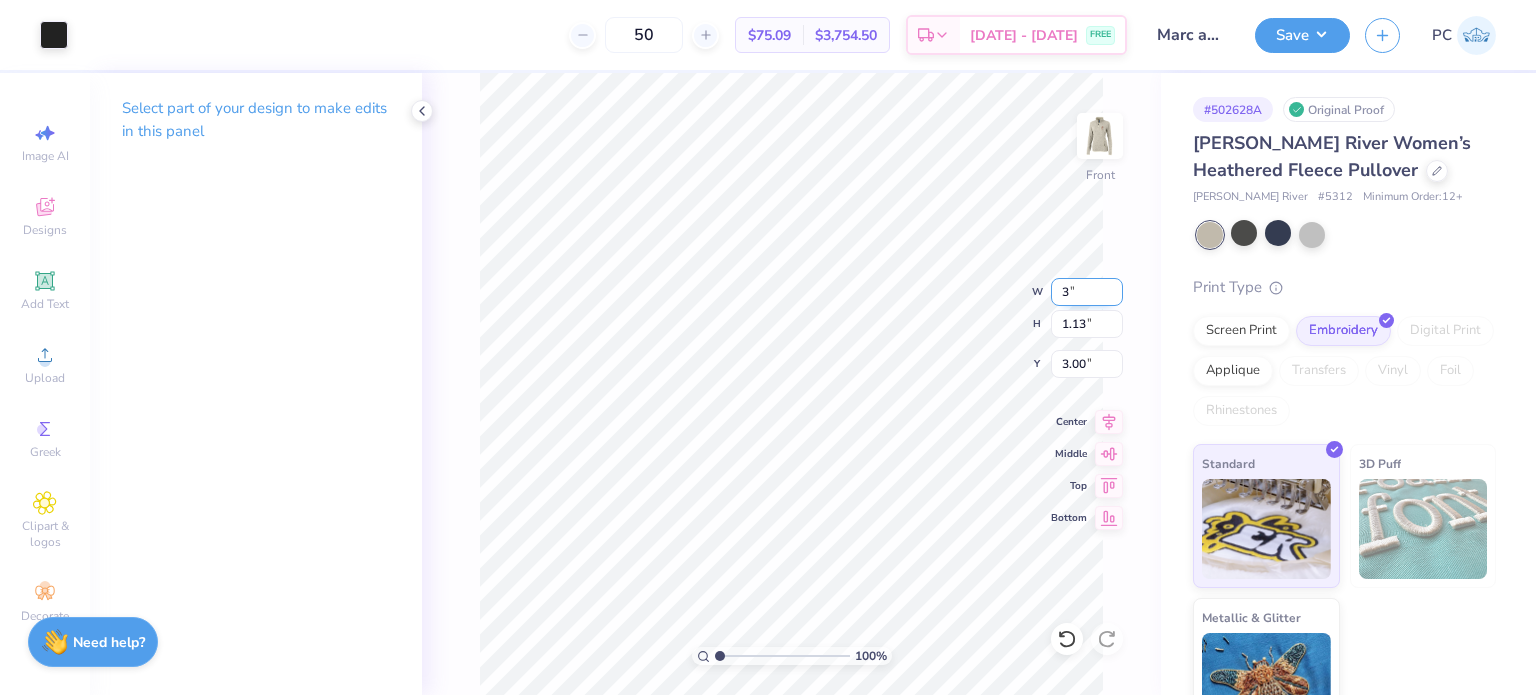 type on "3.00" 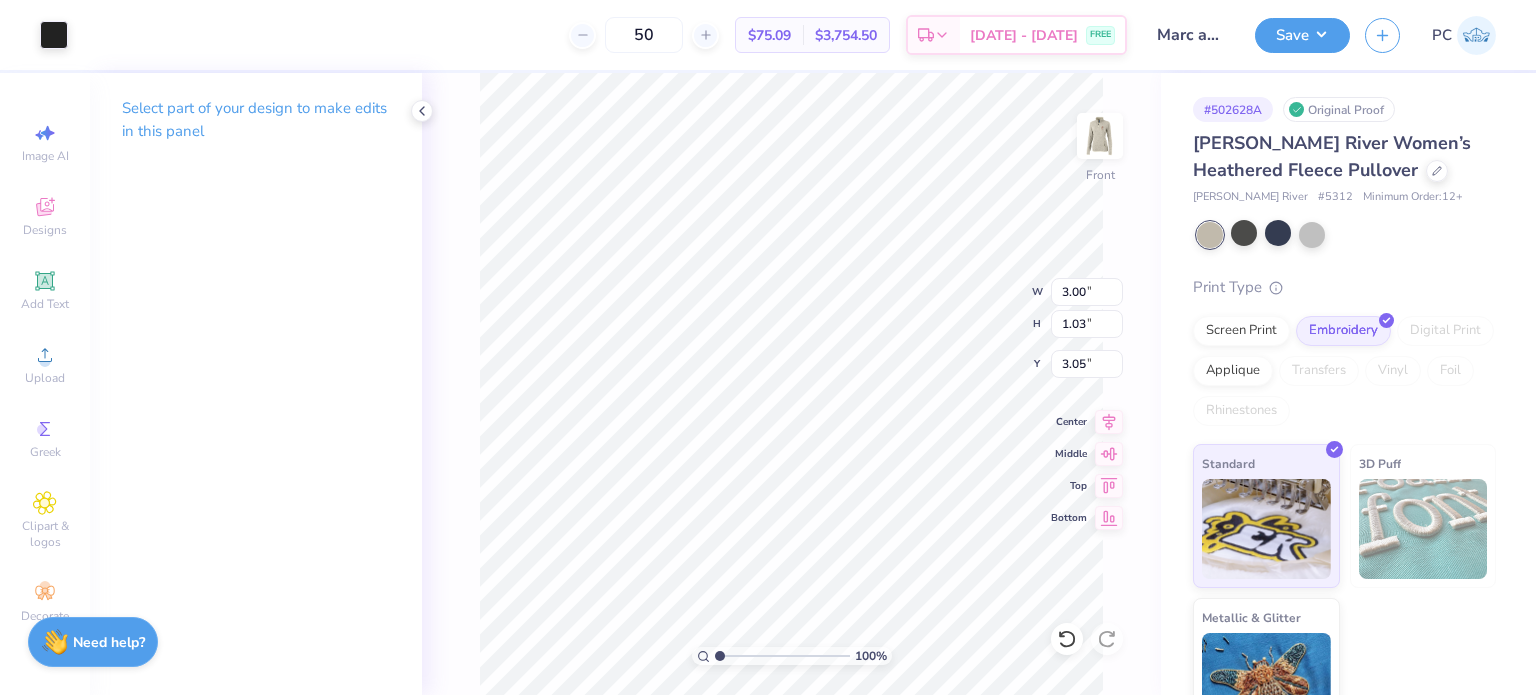 click on "100  % Front W 3.00 3.00 " H 1.03 1.03 " Y 3.05 3.05 " Center Middle Top Bottom" at bounding box center [791, 384] 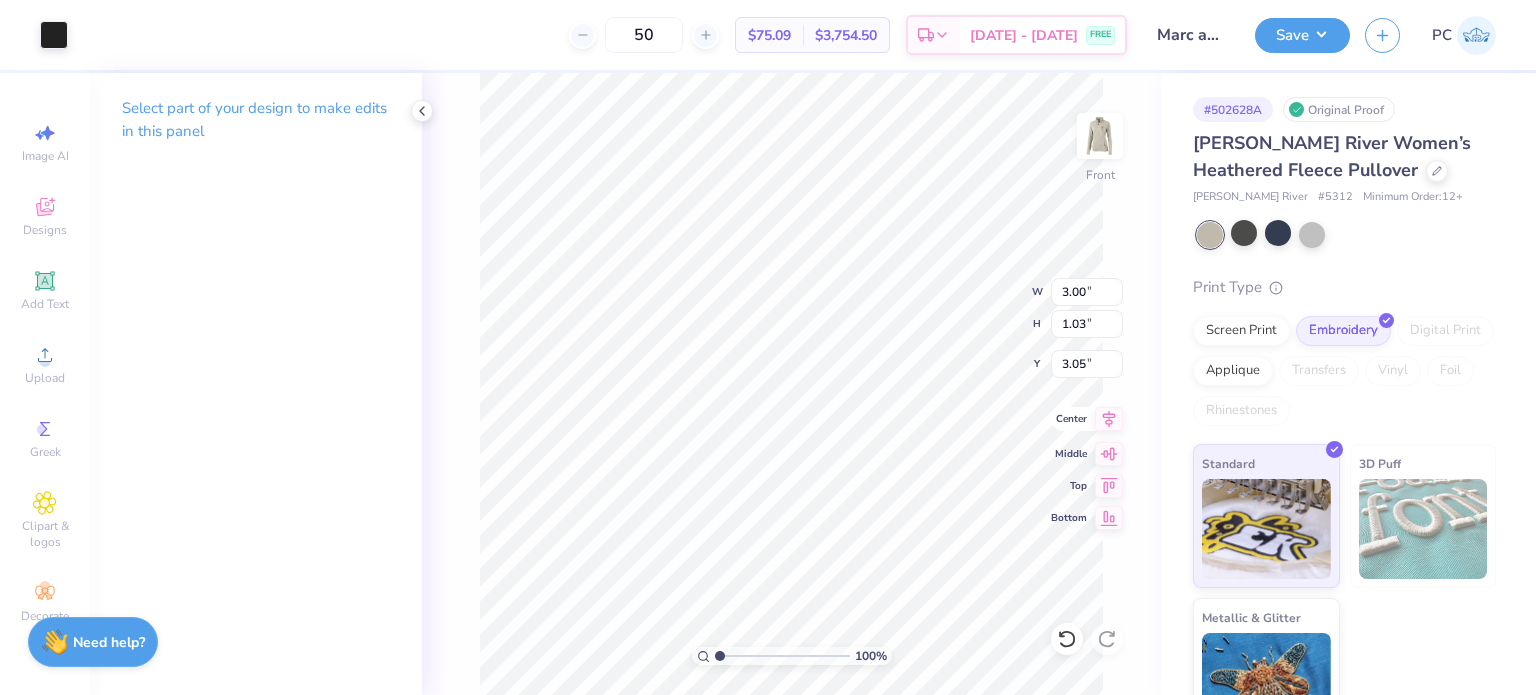click 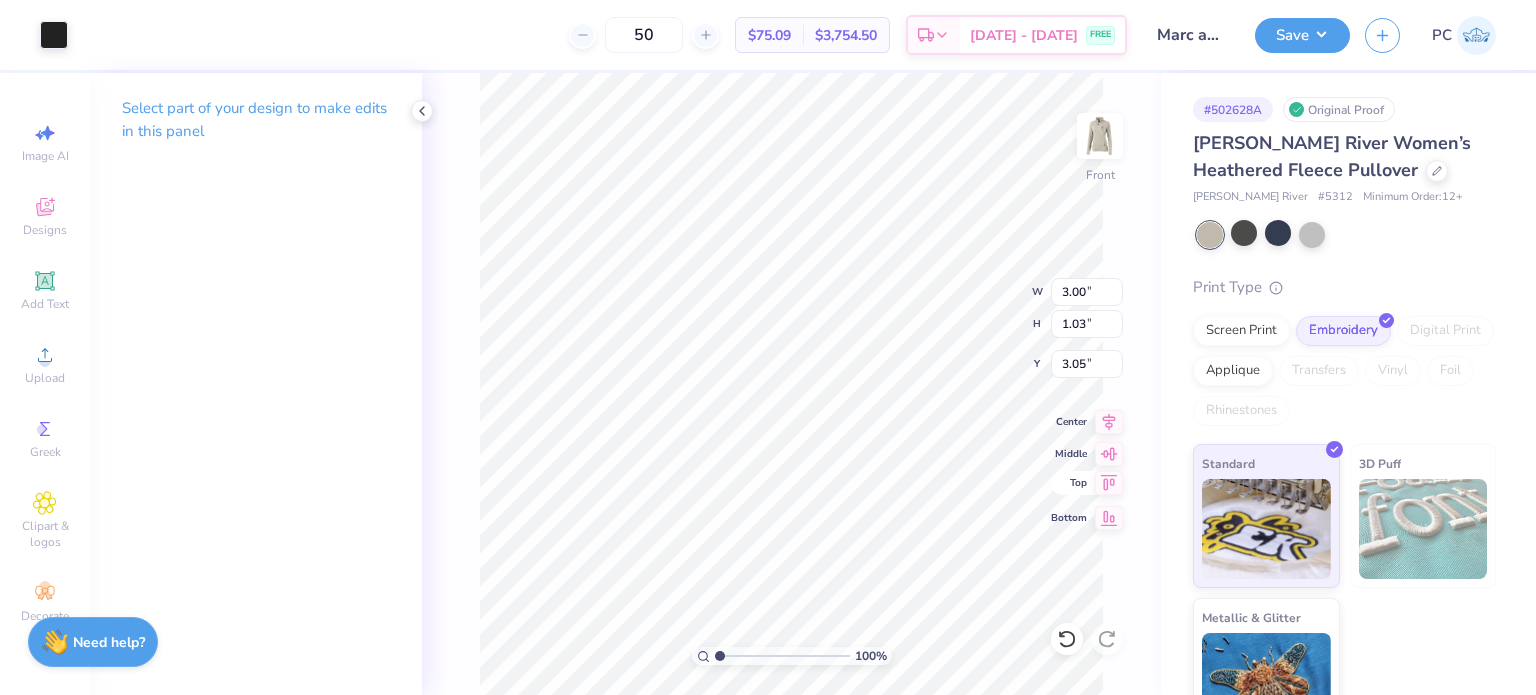 click 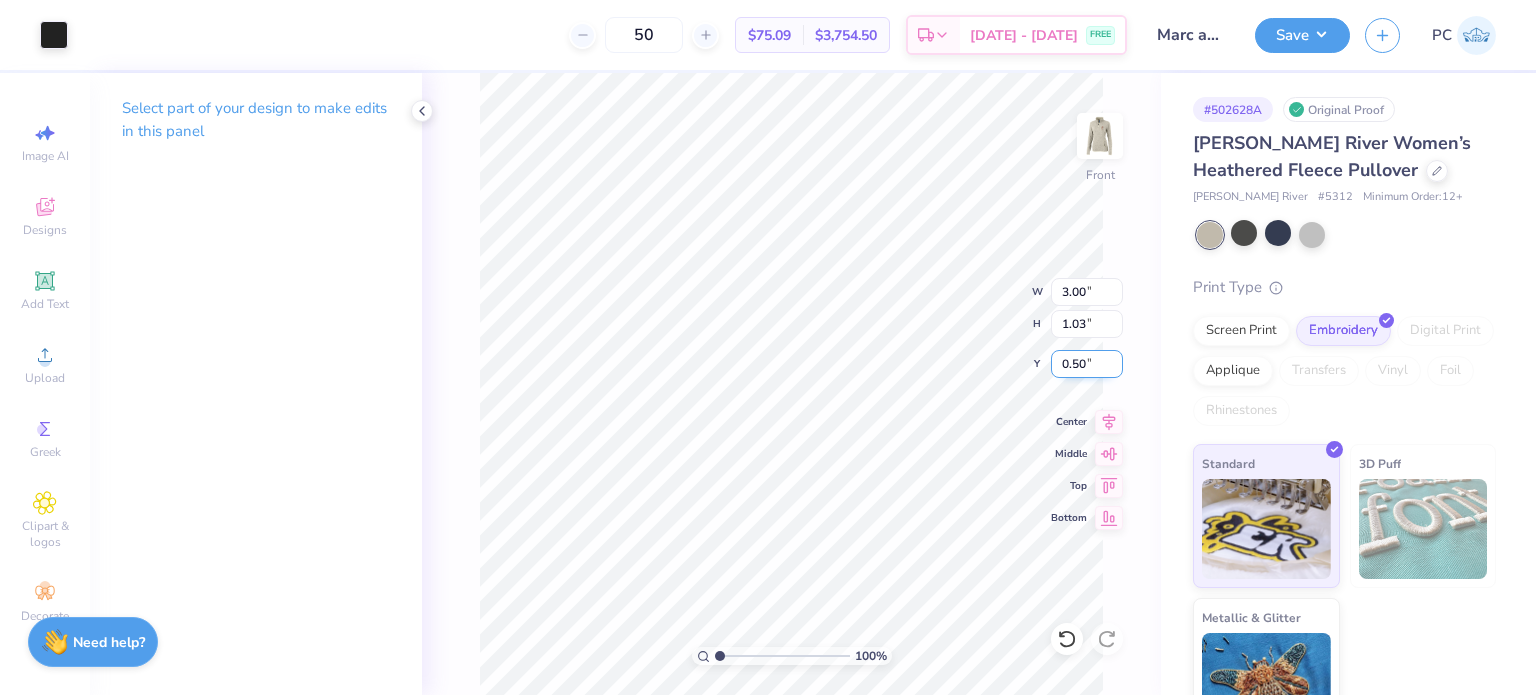 drag, startPoint x: 1092, startPoint y: 367, endPoint x: 1057, endPoint y: 363, distance: 35.22783 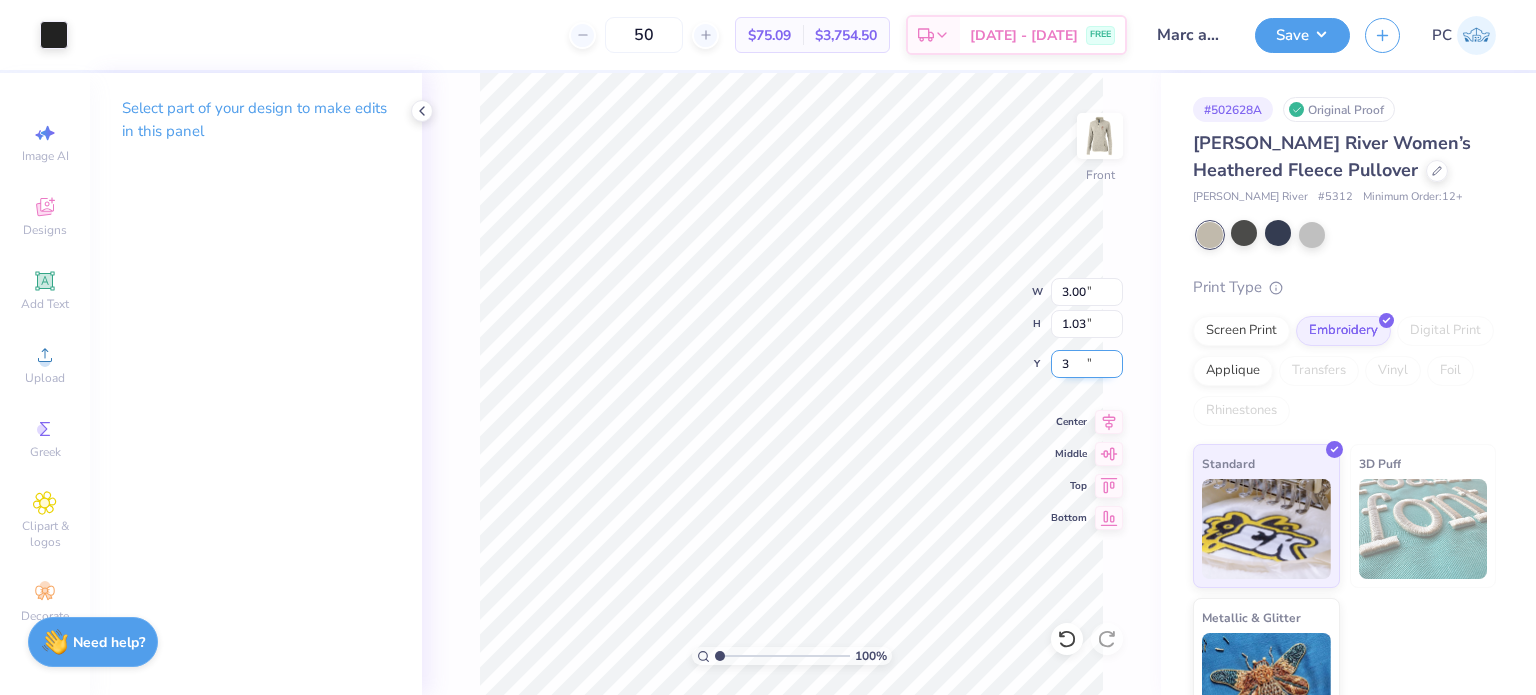 type on "3.00" 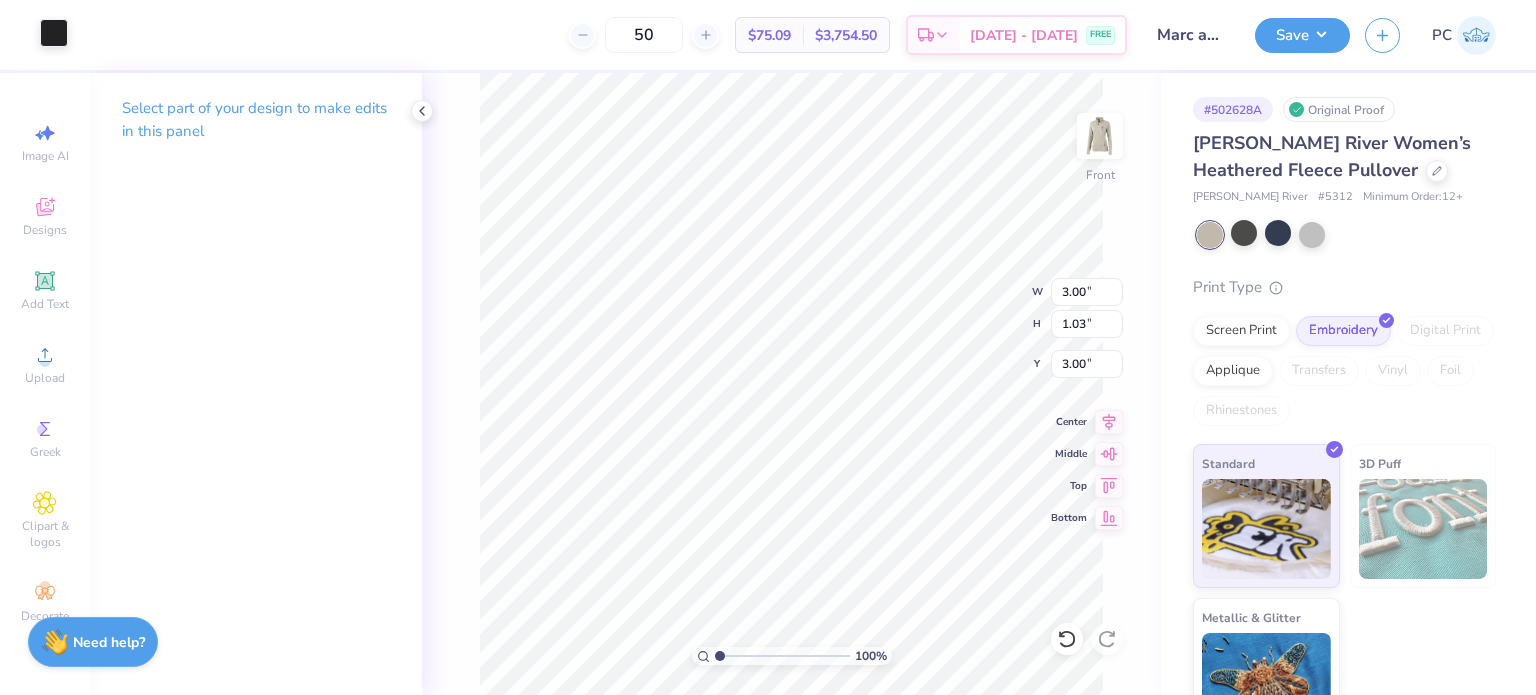 click at bounding box center (54, 33) 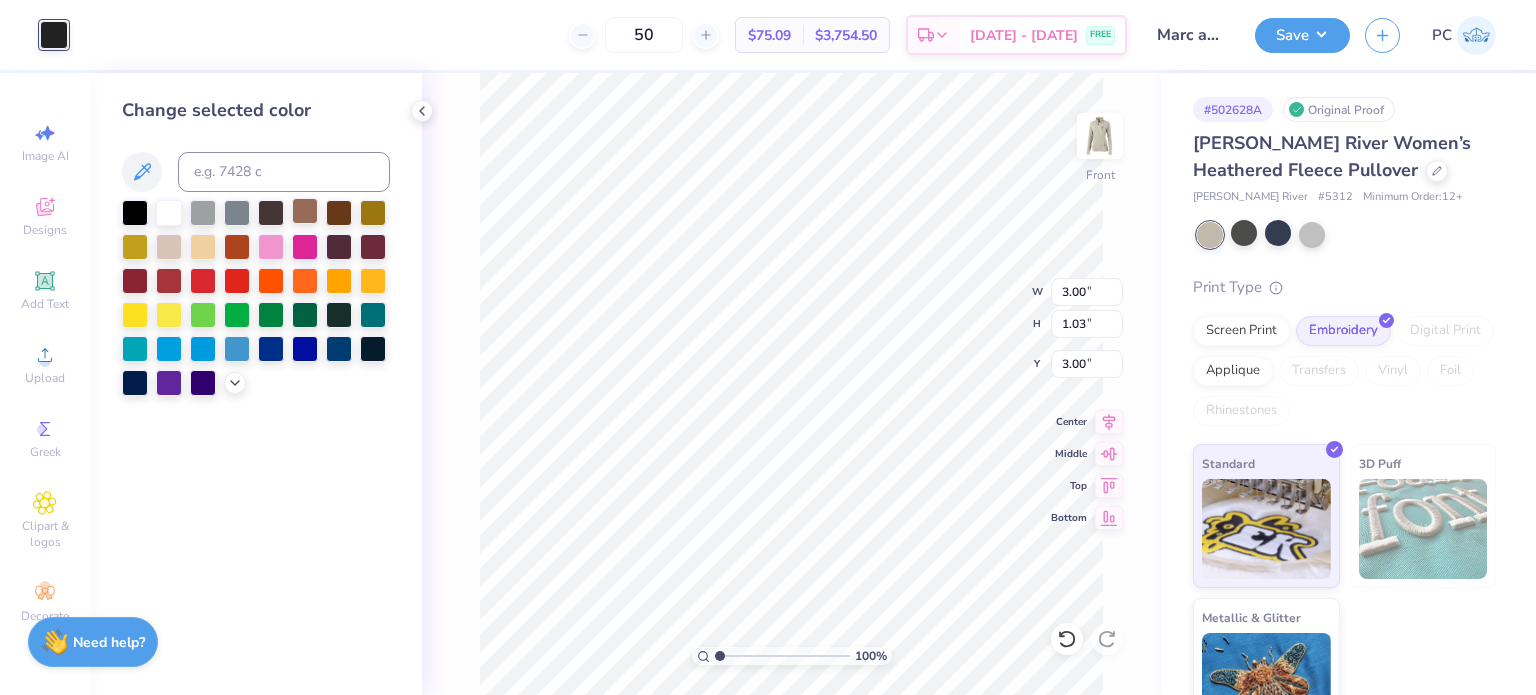 click at bounding box center [305, 211] 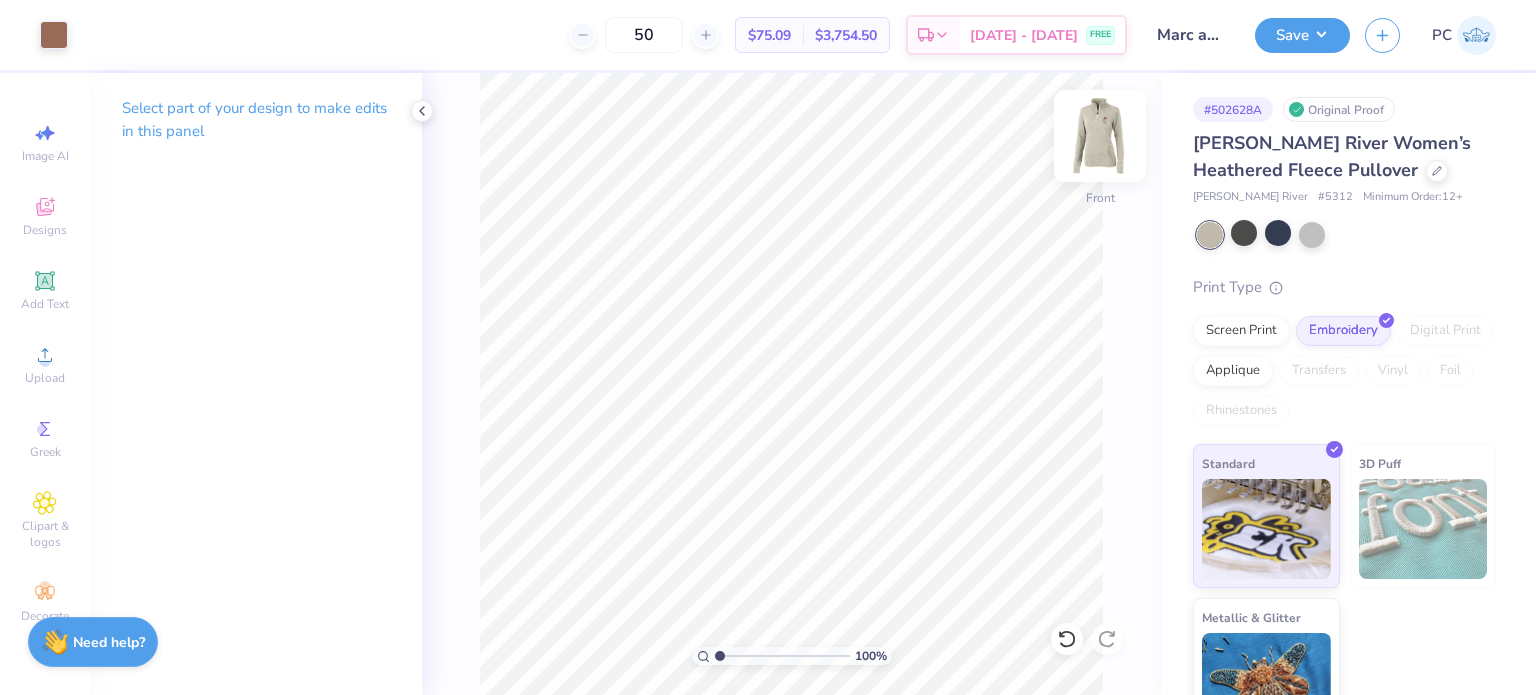 click at bounding box center [1100, 136] 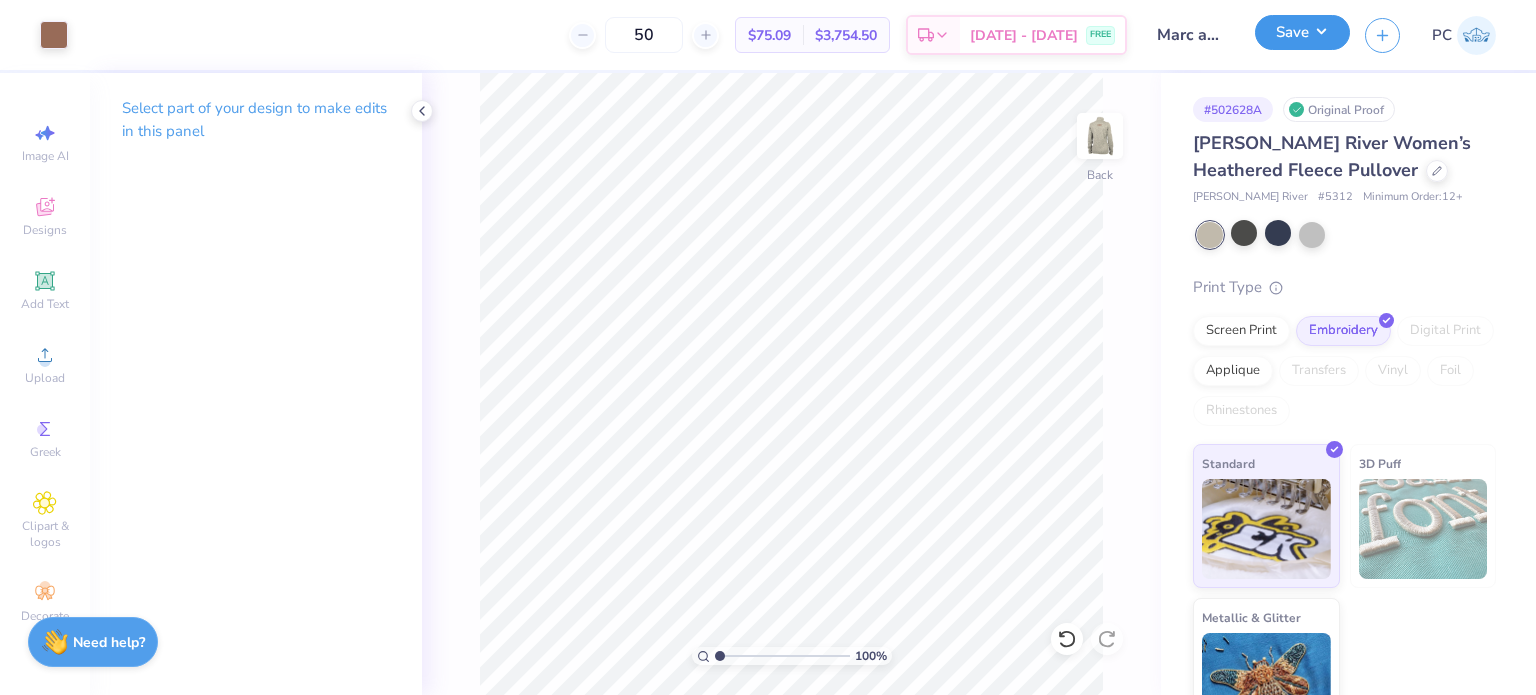 click on "Save" at bounding box center [1302, 32] 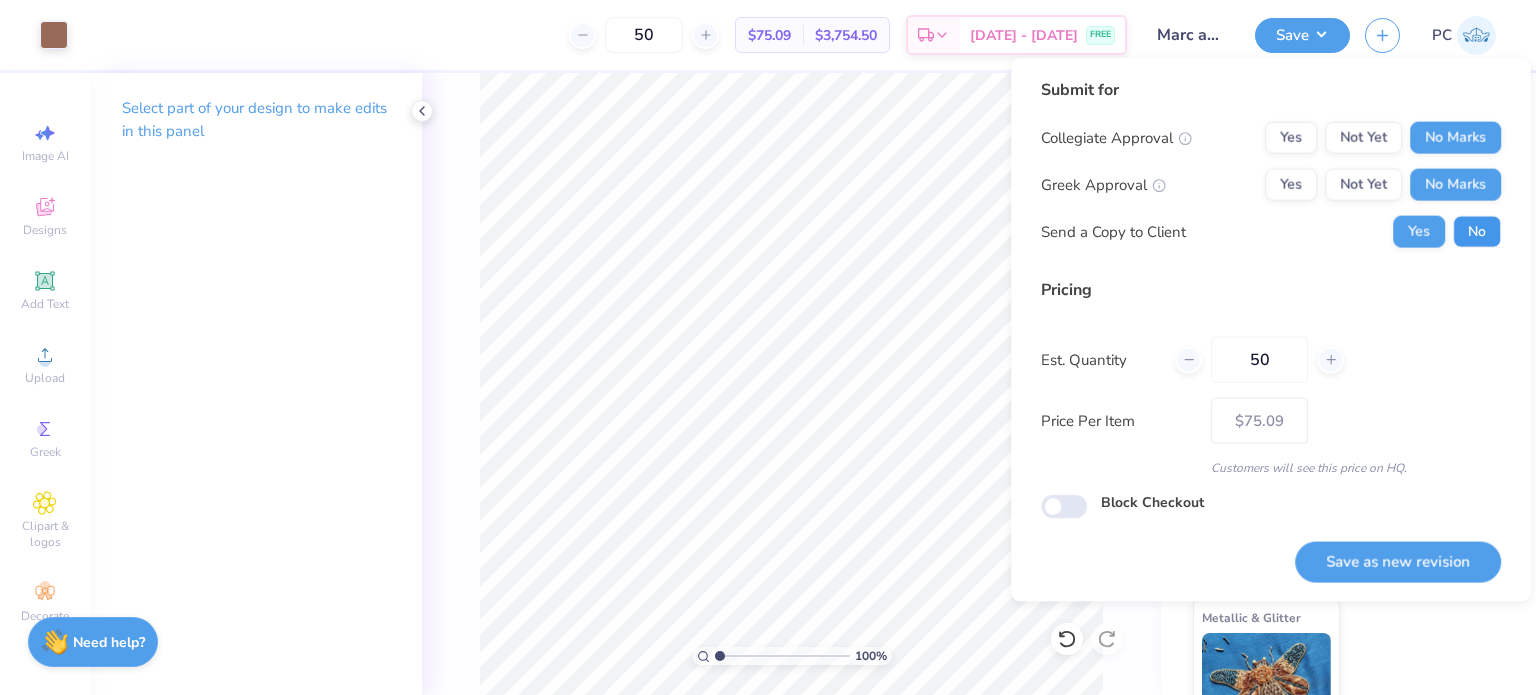 click on "No" at bounding box center (1477, 232) 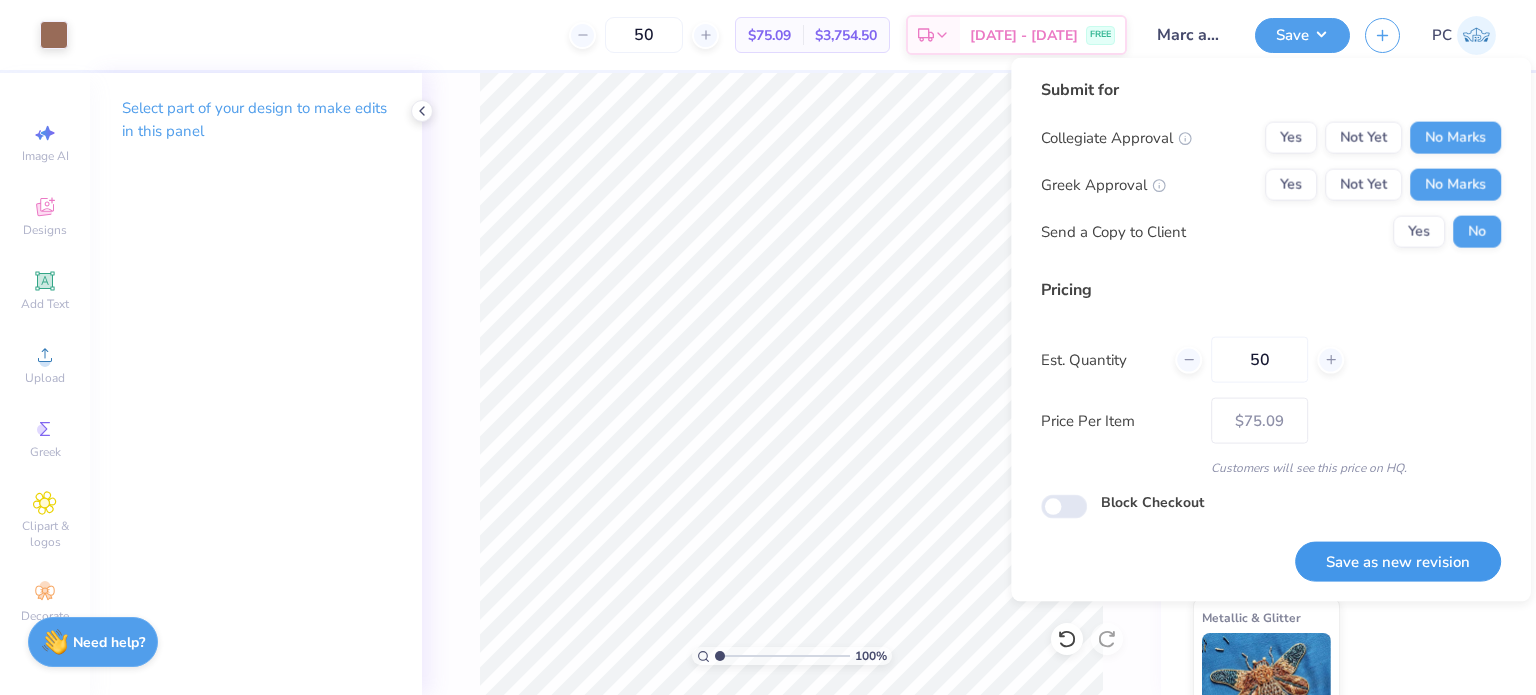 click on "Save as new revision" at bounding box center (1398, 561) 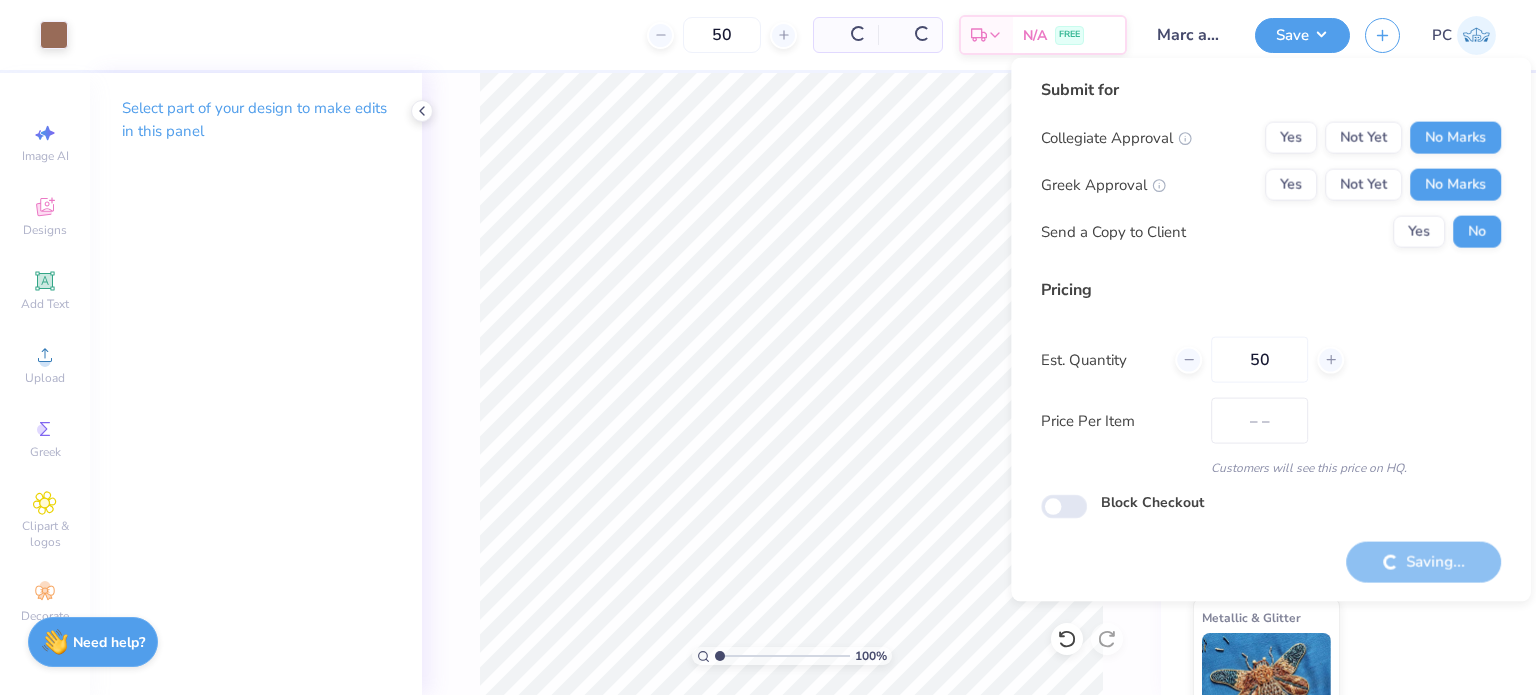 type on "$75.09" 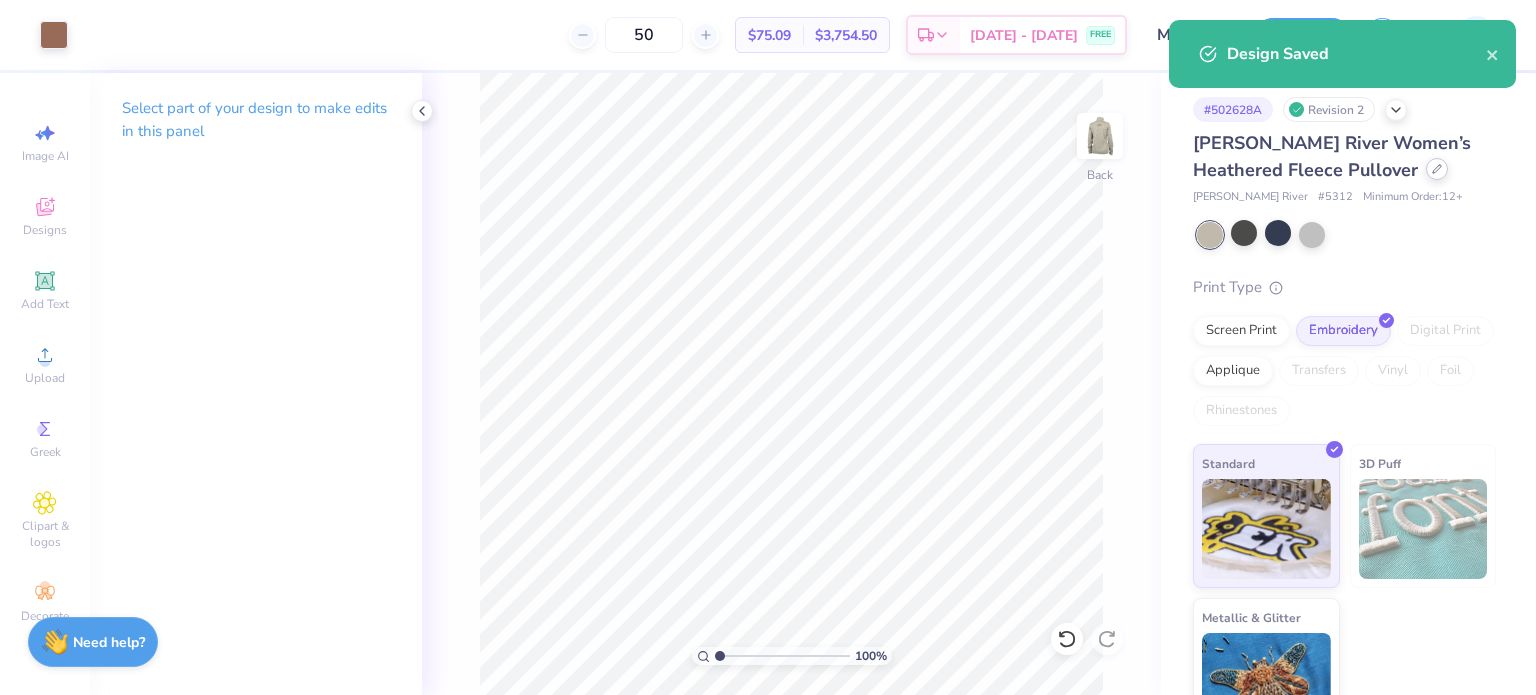 click at bounding box center [1437, 169] 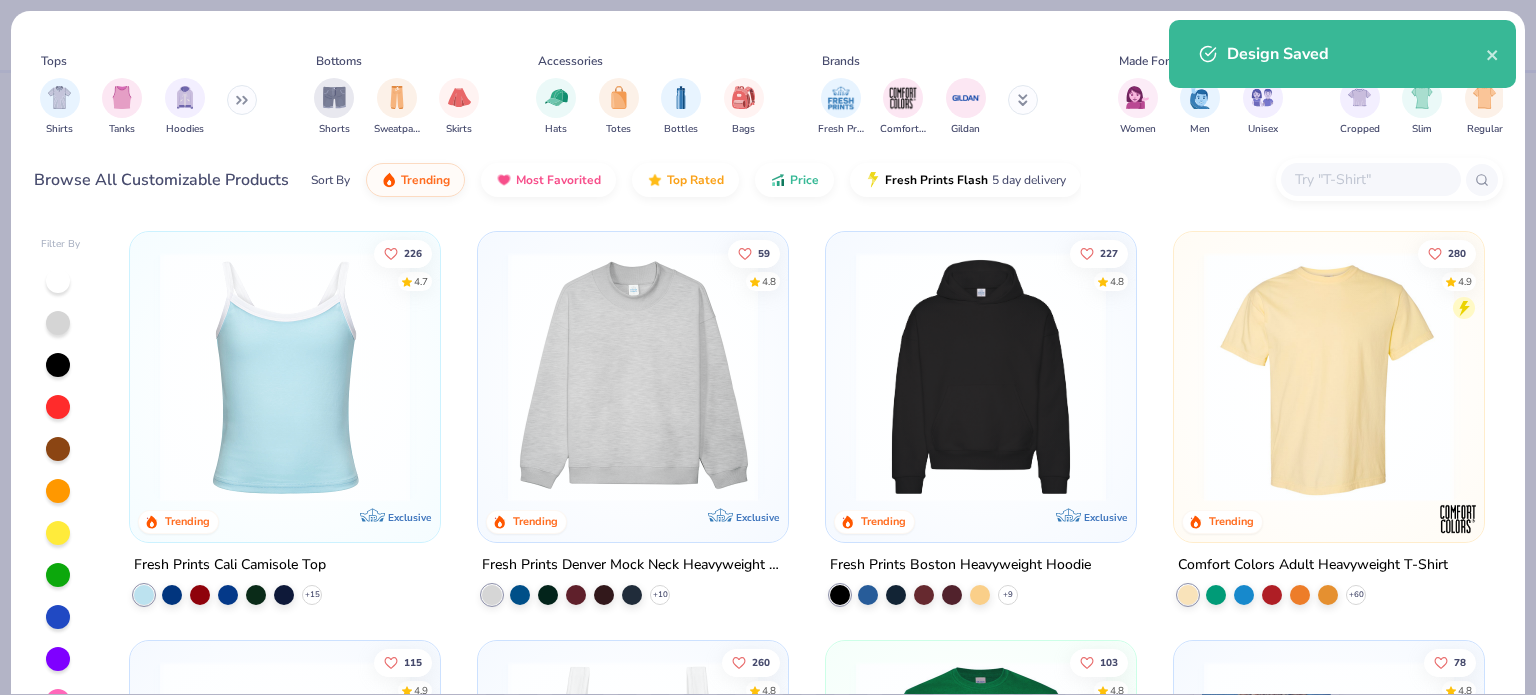 click at bounding box center (1370, 179) 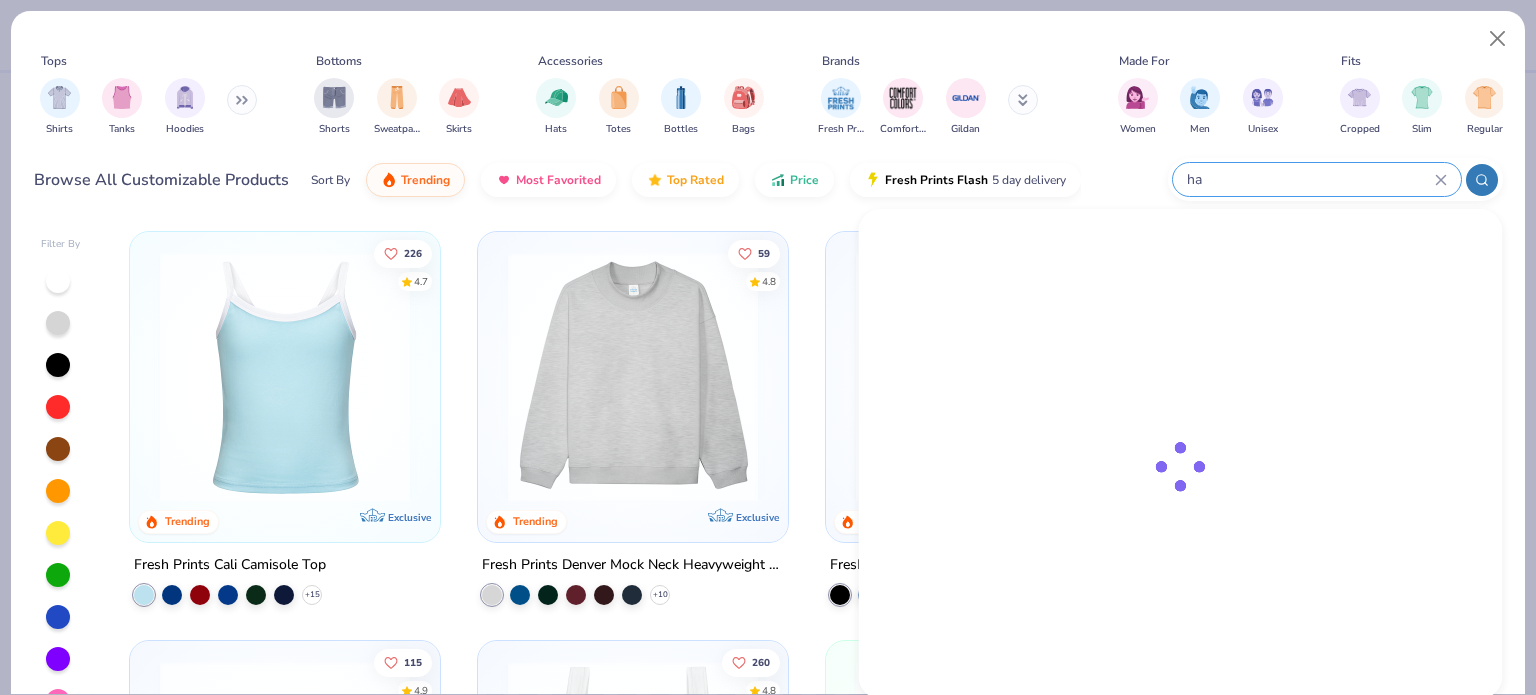 type on "h" 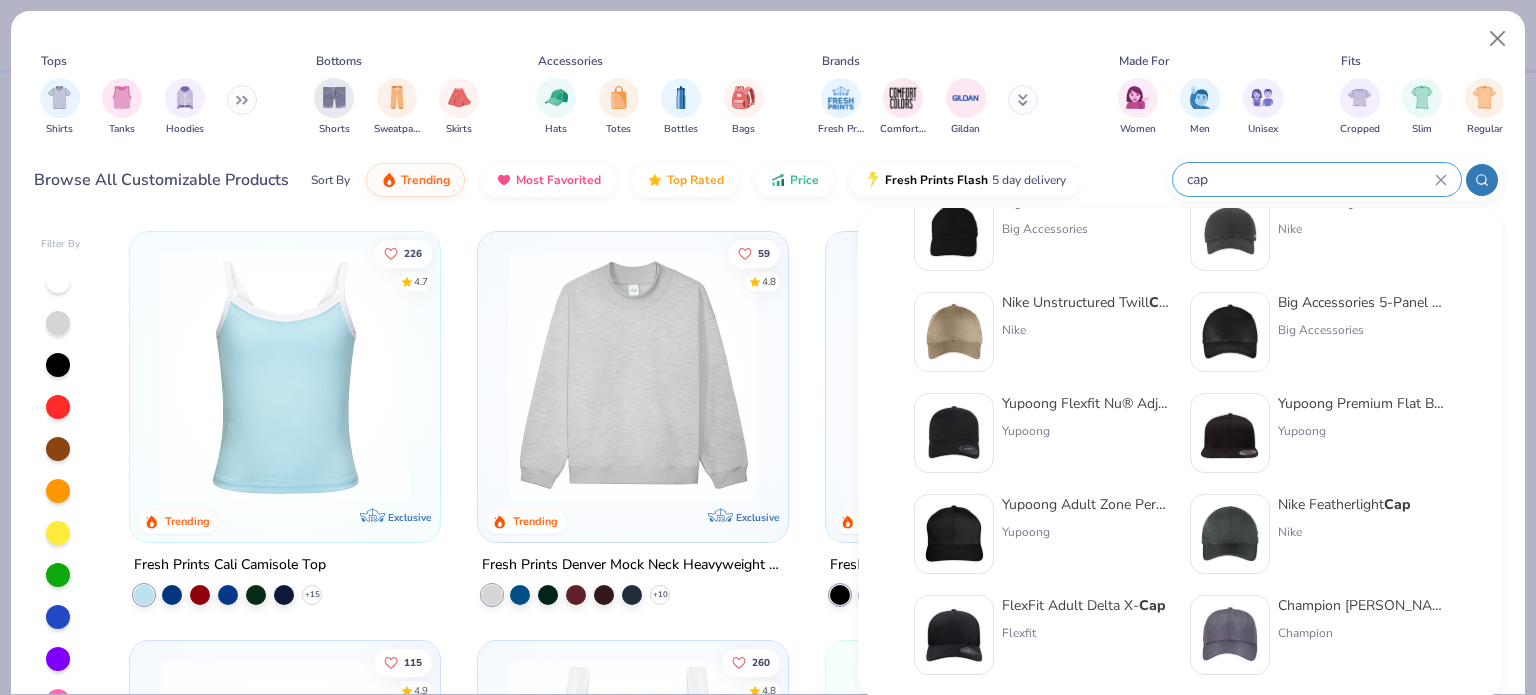 scroll, scrollTop: 800, scrollLeft: 0, axis: vertical 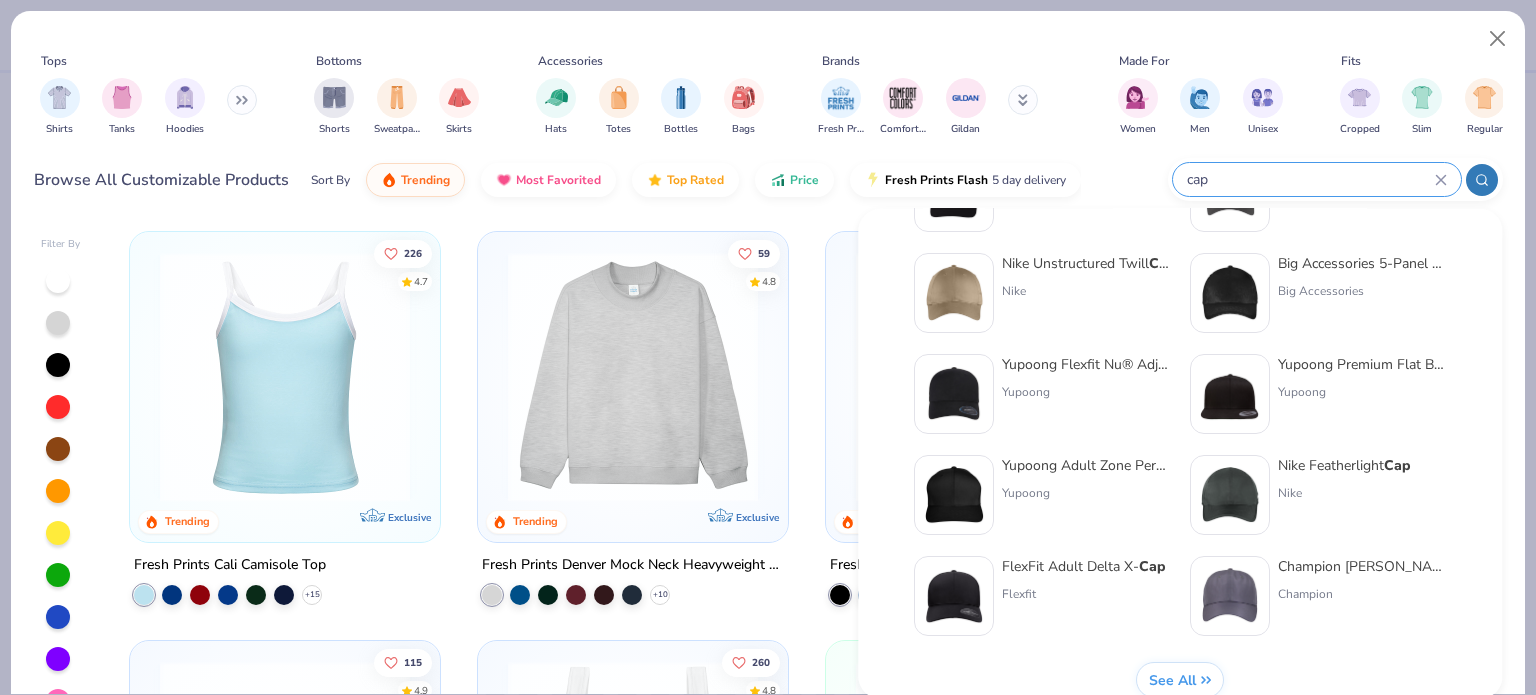 type on "cap" 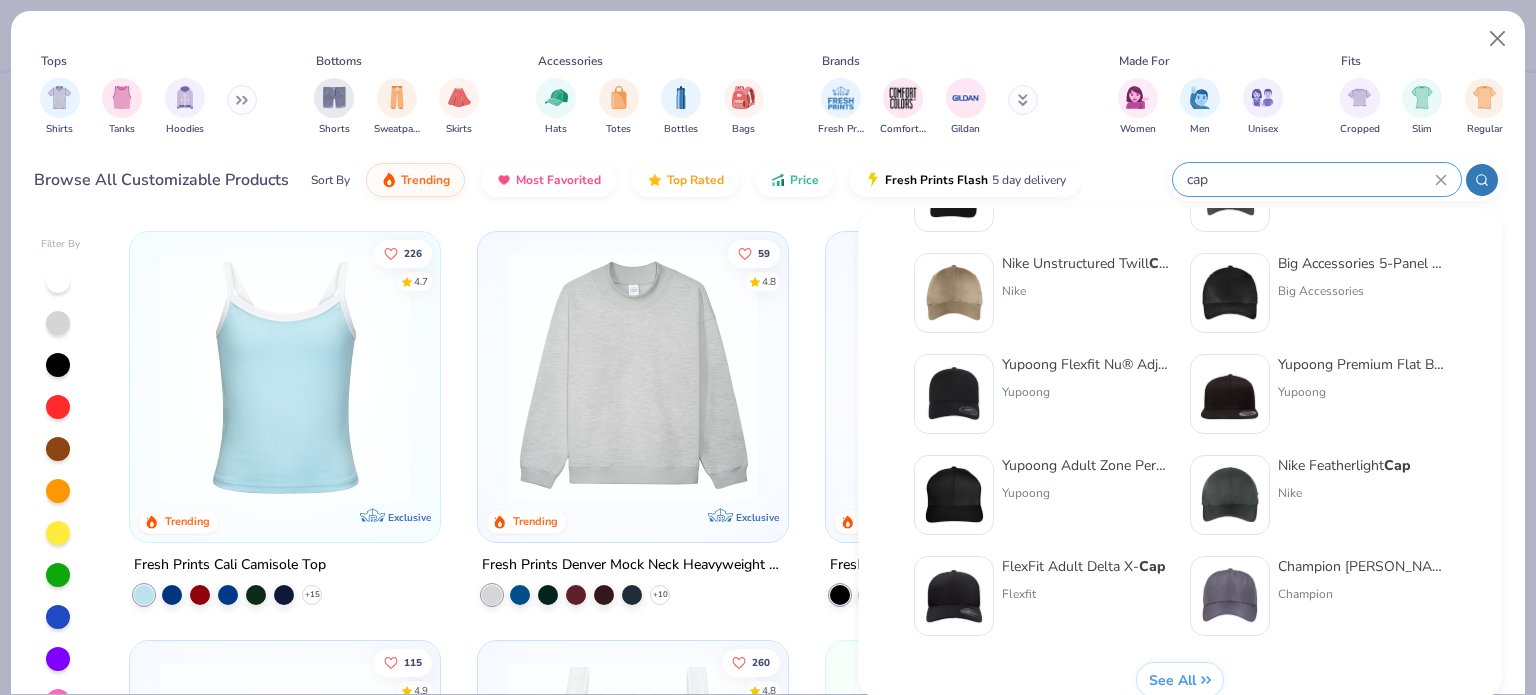 click at bounding box center [954, 293] 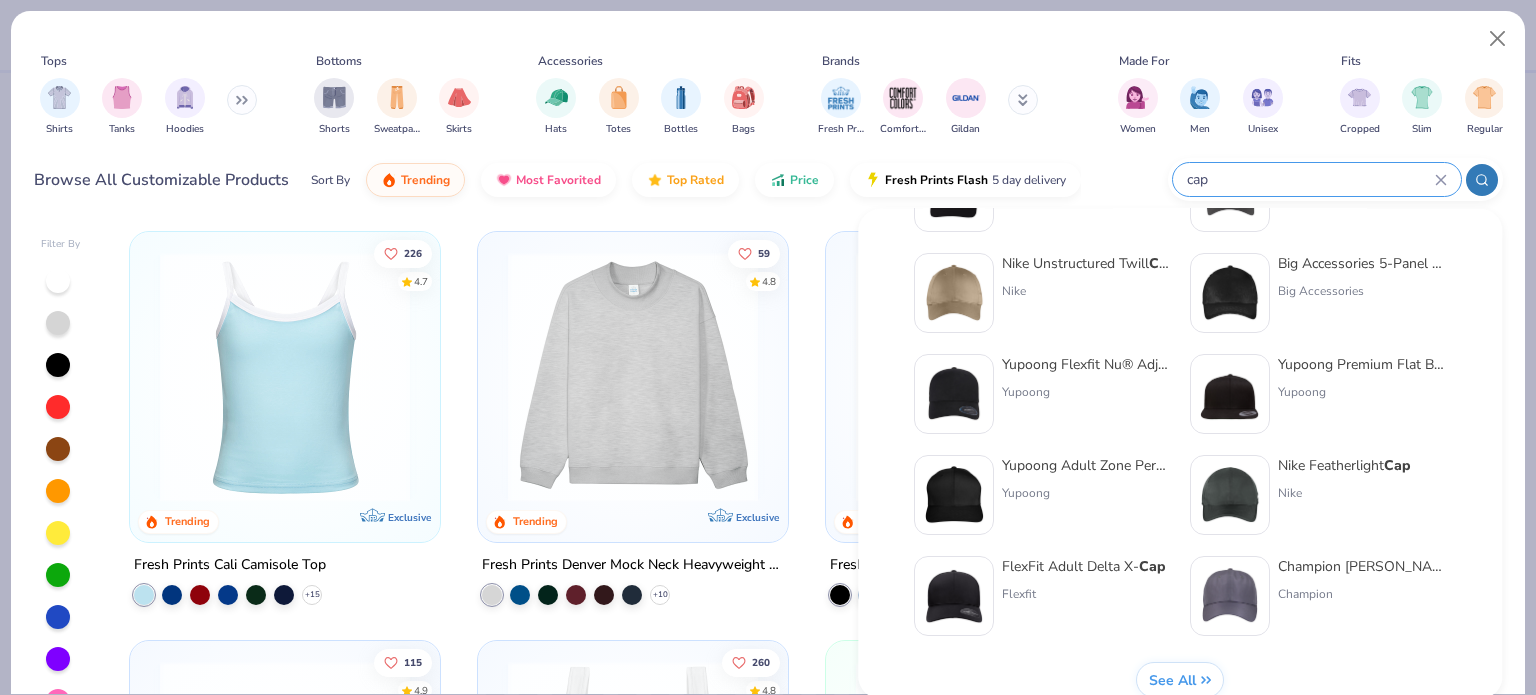 type 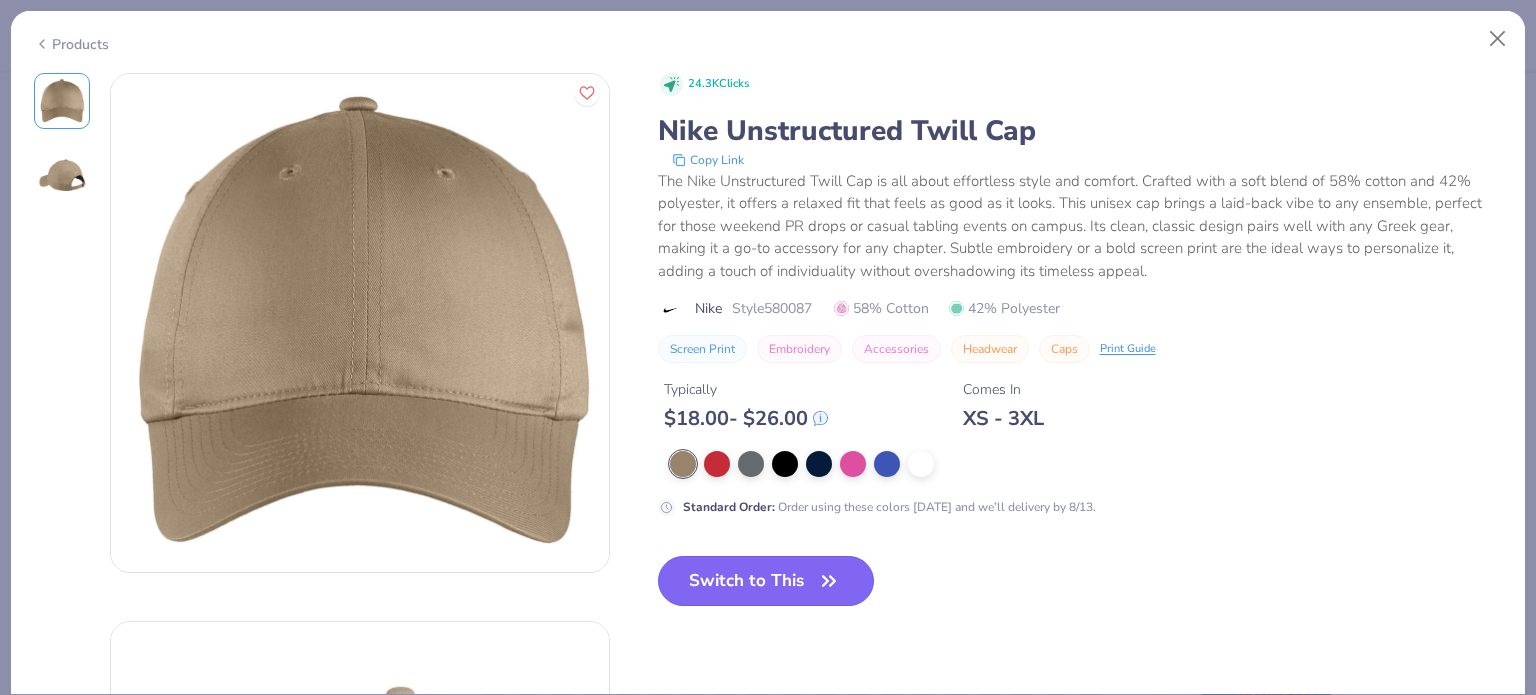 click on "Switch to This" at bounding box center (766, 581) 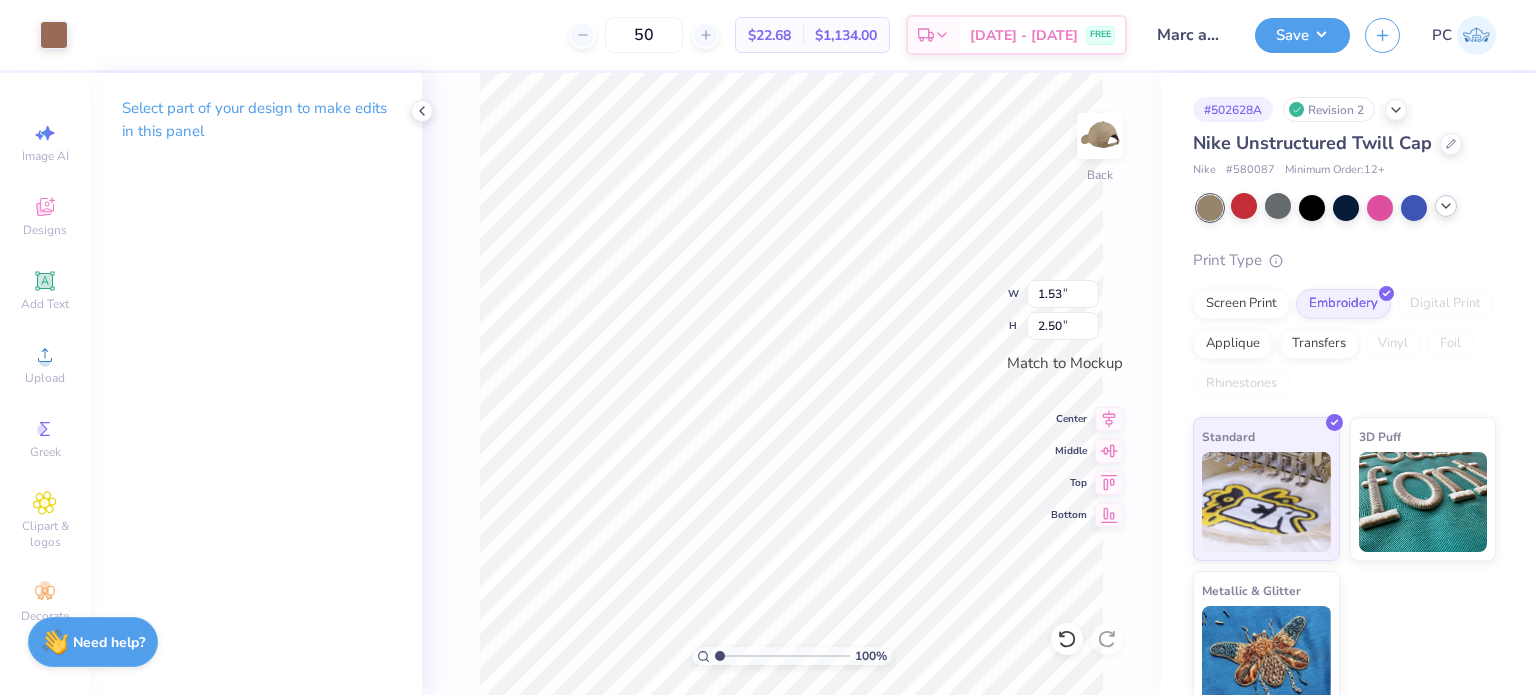 click 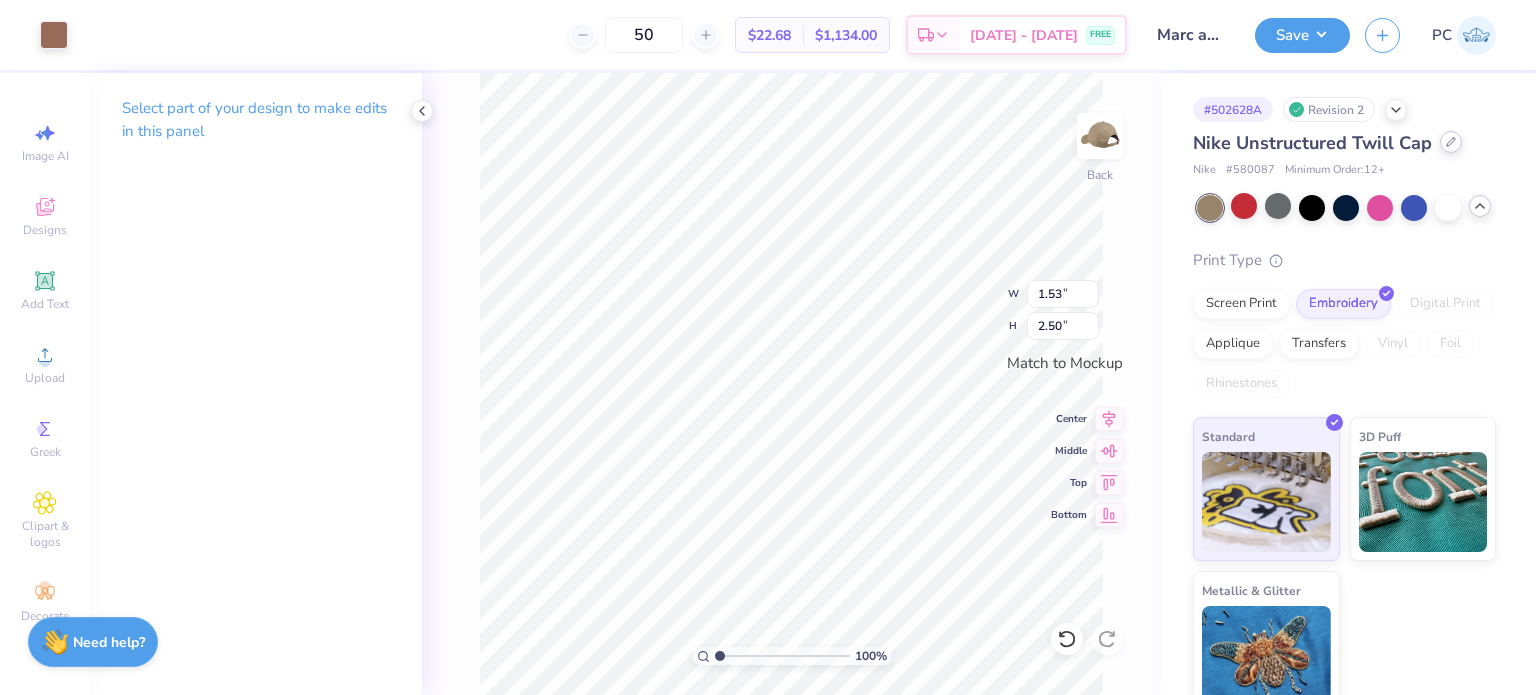 click 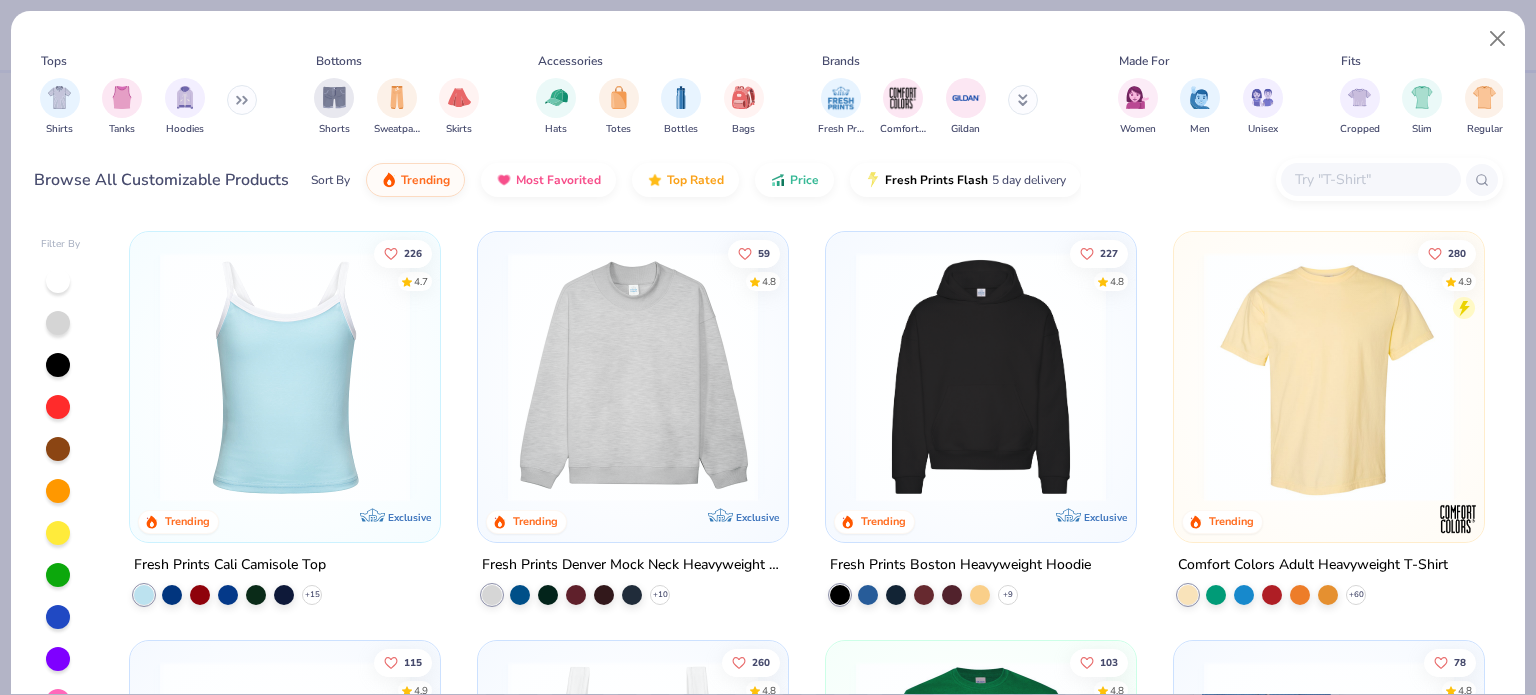 click at bounding box center [1370, 179] 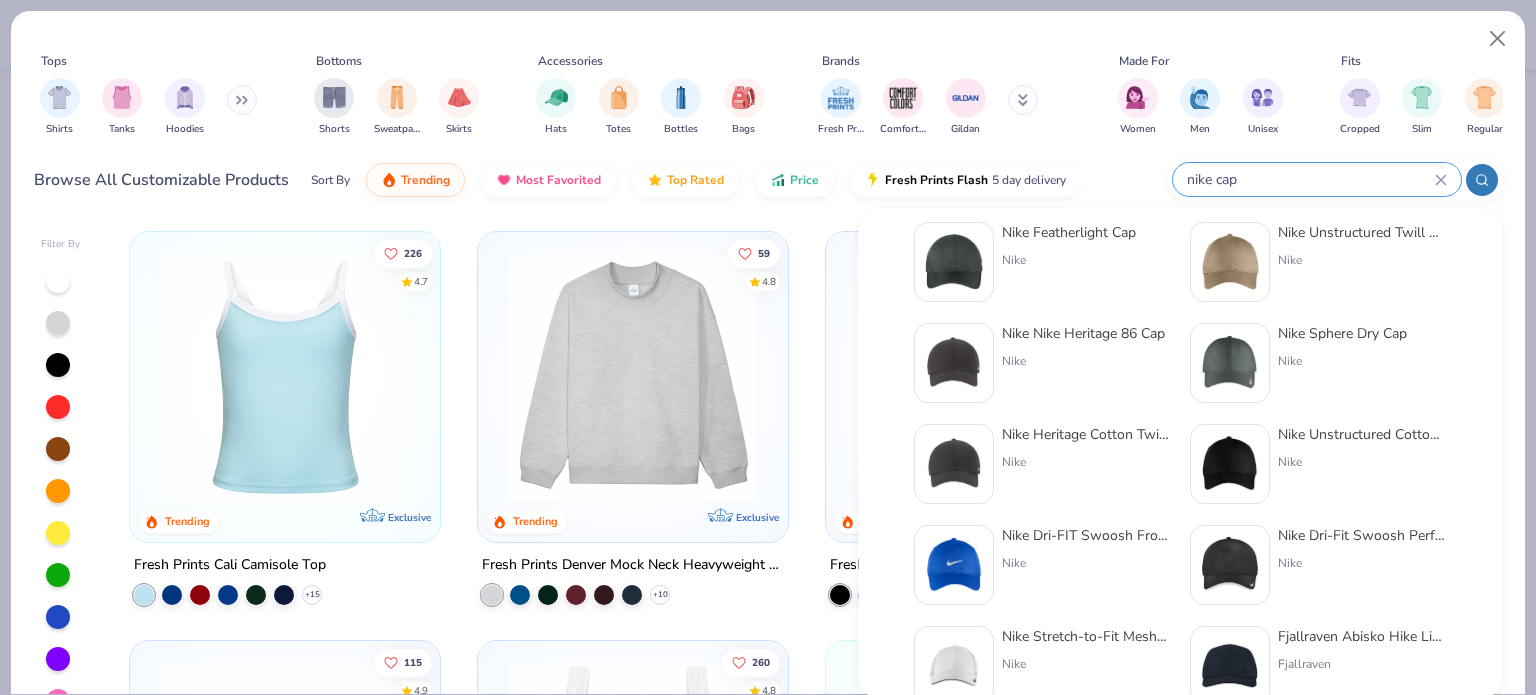 scroll, scrollTop: 40, scrollLeft: 0, axis: vertical 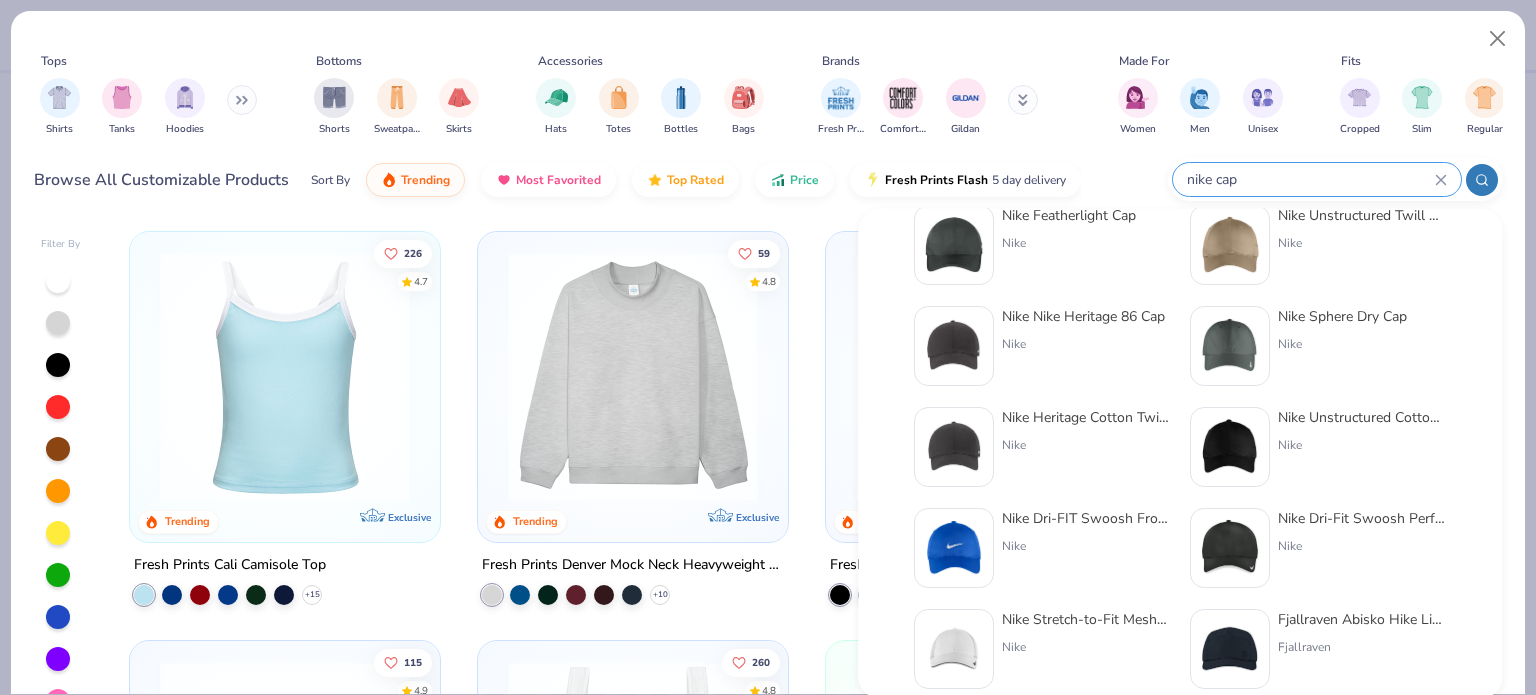 type on "nike cap" 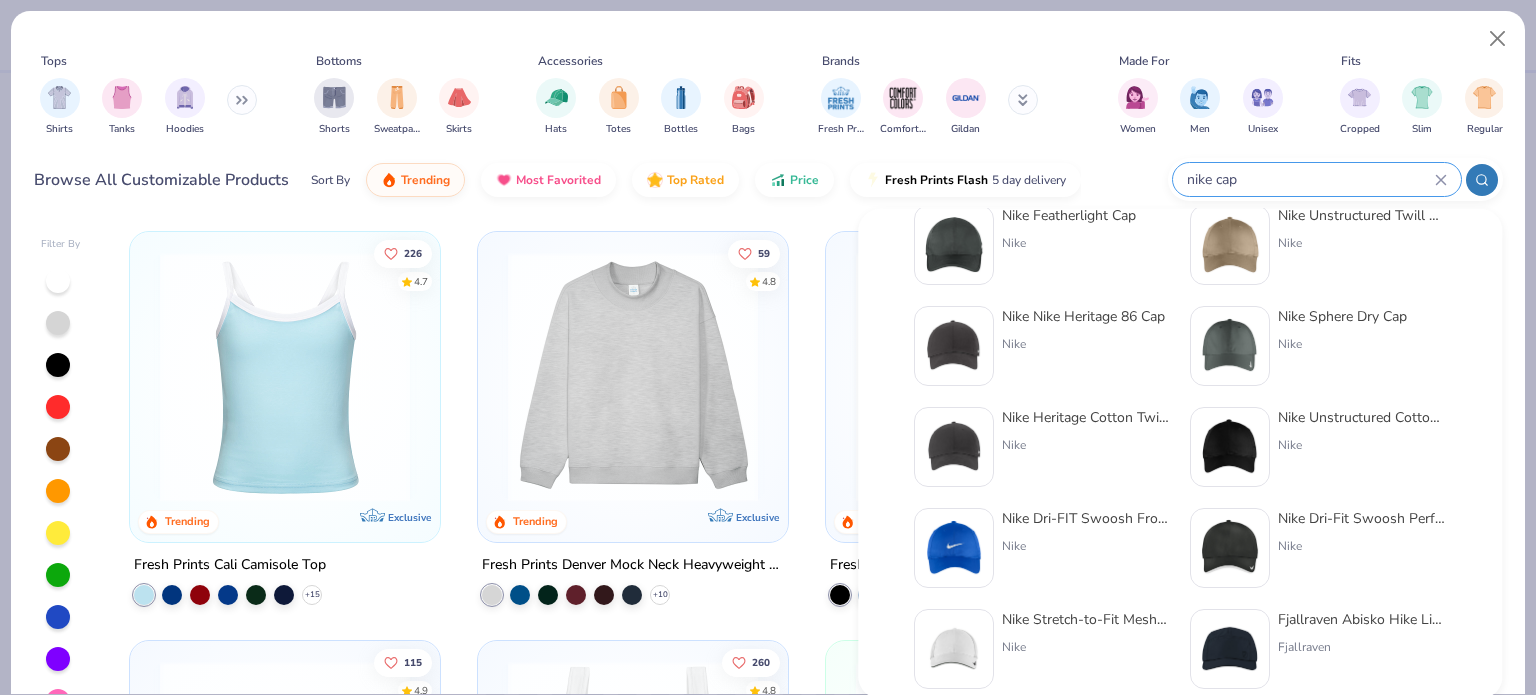 click at bounding box center (954, 447) 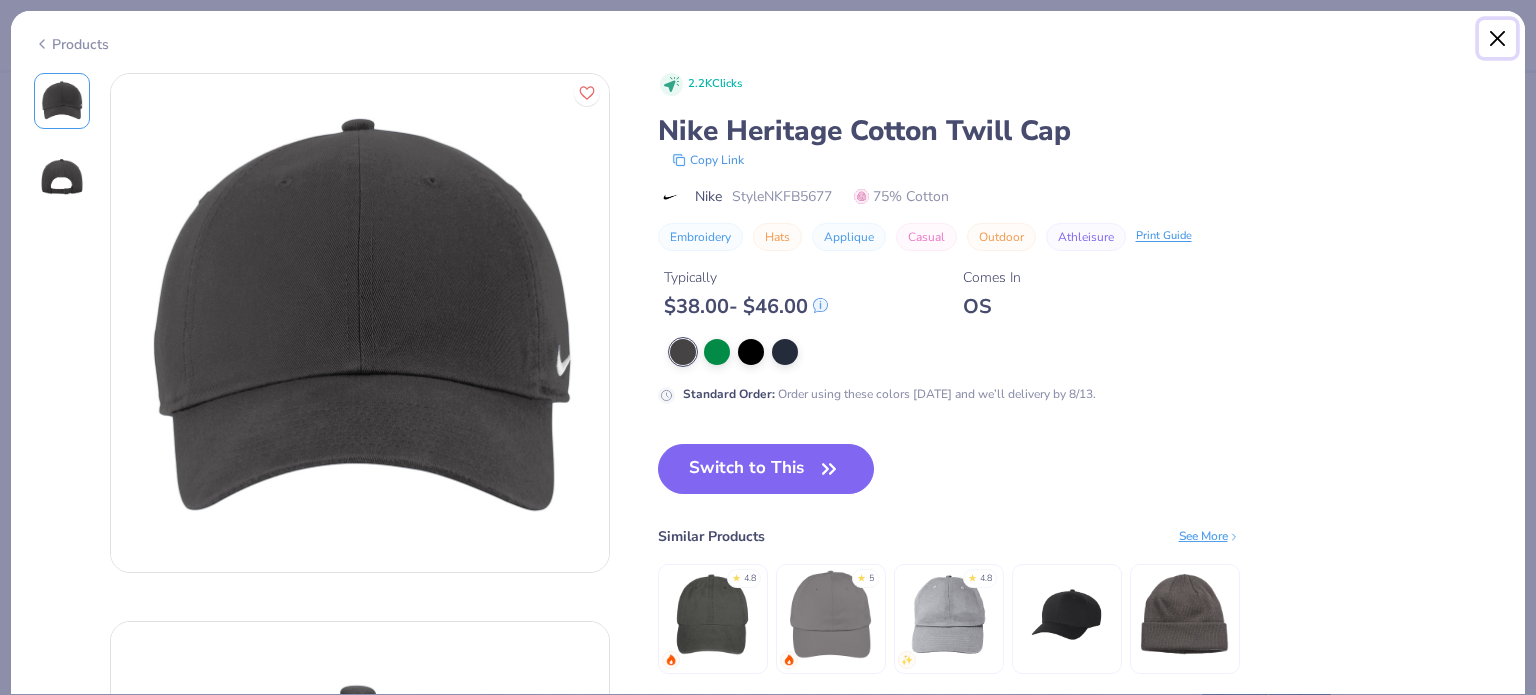 click at bounding box center [1498, 39] 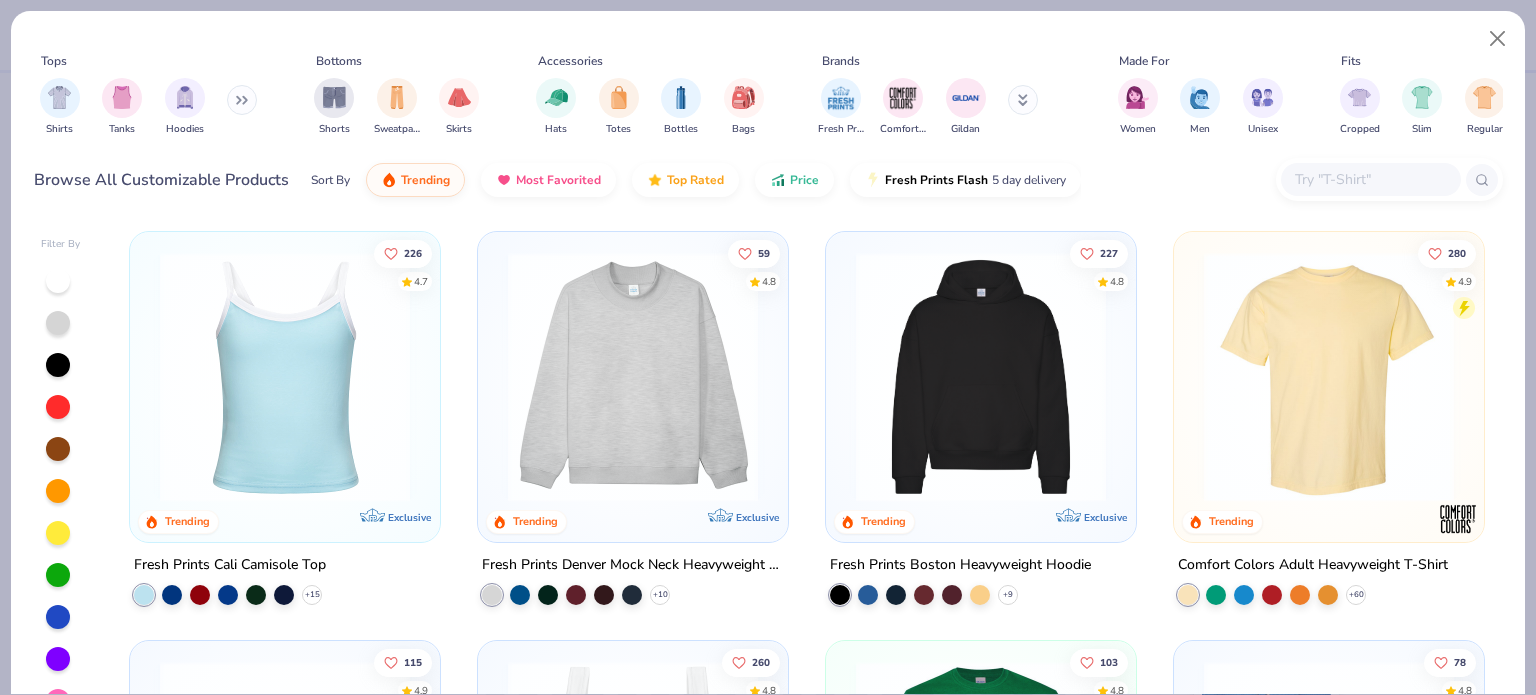 click at bounding box center [1370, 179] 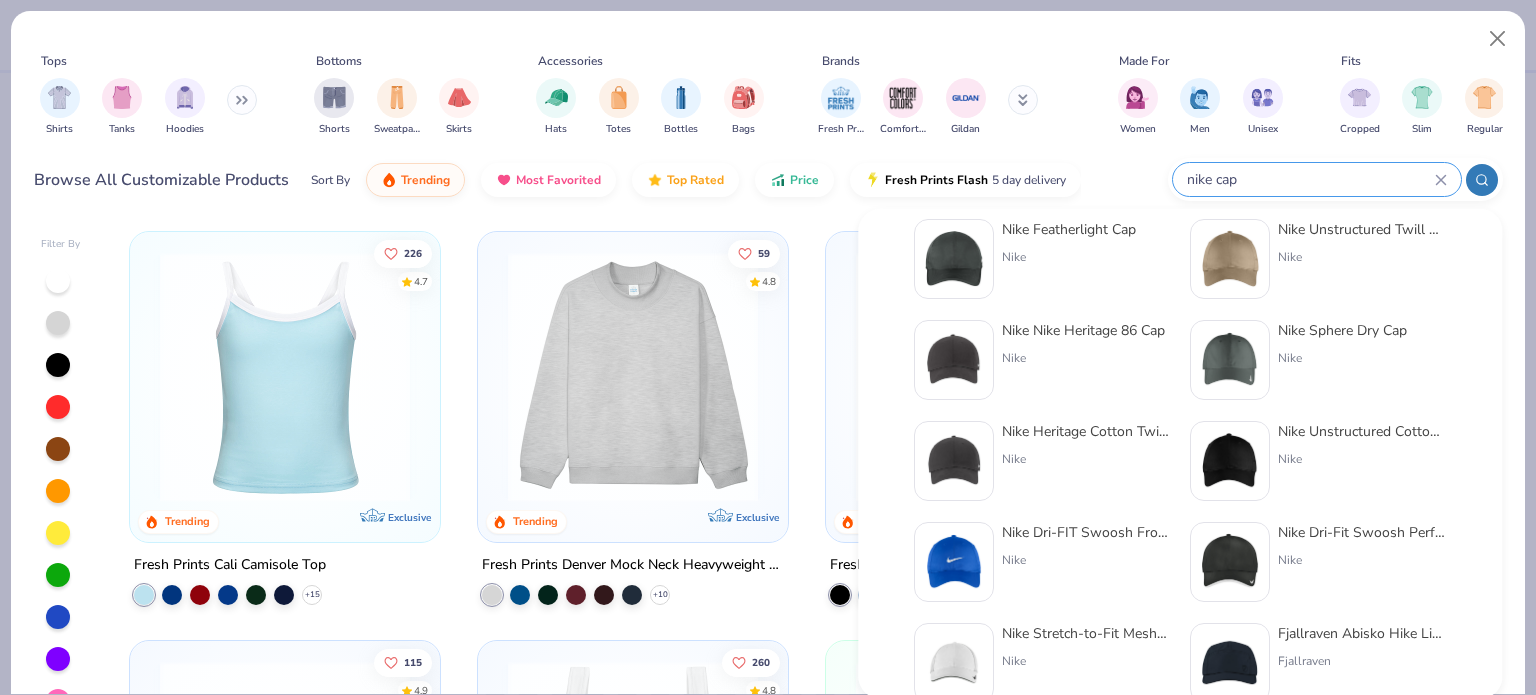 scroll, scrollTop: 40, scrollLeft: 0, axis: vertical 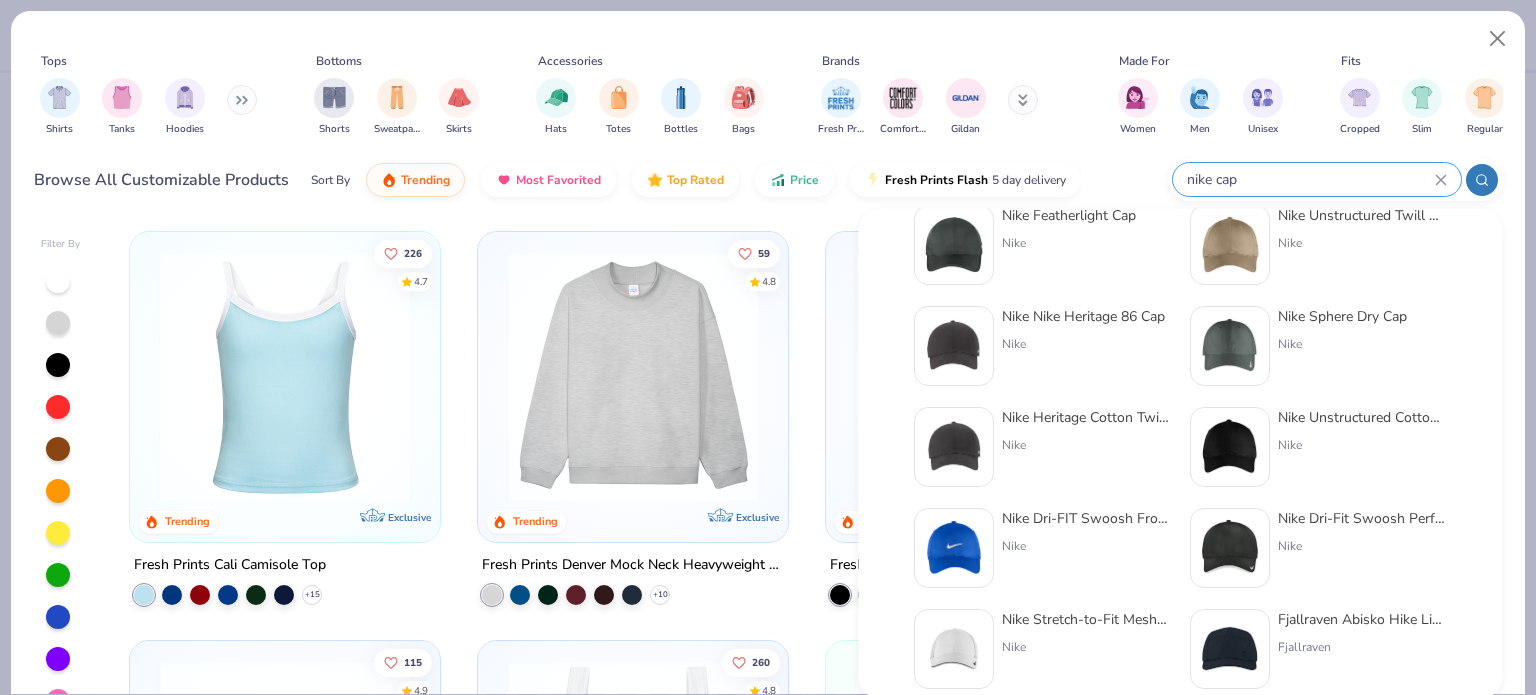 type on "nike cap" 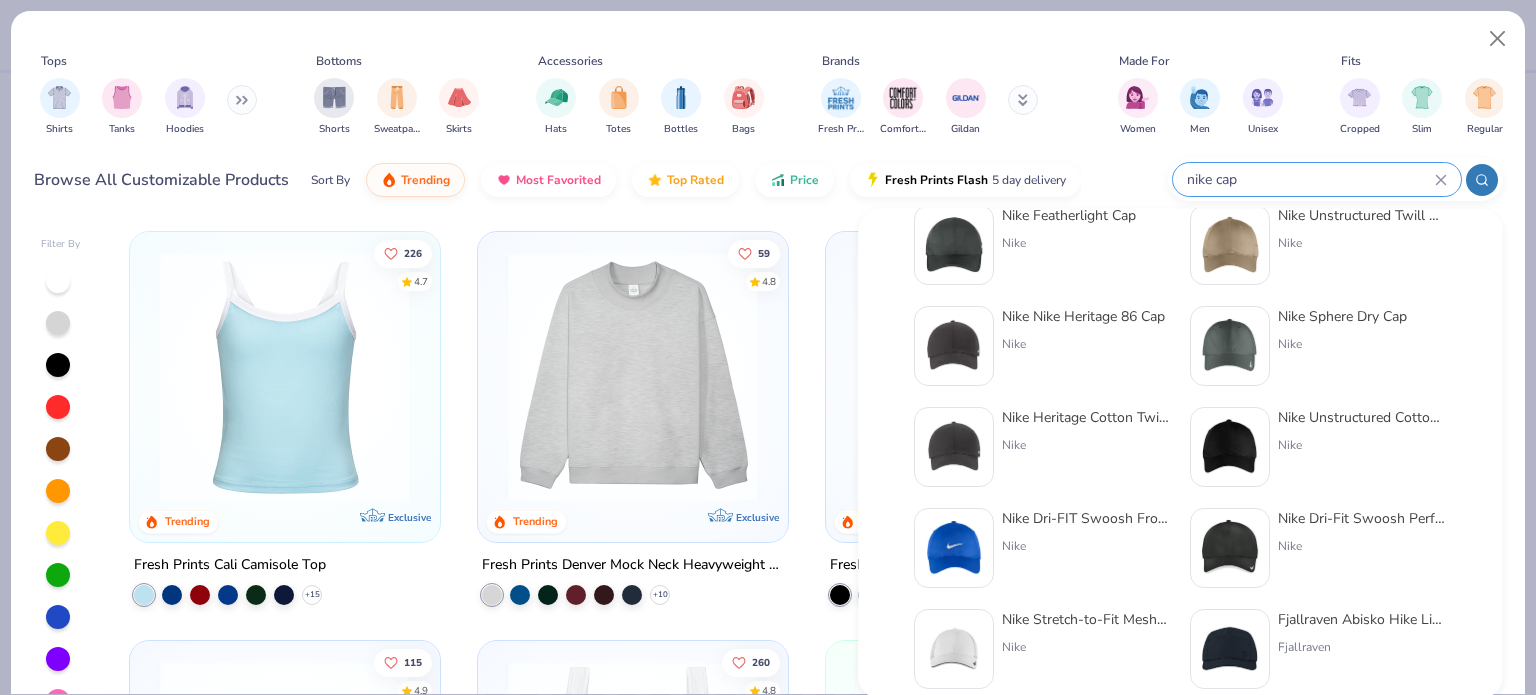 click at bounding box center [954, 649] 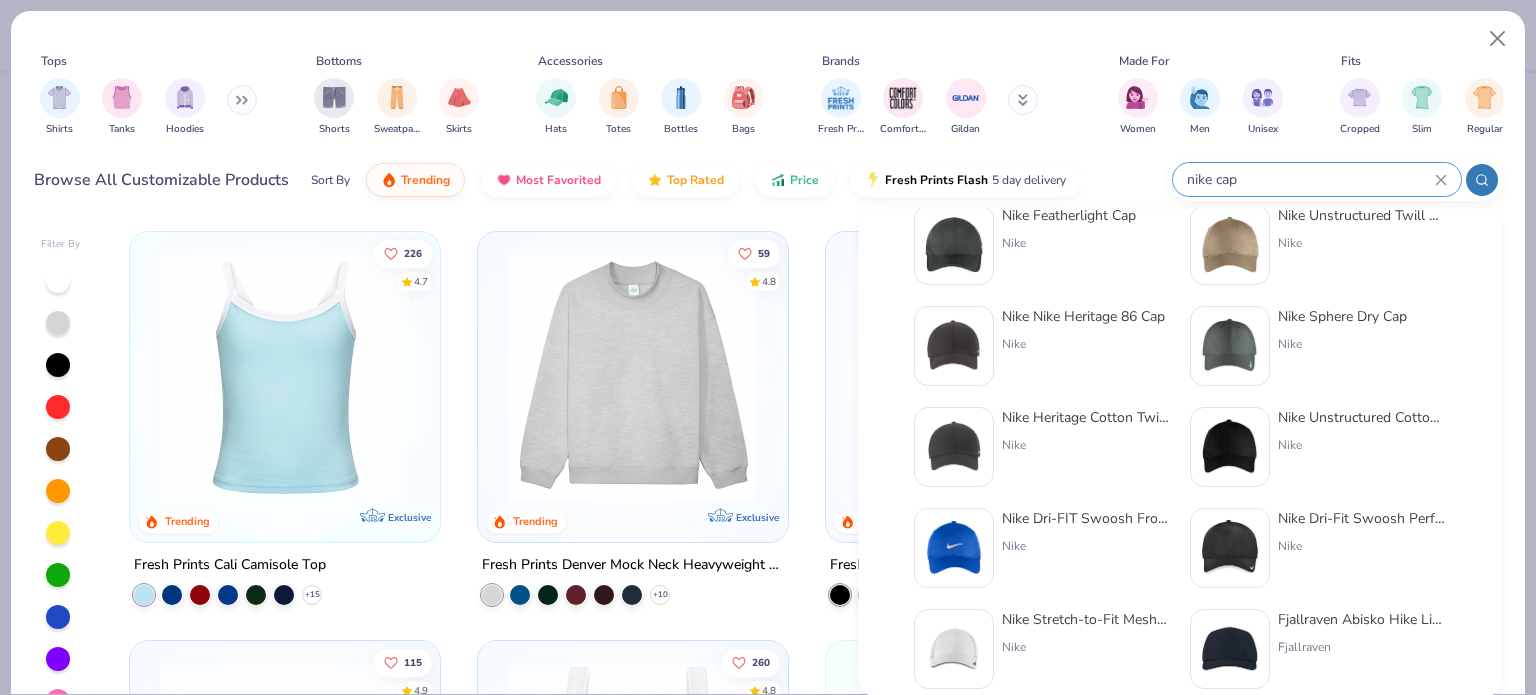 type 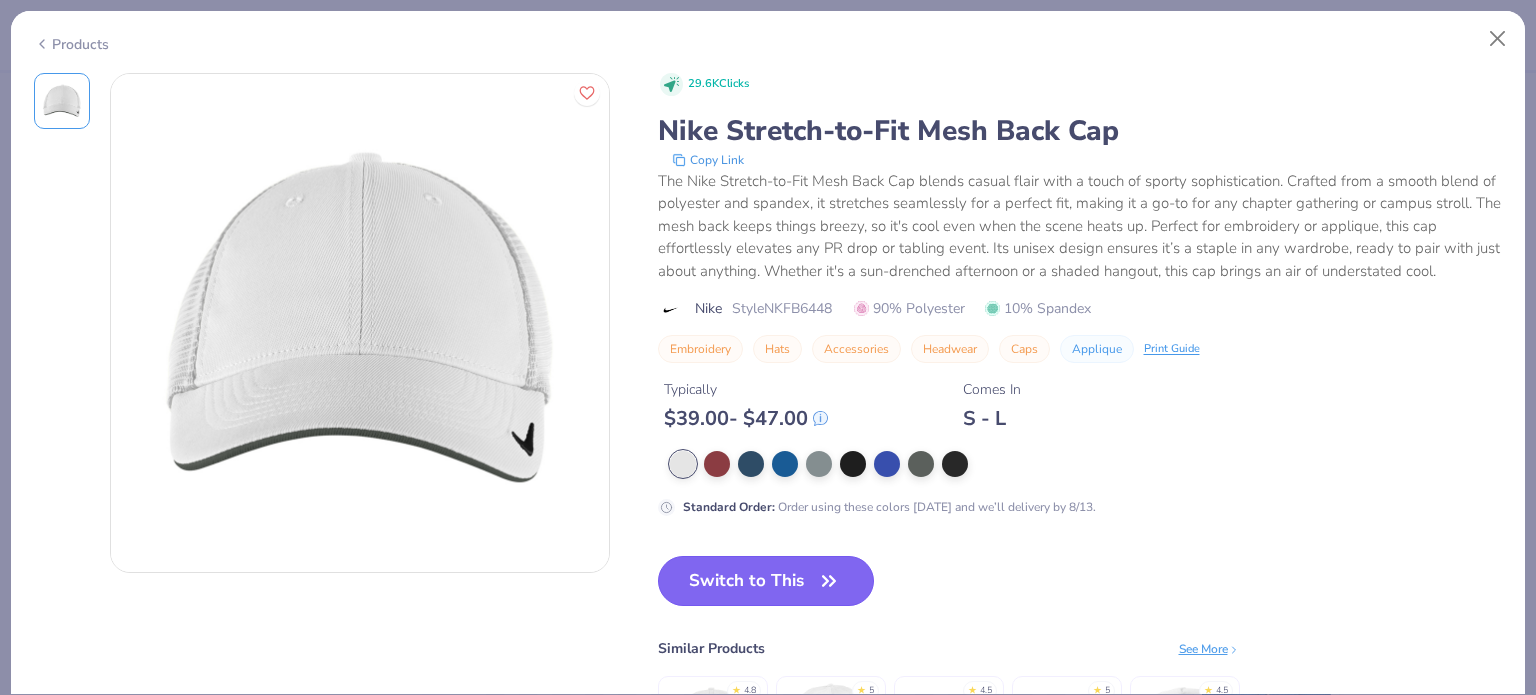 click on "Switch to This" at bounding box center [766, 581] 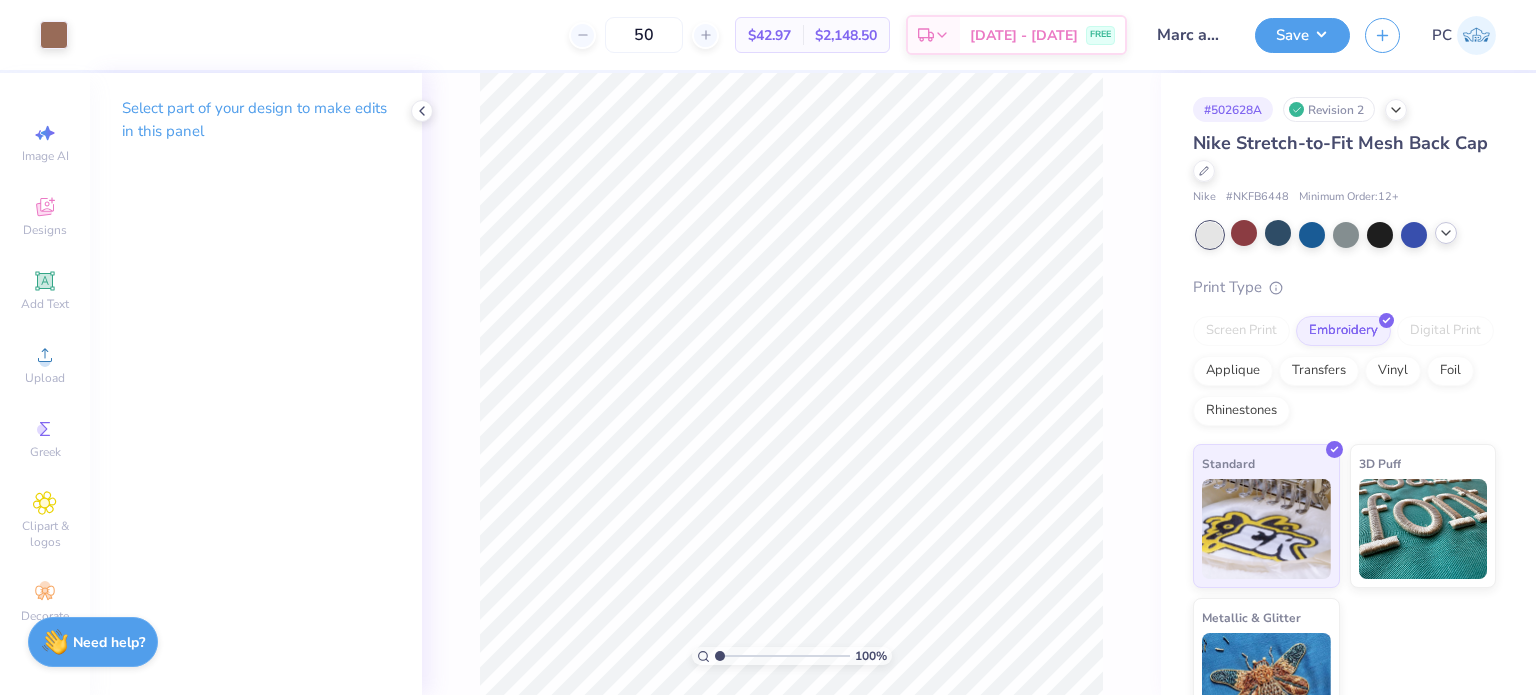 click at bounding box center [1446, 233] 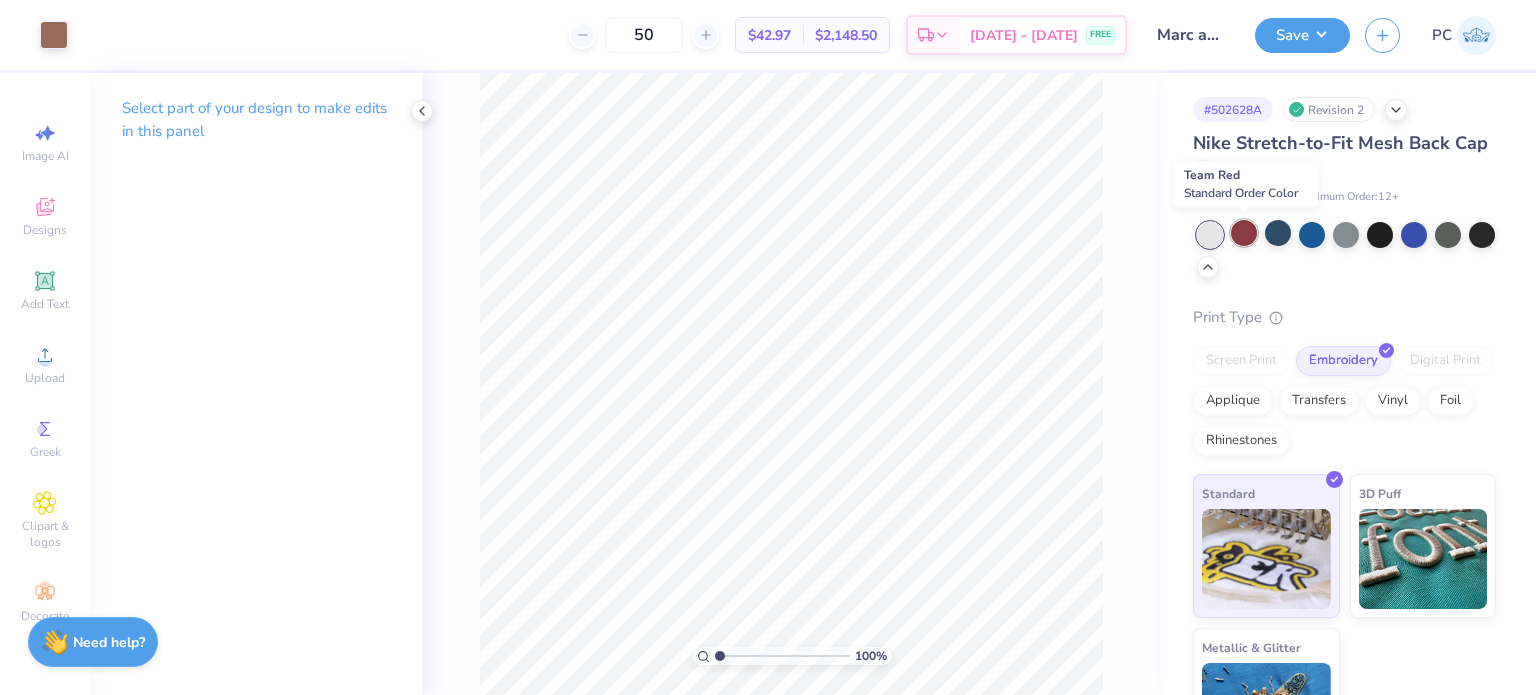 click at bounding box center [1244, 233] 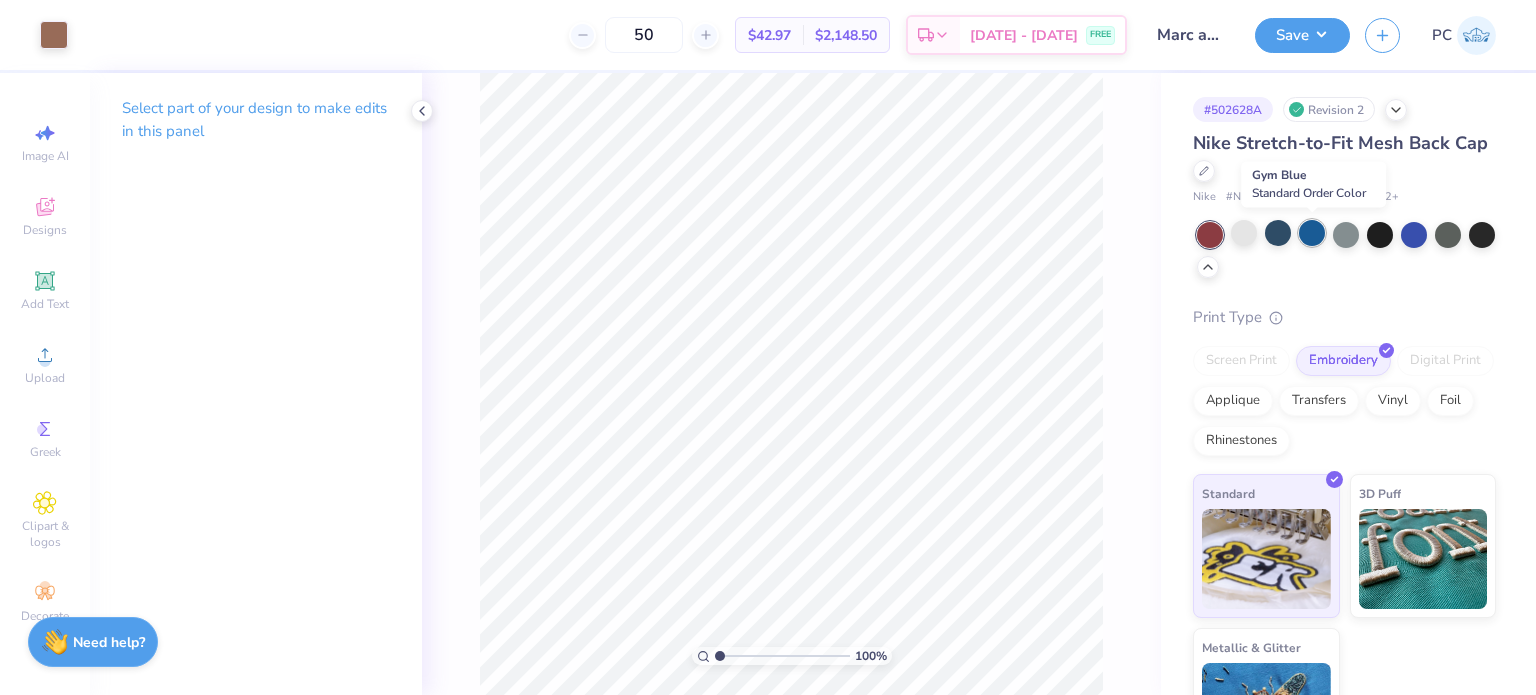 click at bounding box center [1312, 233] 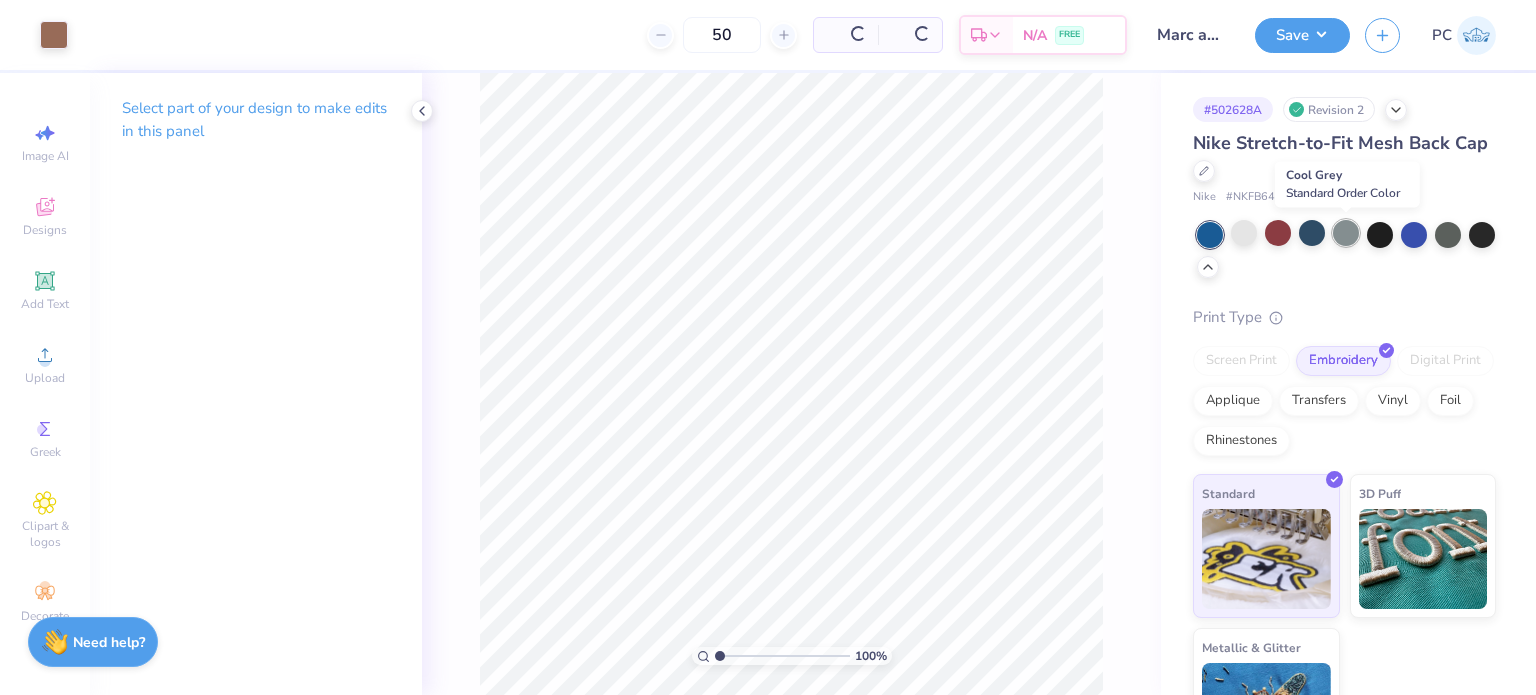 click at bounding box center (1346, 233) 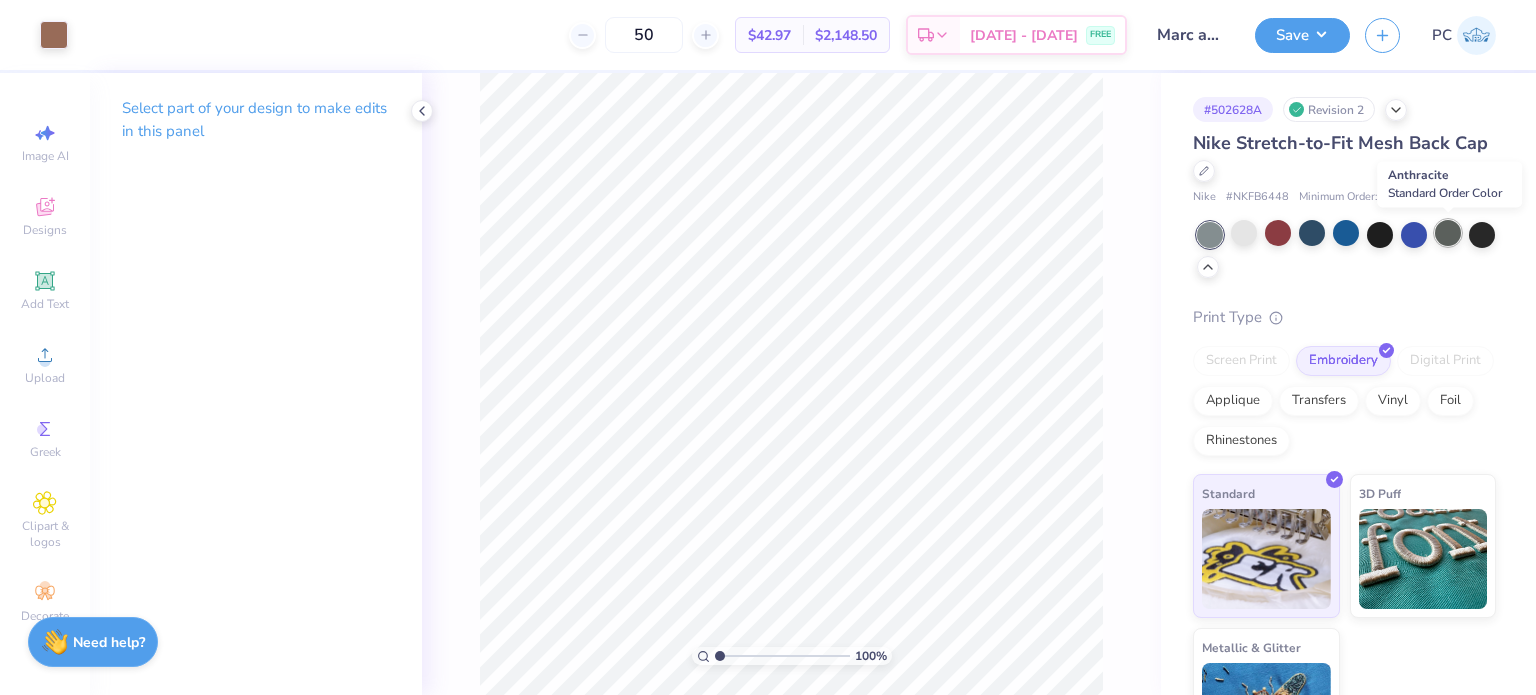 click at bounding box center (1448, 233) 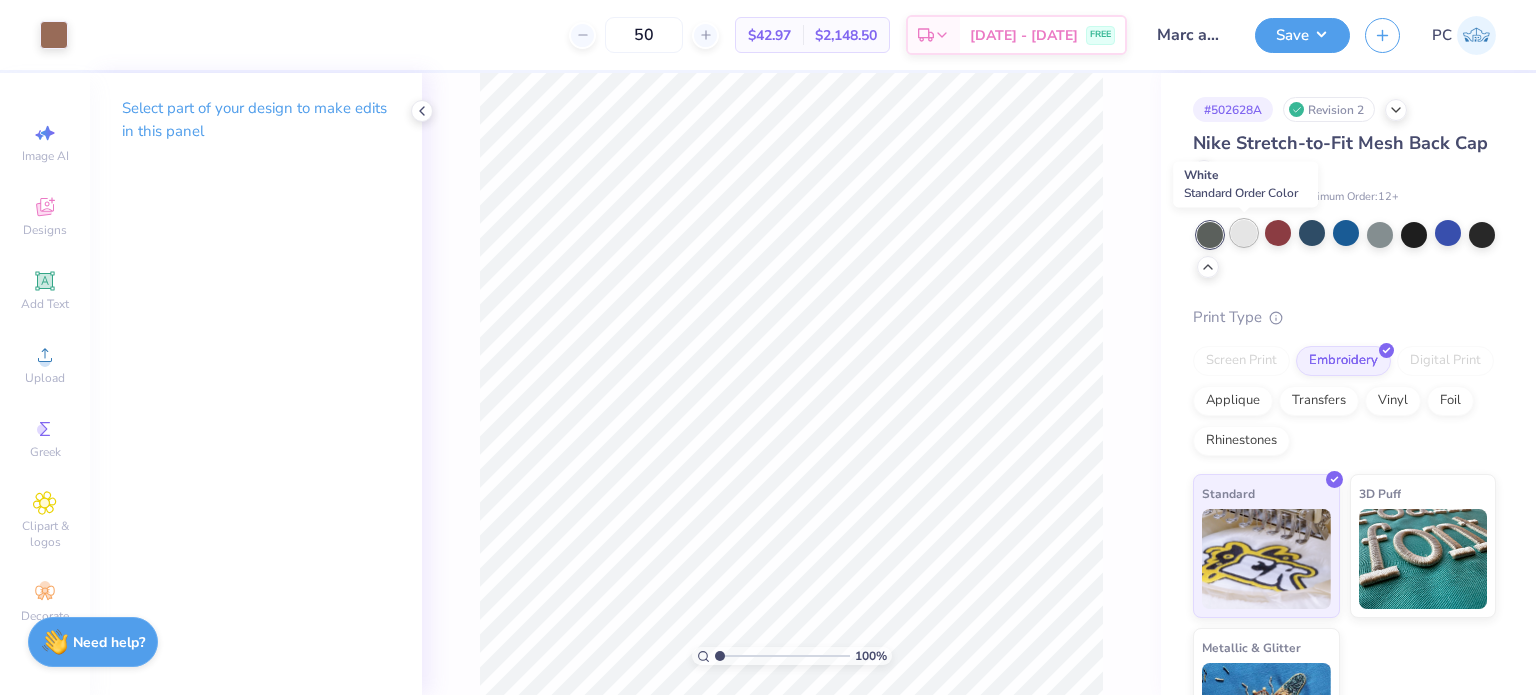 click at bounding box center (1244, 233) 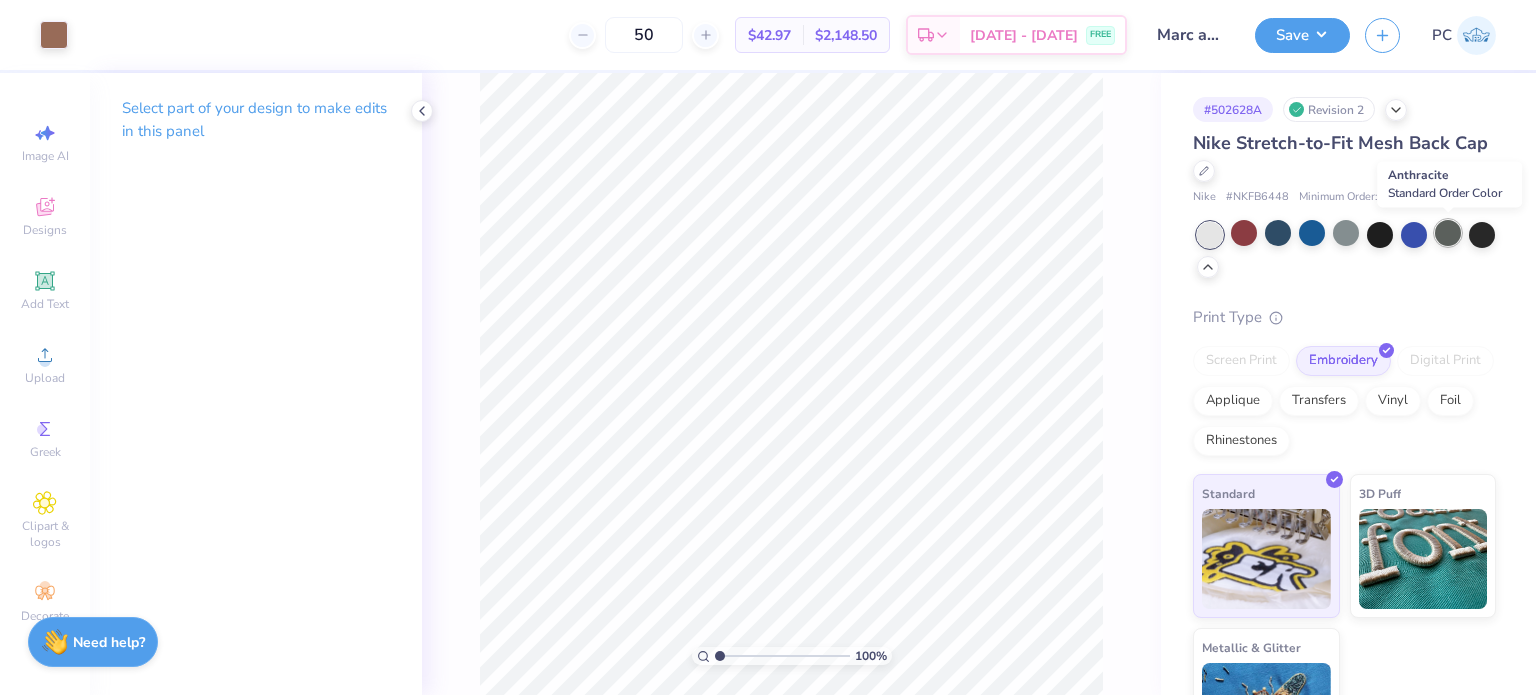 click at bounding box center (1448, 233) 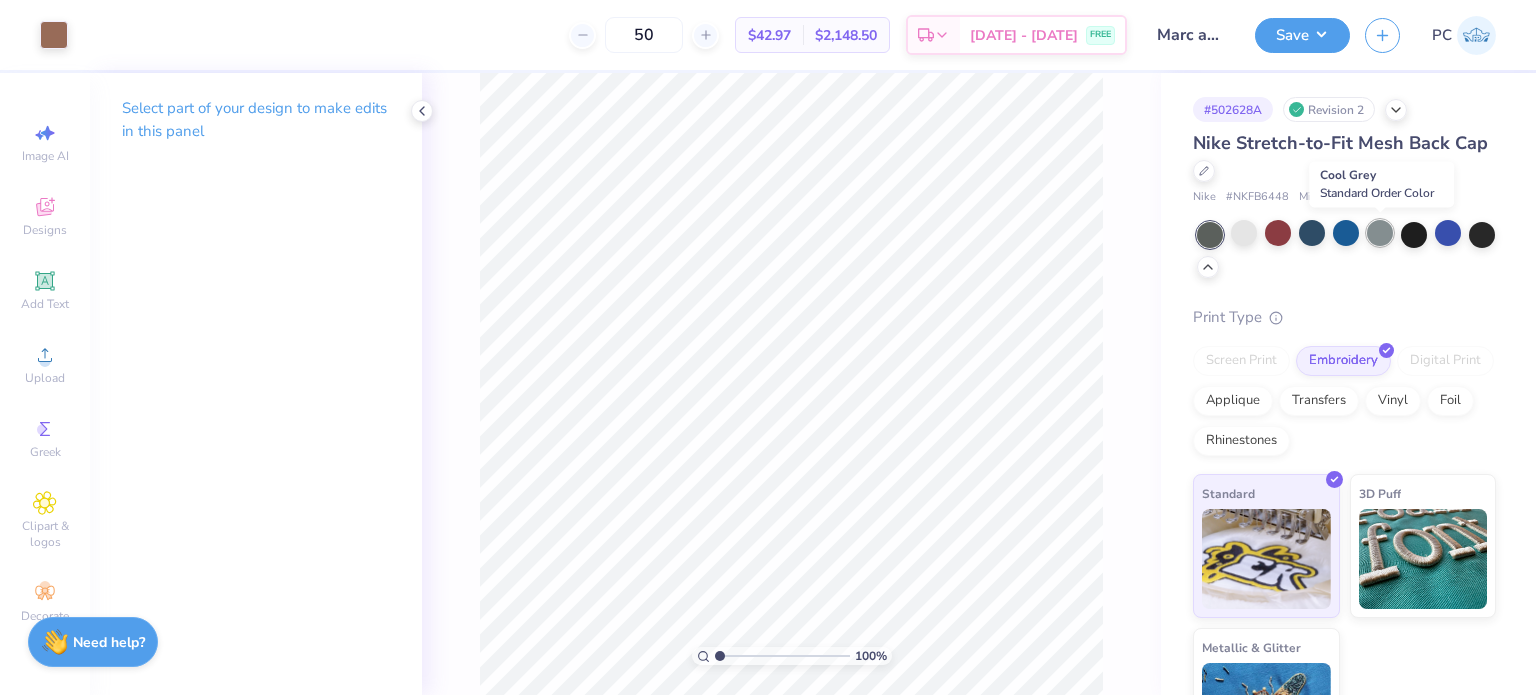 click at bounding box center [1380, 233] 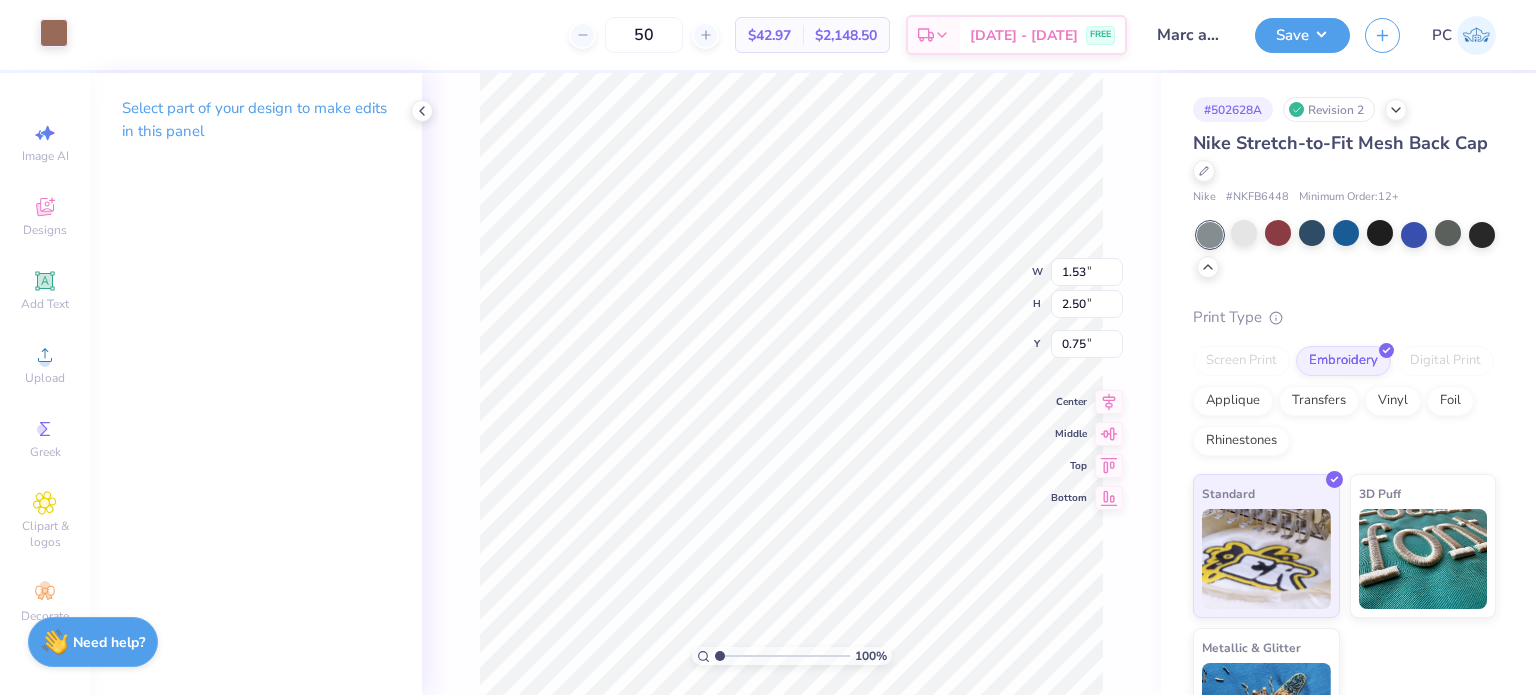 click at bounding box center (54, 33) 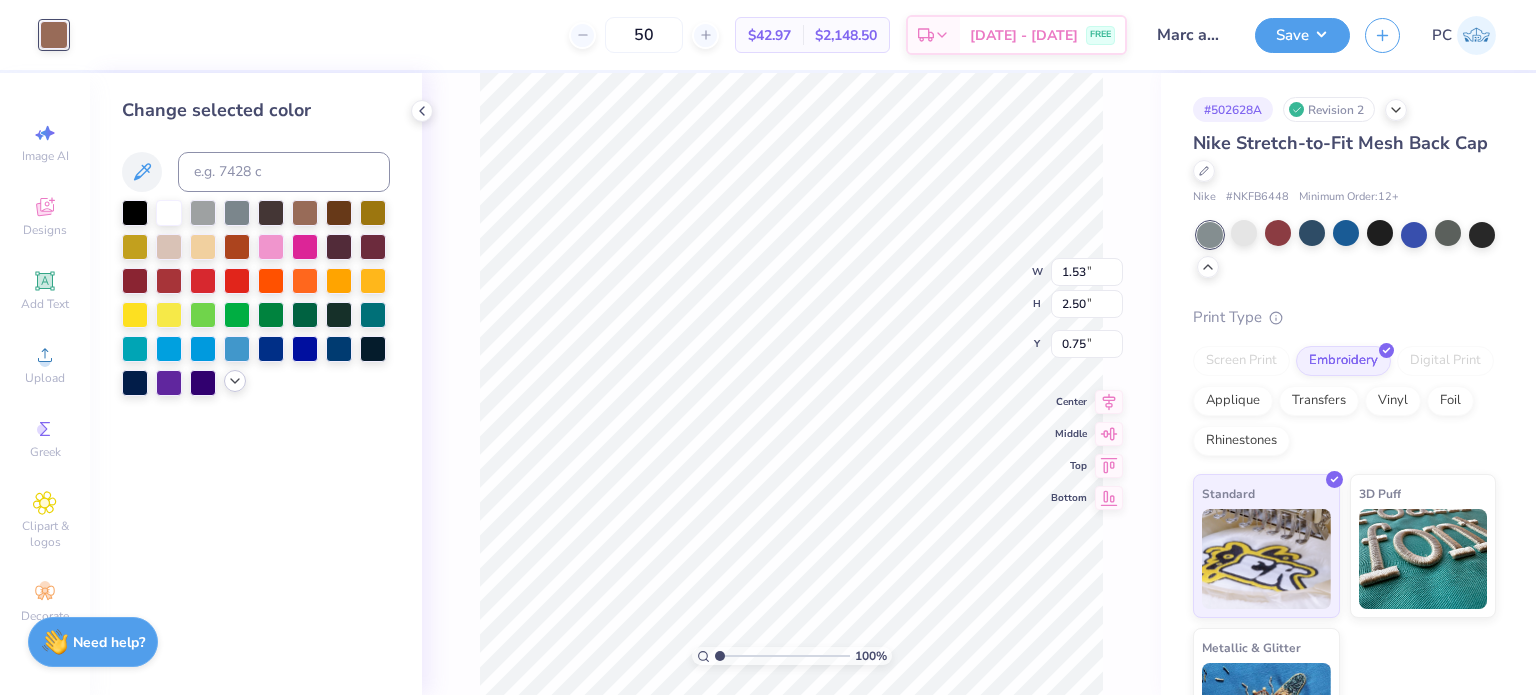 click 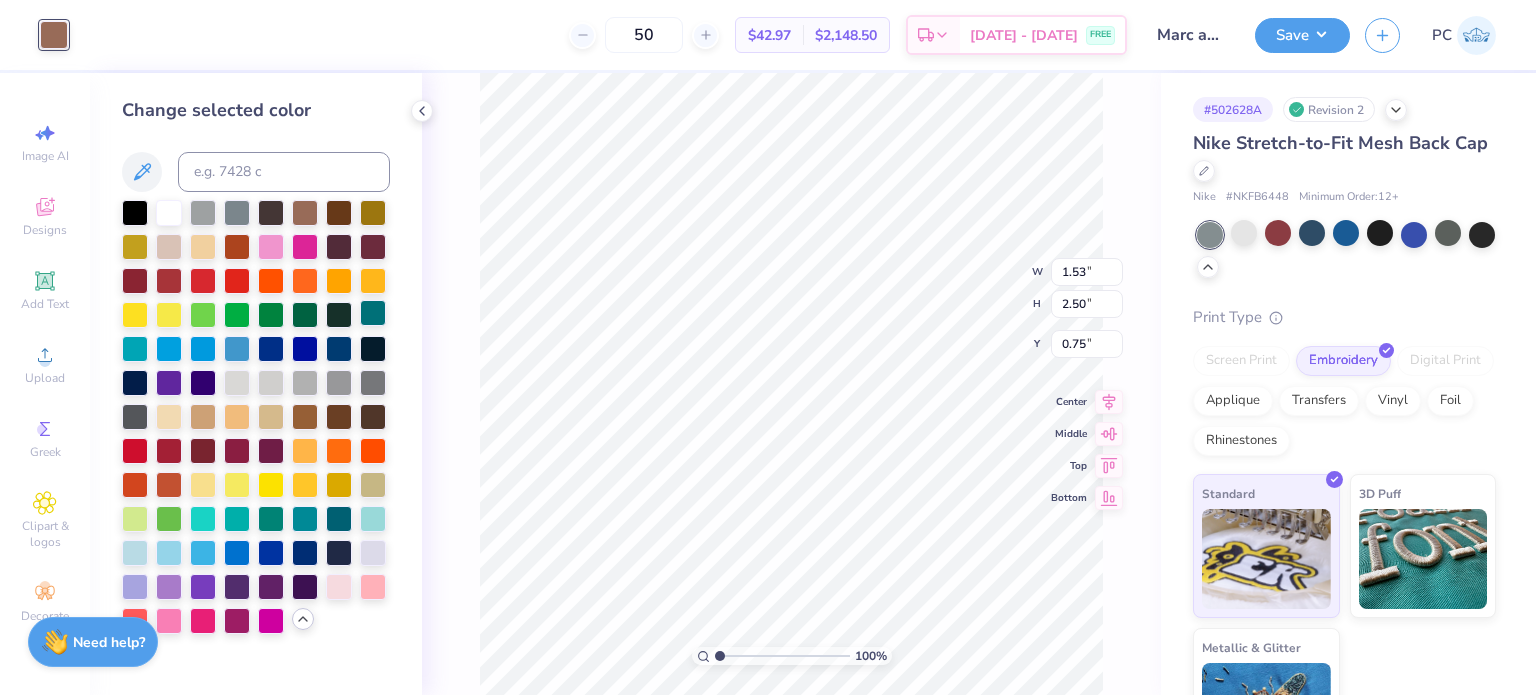click at bounding box center (373, 313) 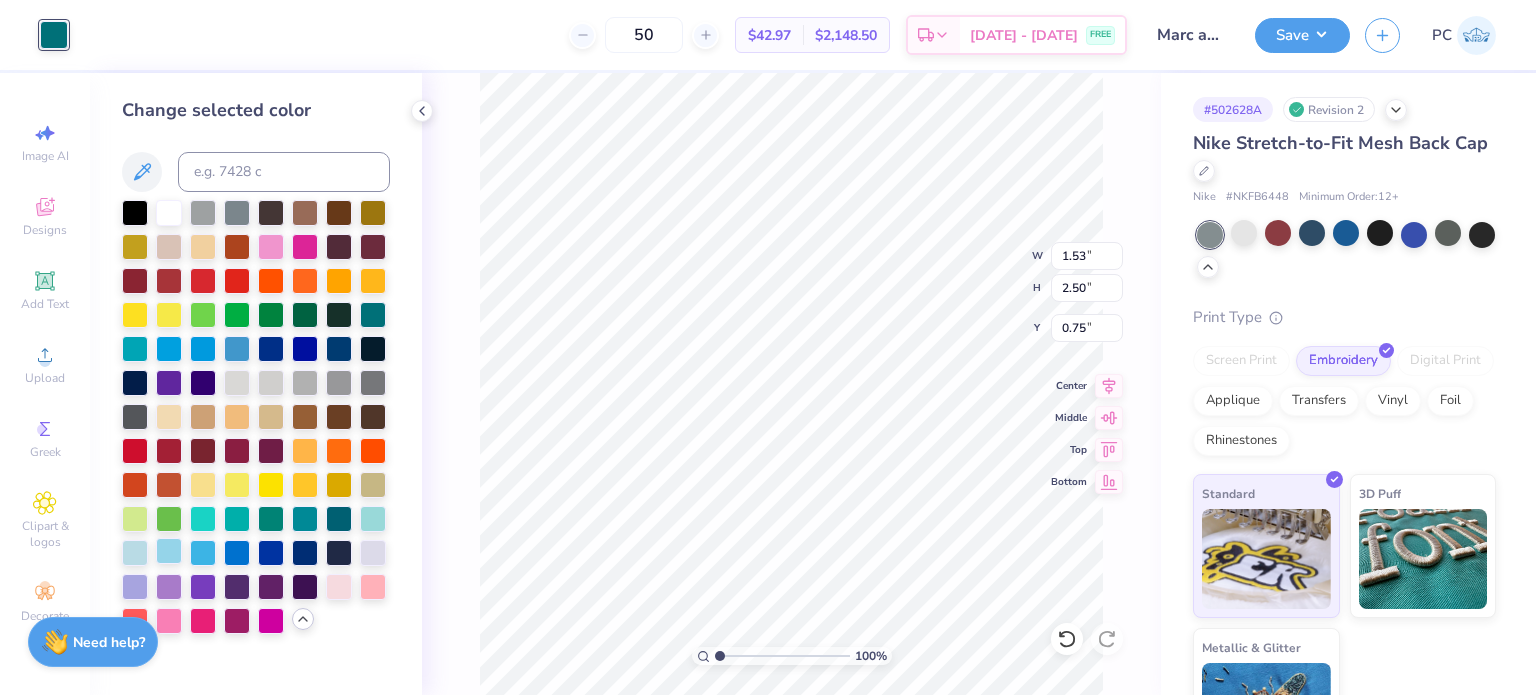 click at bounding box center [169, 551] 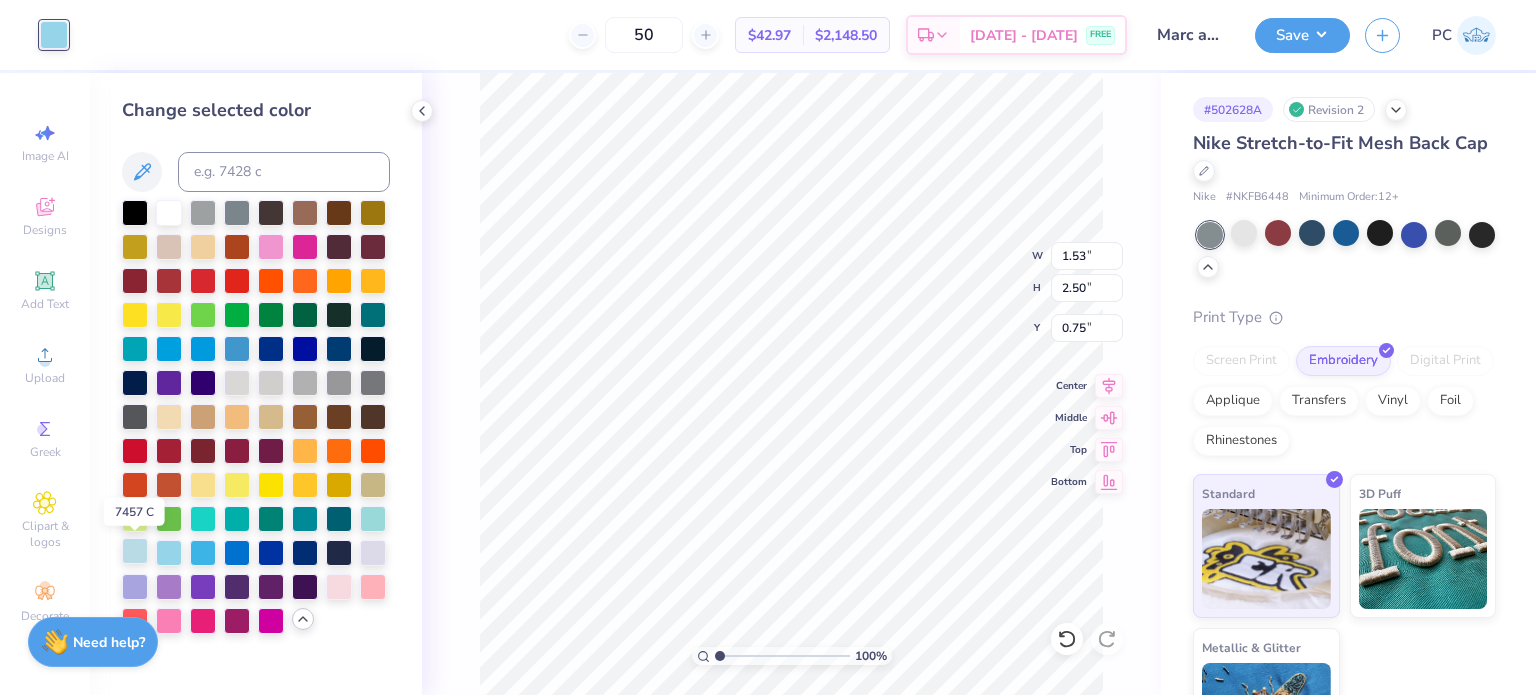 click at bounding box center [135, 551] 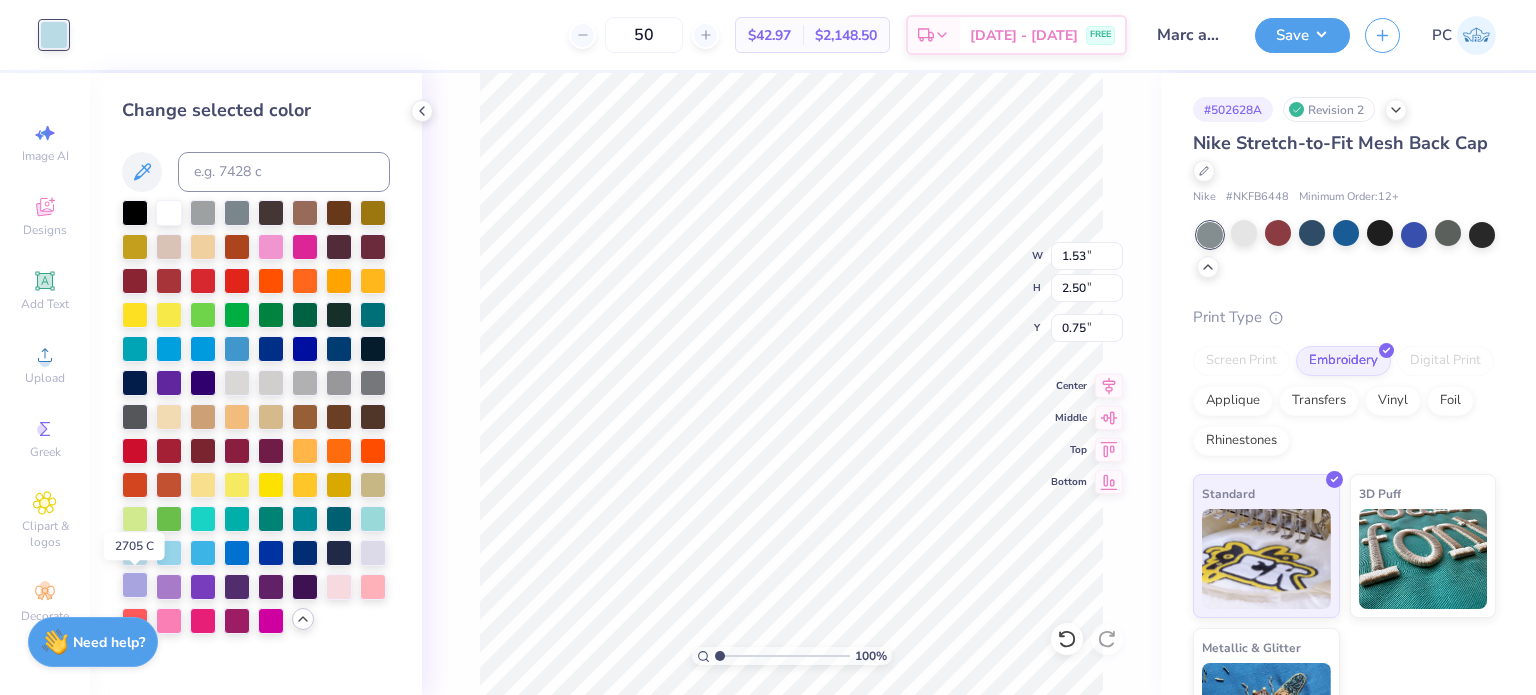 click at bounding box center (135, 585) 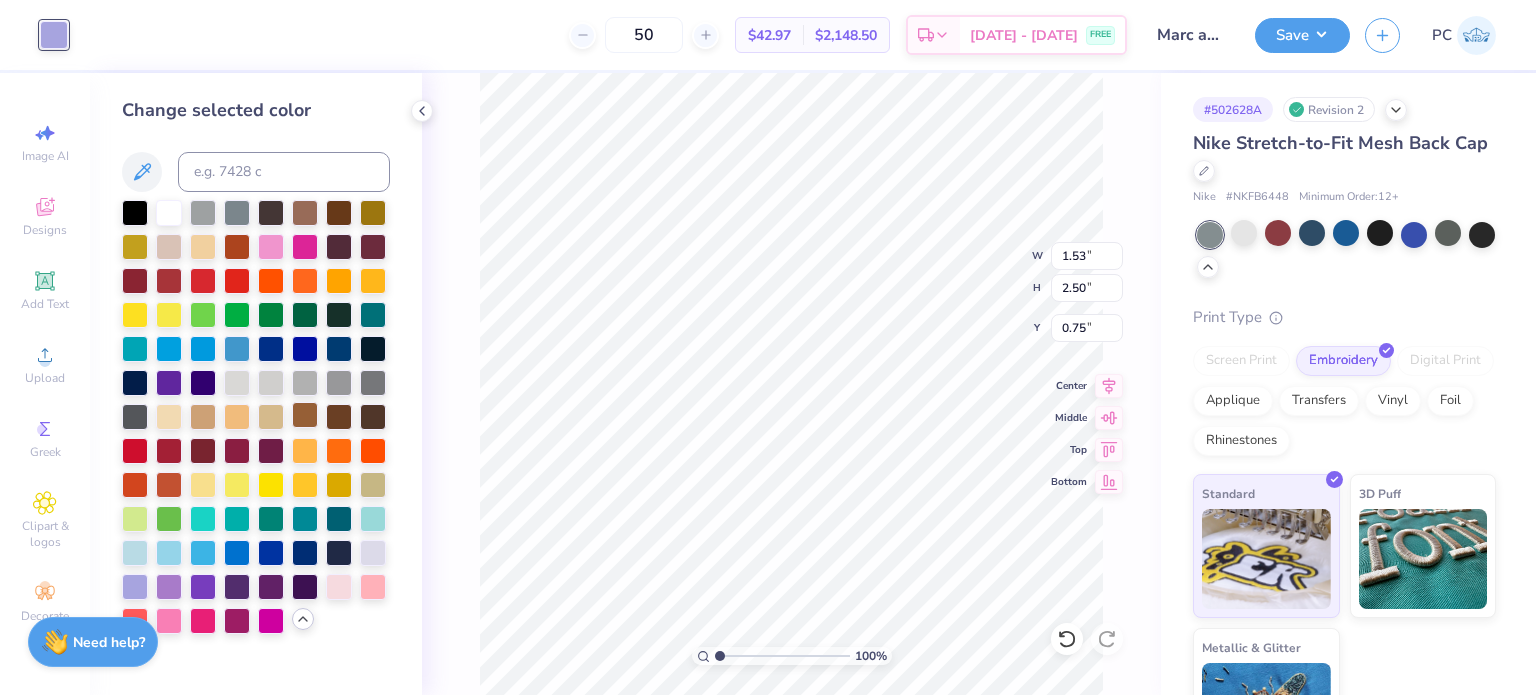 click at bounding box center (305, 415) 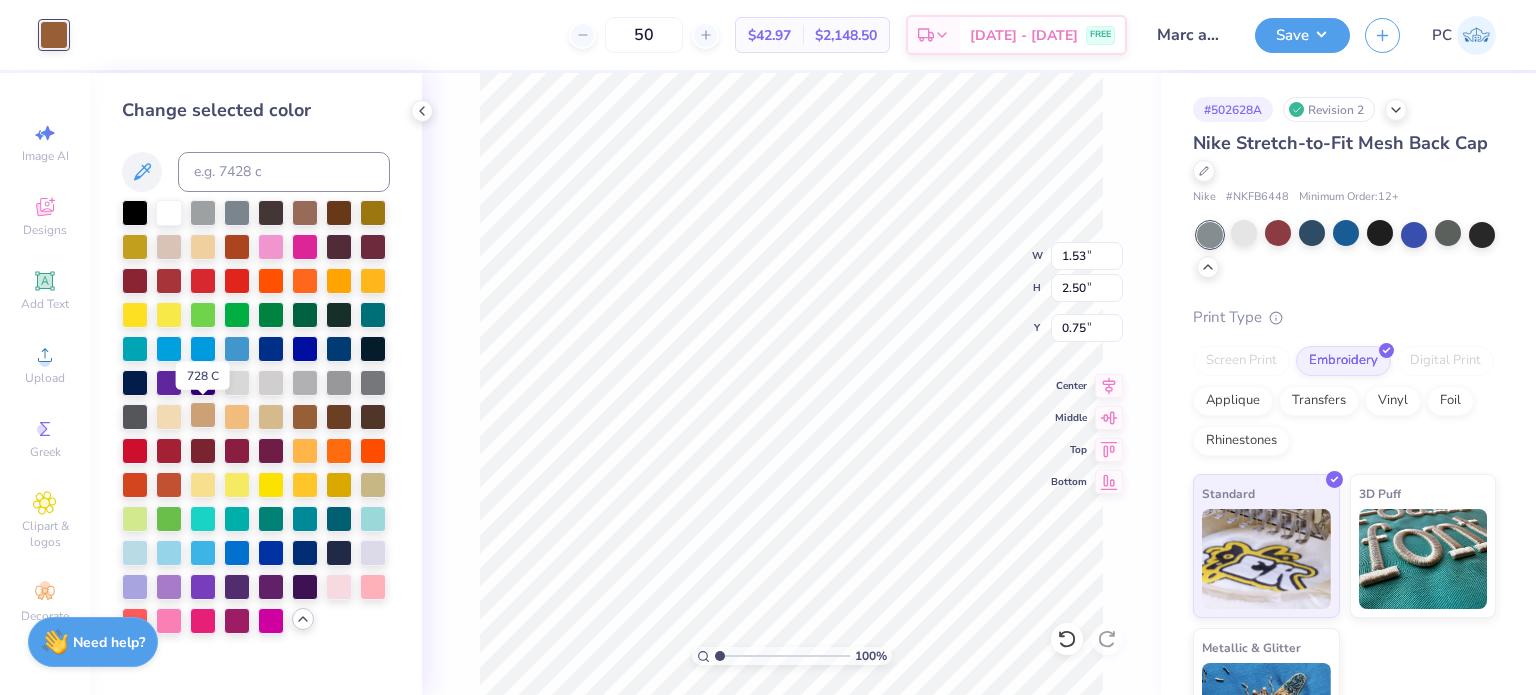 click at bounding box center (203, 415) 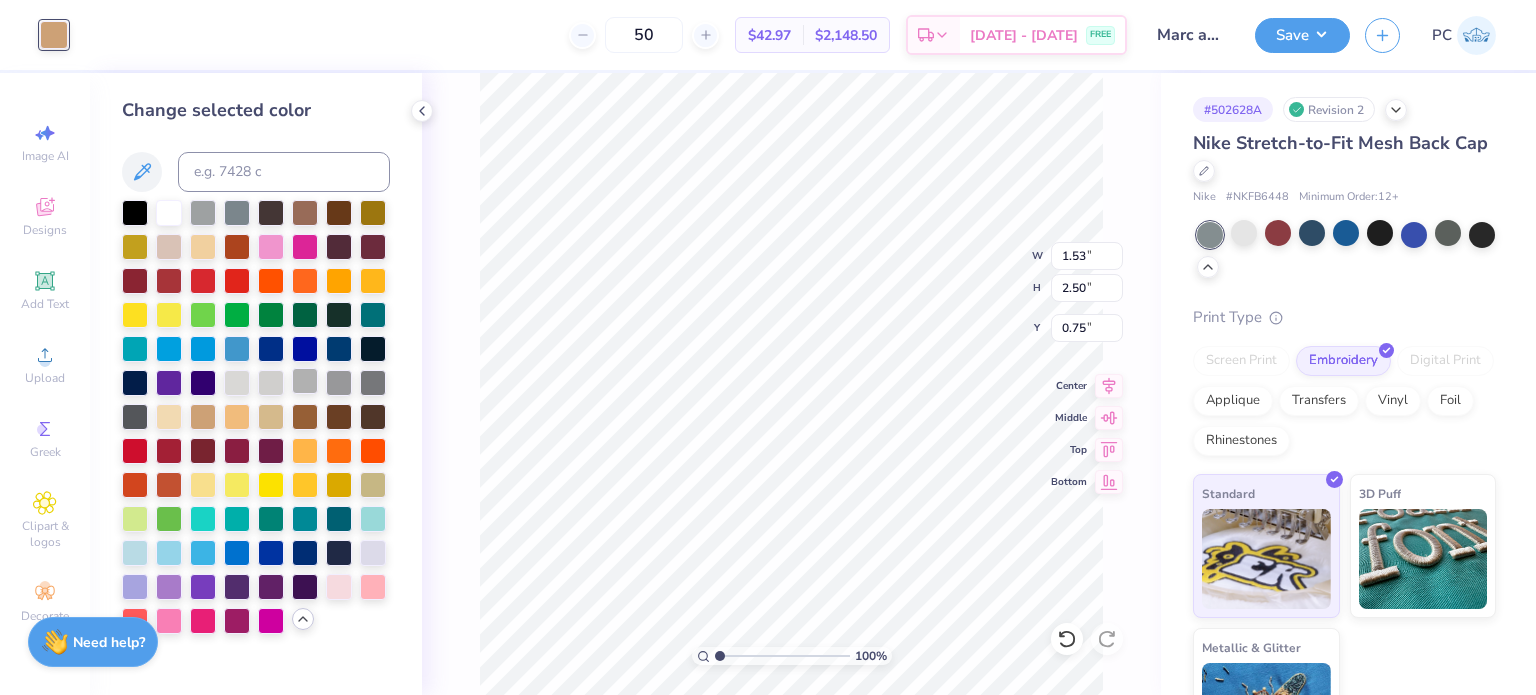click at bounding box center [305, 381] 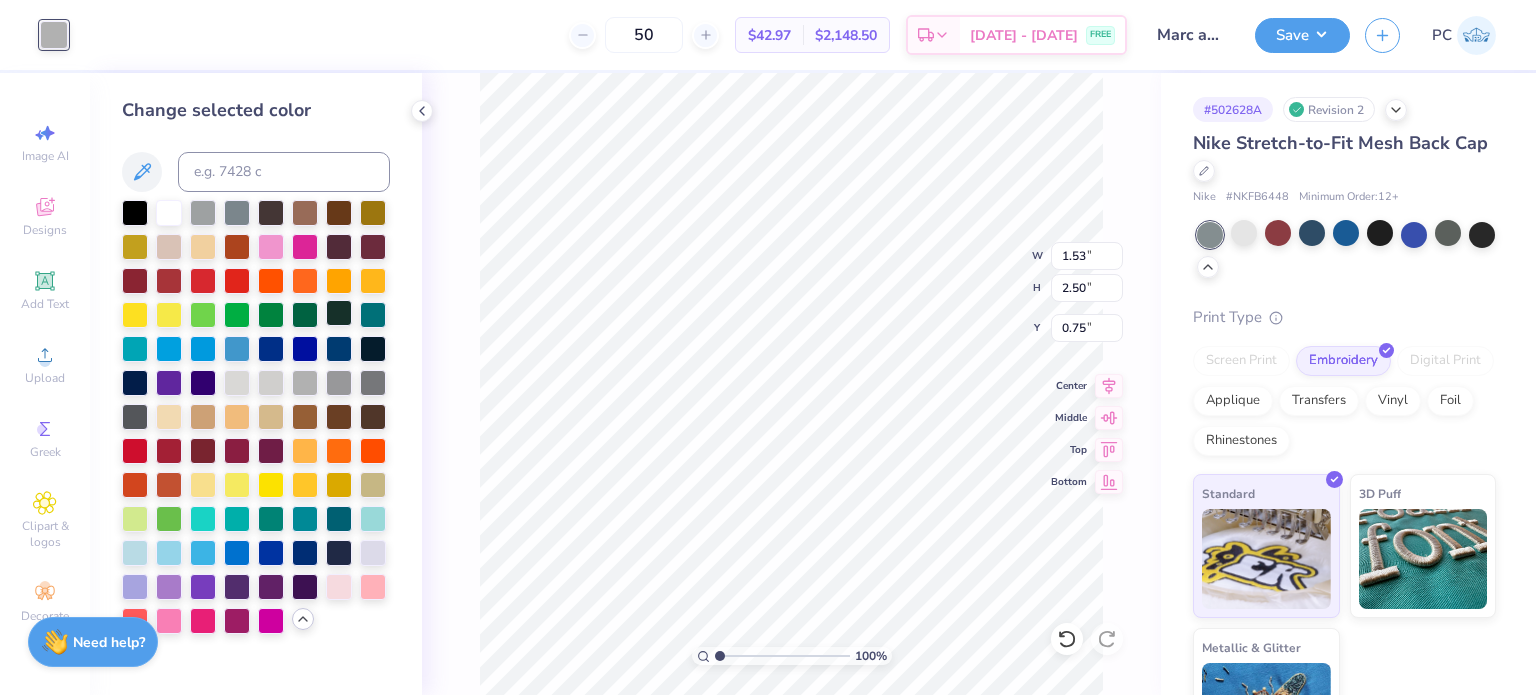 click at bounding box center (339, 313) 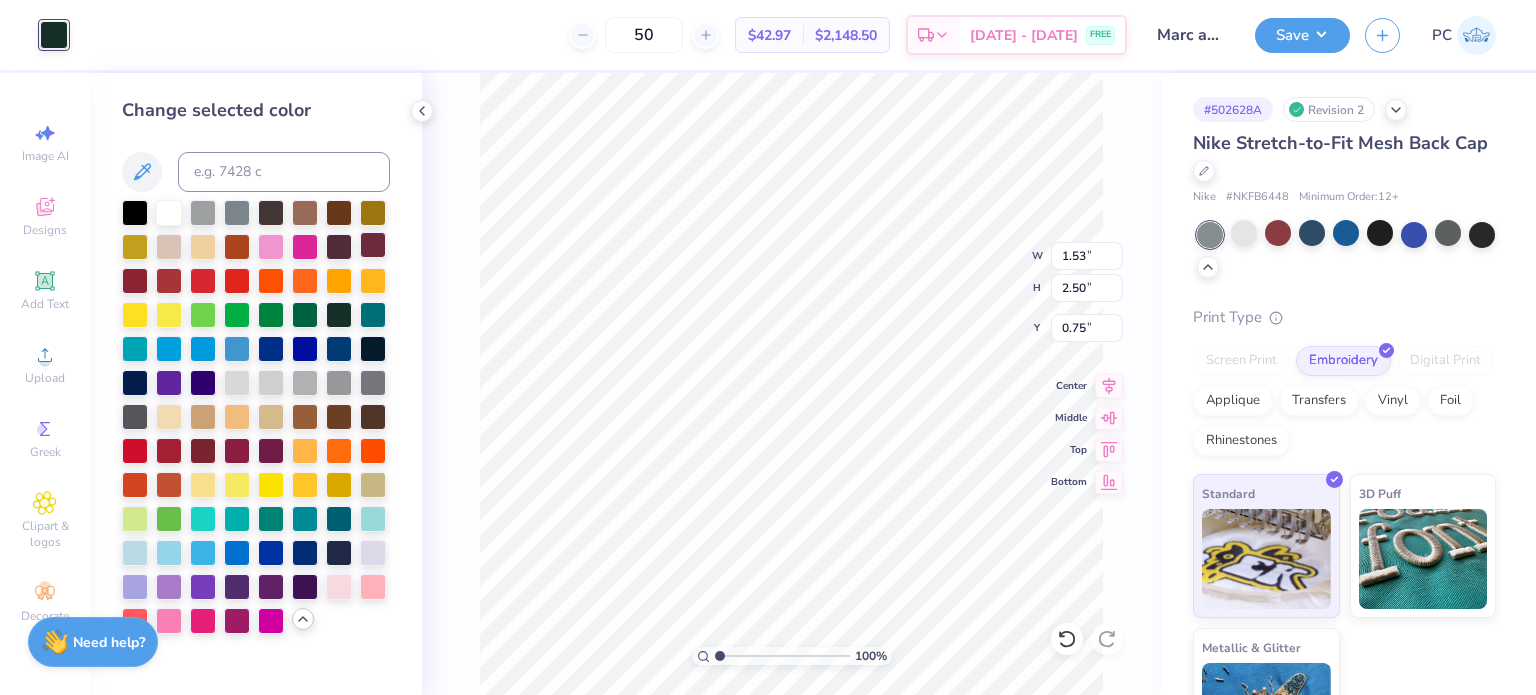 click at bounding box center [373, 245] 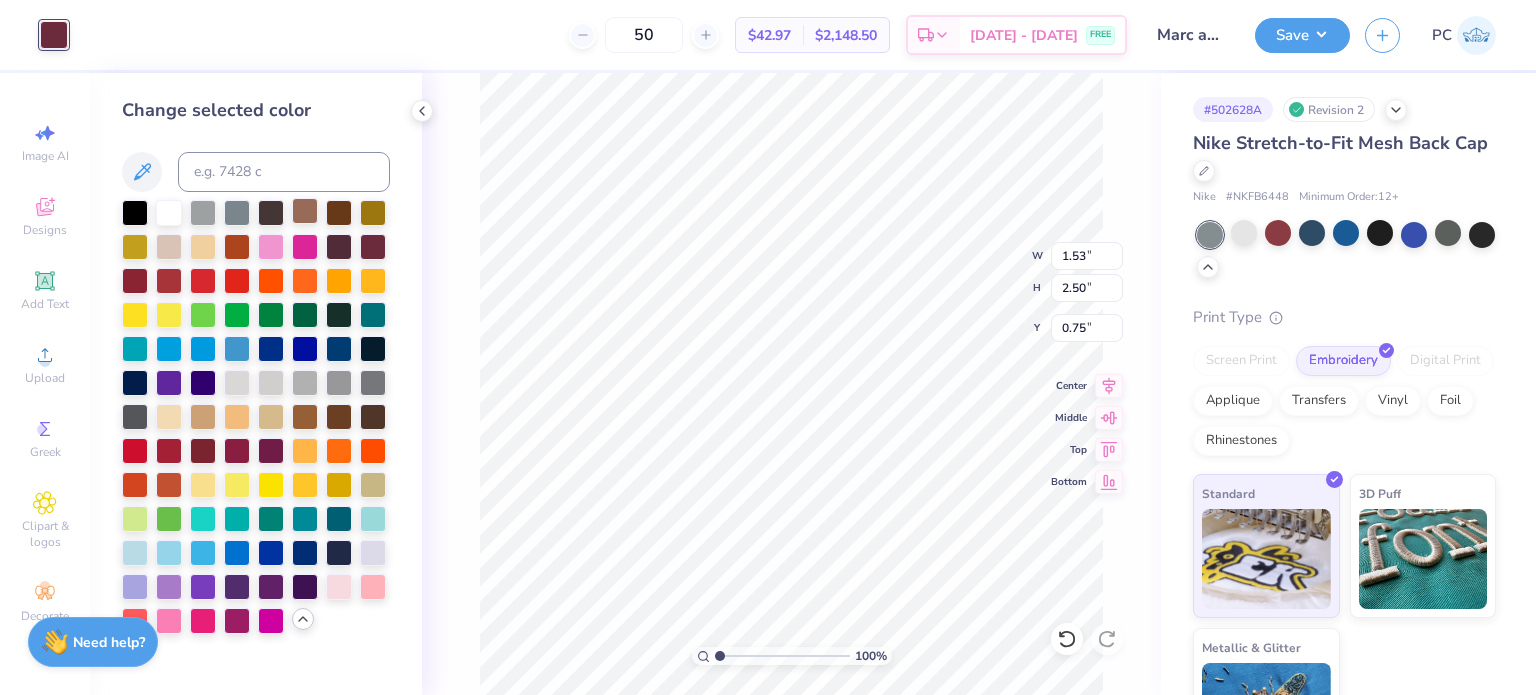 click at bounding box center [305, 211] 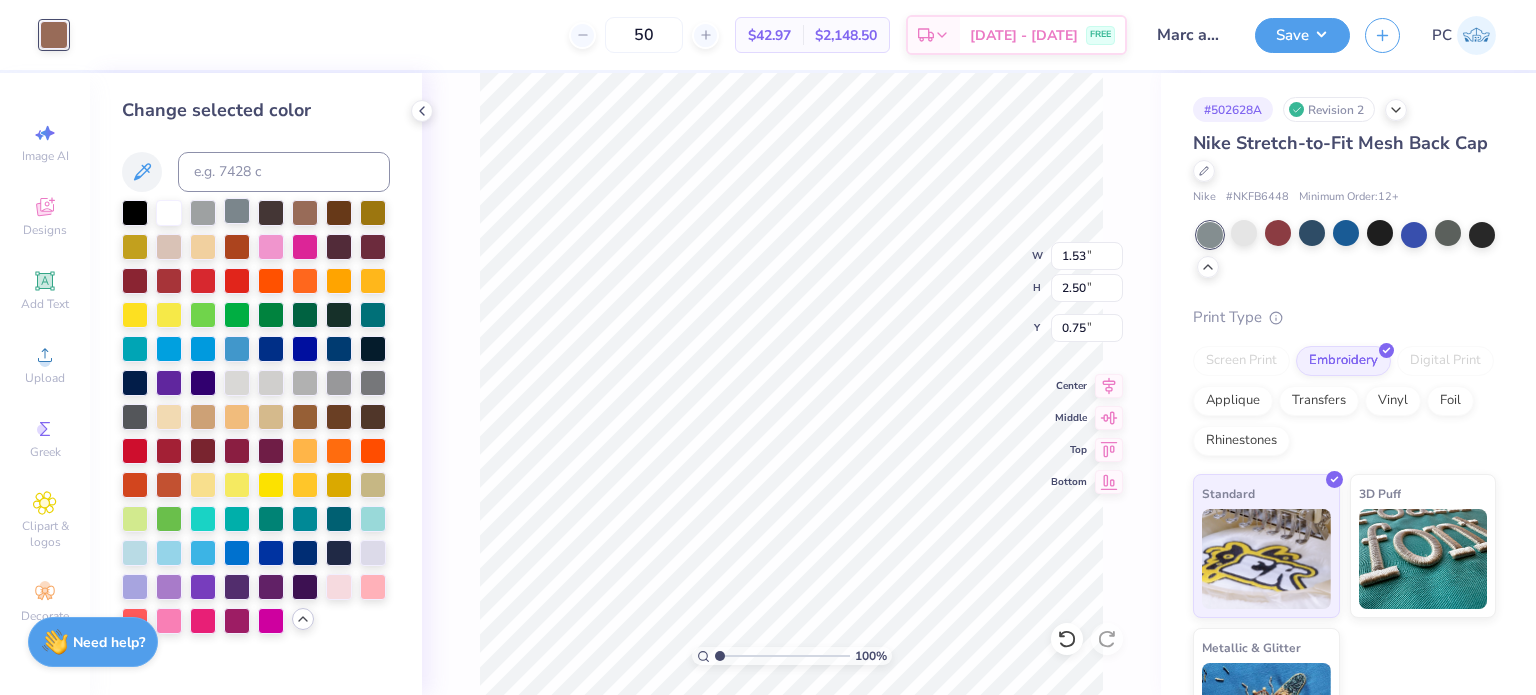 click at bounding box center [237, 211] 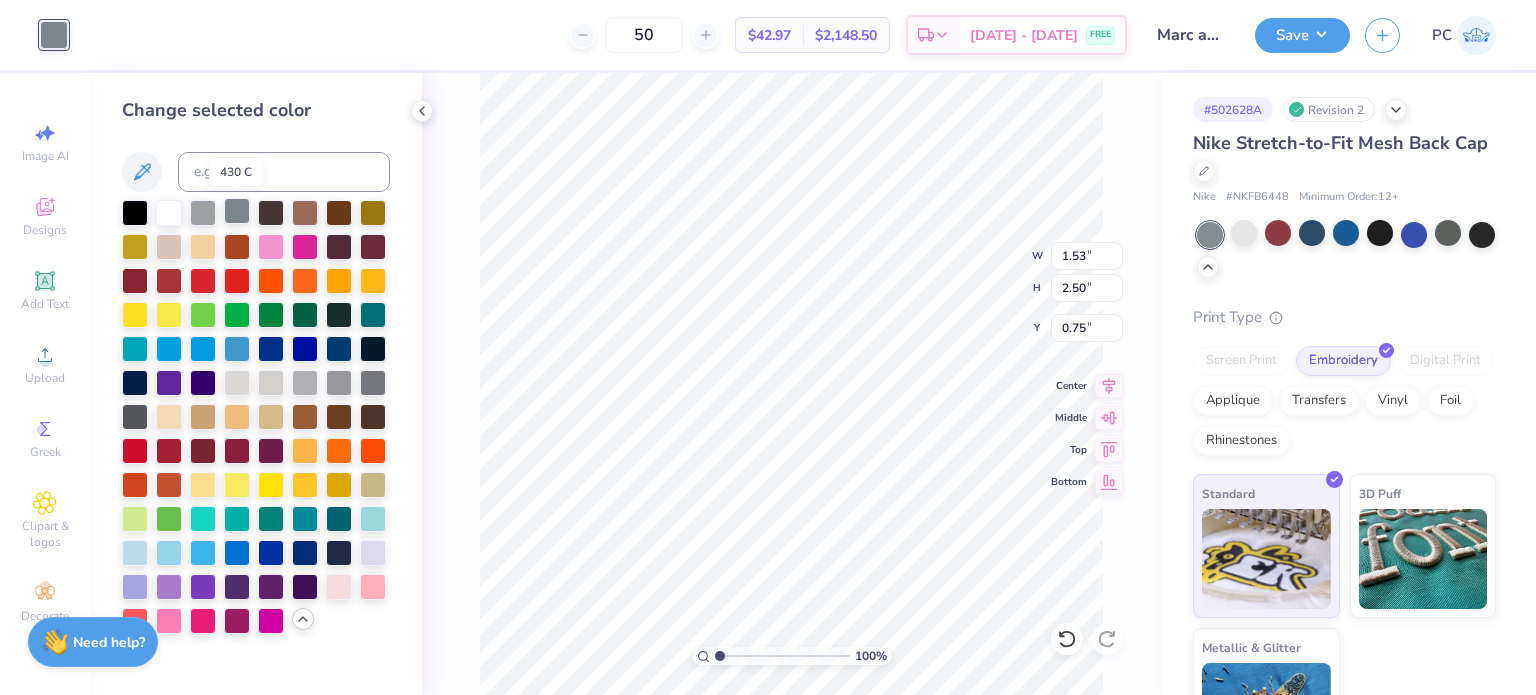 click at bounding box center [237, 211] 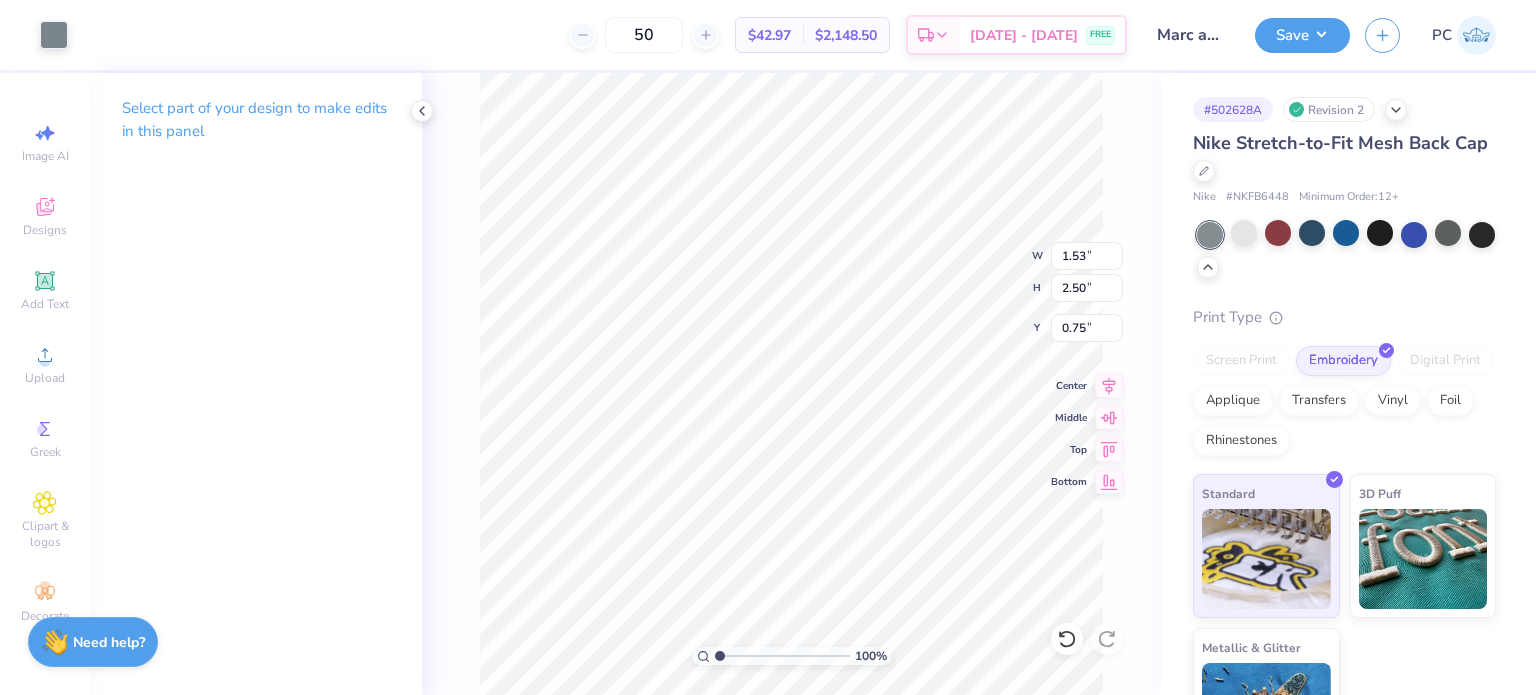 type on "0.25" 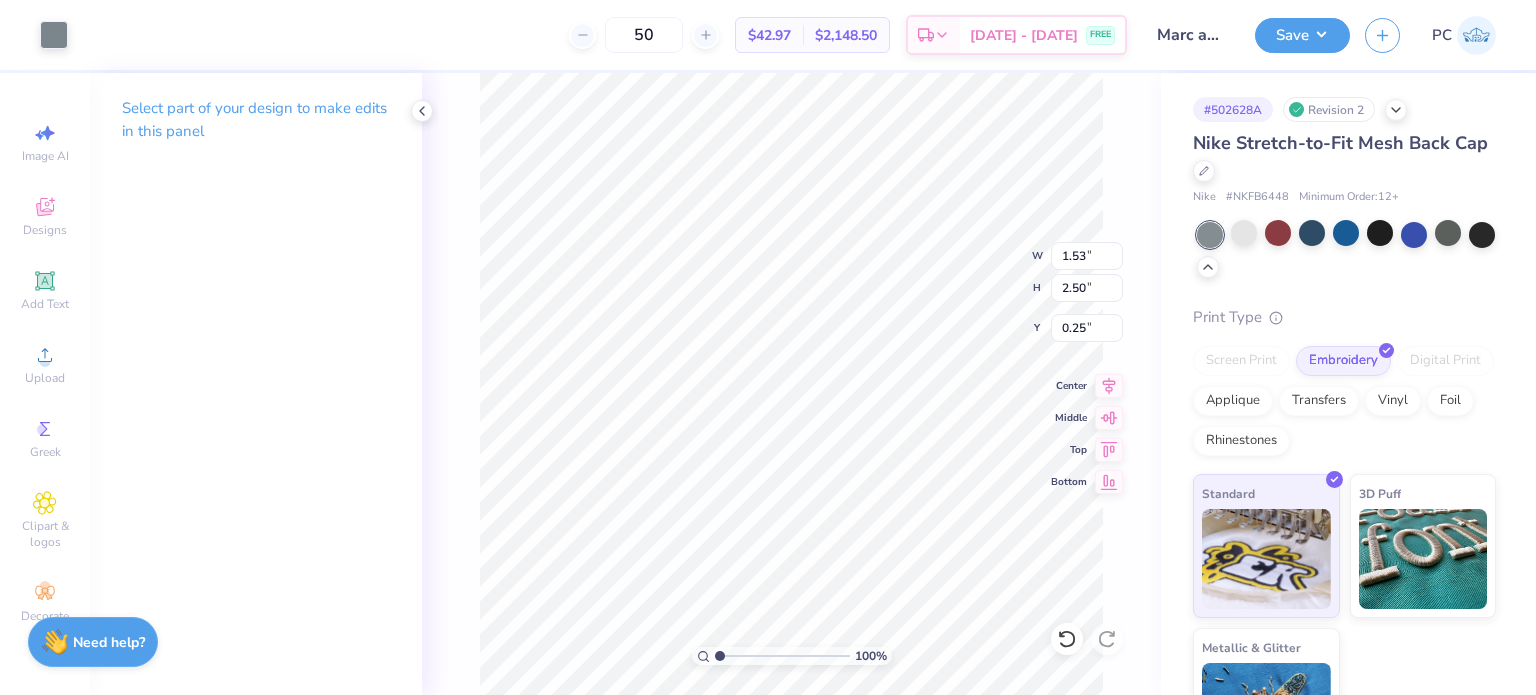 type on "1.79" 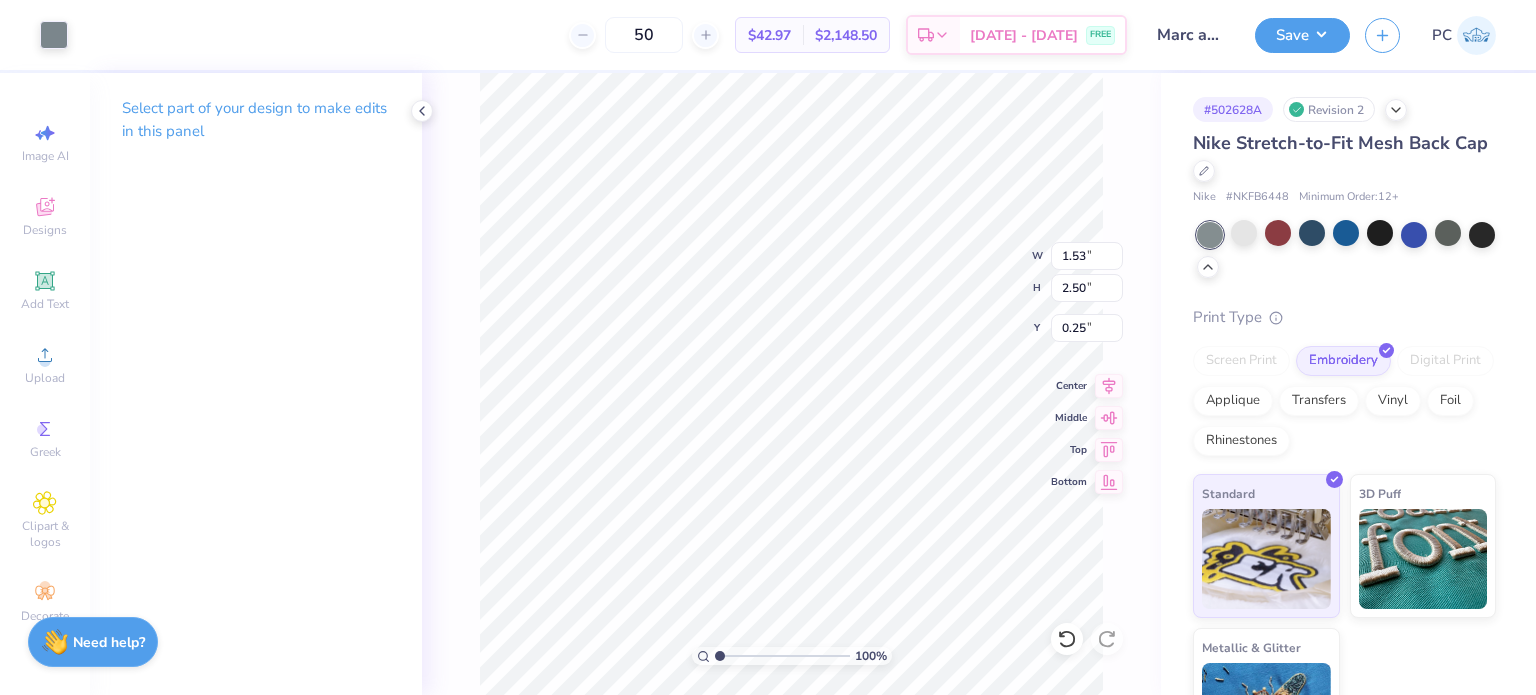 type on "2.93" 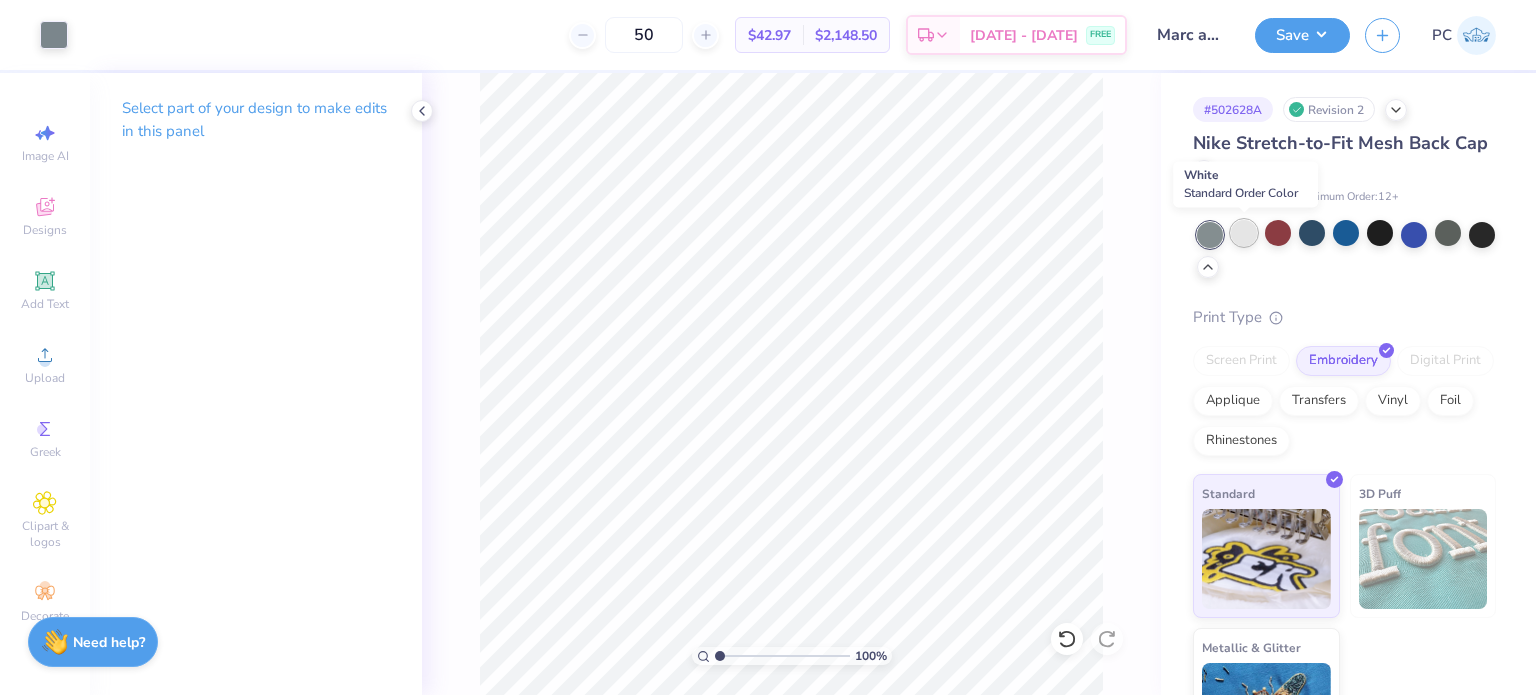 click at bounding box center (1244, 233) 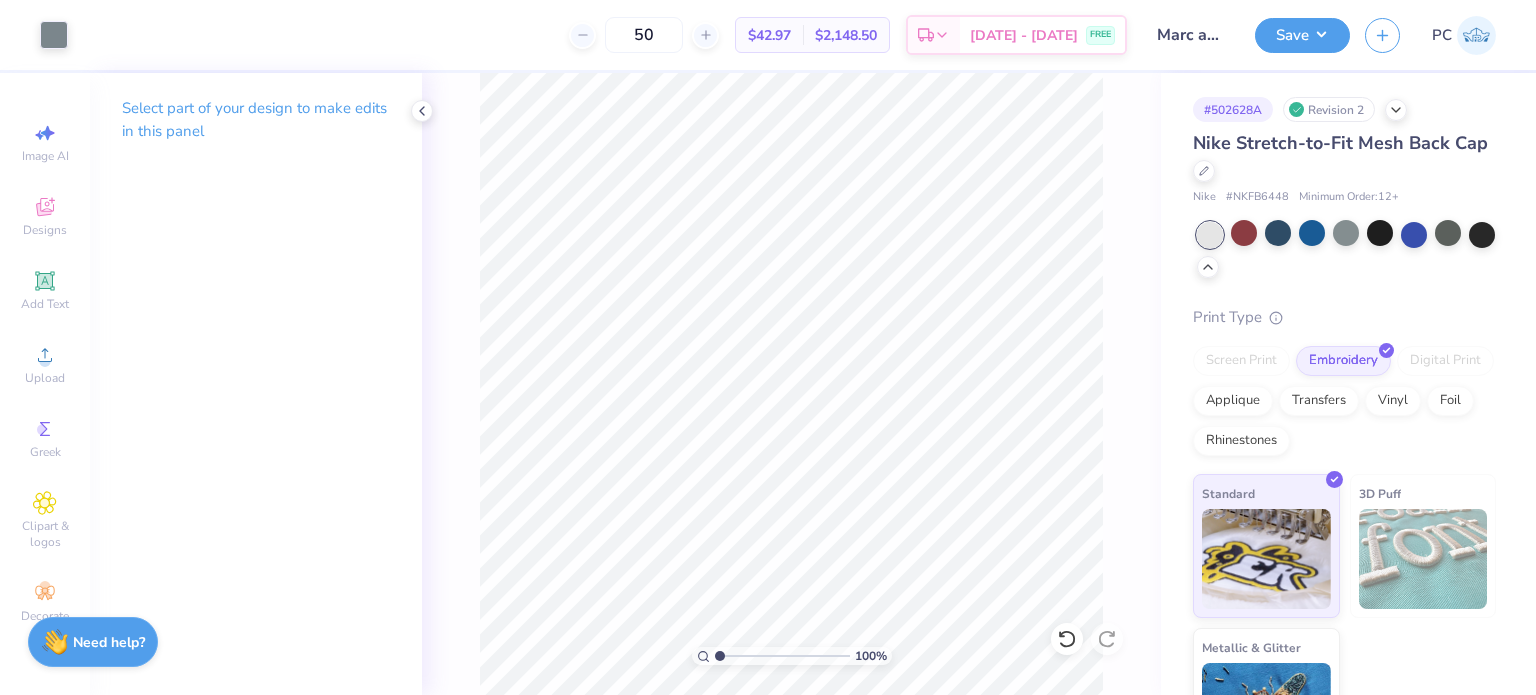 click on "Save PC" at bounding box center [1395, 35] 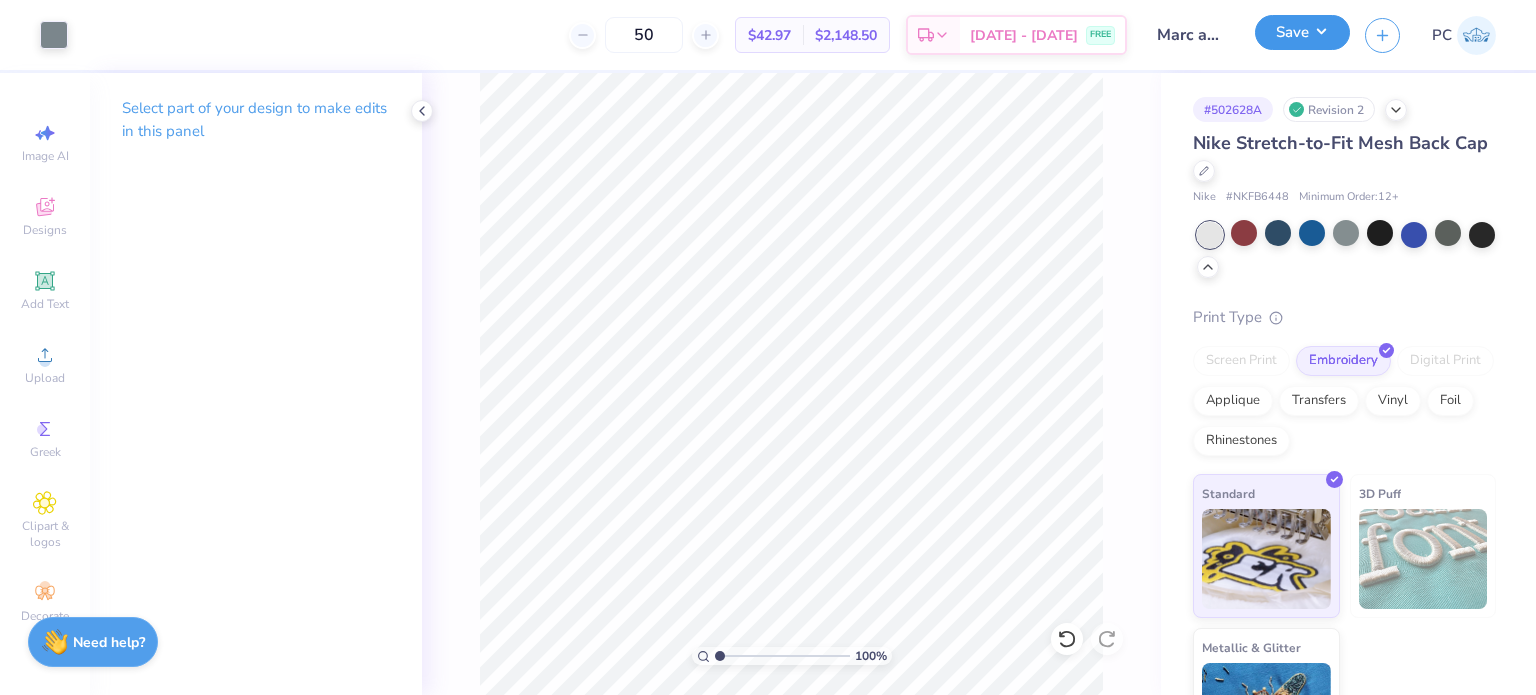 click on "Save" at bounding box center [1302, 32] 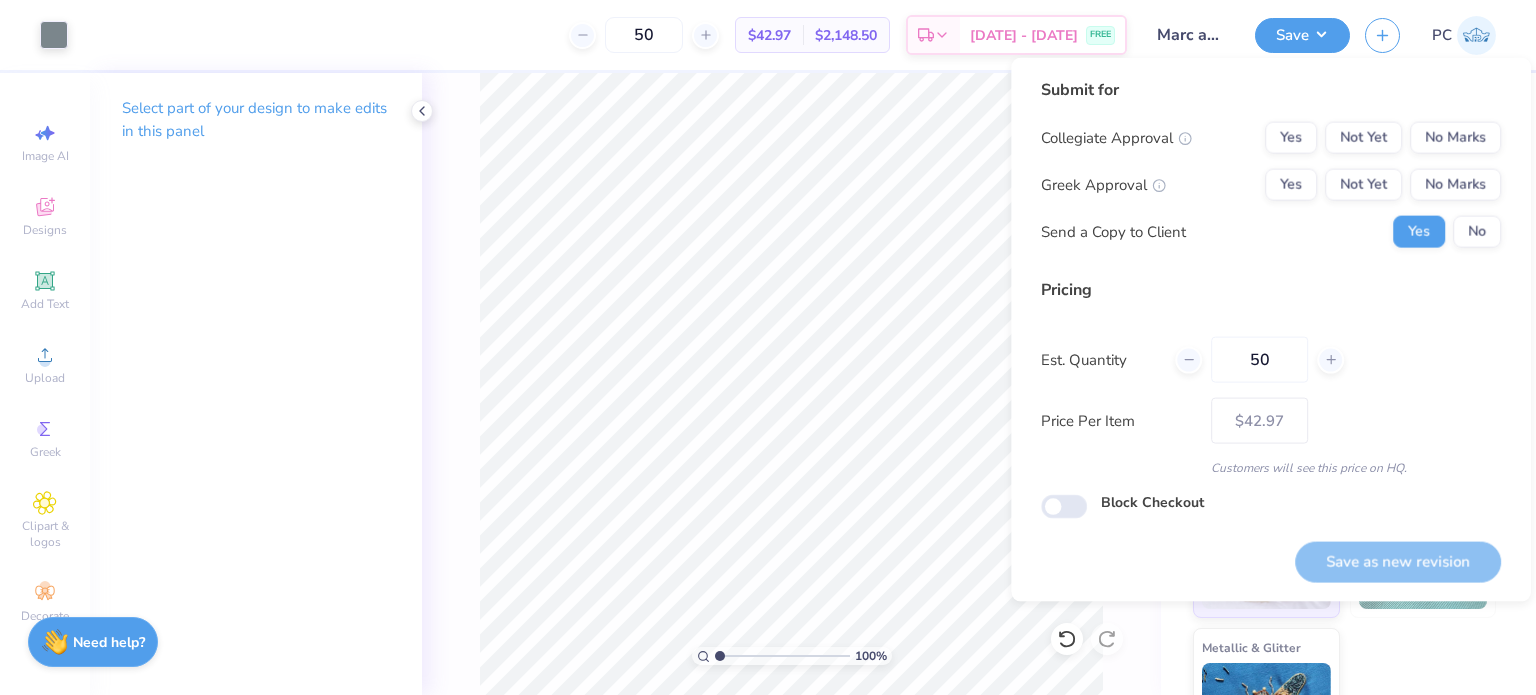 click on "Collegiate Approval Yes Not Yet No Marks Greek Approval Yes Not Yet No Marks Send a Copy to Client Yes No" at bounding box center [1271, 185] 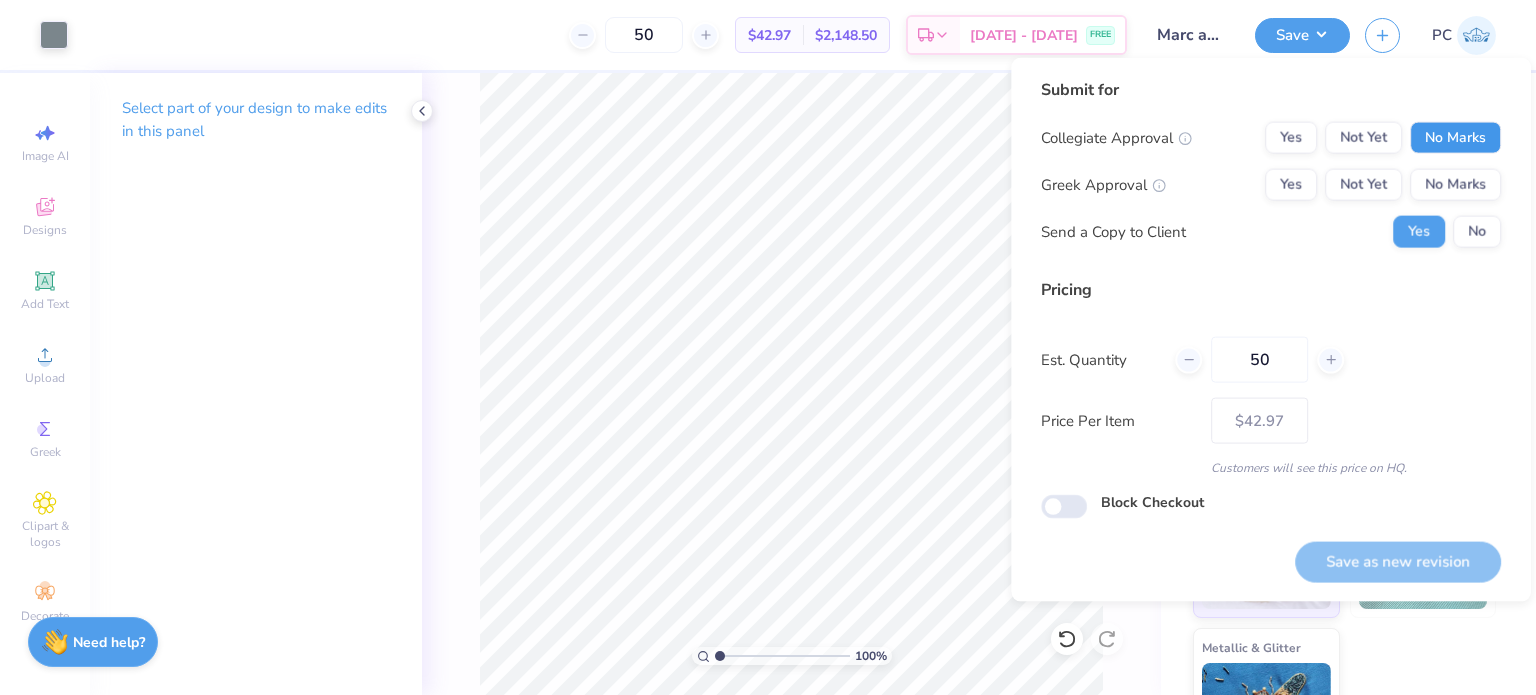 click on "No Marks" at bounding box center (1455, 138) 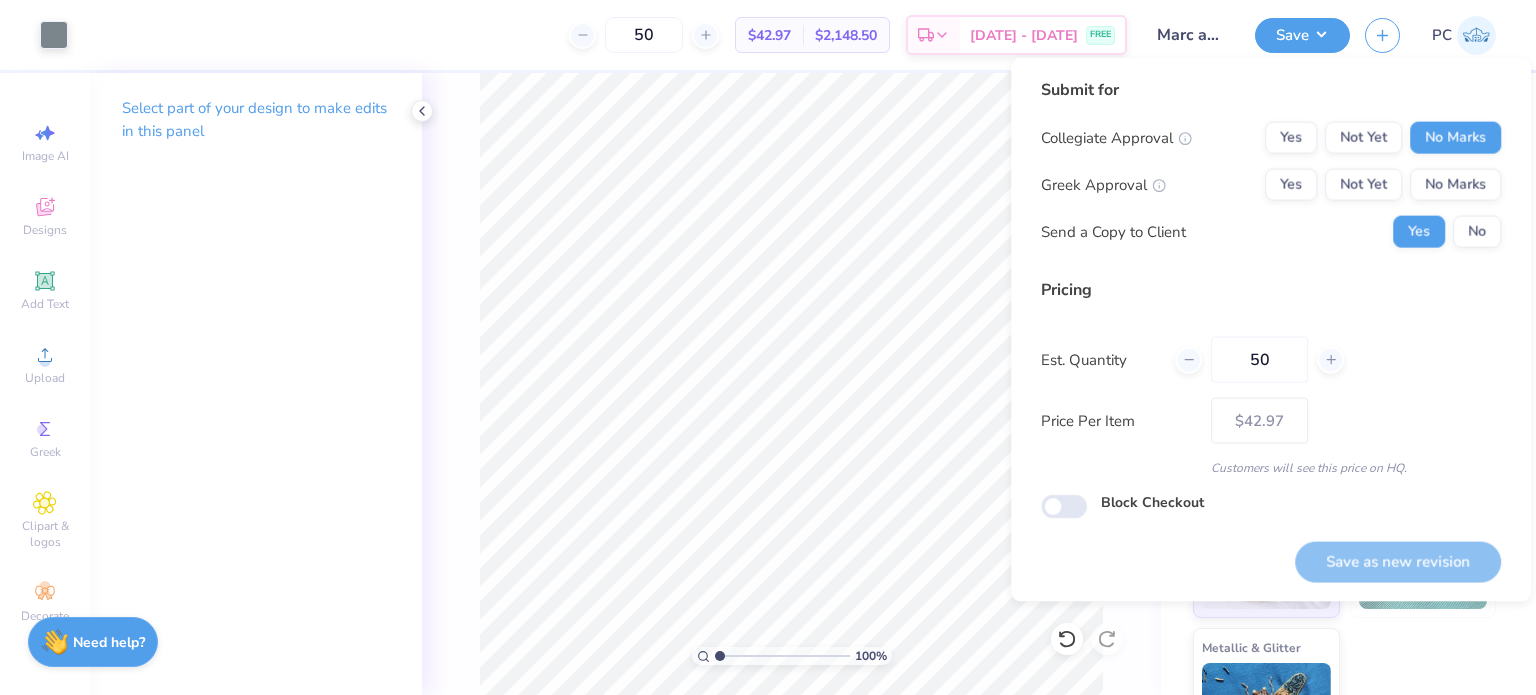 click on "Collegiate Approval Yes Not Yet No Marks Greek Approval Yes Not Yet No Marks Send a Copy to Client Yes No" at bounding box center [1271, 185] 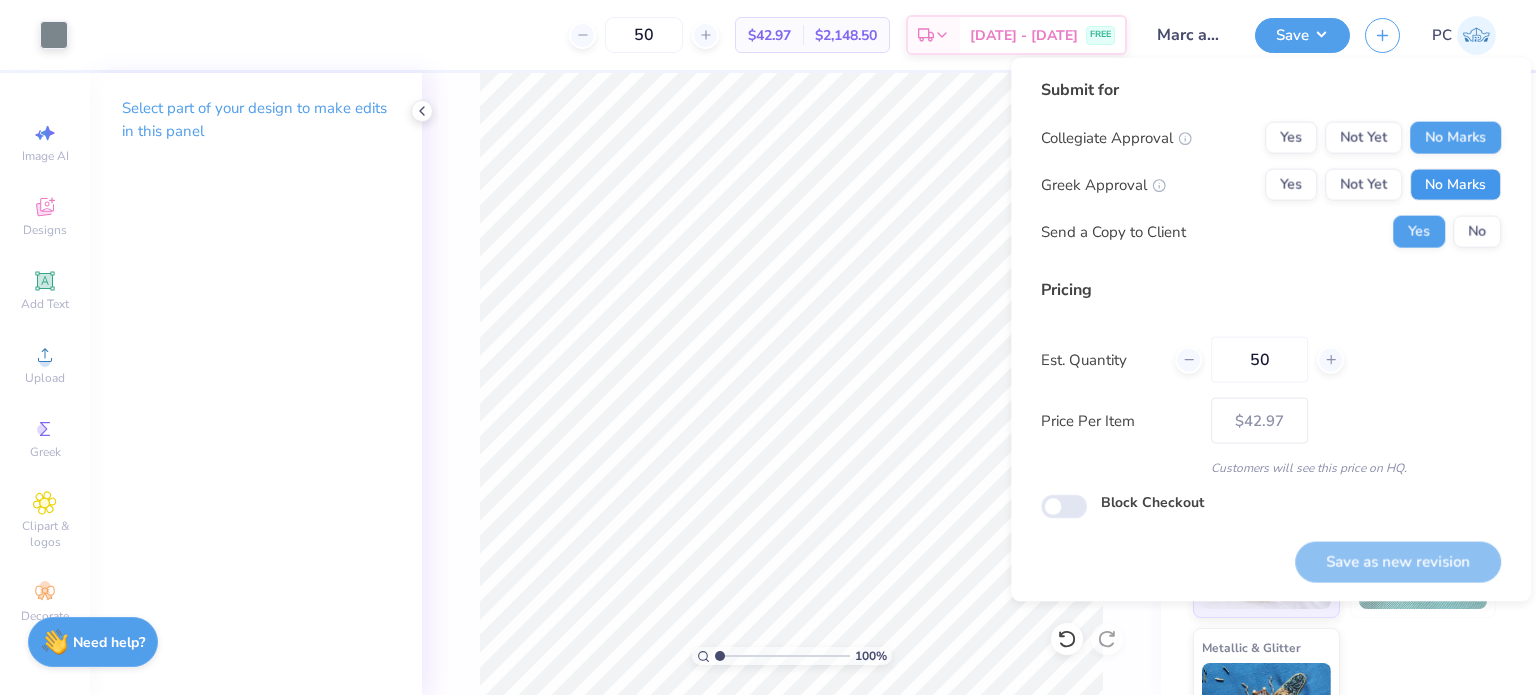 click on "No Marks" at bounding box center (1455, 185) 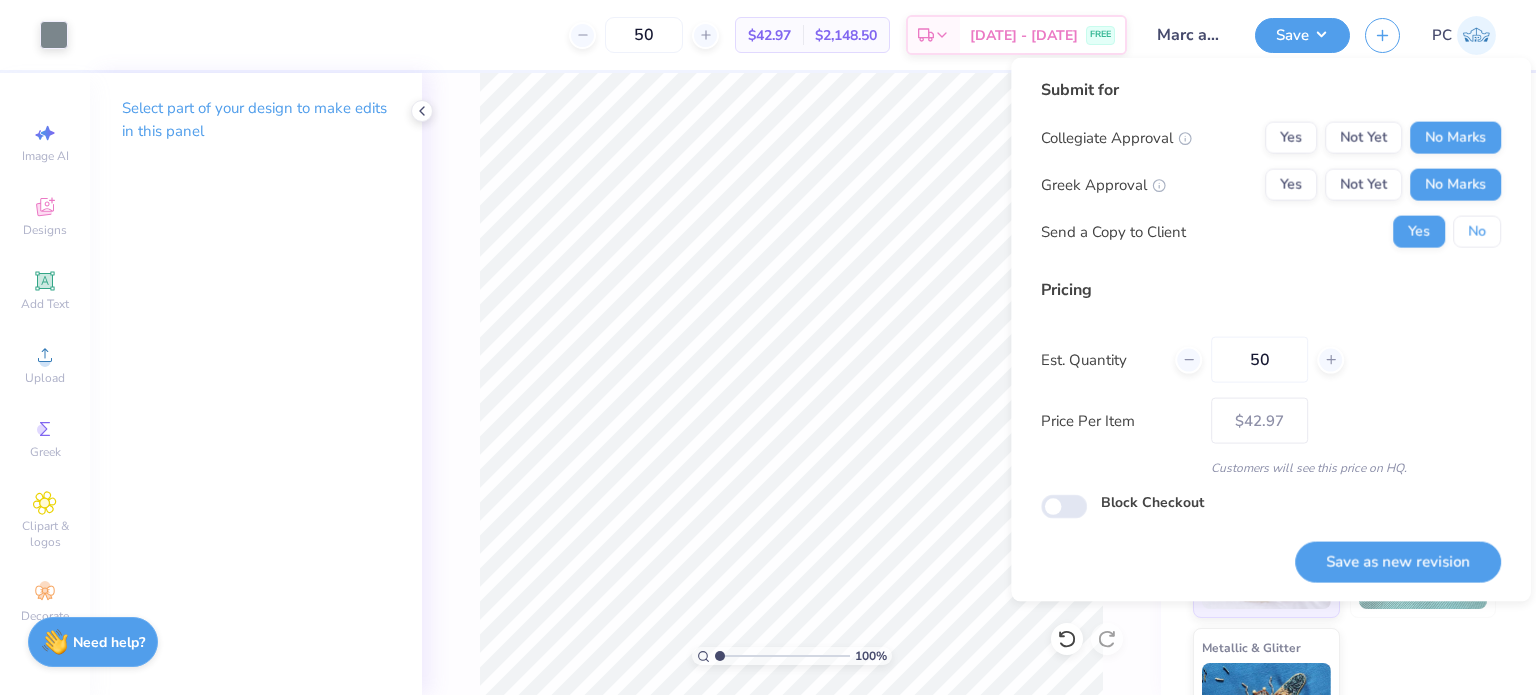 click on "No" at bounding box center [1477, 232] 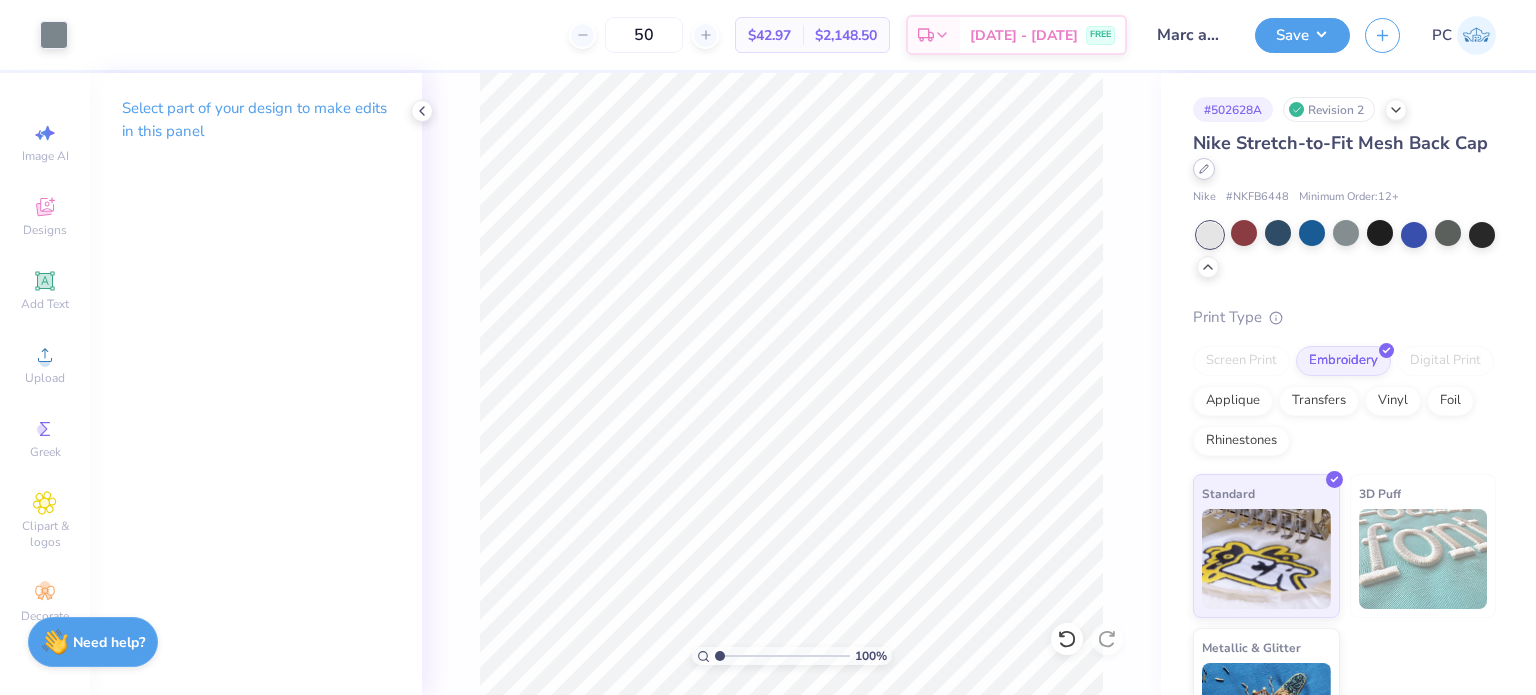 click at bounding box center (1204, 169) 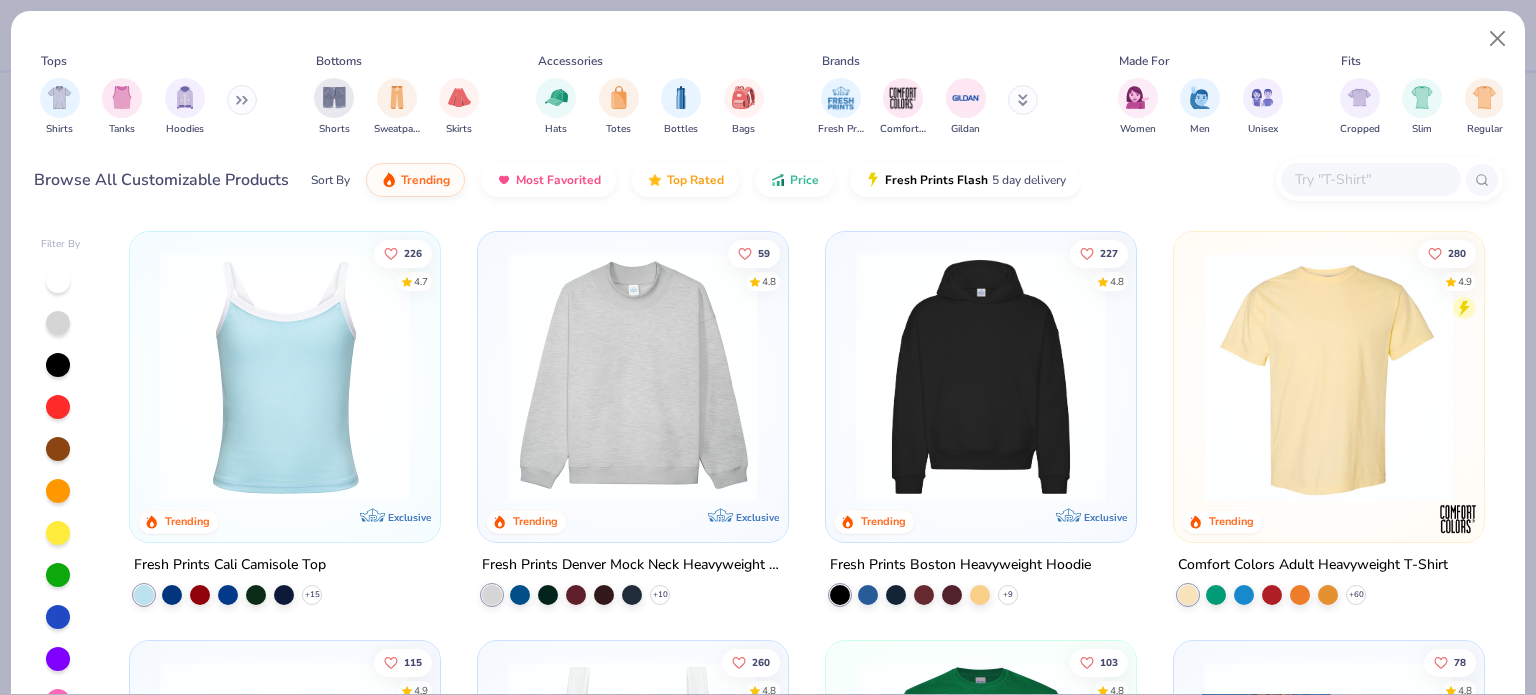 click at bounding box center (1370, 179) 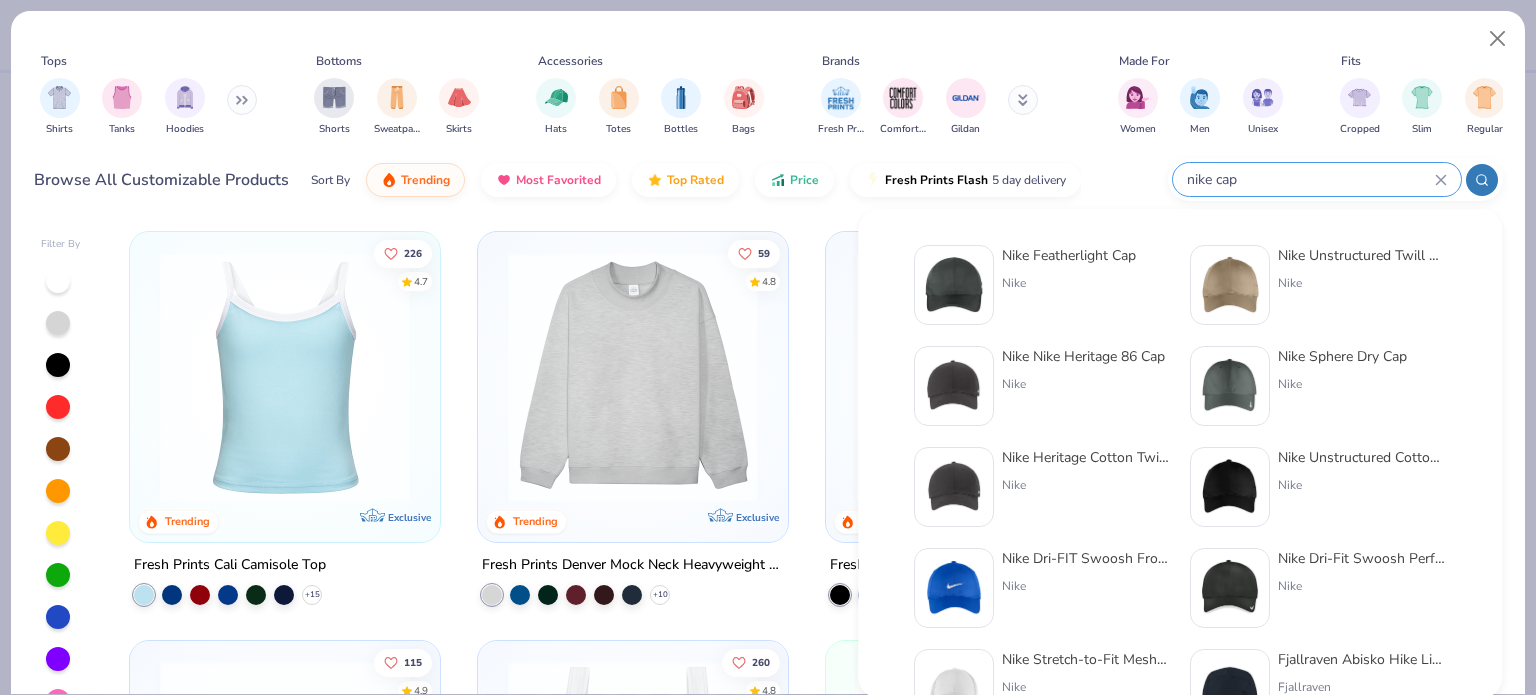 type on "nike cap" 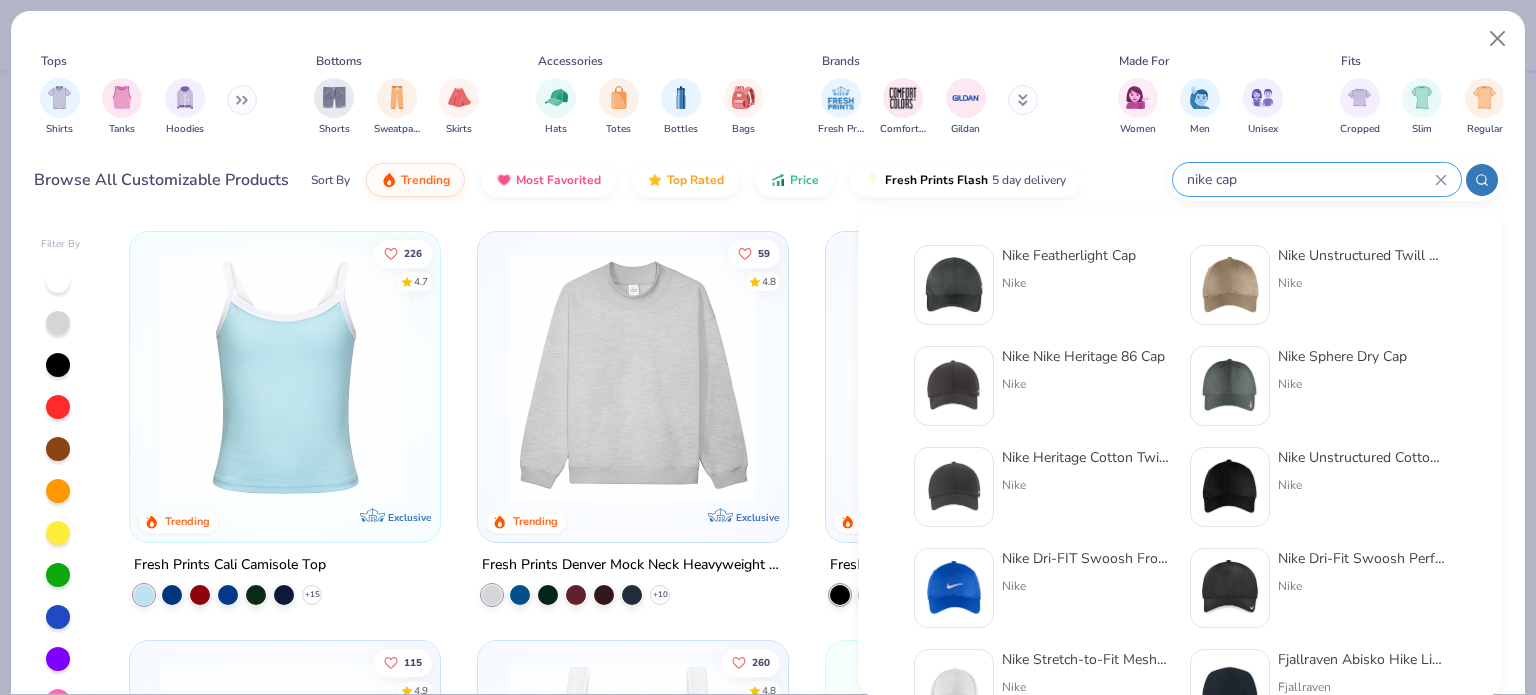 click at bounding box center [1230, 285] 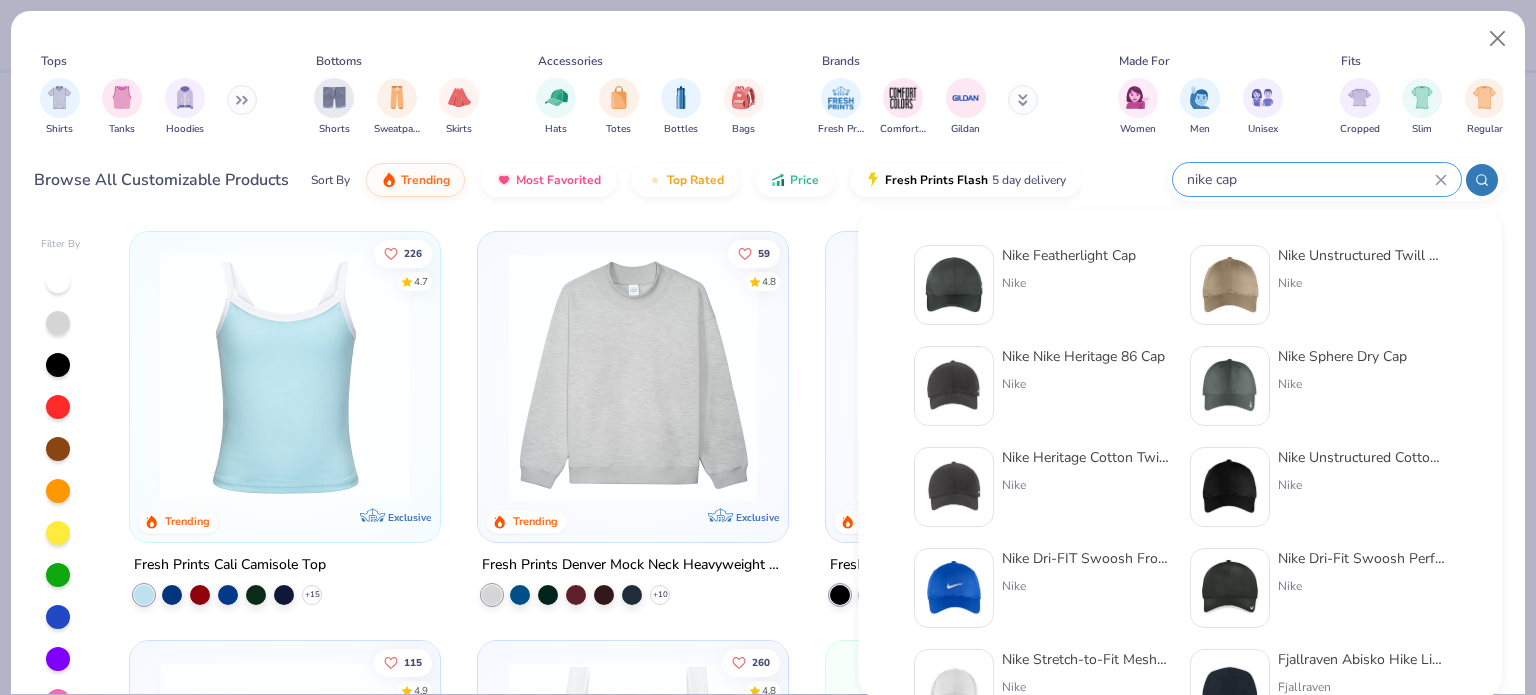 type 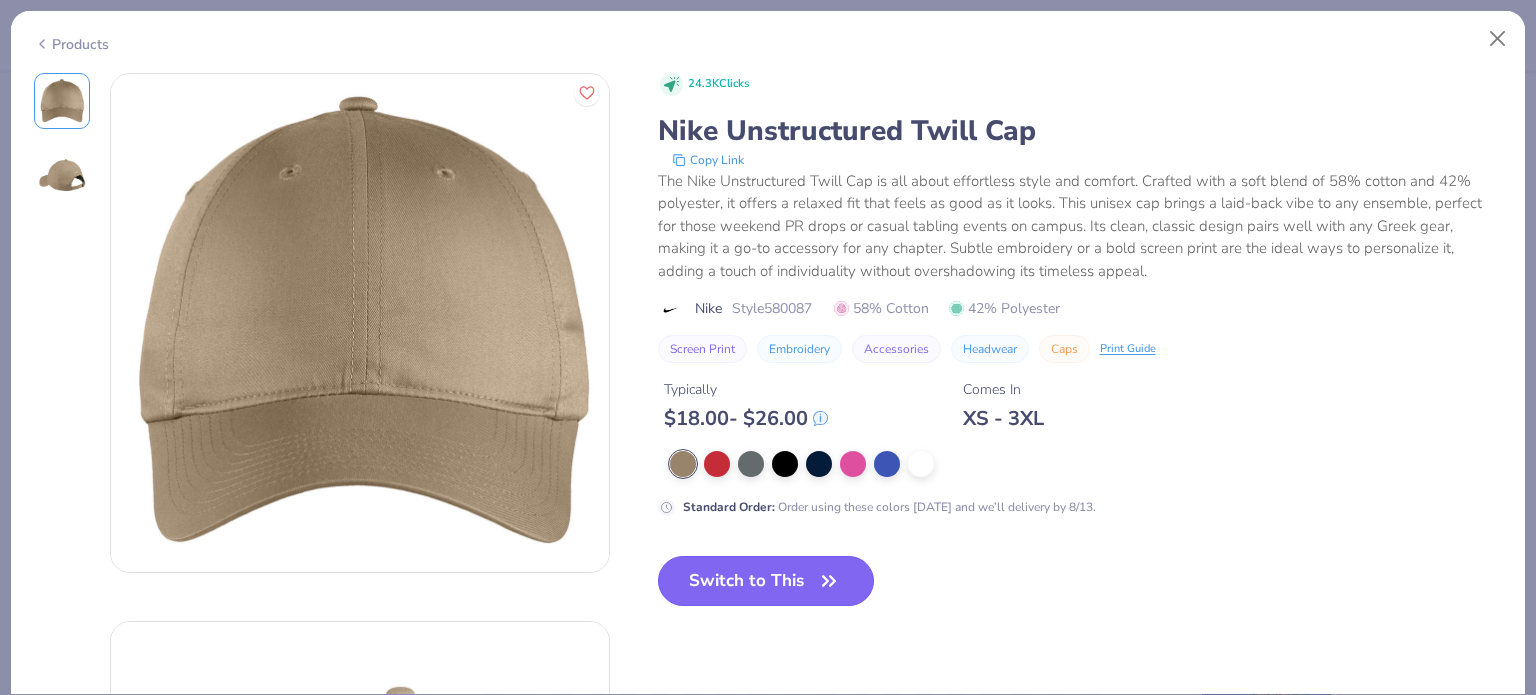 click on "Switch to This" at bounding box center [766, 581] 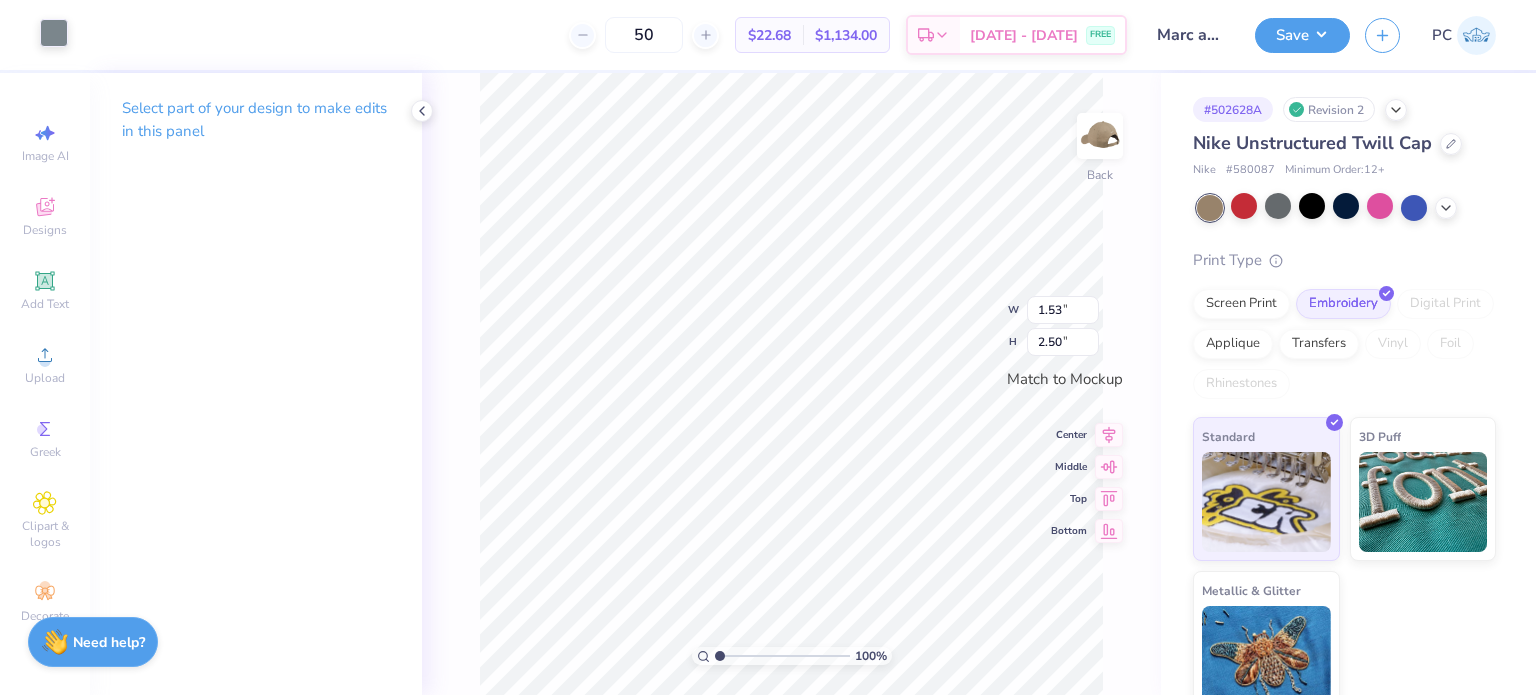 click at bounding box center [54, 33] 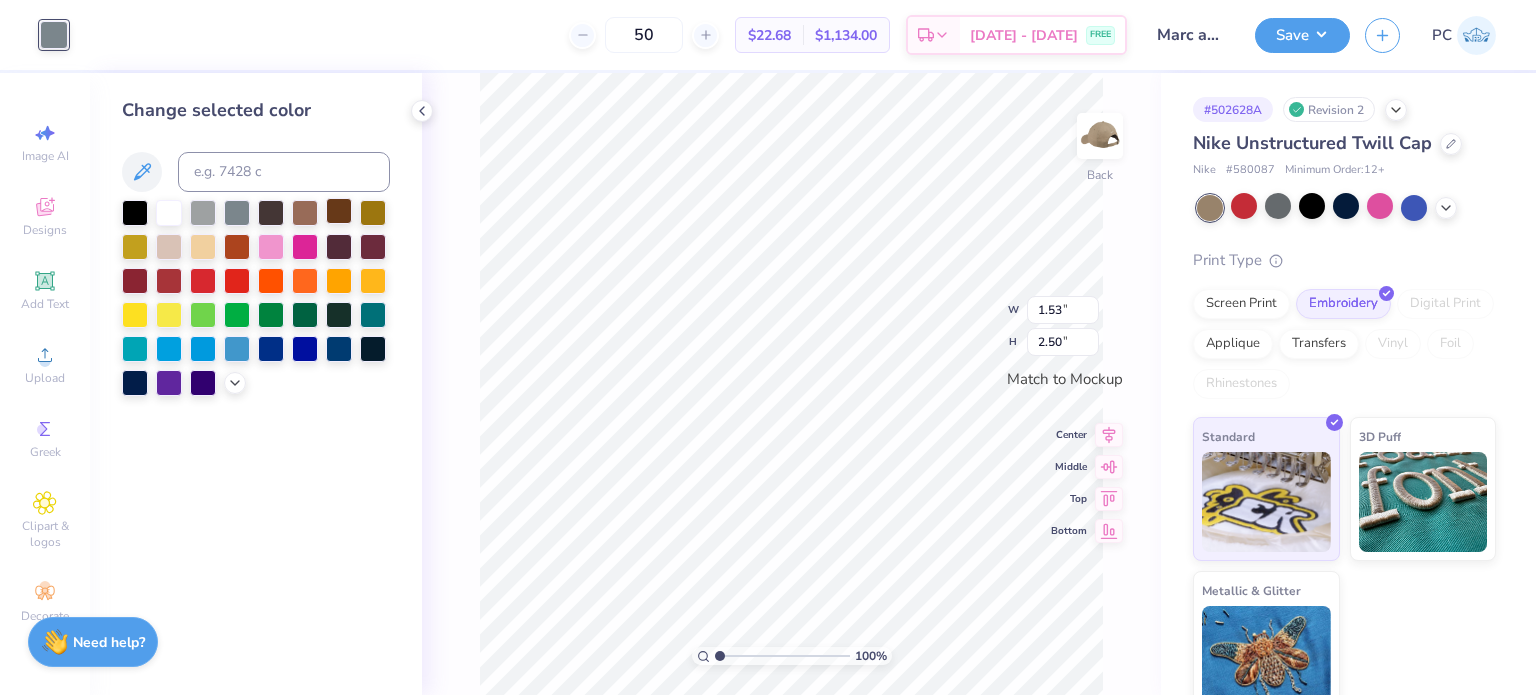 click at bounding box center [339, 211] 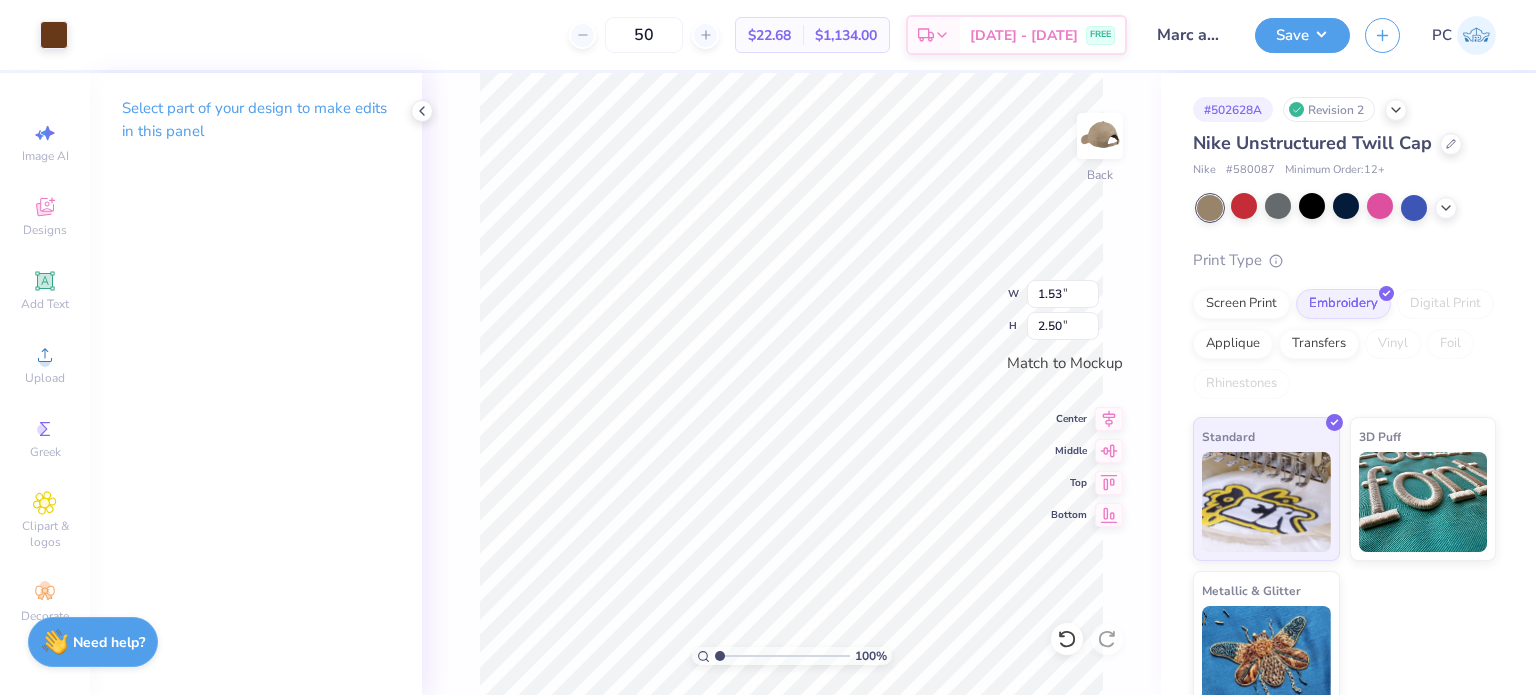 click on "Art colors 50 $22.68 Per Item $1,134.00 Total Est.  Delivery [DATE] - [DATE] FREE Design Title [PERSON_NAME] and [PERSON_NAME] Hospitality Merch Save PC" at bounding box center [768, 35] 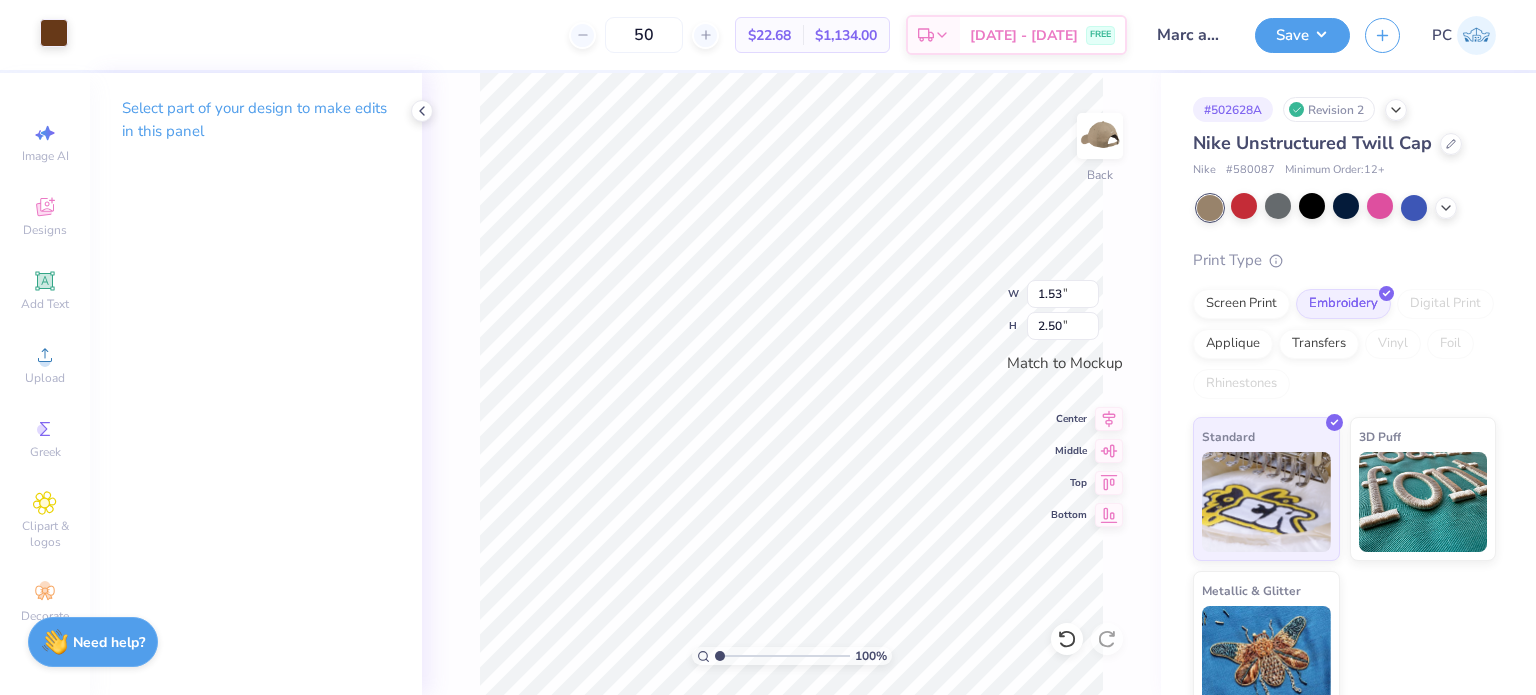 click at bounding box center [54, 33] 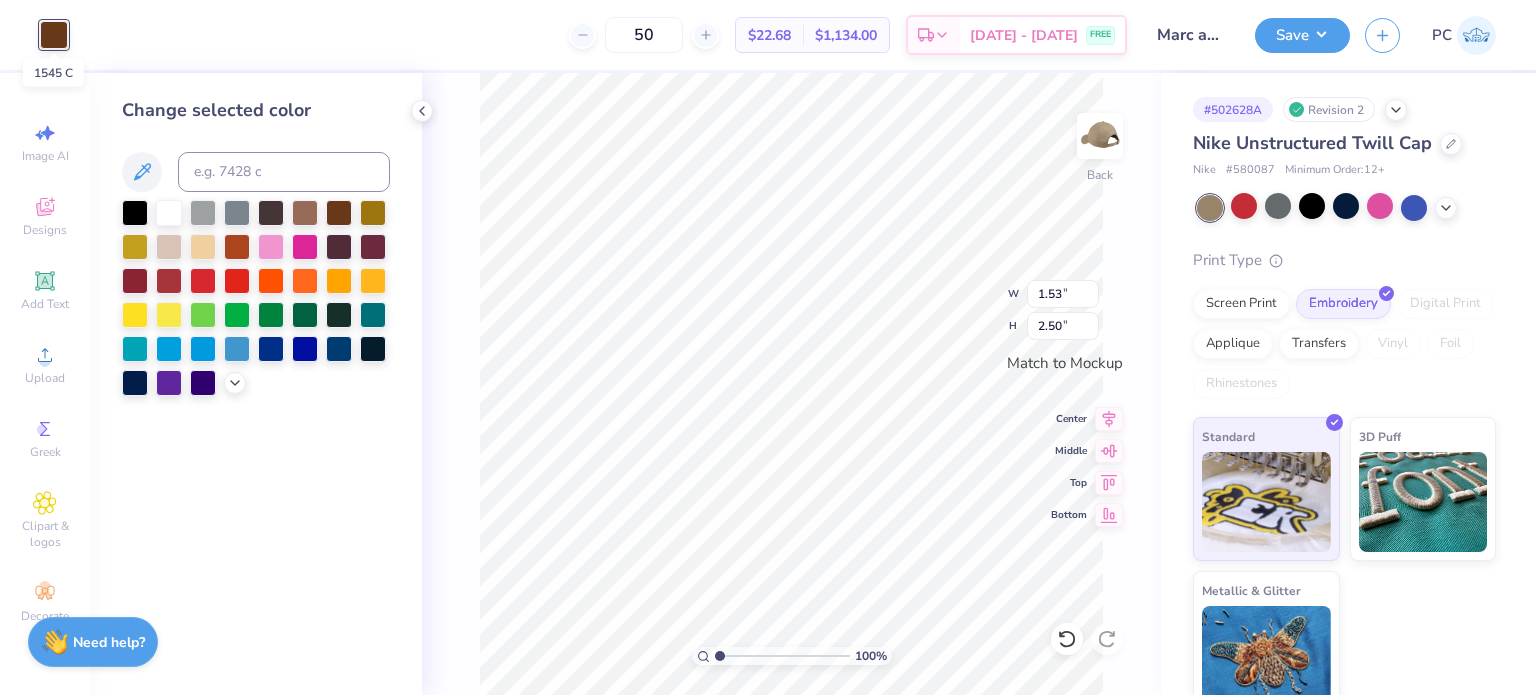 click at bounding box center [54, 35] 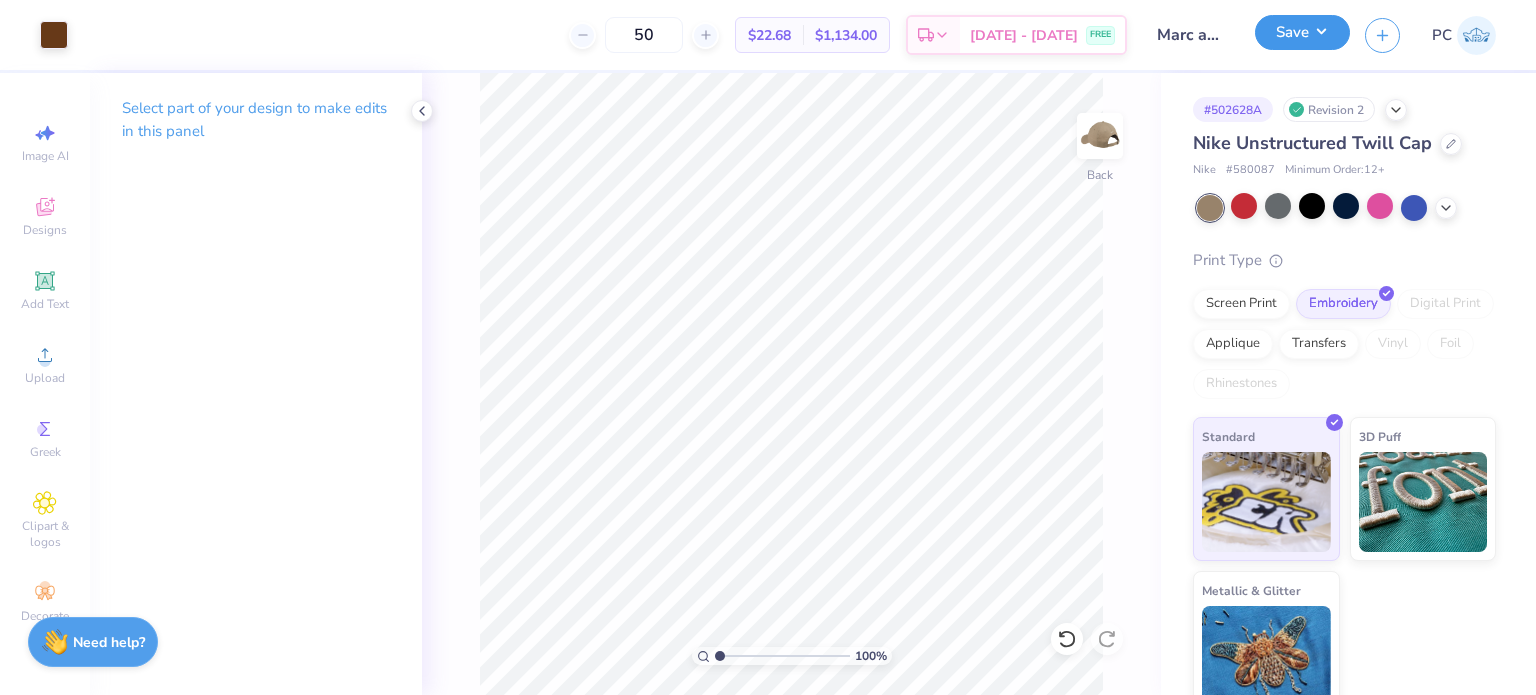 click on "Save" at bounding box center [1302, 32] 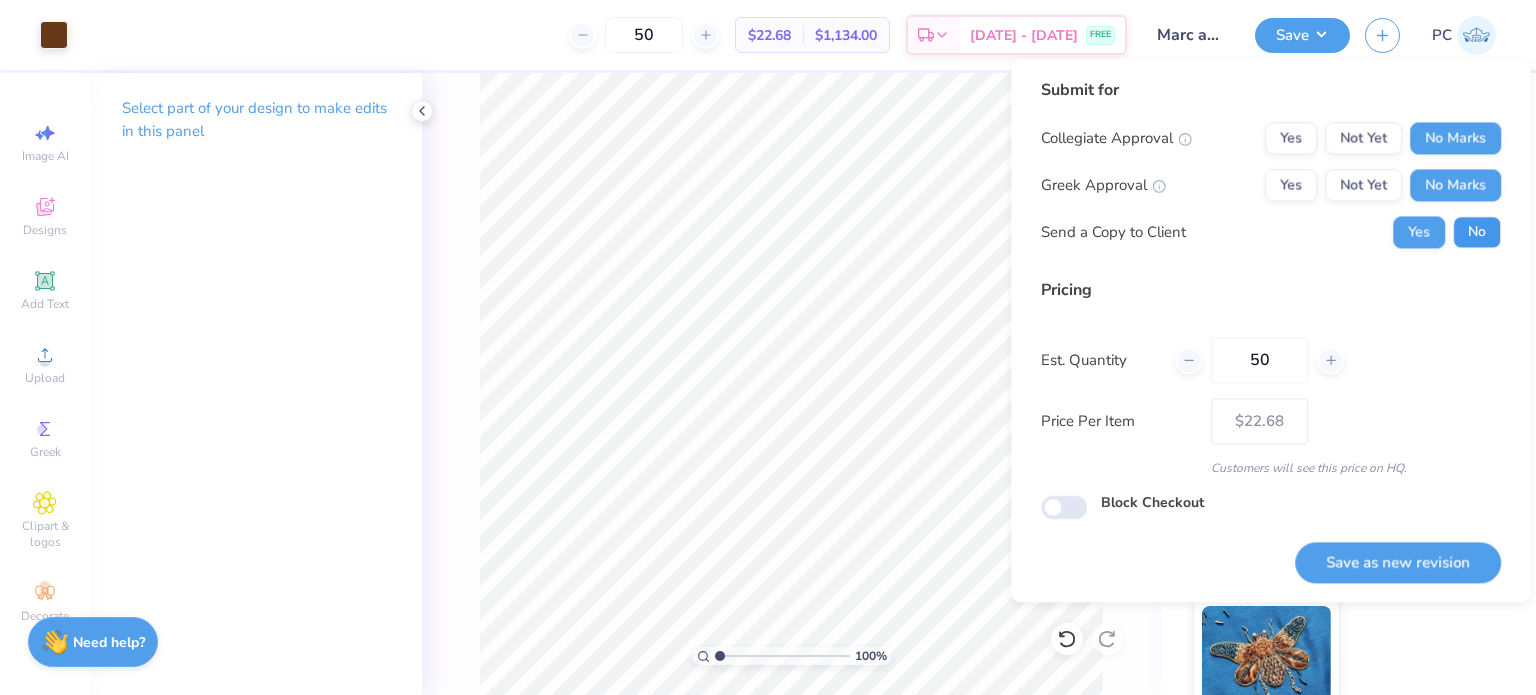 click on "No" at bounding box center (1477, 232) 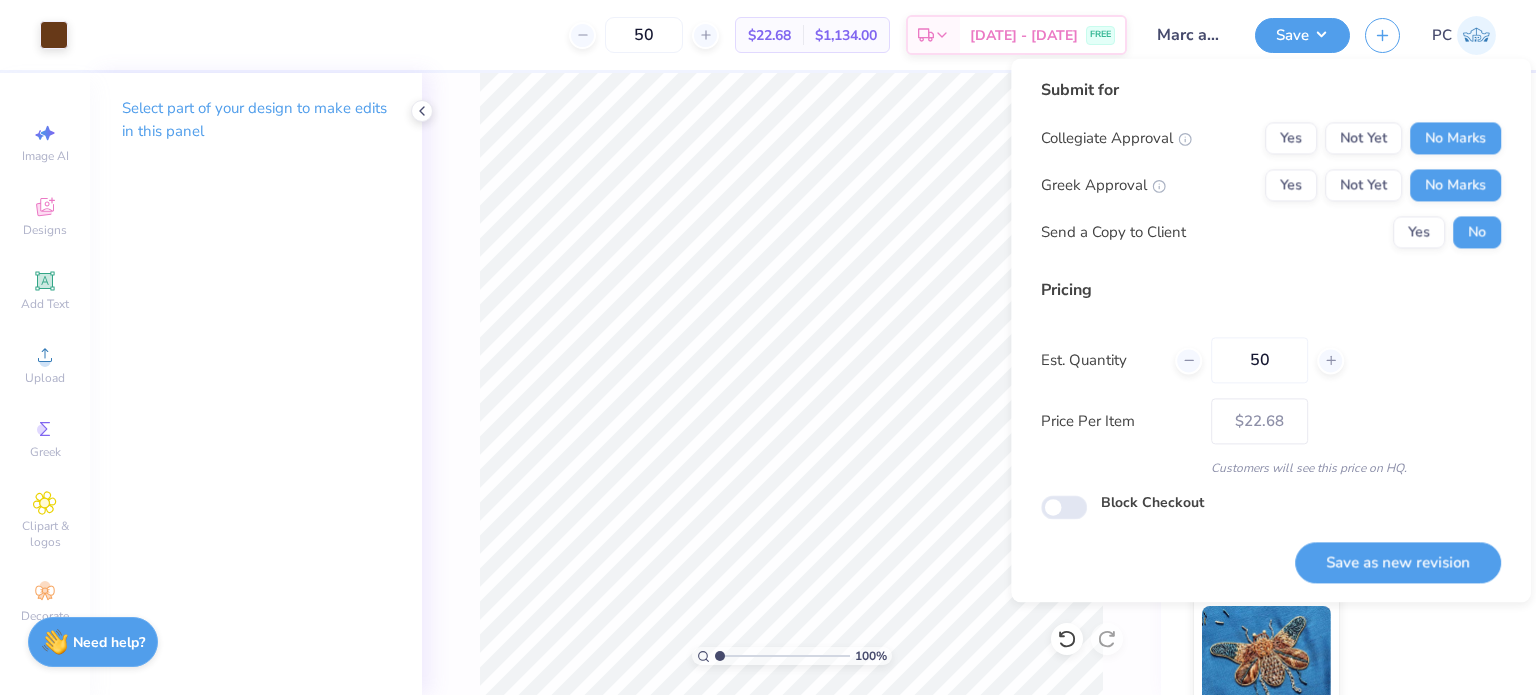click on "Submit for Collegiate Approval Yes Not Yet No Marks Greek Approval Yes Not Yet No Marks Send a Copy to Client Yes No Pricing Est. Quantity 50 Price Per Item $22.68 Customers will see this price on HQ. Block Checkout Save as new revision" at bounding box center (1271, 330) 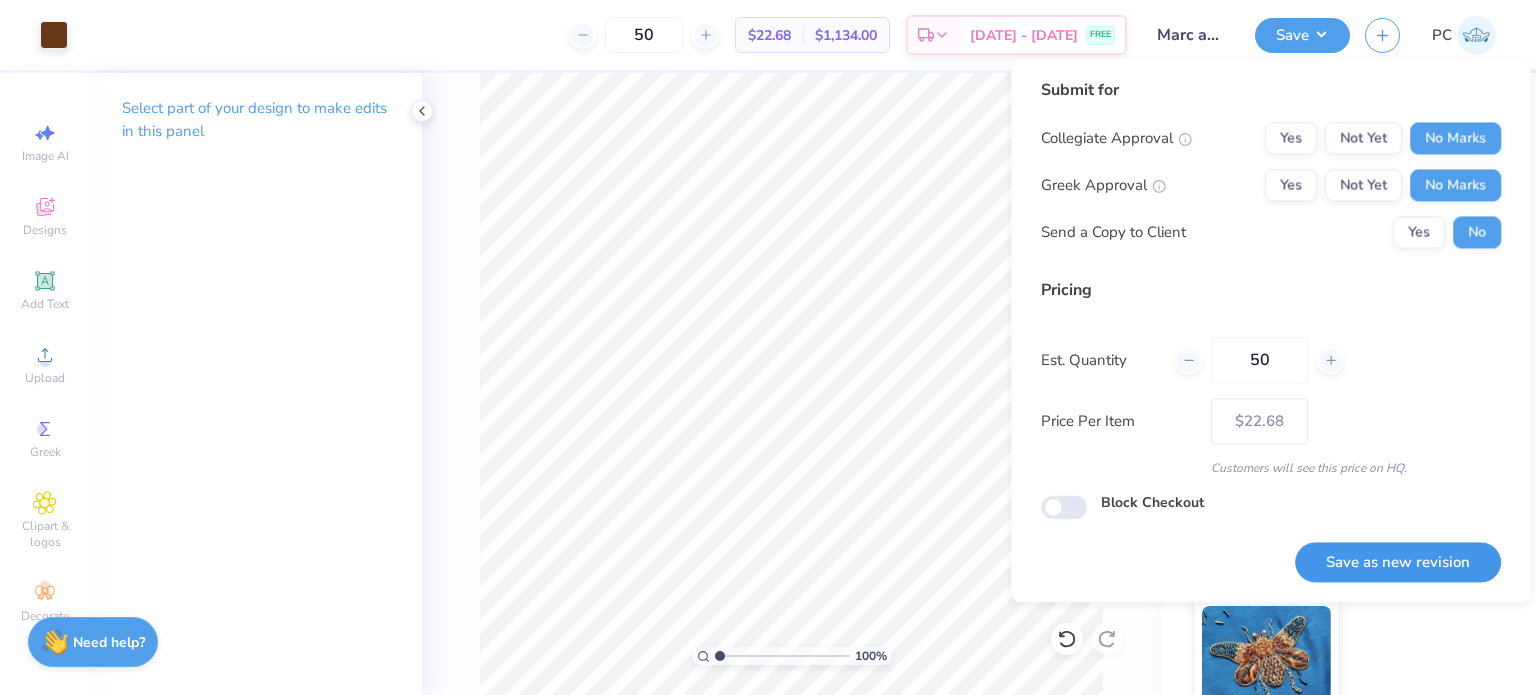 click on "Save as new revision" at bounding box center (1398, 562) 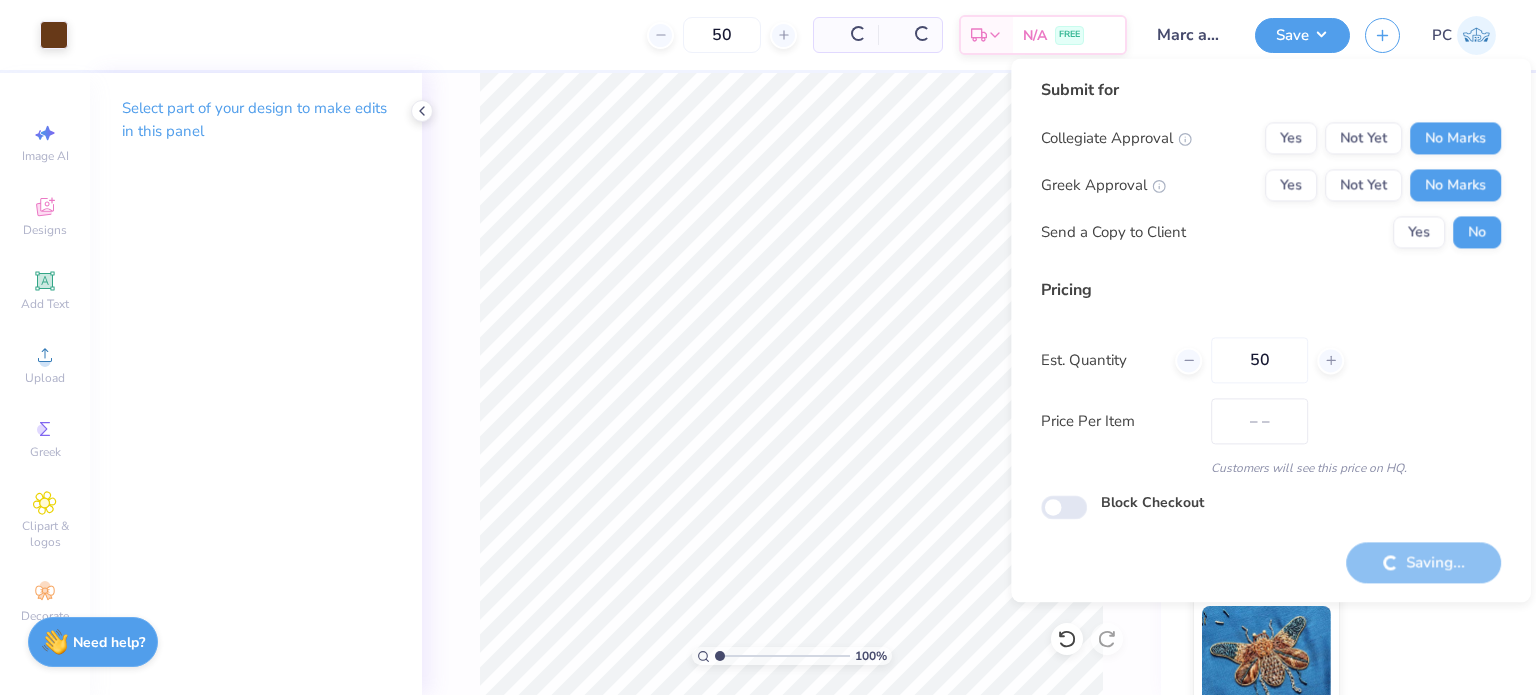 type on "$22.68" 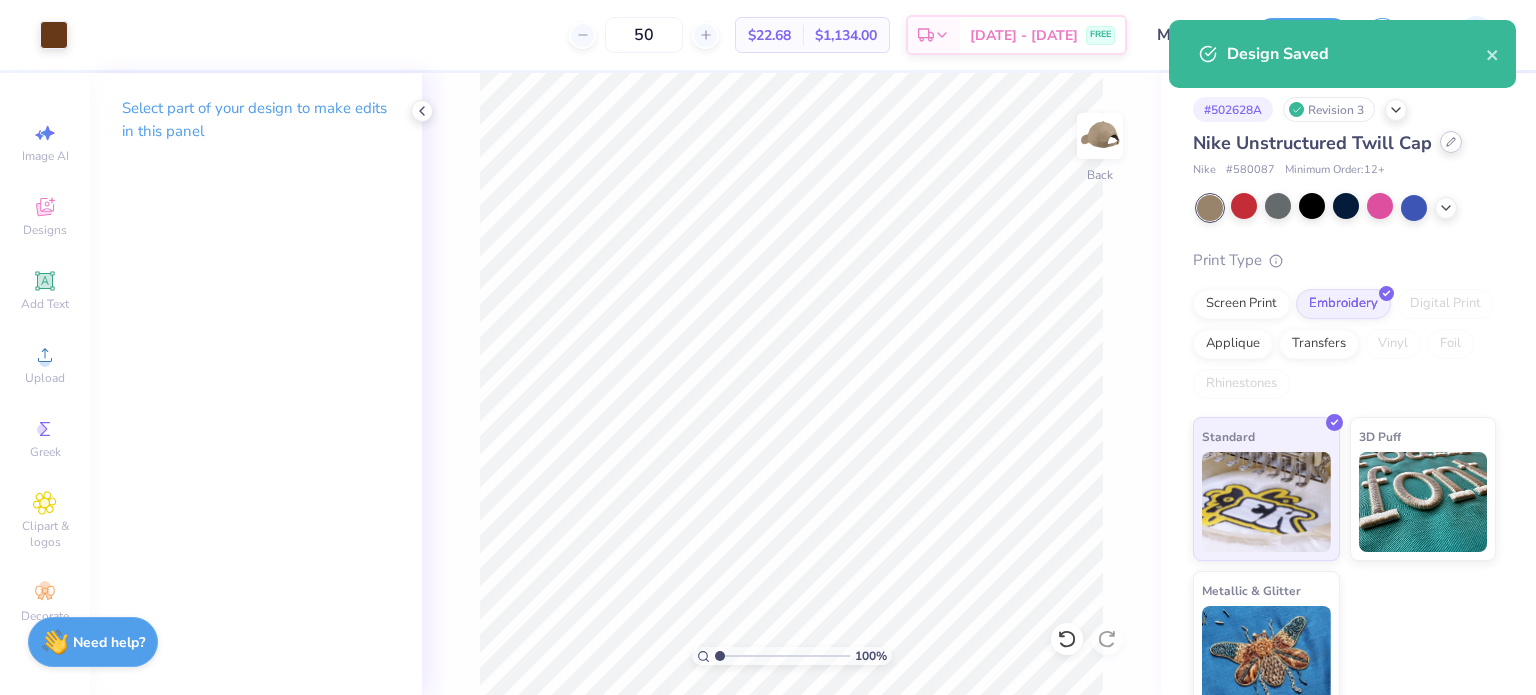 click 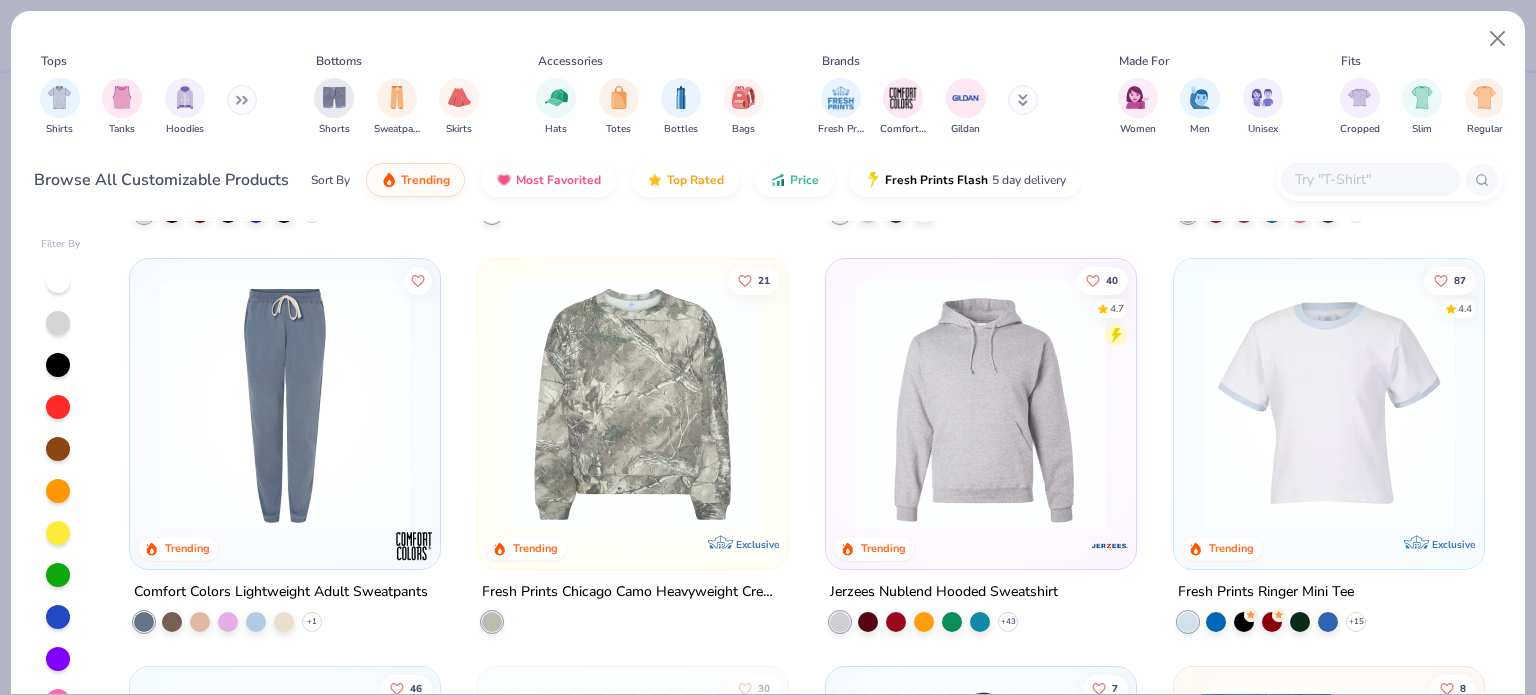 scroll, scrollTop: 5700, scrollLeft: 0, axis: vertical 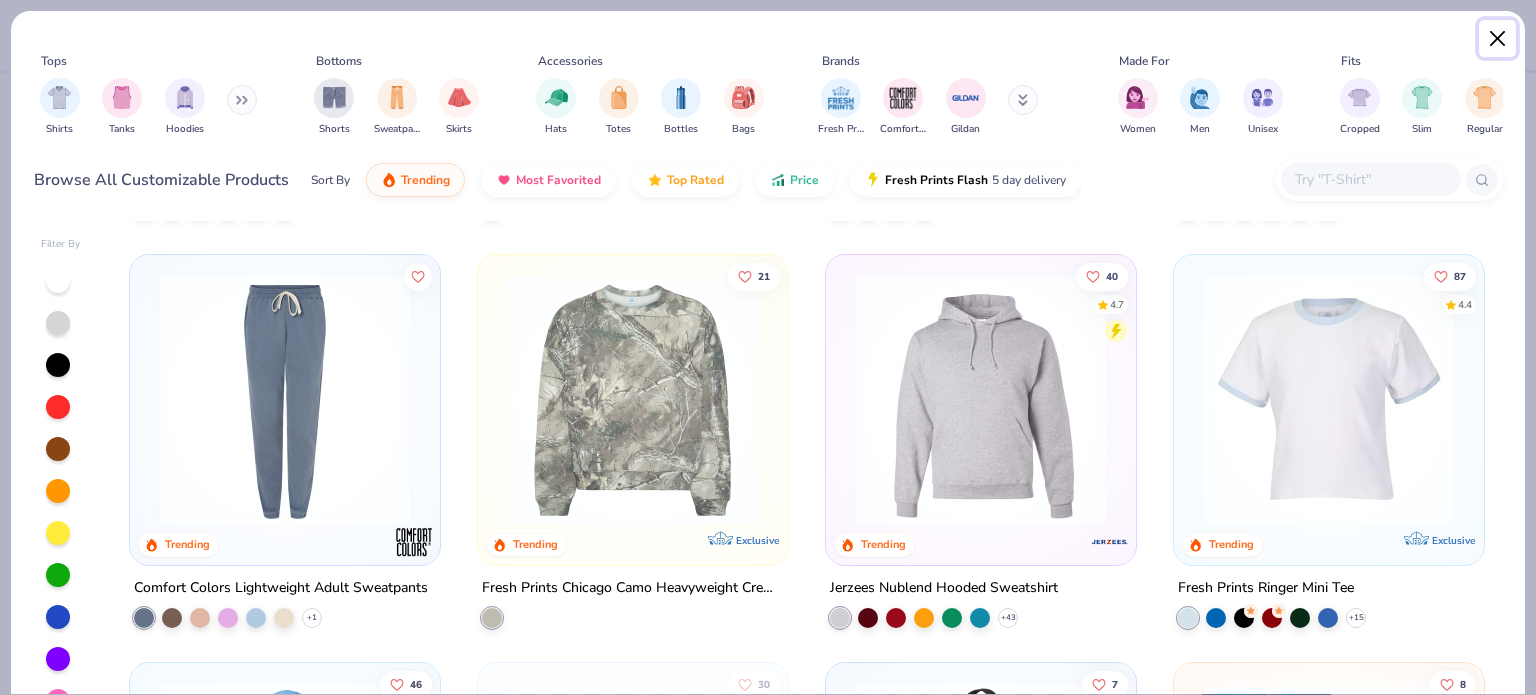 click at bounding box center (1498, 39) 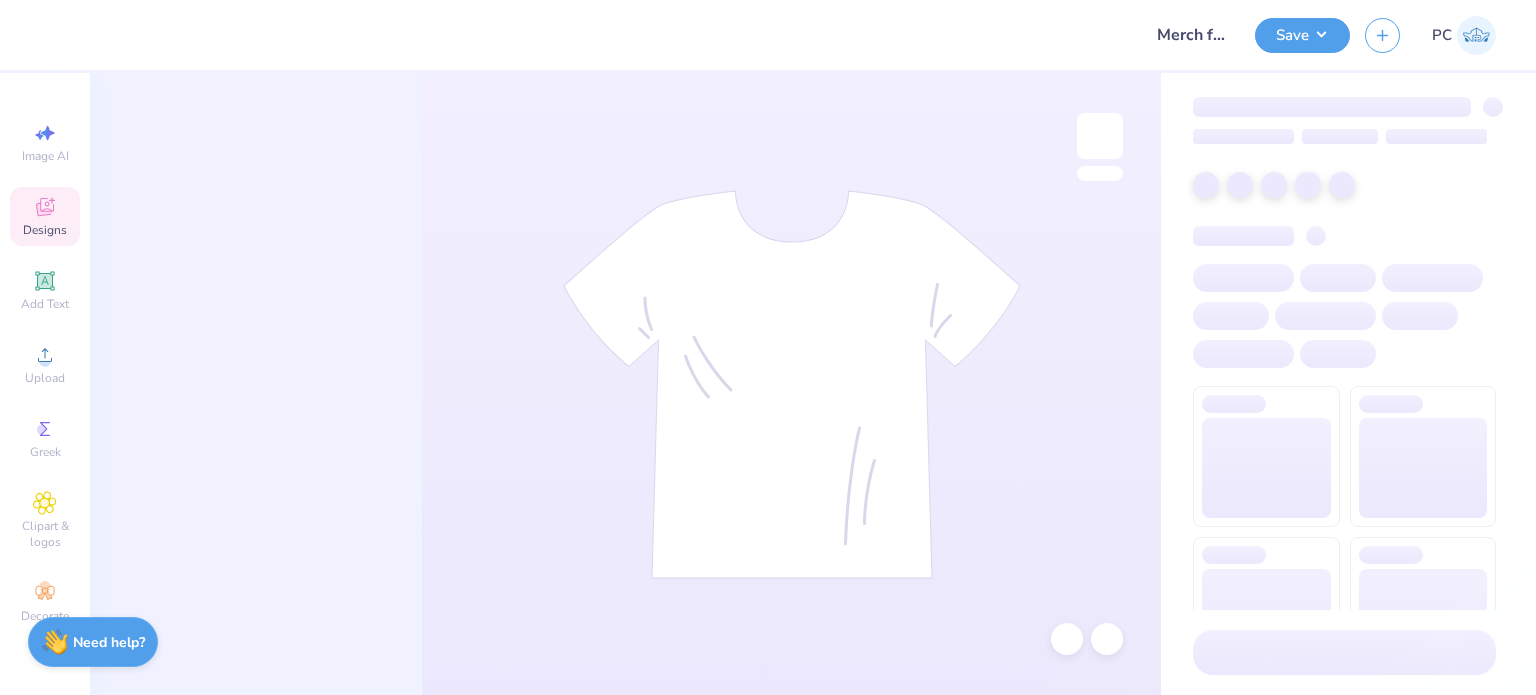 scroll, scrollTop: 0, scrollLeft: 0, axis: both 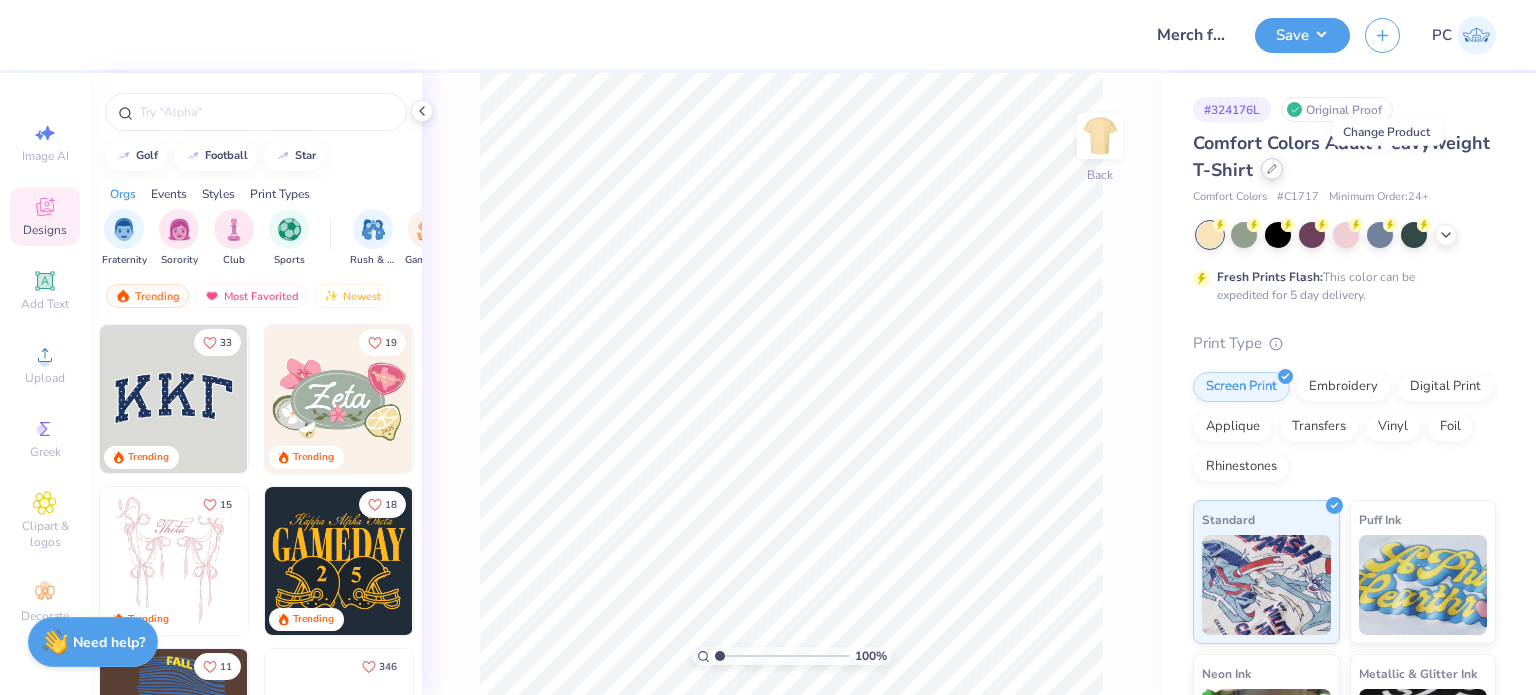 click 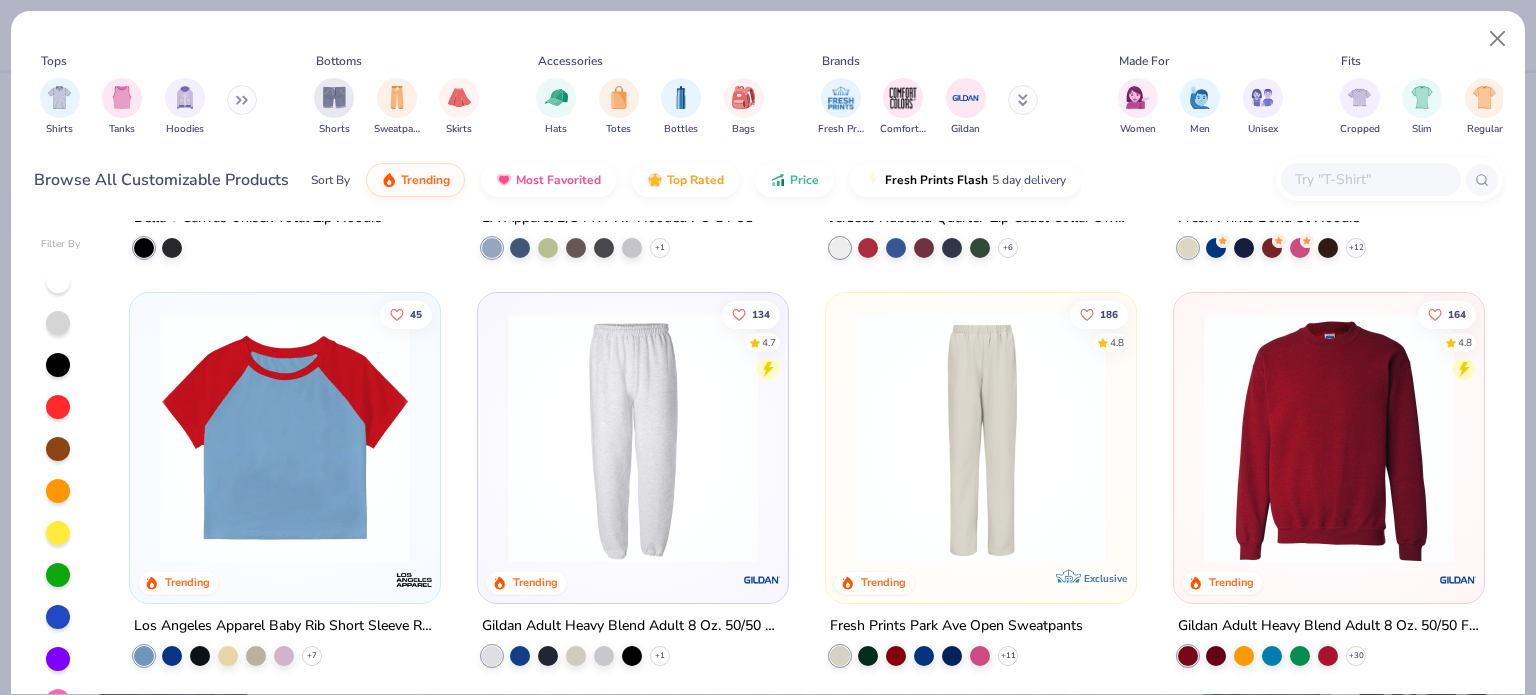scroll, scrollTop: 2400, scrollLeft: 0, axis: vertical 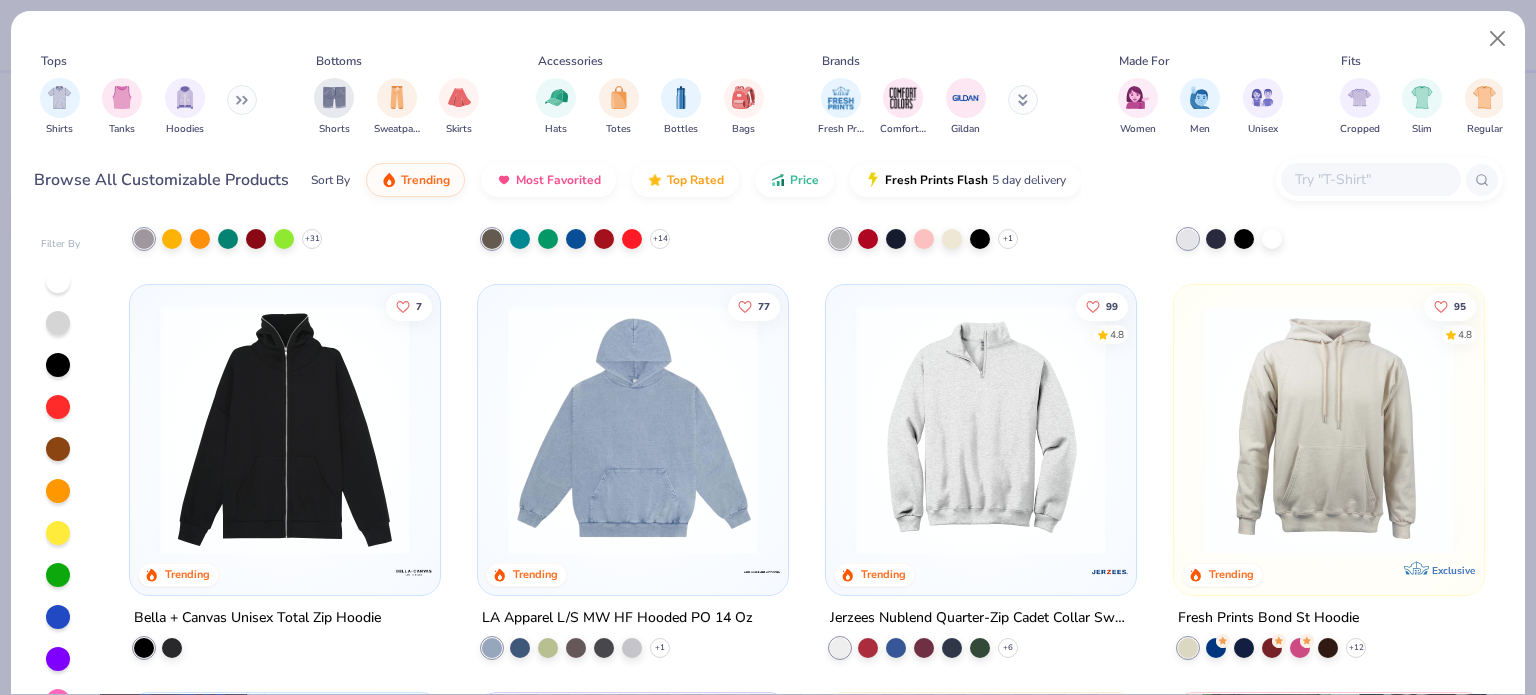 click at bounding box center [981, 429] 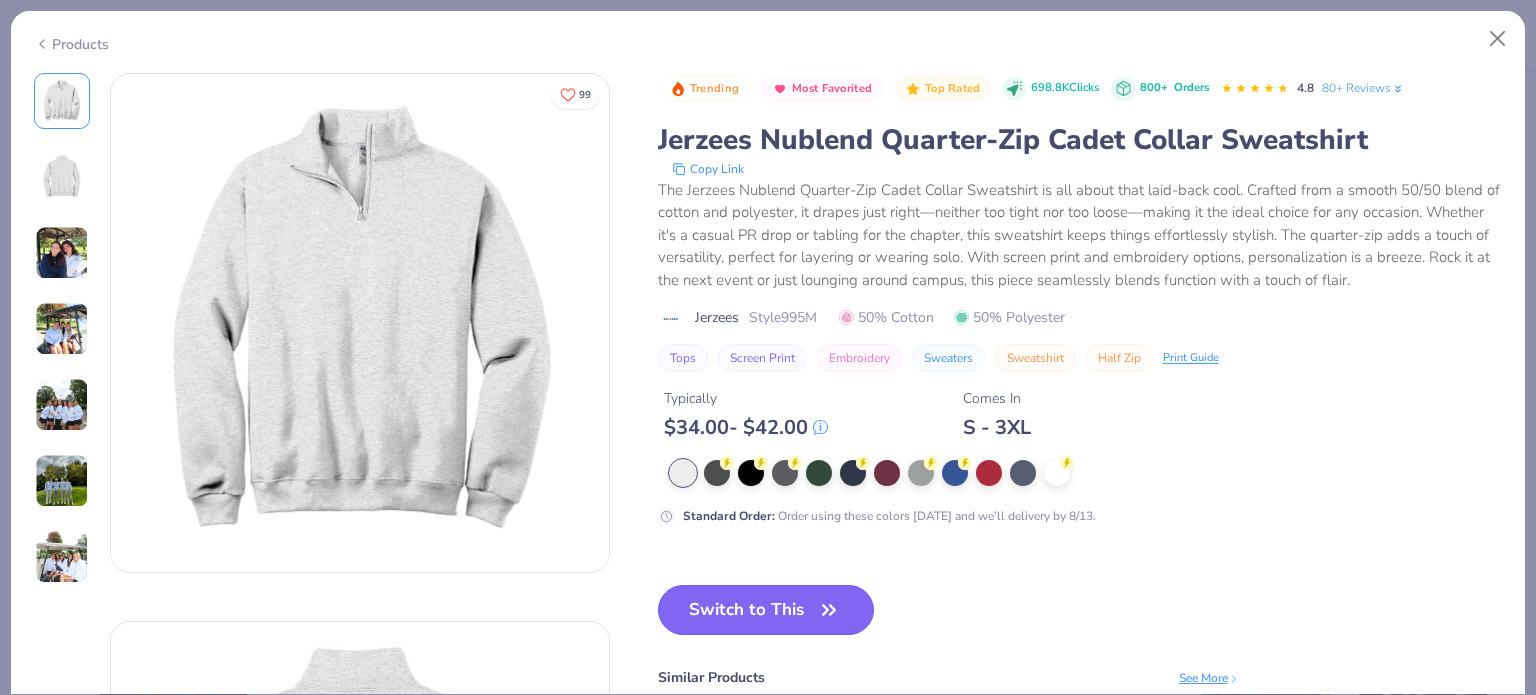 click on "Switch to This" at bounding box center [766, 610] 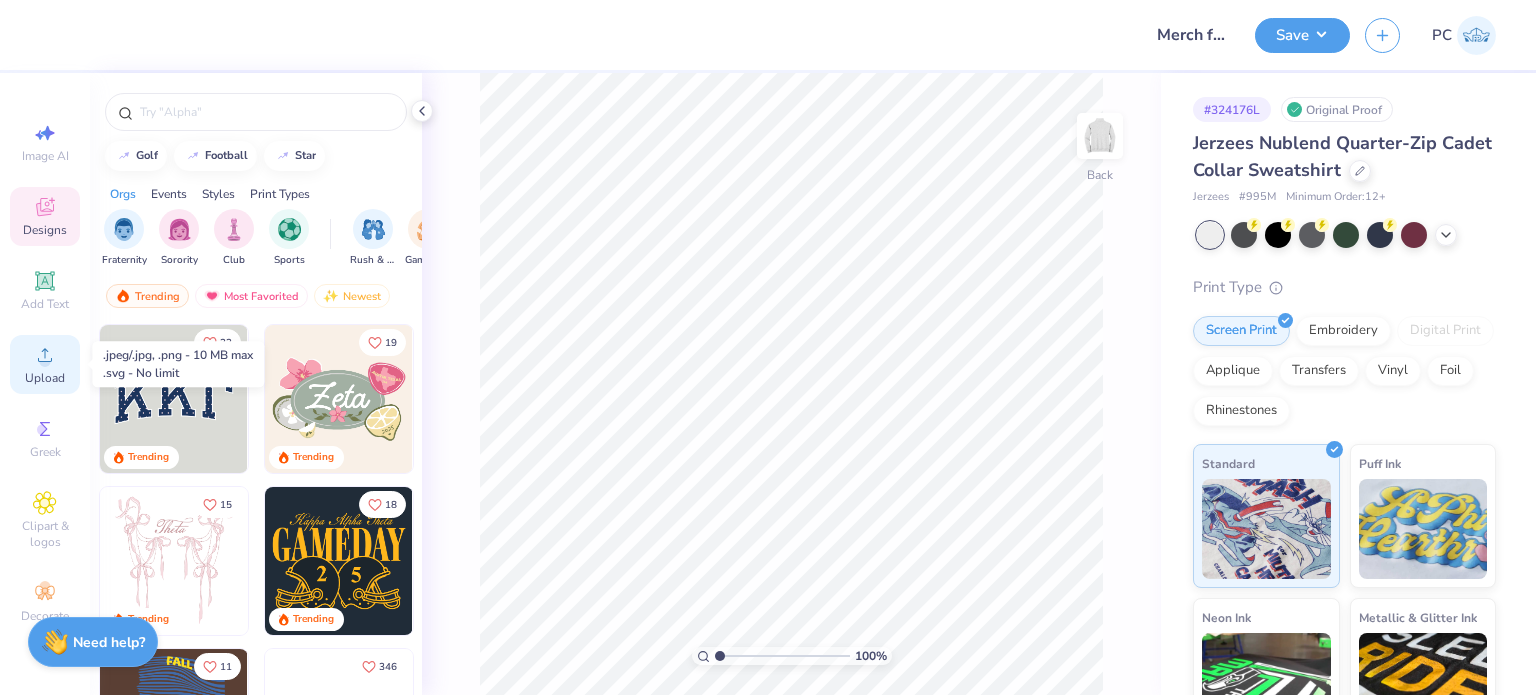 click on "Upload" at bounding box center [45, 364] 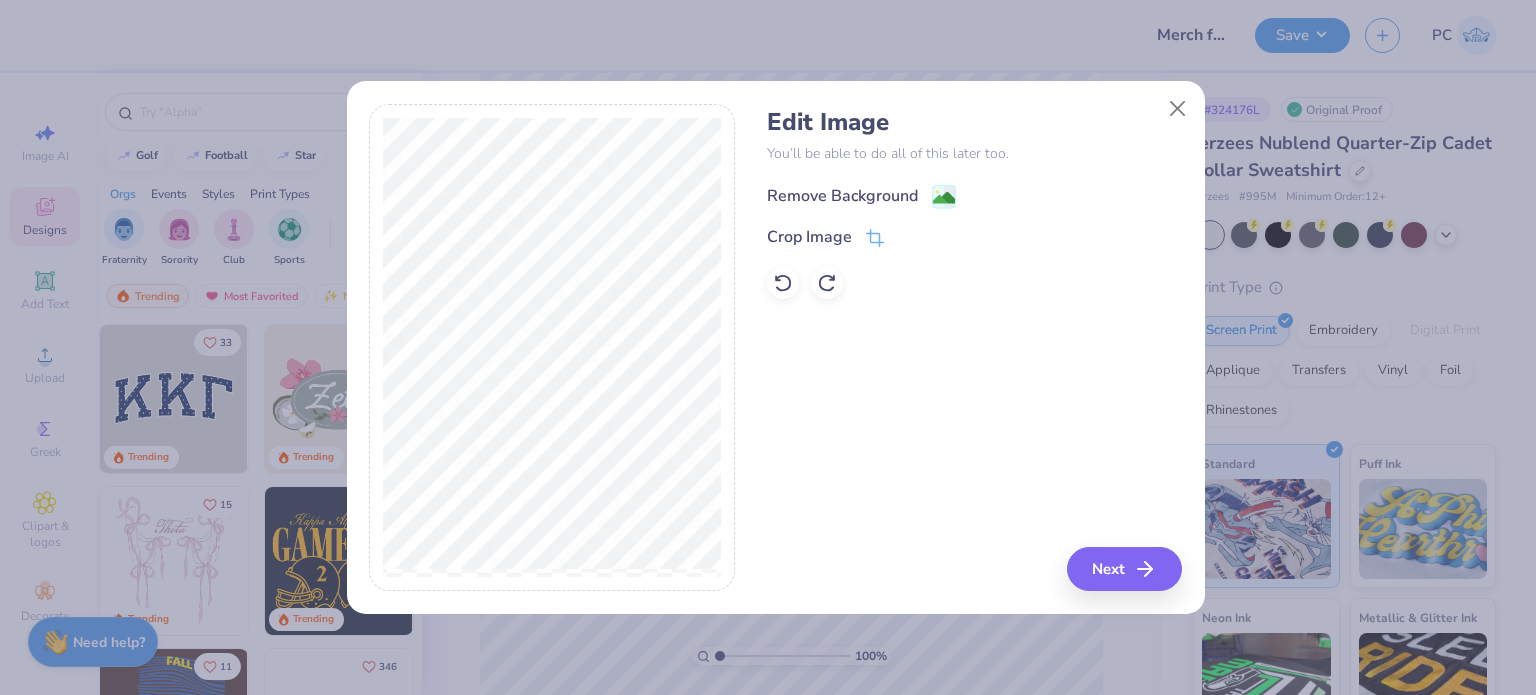 click 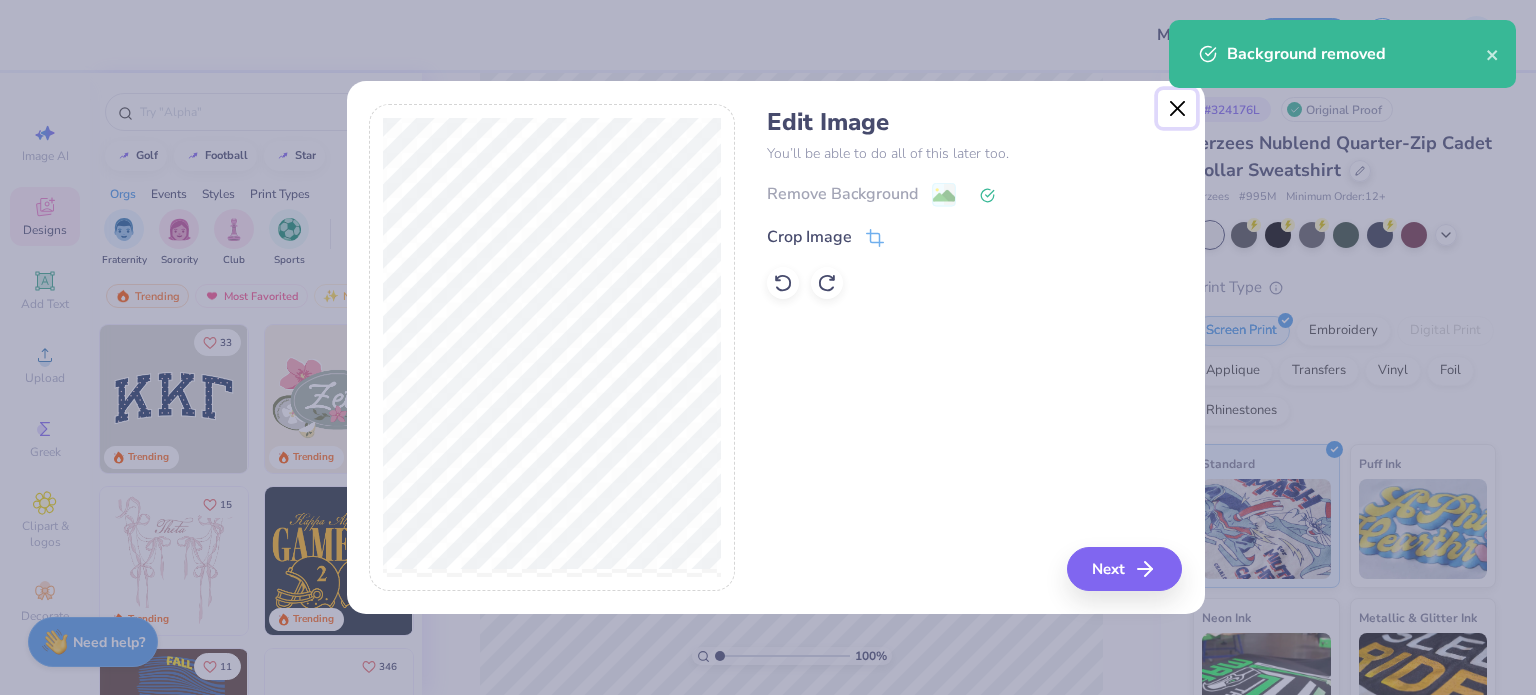 click at bounding box center (1177, 109) 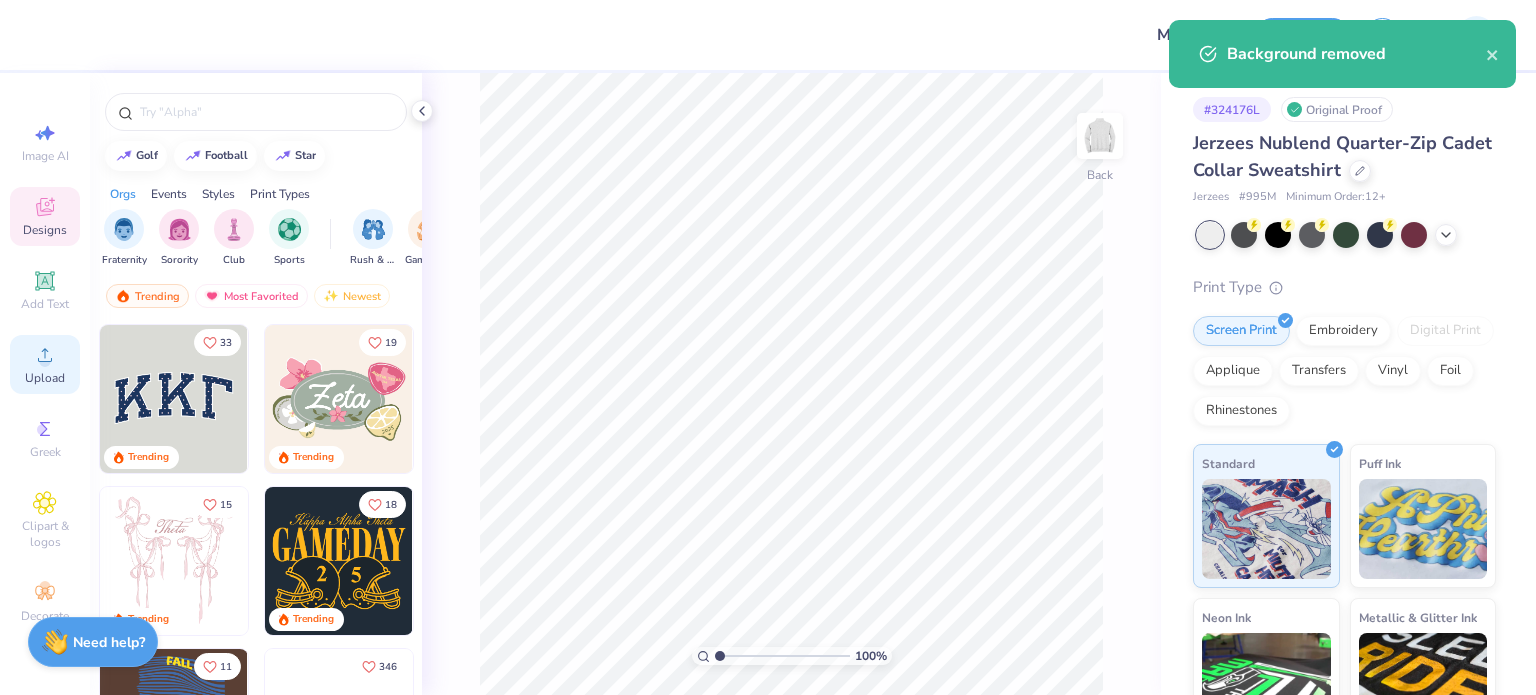 click 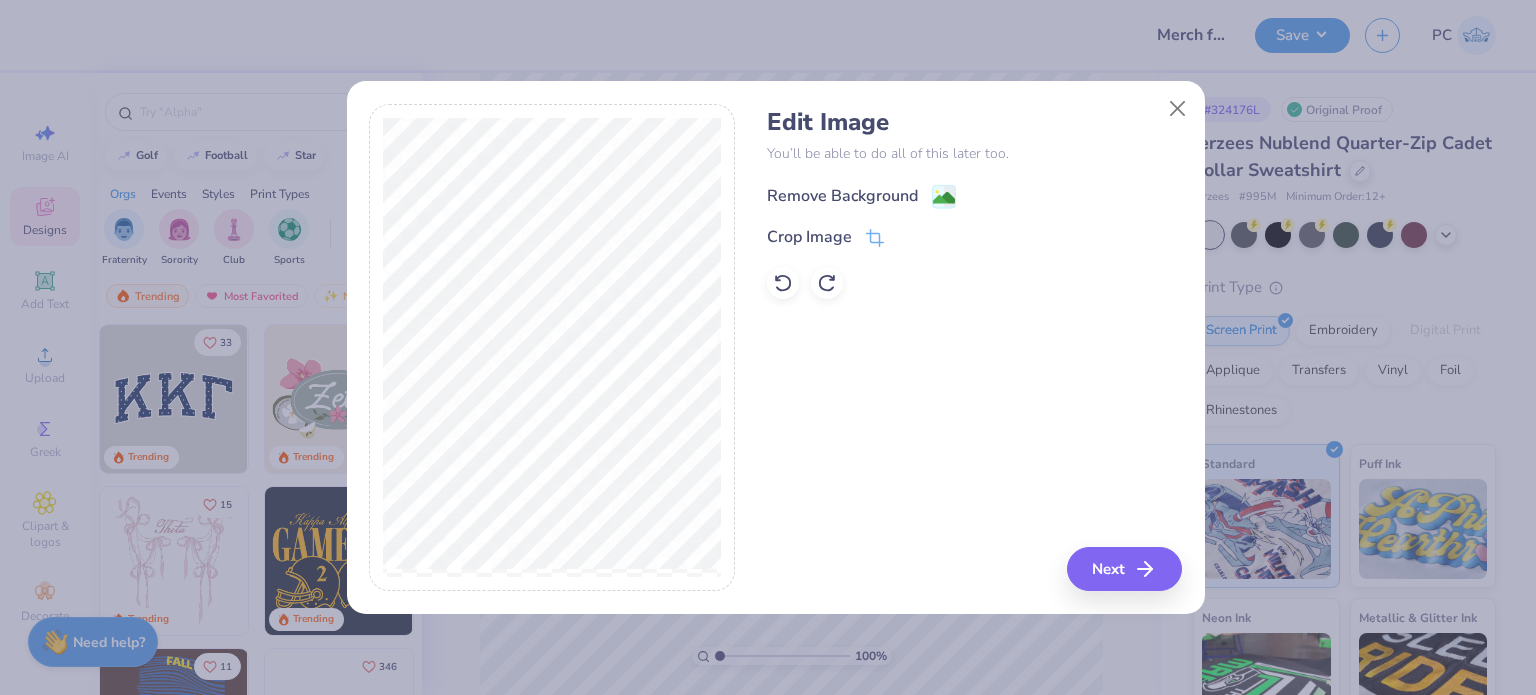 drag, startPoint x: 944, startPoint y: 188, endPoint x: 904, endPoint y: 250, distance: 73.78347 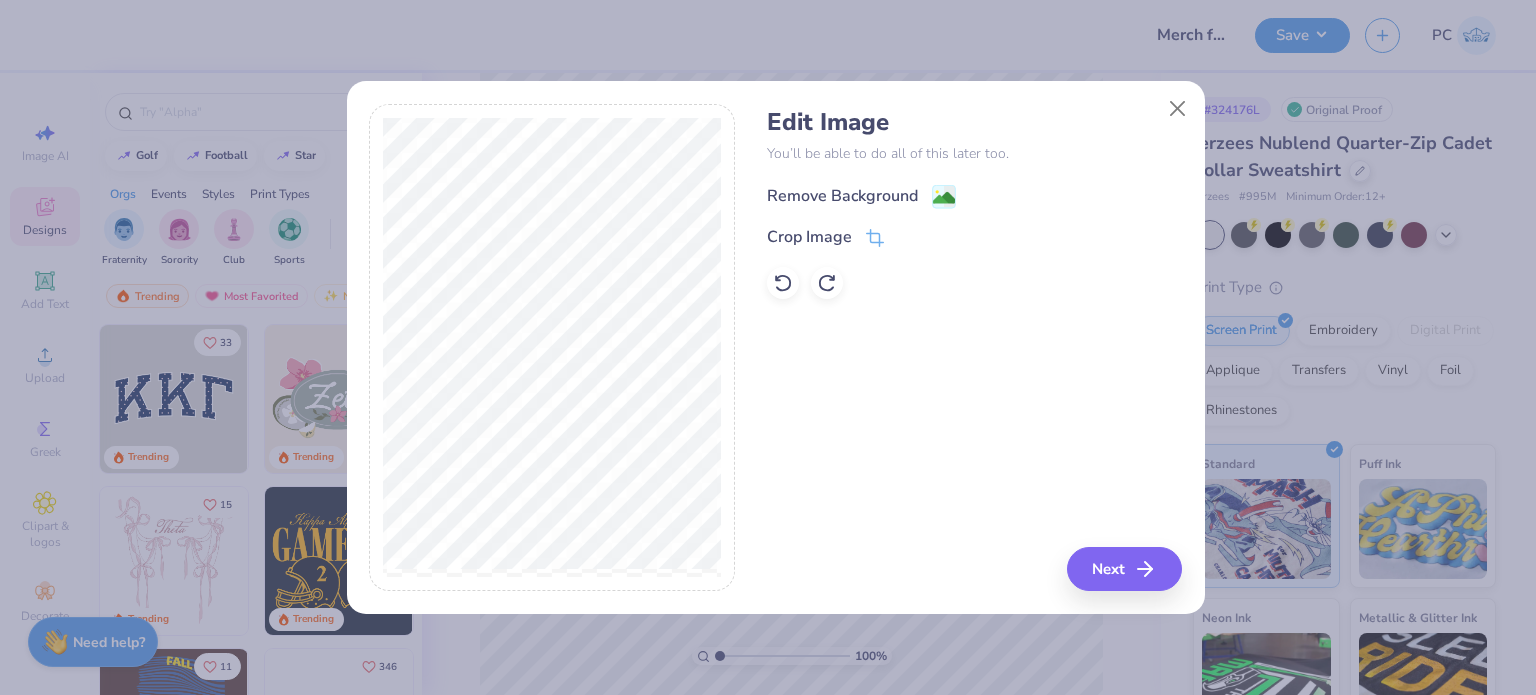 click 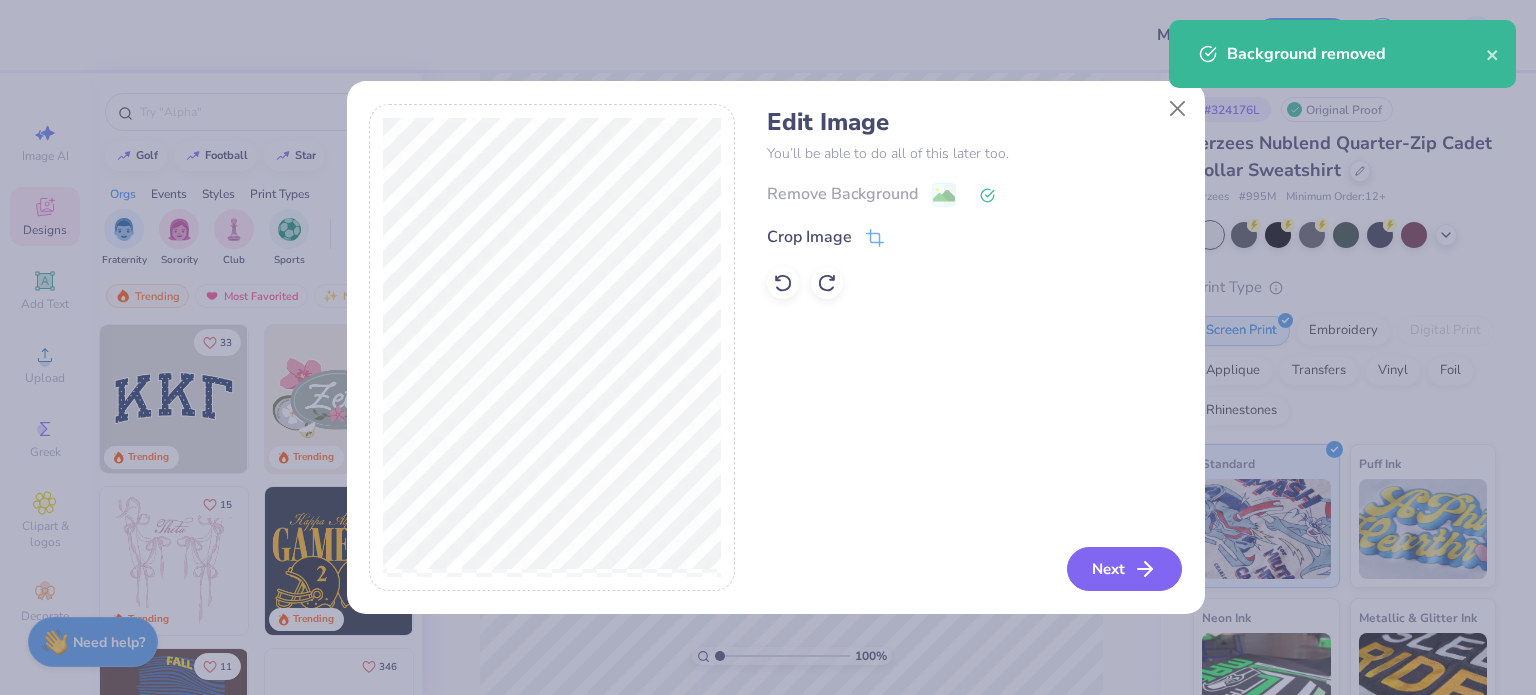 click on "Next" at bounding box center (1124, 569) 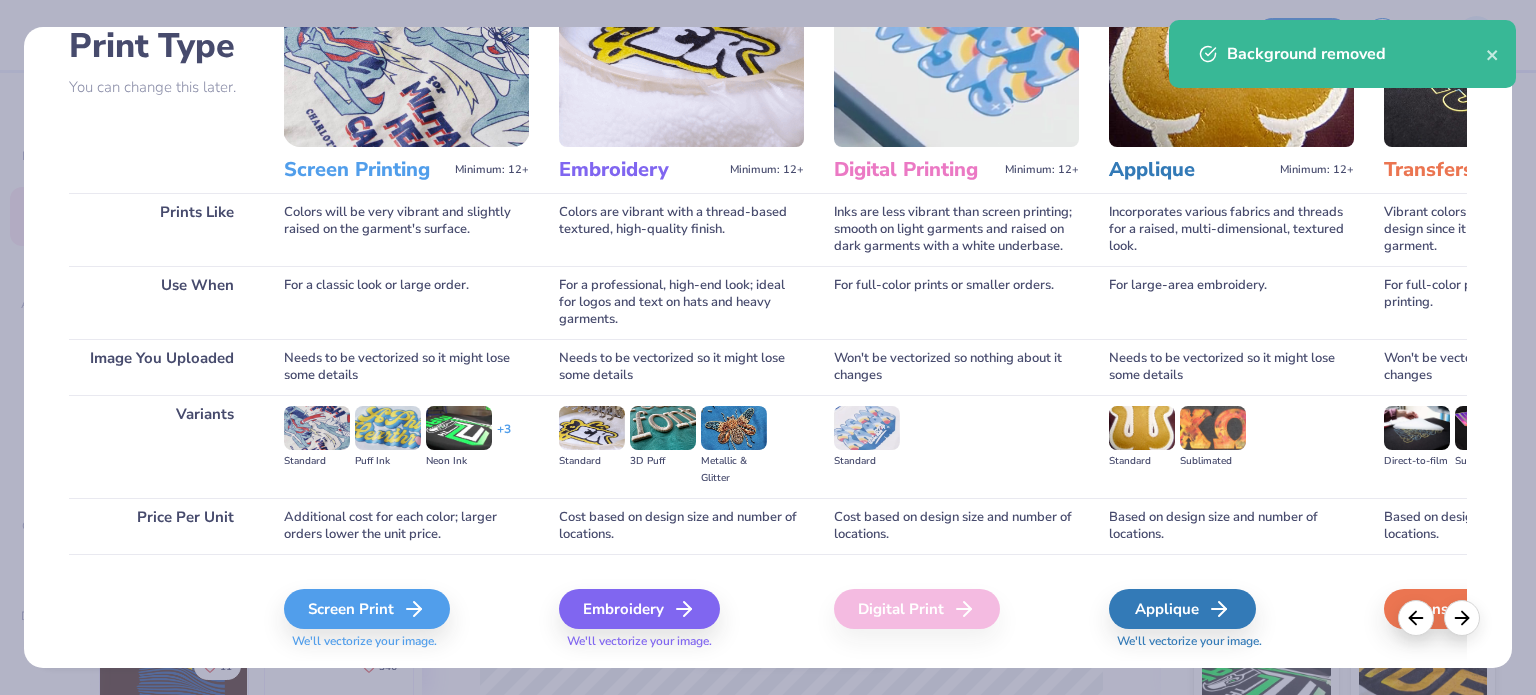 scroll, scrollTop: 201, scrollLeft: 0, axis: vertical 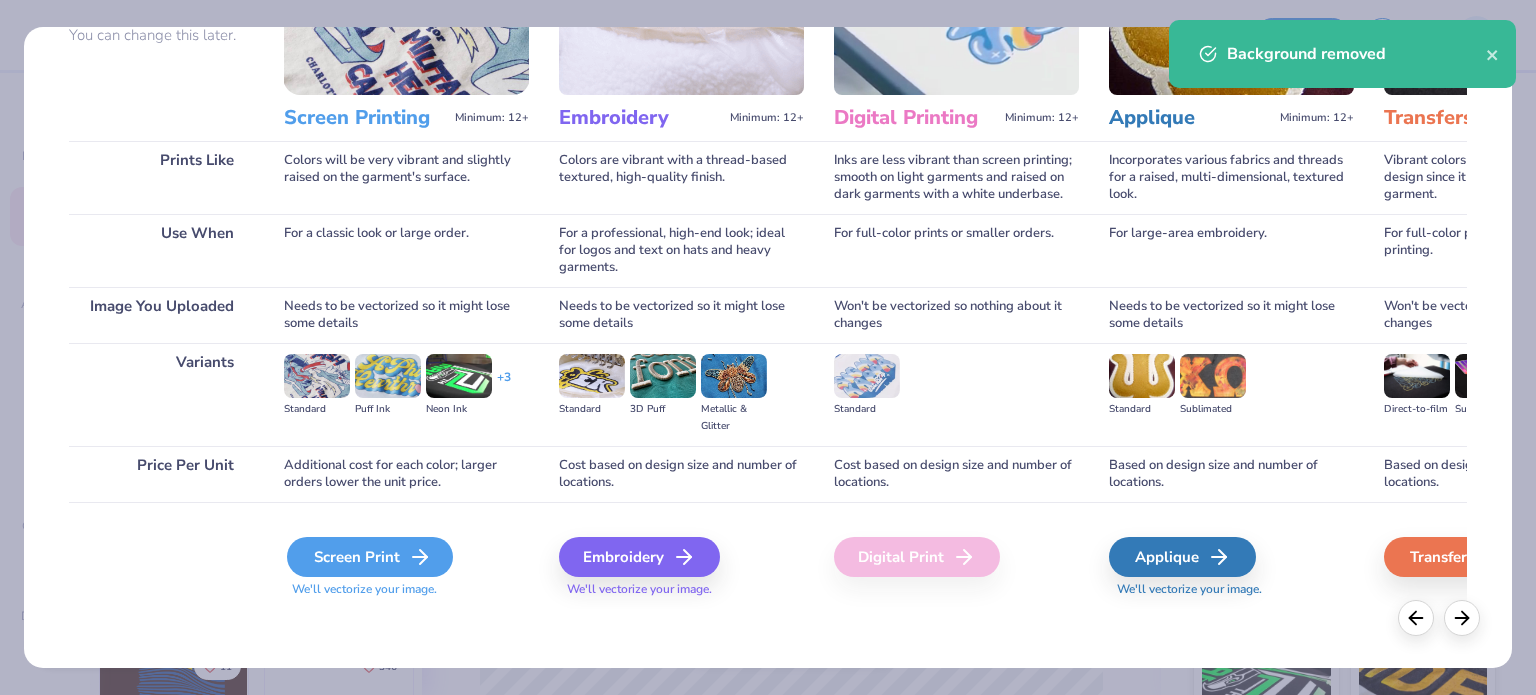 click on "Screen Print" at bounding box center (370, 557) 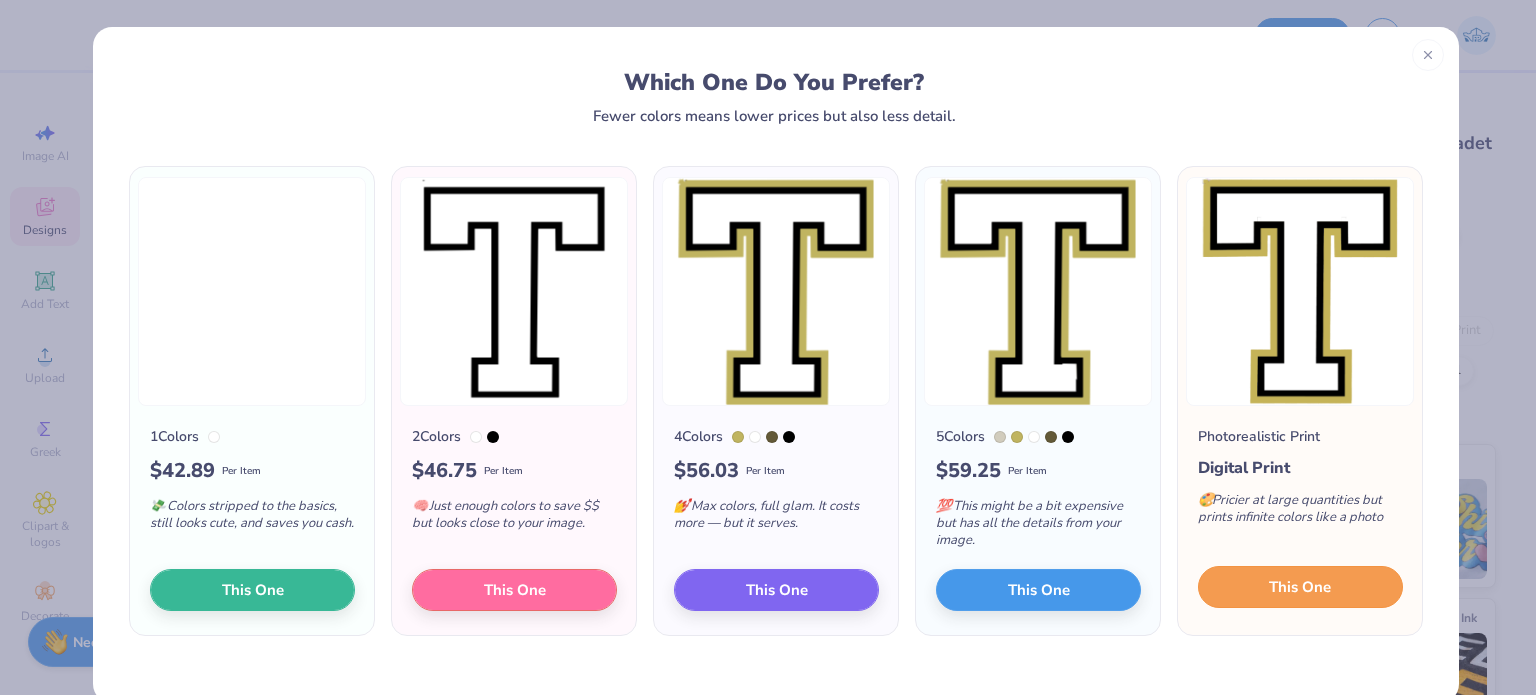 click on "This One" at bounding box center (1300, 587) 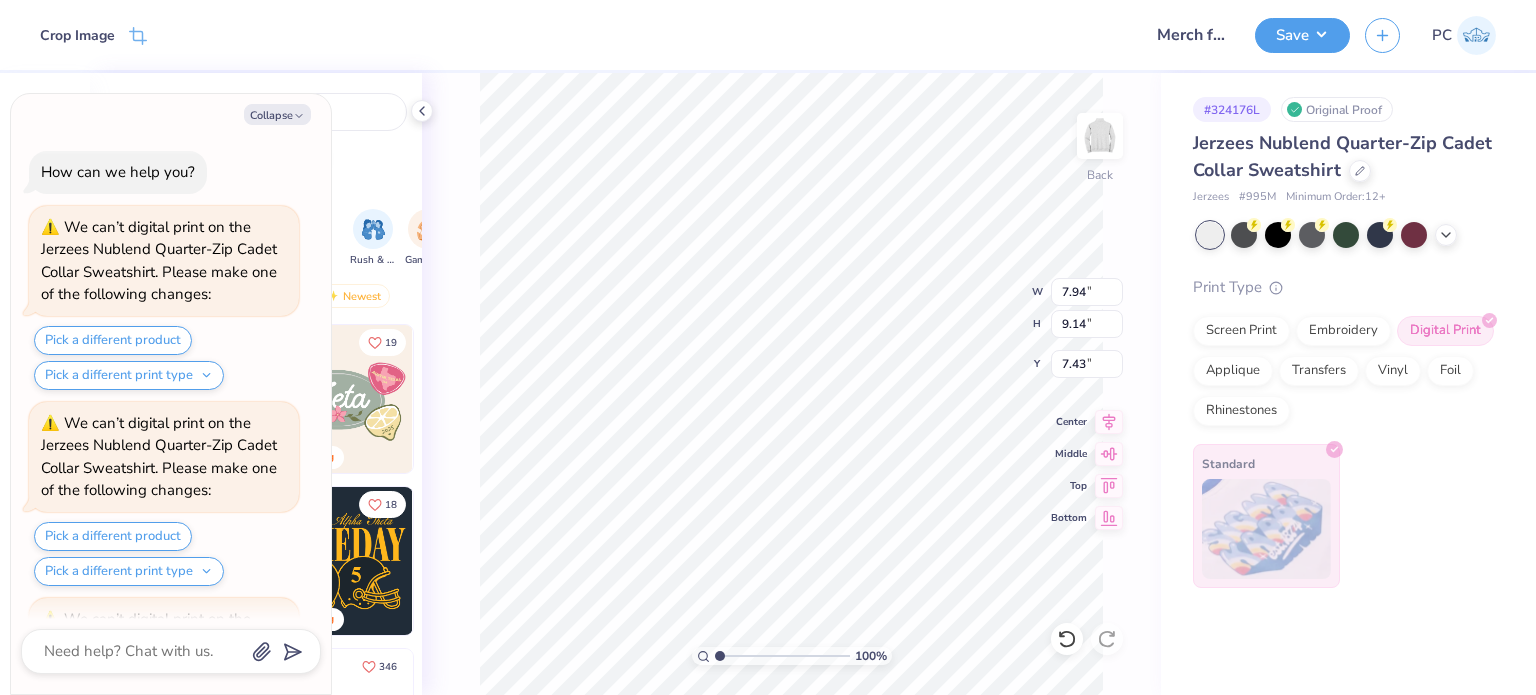scroll, scrollTop: 175, scrollLeft: 0, axis: vertical 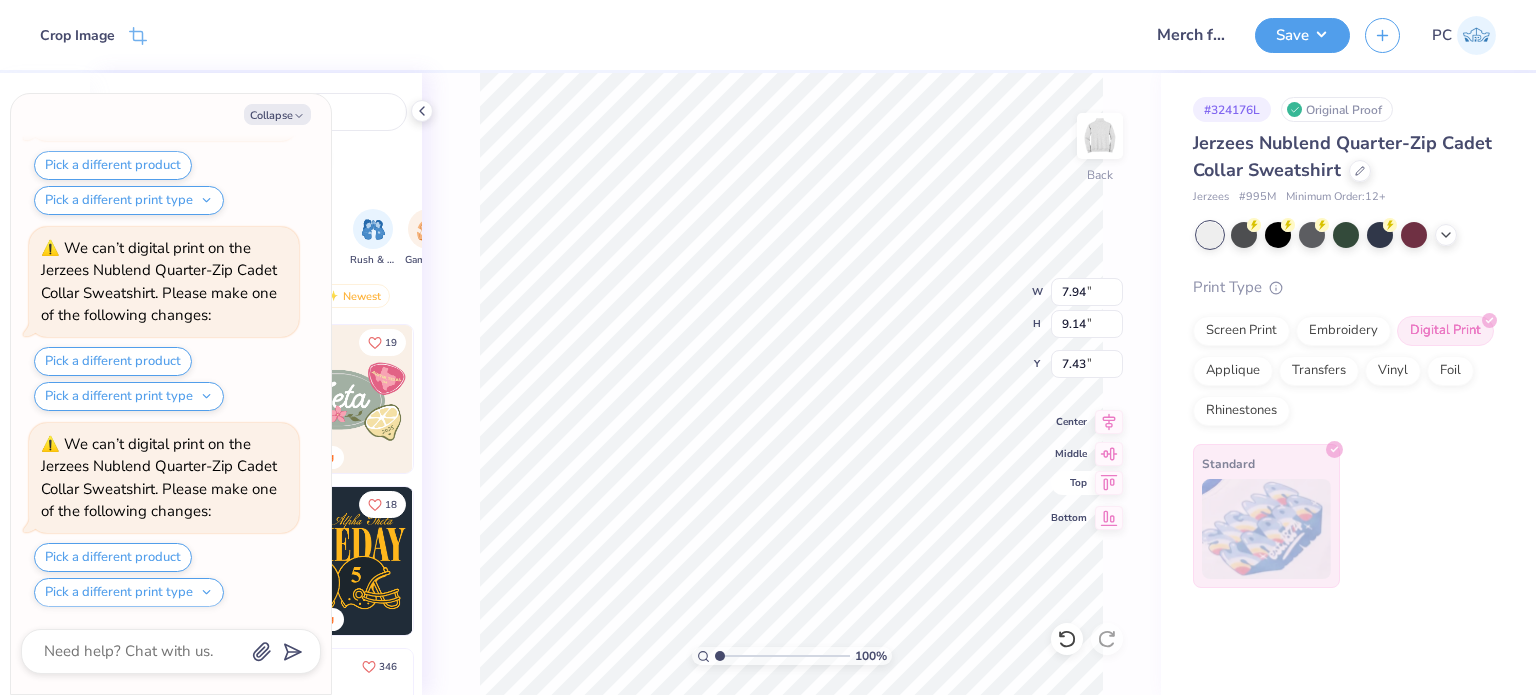 type on "x" 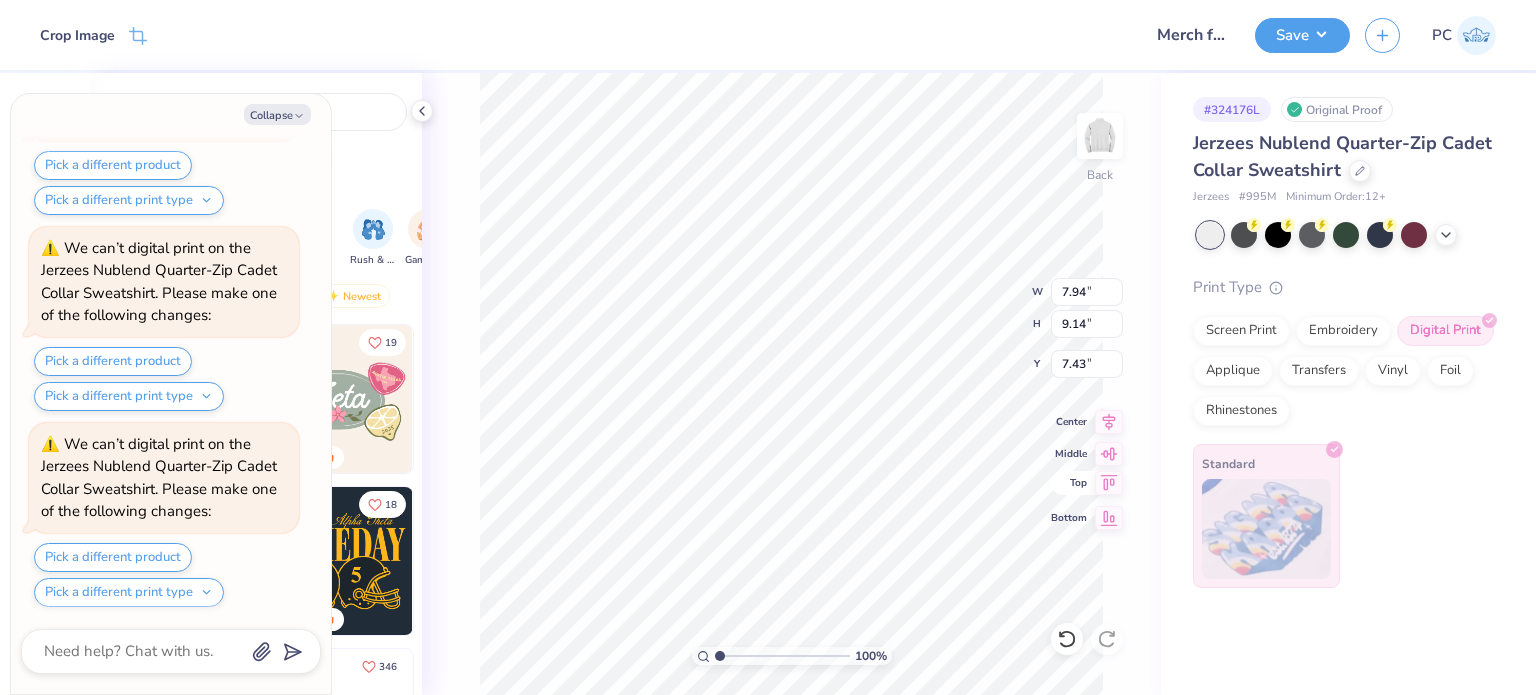 type on "3.15" 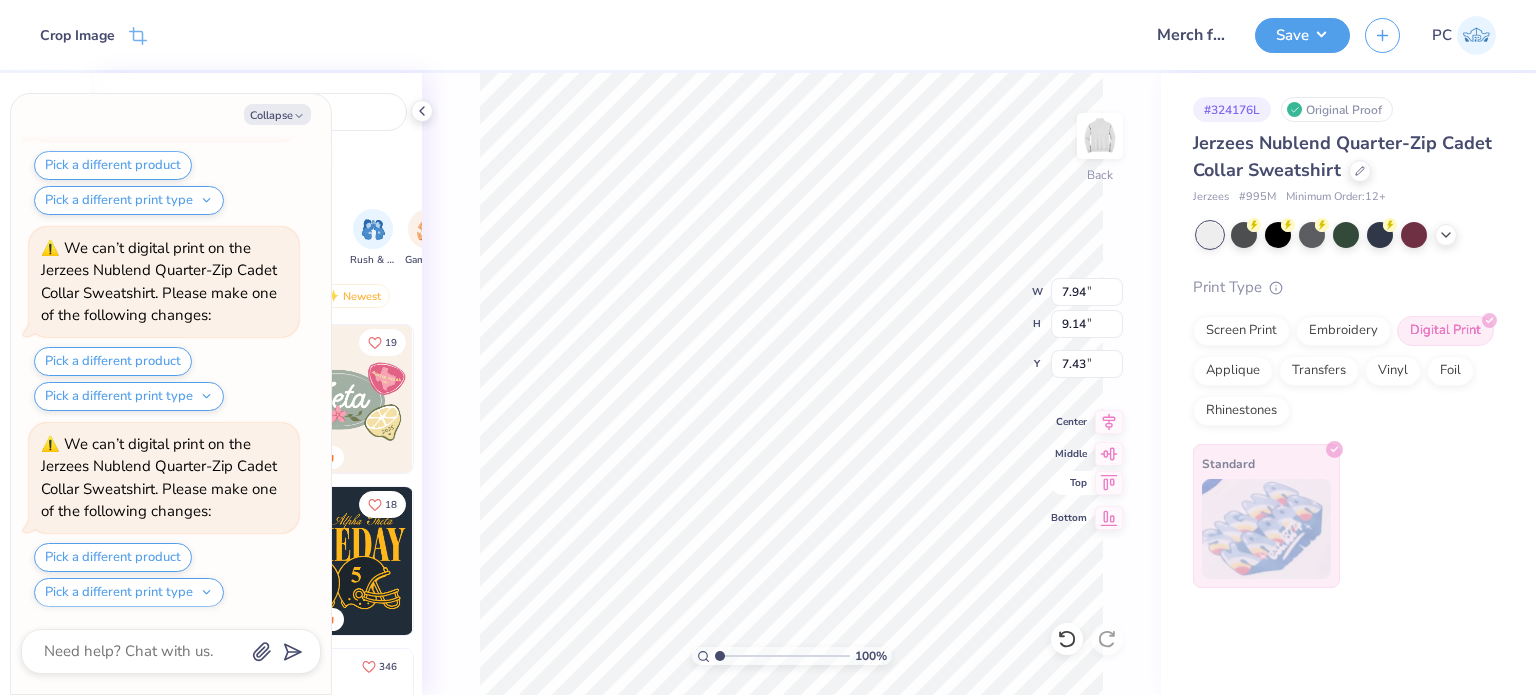 type on "3.63" 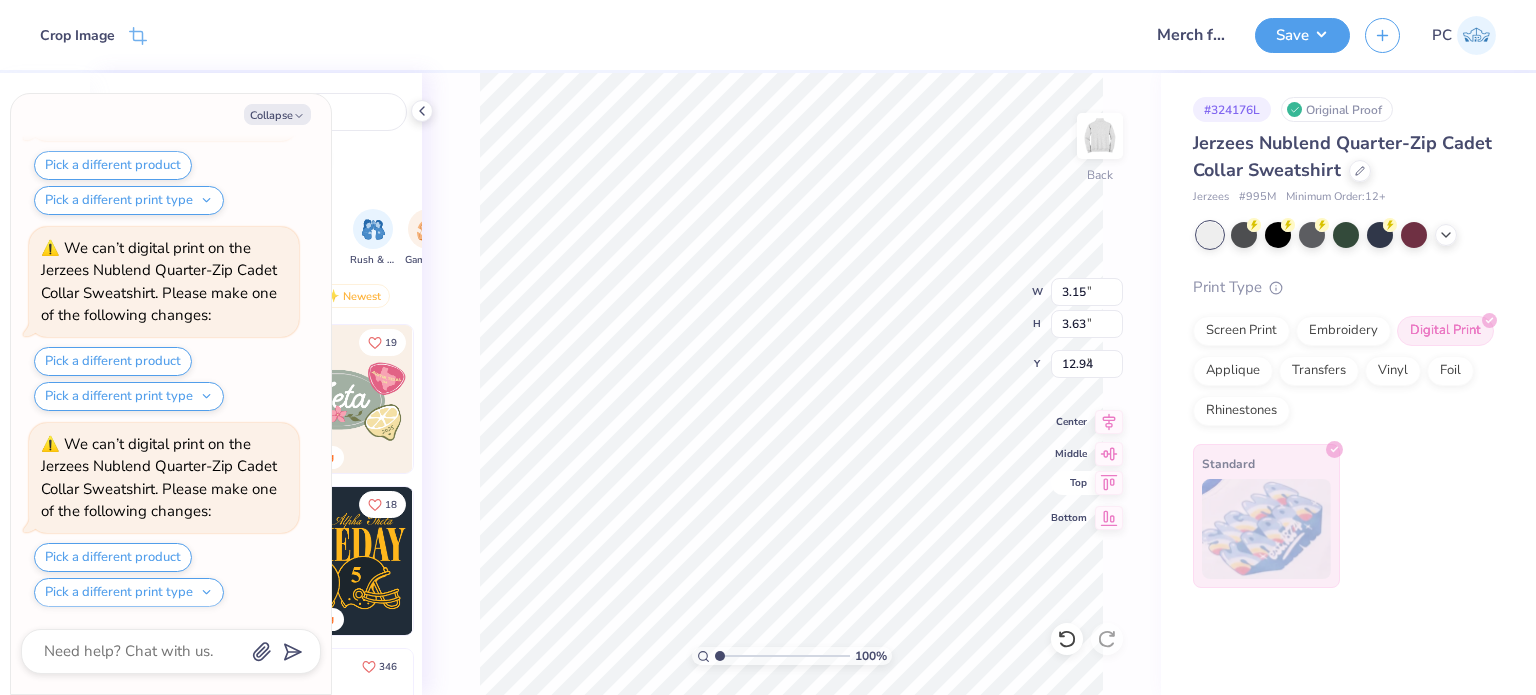 scroll, scrollTop: 370, scrollLeft: 0, axis: vertical 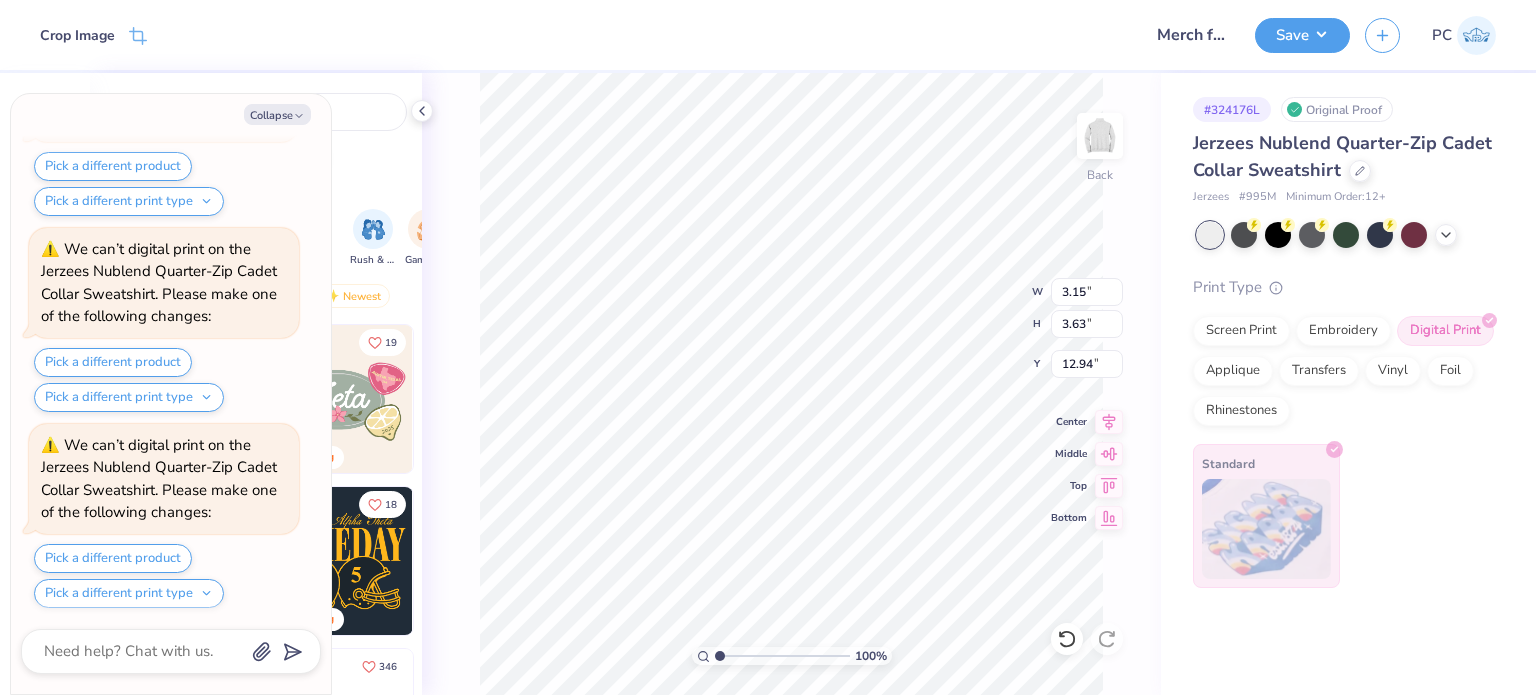 type on "x" 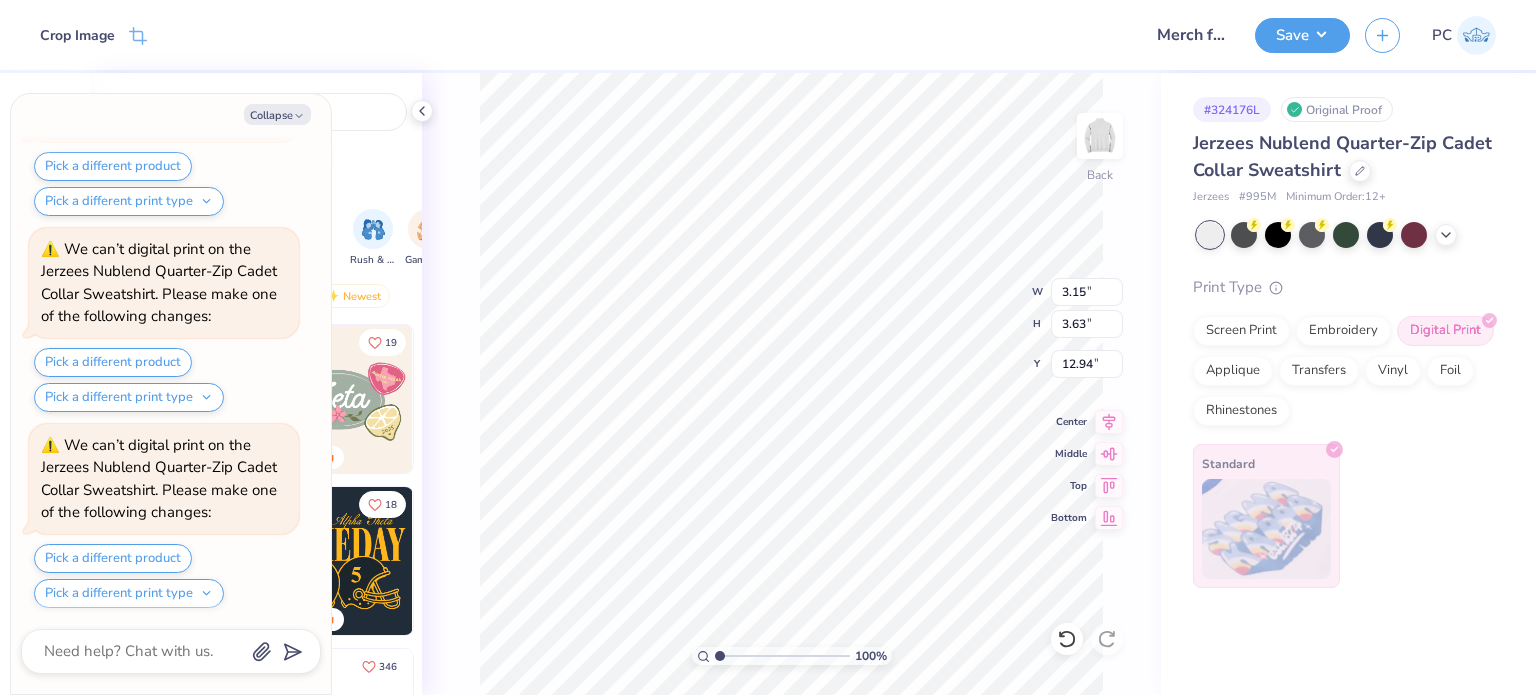 type on "3.00" 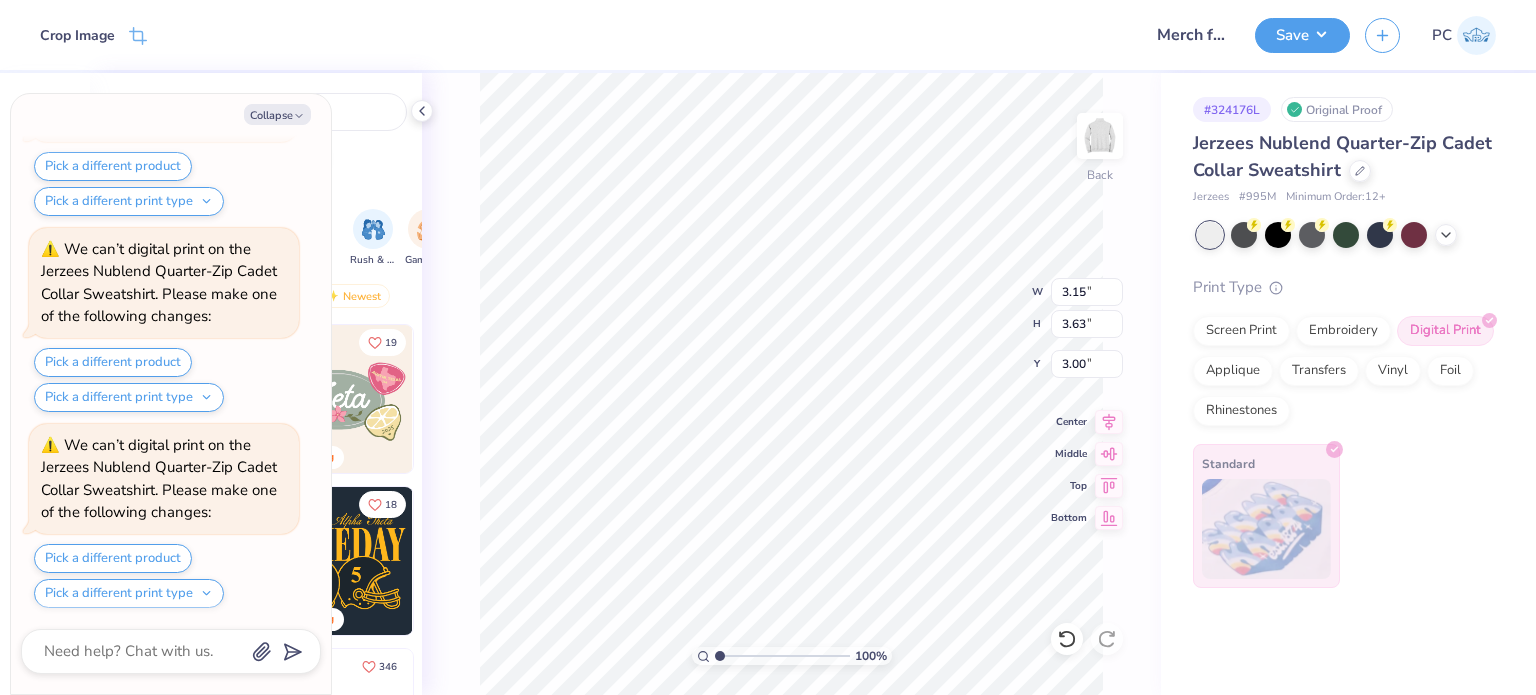 scroll, scrollTop: 565, scrollLeft: 0, axis: vertical 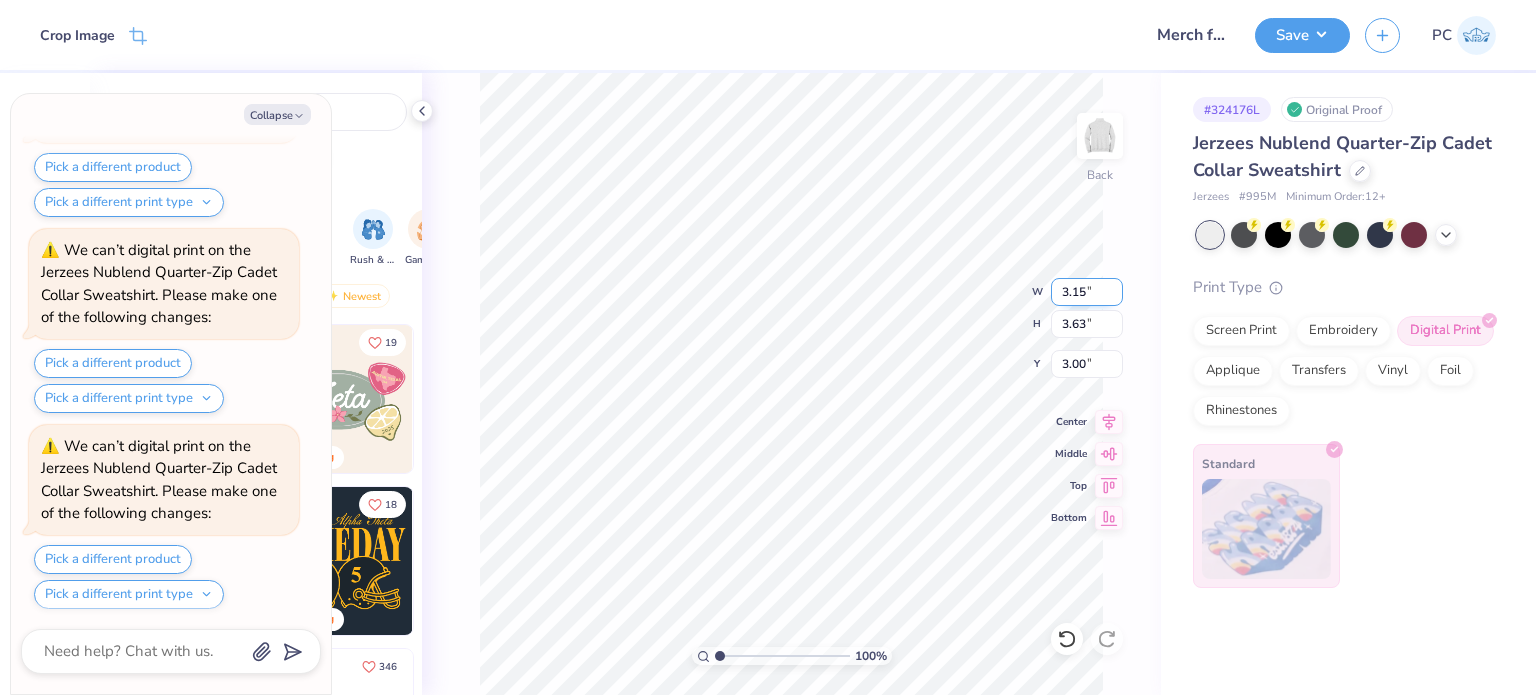 drag, startPoint x: 1093, startPoint y: 286, endPoint x: 1052, endPoint y: 288, distance: 41.04875 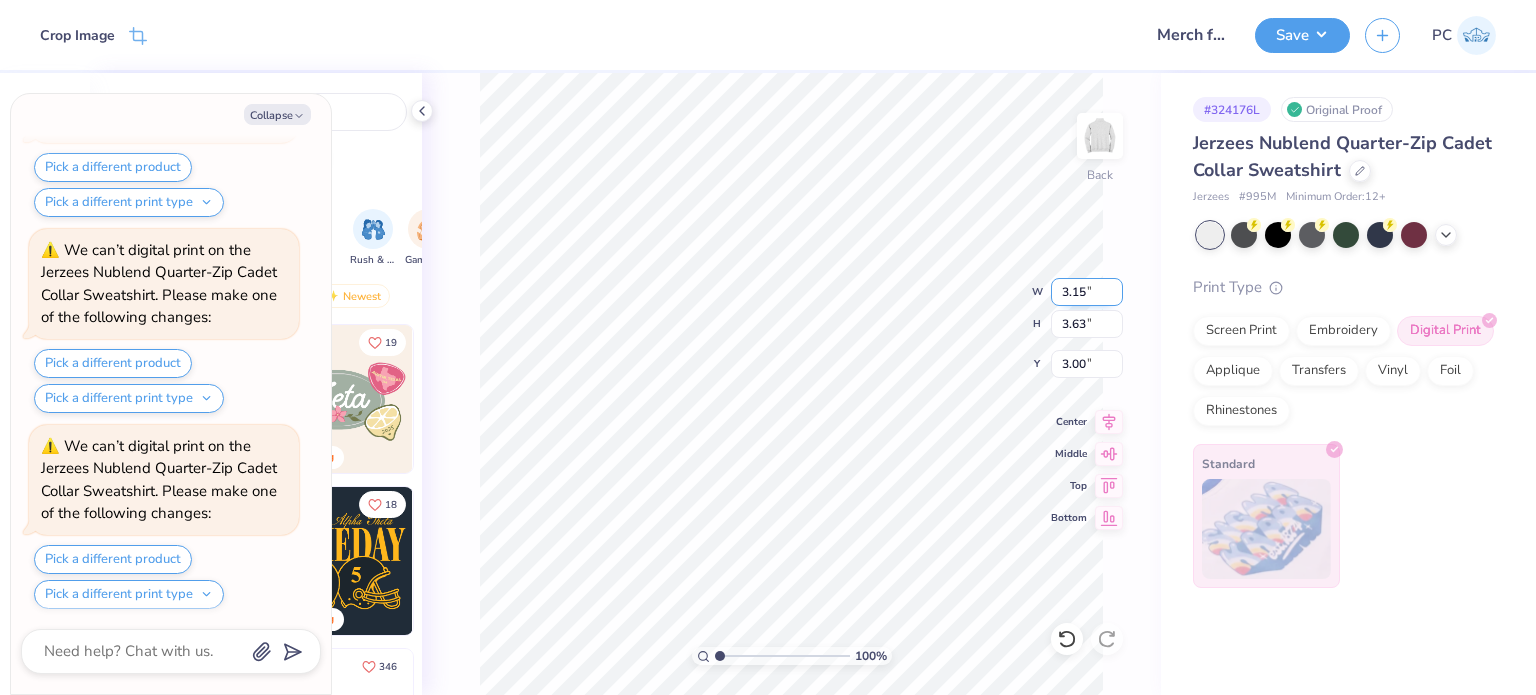 click on "3.15" at bounding box center (1087, 292) 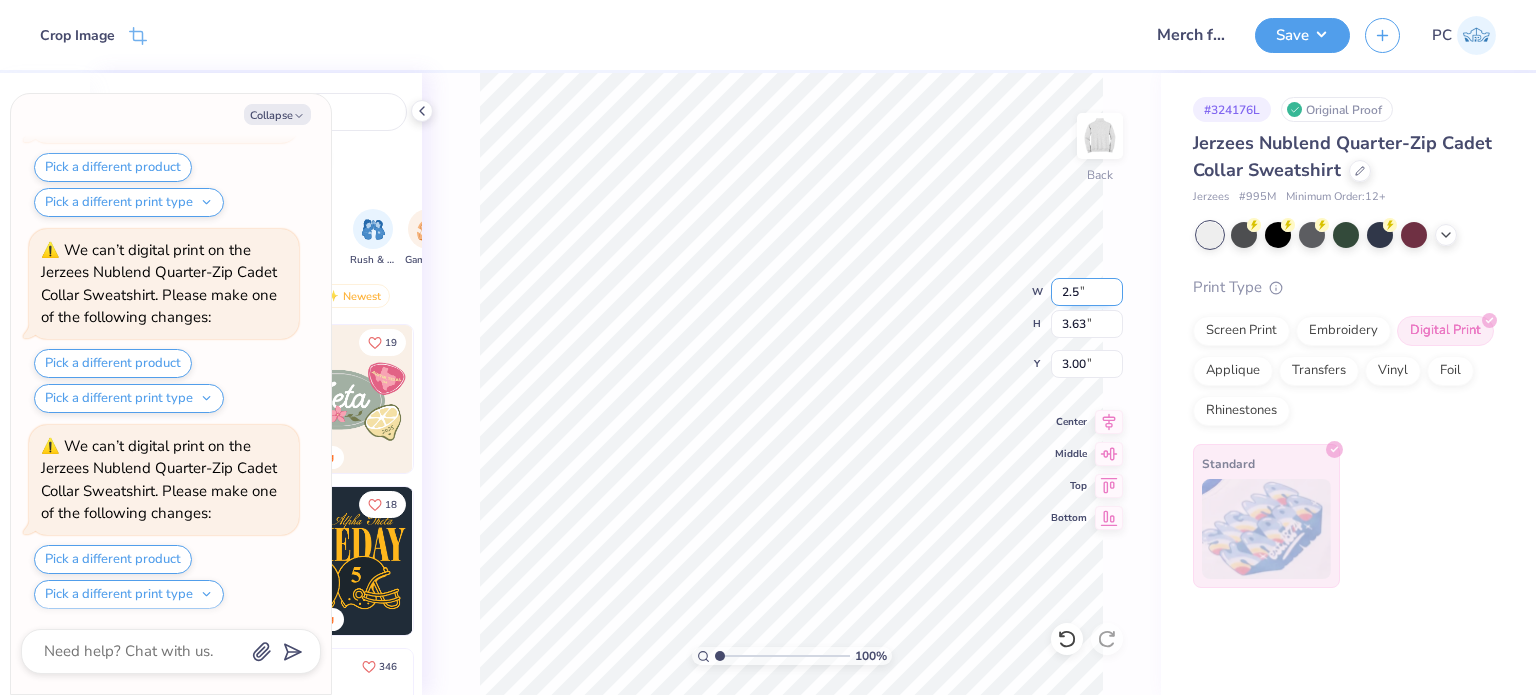 type on "2.5" 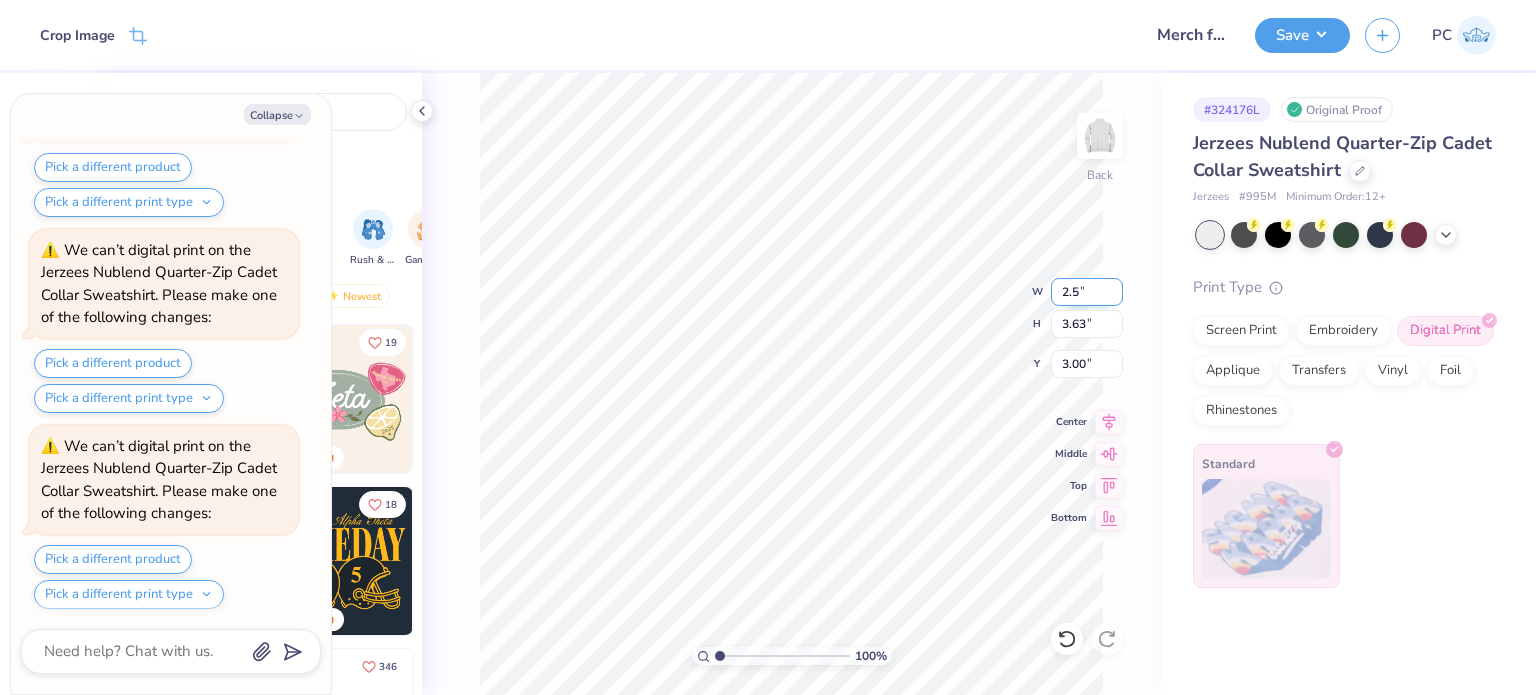 type on "x" 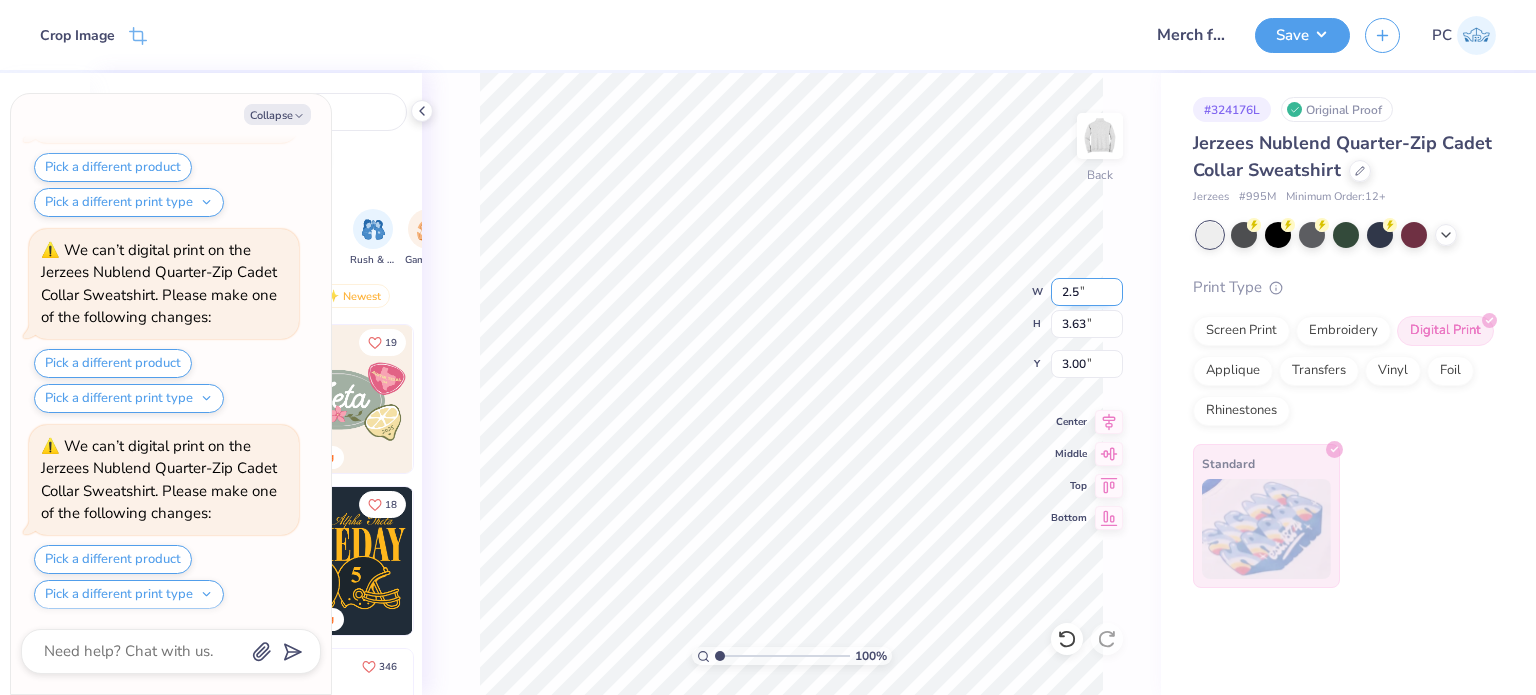 type on "2.50" 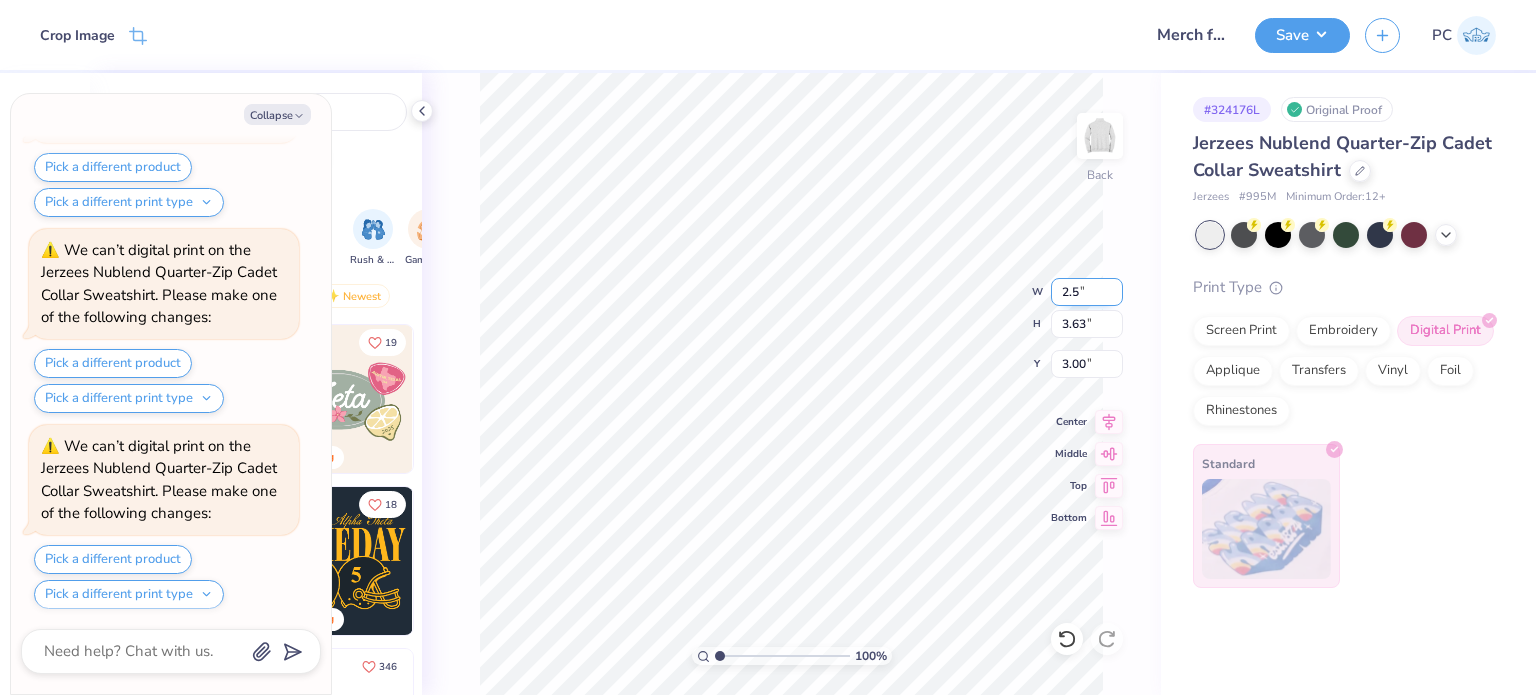 type on "2.88" 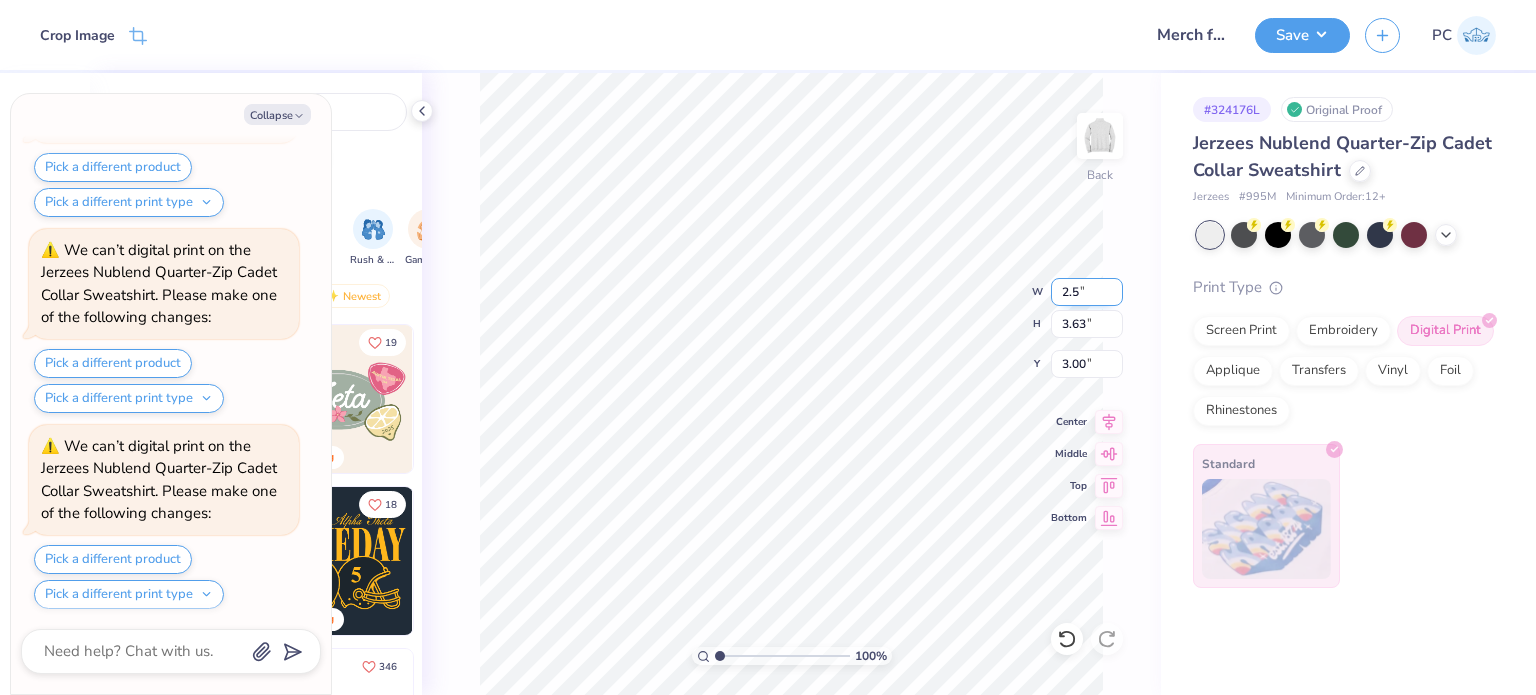 type on "3.38" 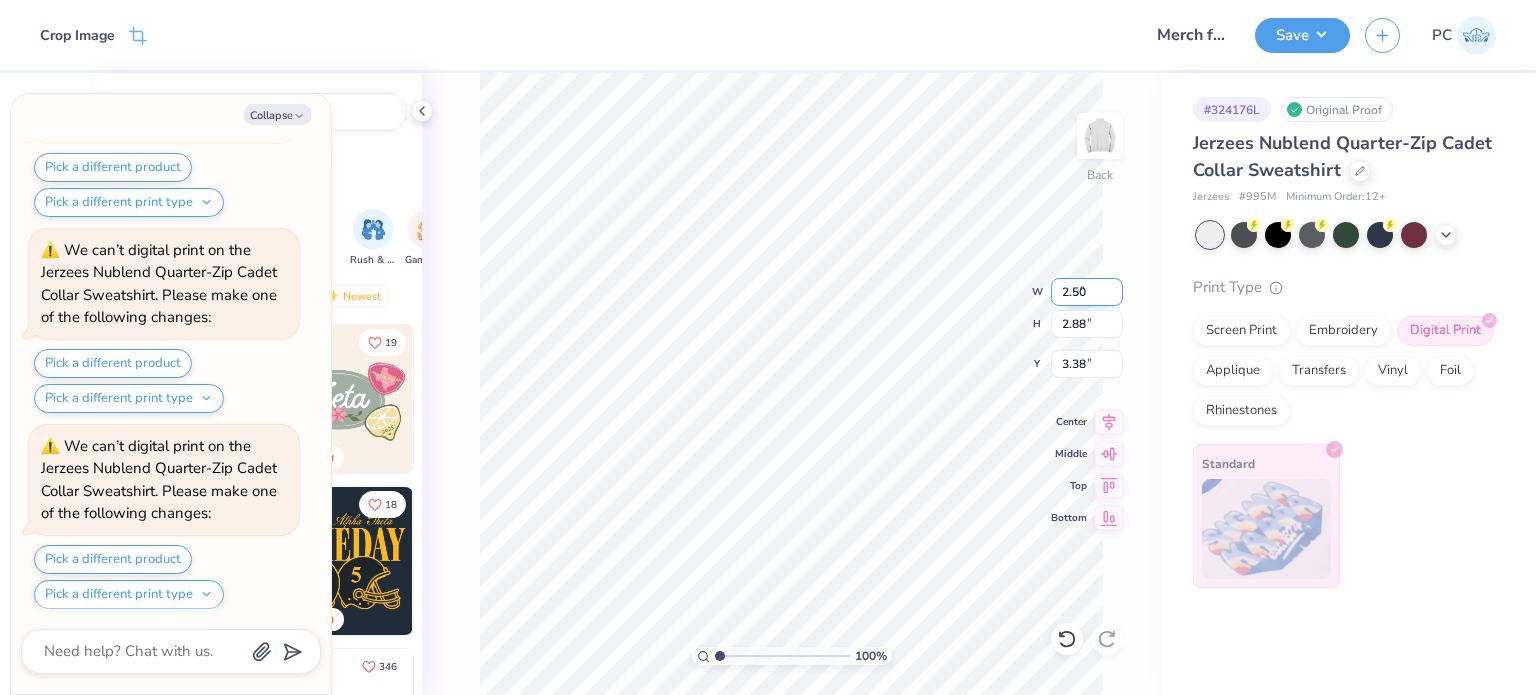 scroll, scrollTop: 760, scrollLeft: 0, axis: vertical 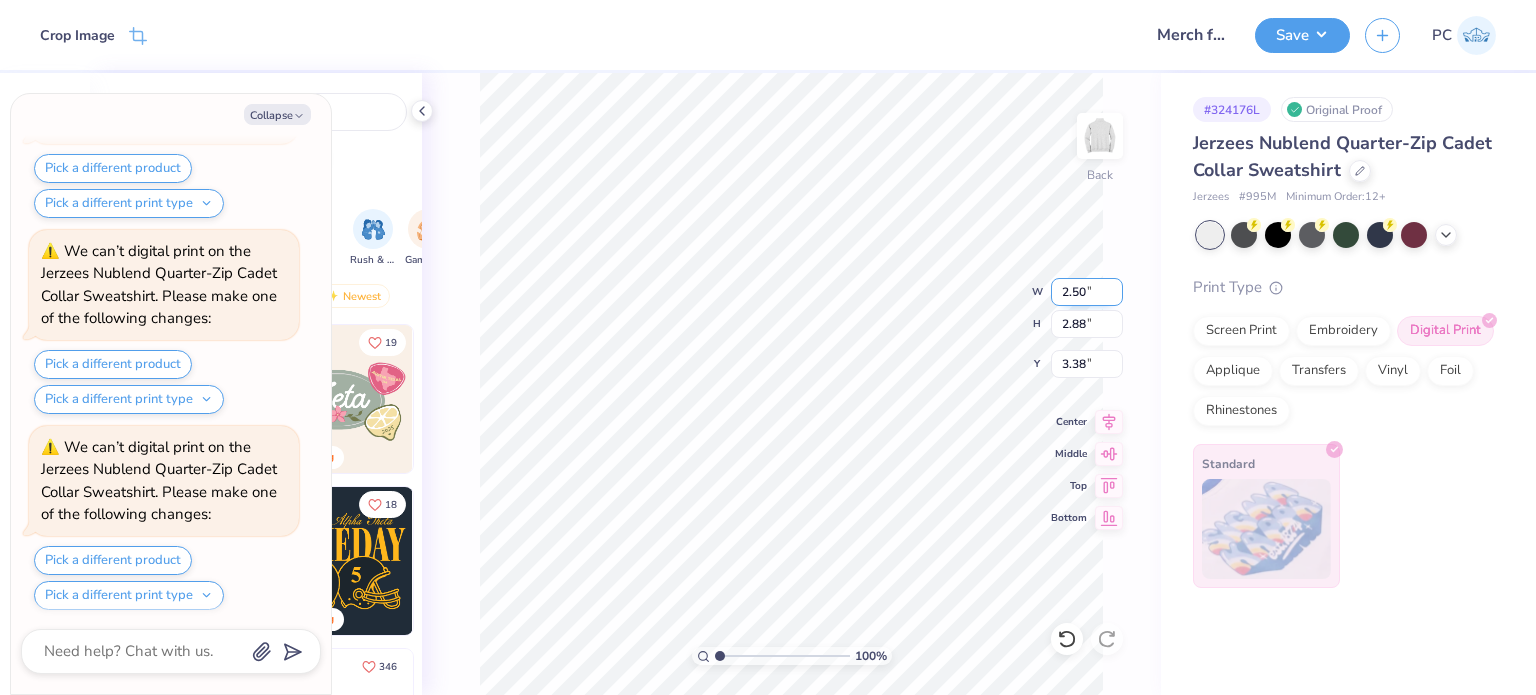 click on "100  % Back W 2.50 2.50 " H 2.88 2.88 " Y 3.38 3.38 " Center Middle Top Bottom" at bounding box center (791, 384) 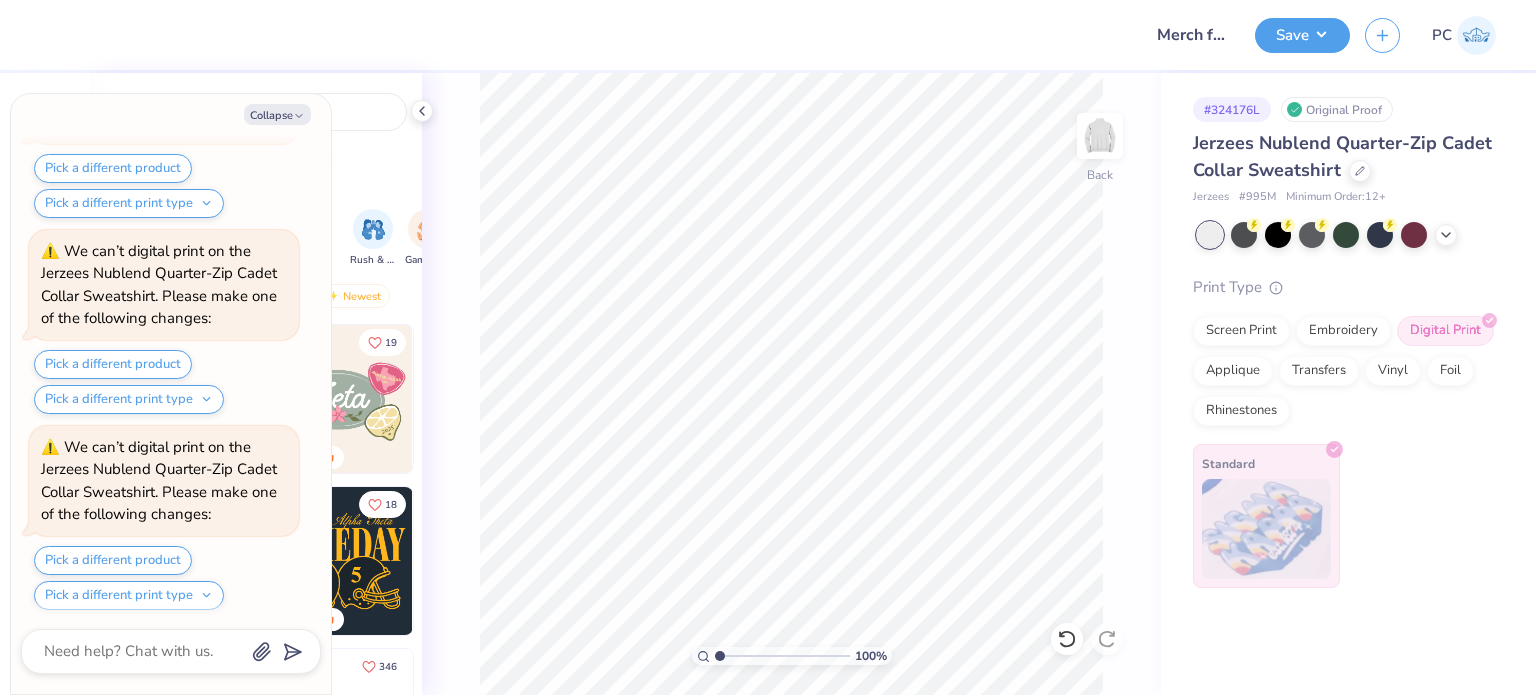 type on "x" 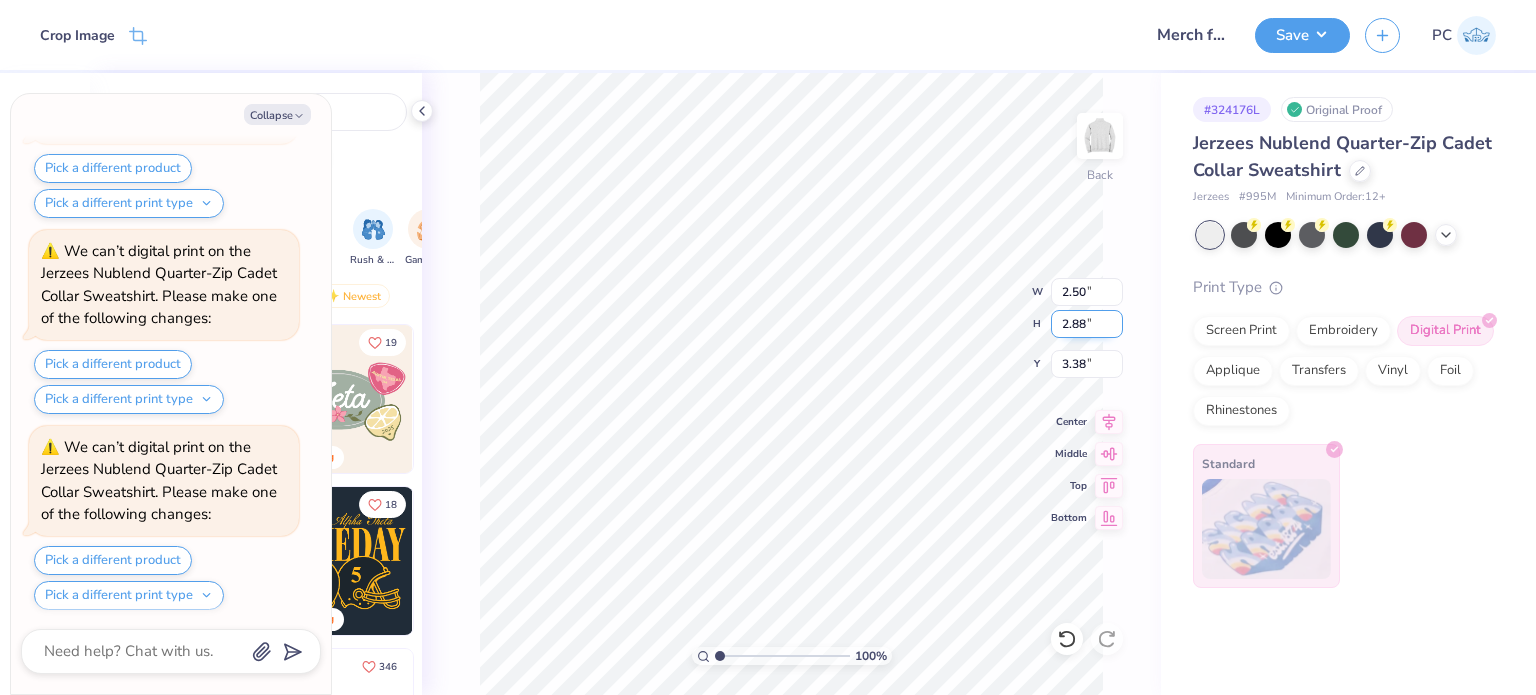 click on "2.88" at bounding box center (1087, 324) 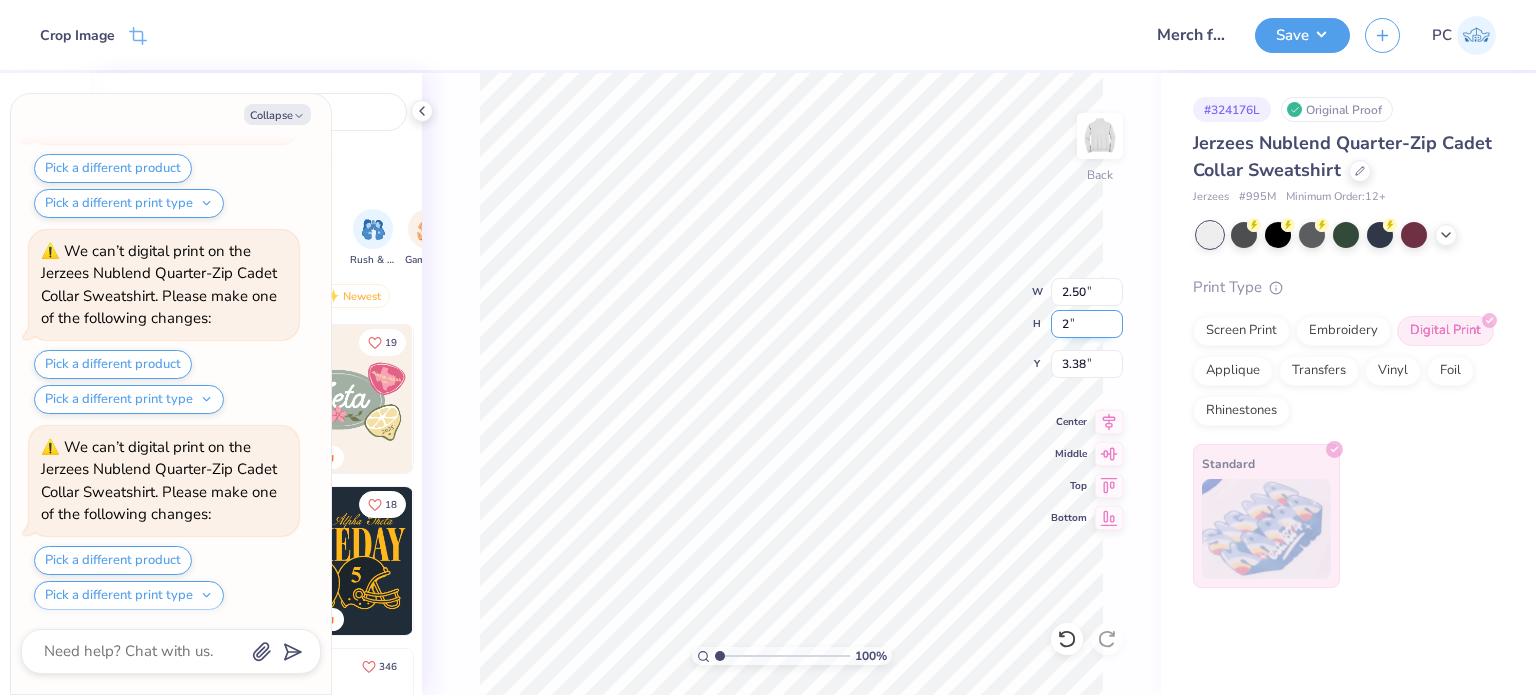 type on "2" 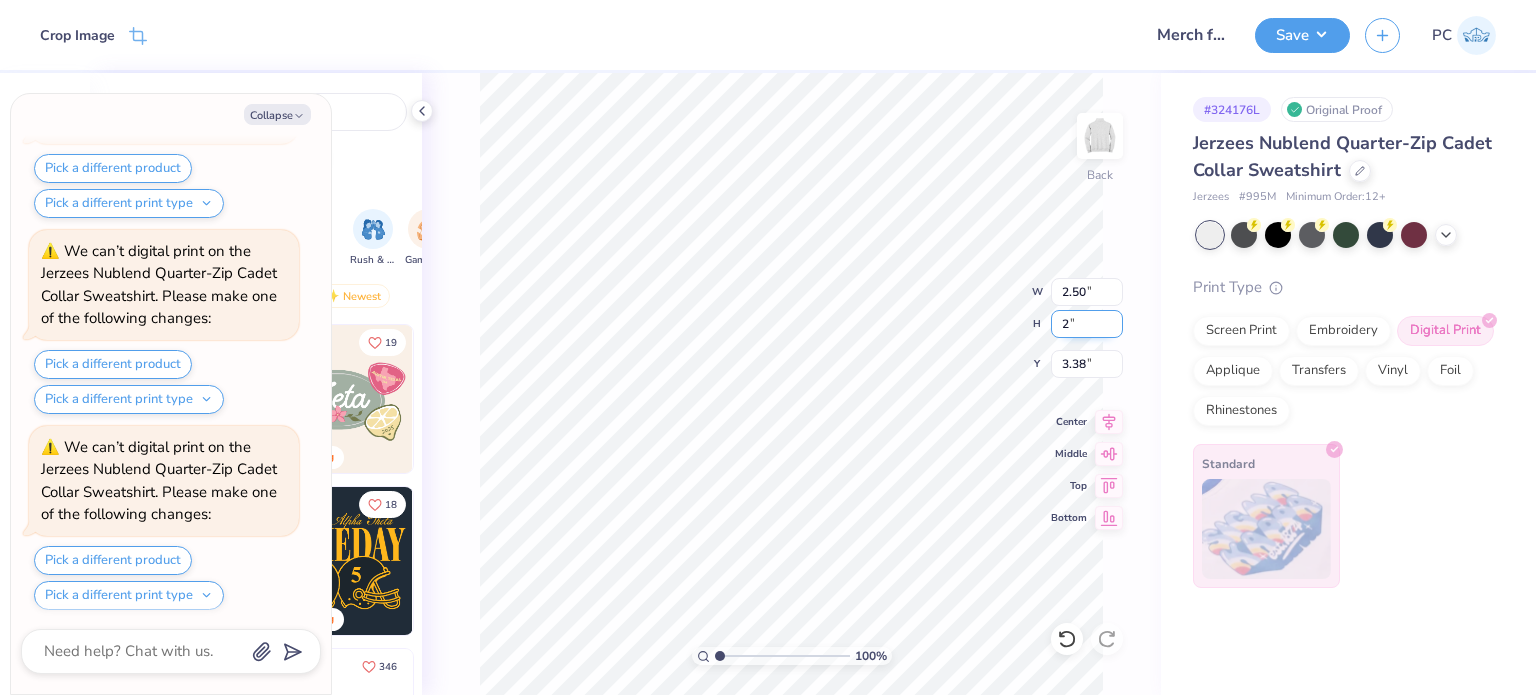 type on "x" 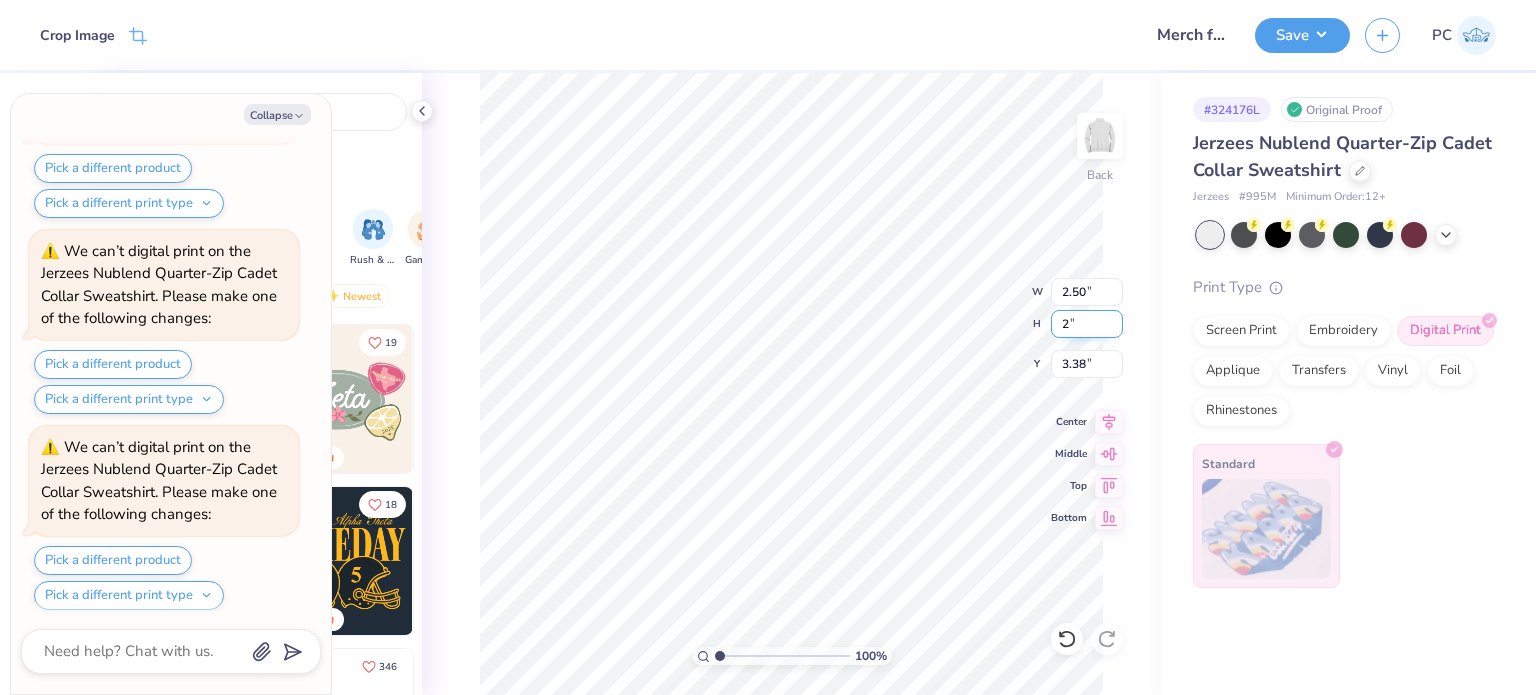 type on "1.74" 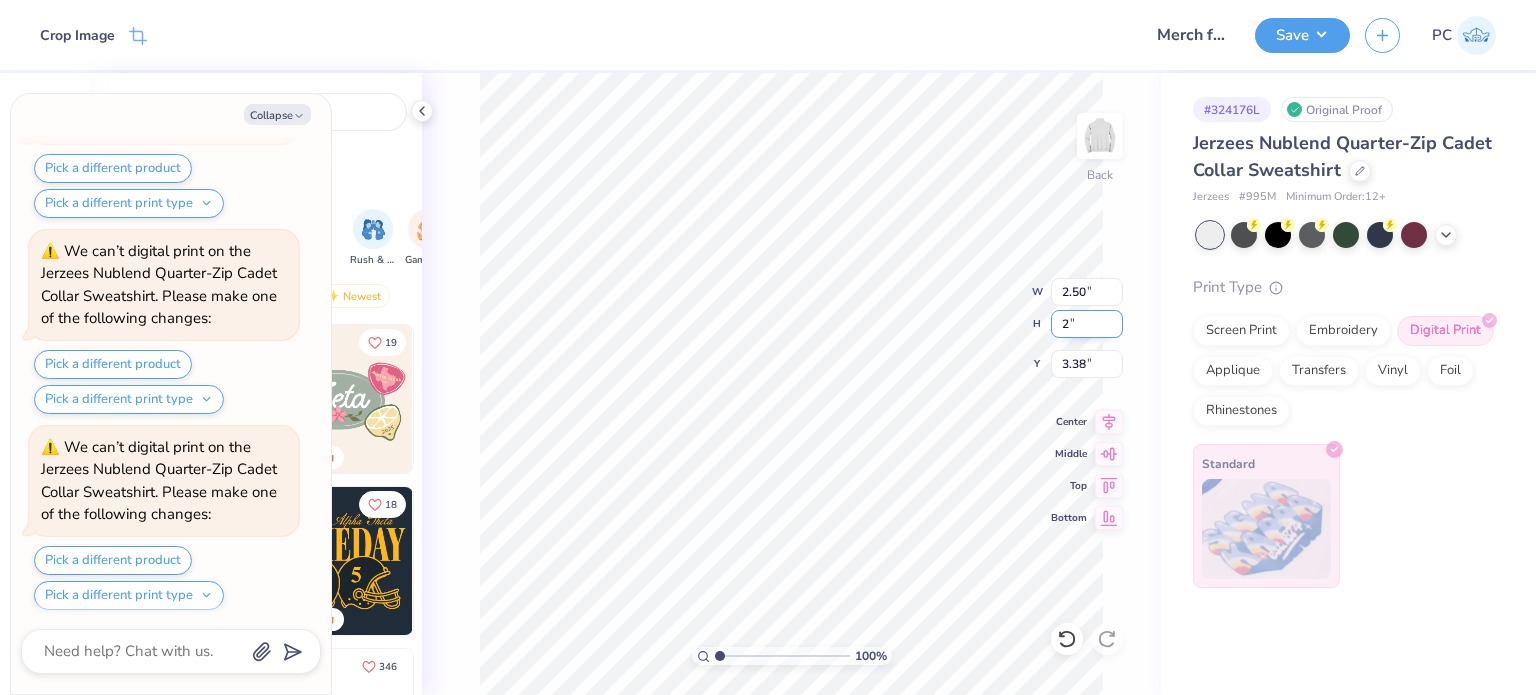 type on "2.00" 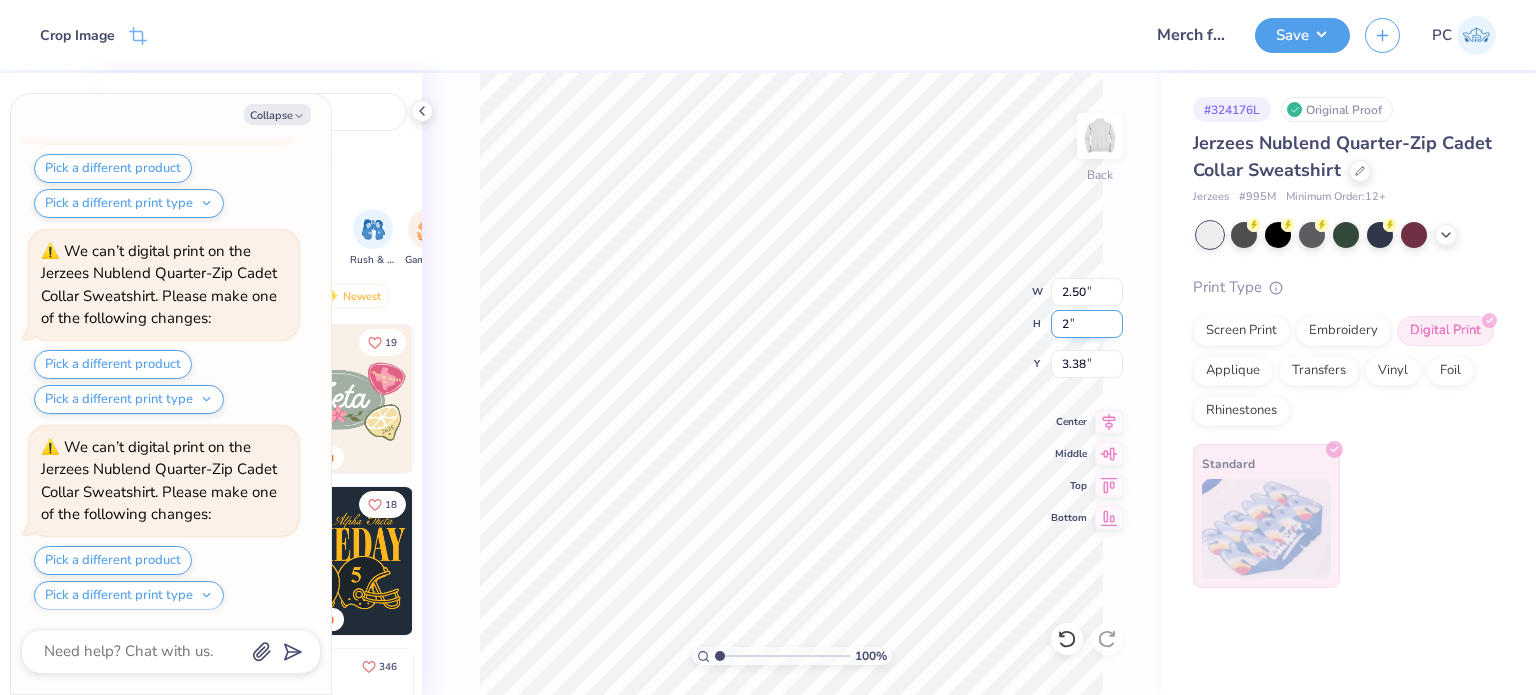 type on "3.81" 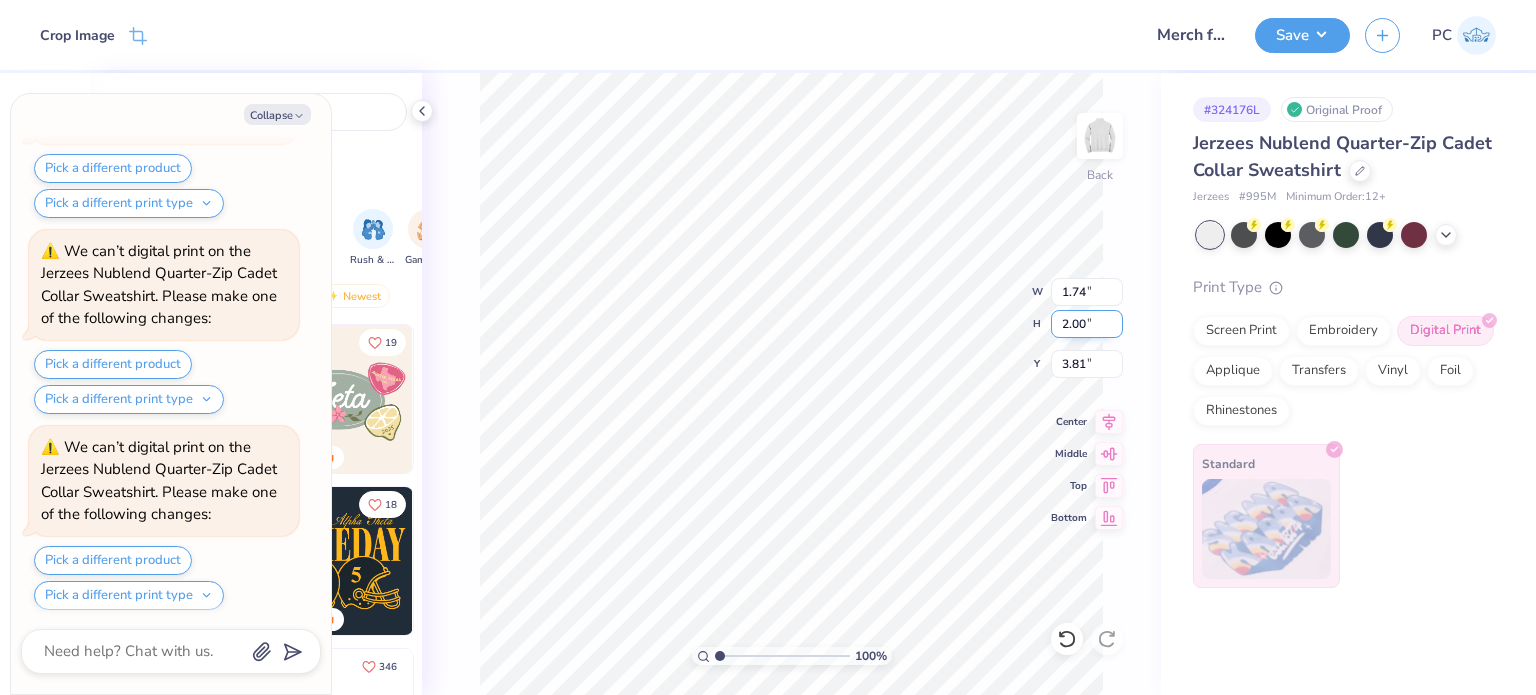 scroll, scrollTop: 956, scrollLeft: 0, axis: vertical 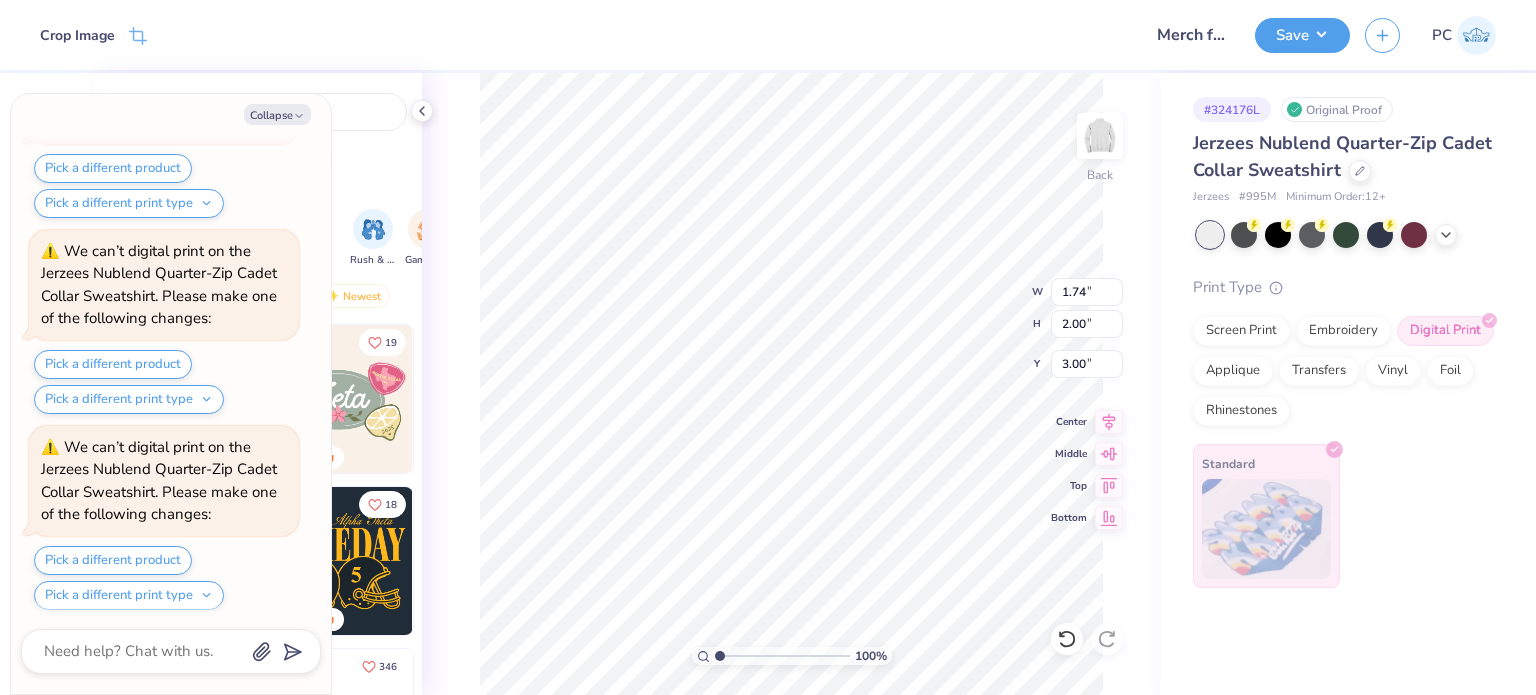 type on "x" 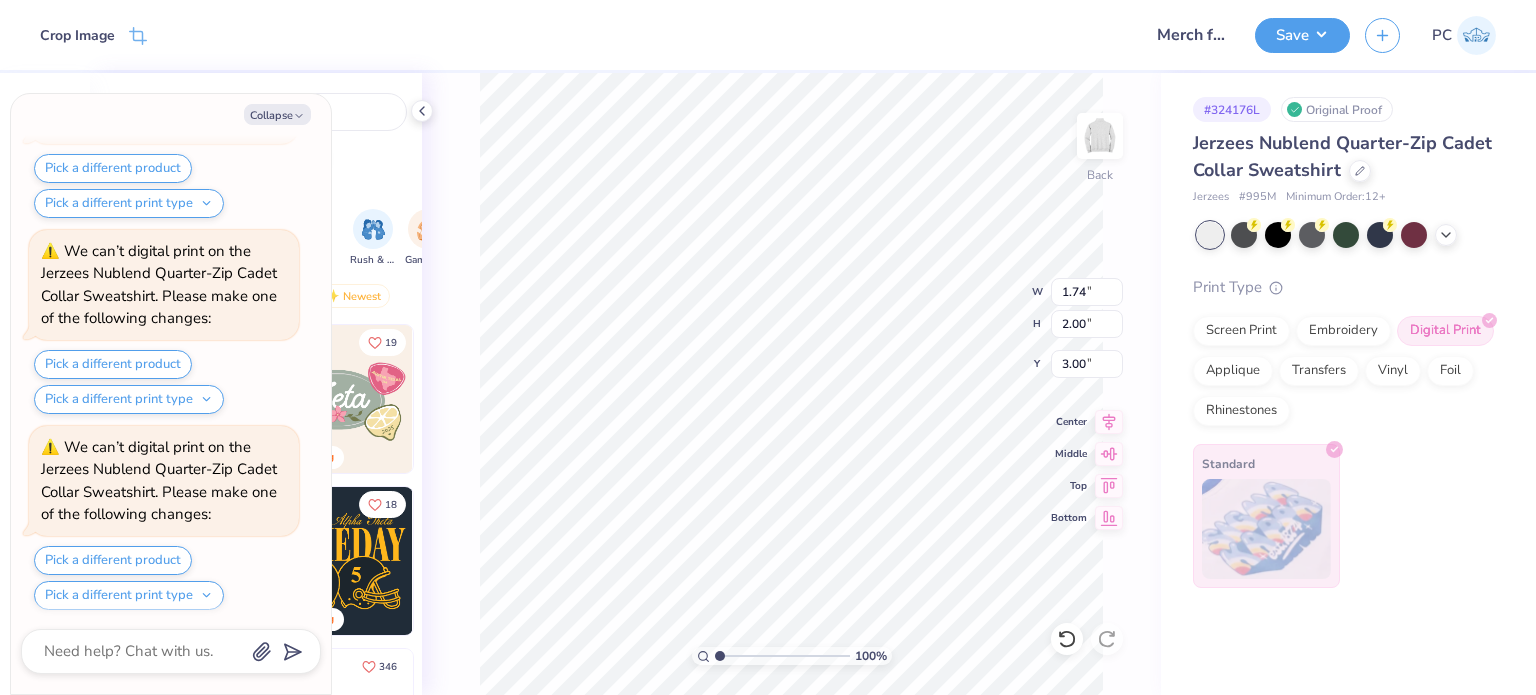 type on "3.00" 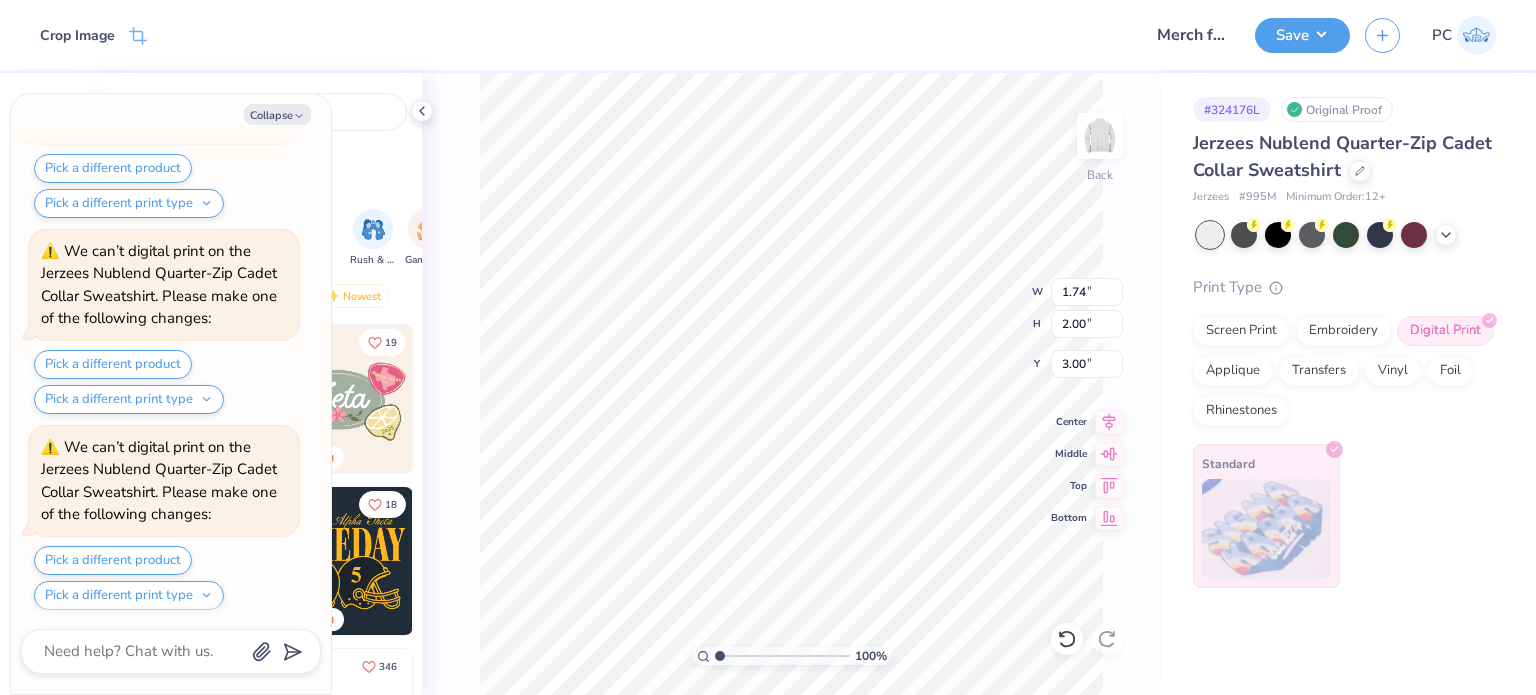 scroll, scrollTop: 1151, scrollLeft: 0, axis: vertical 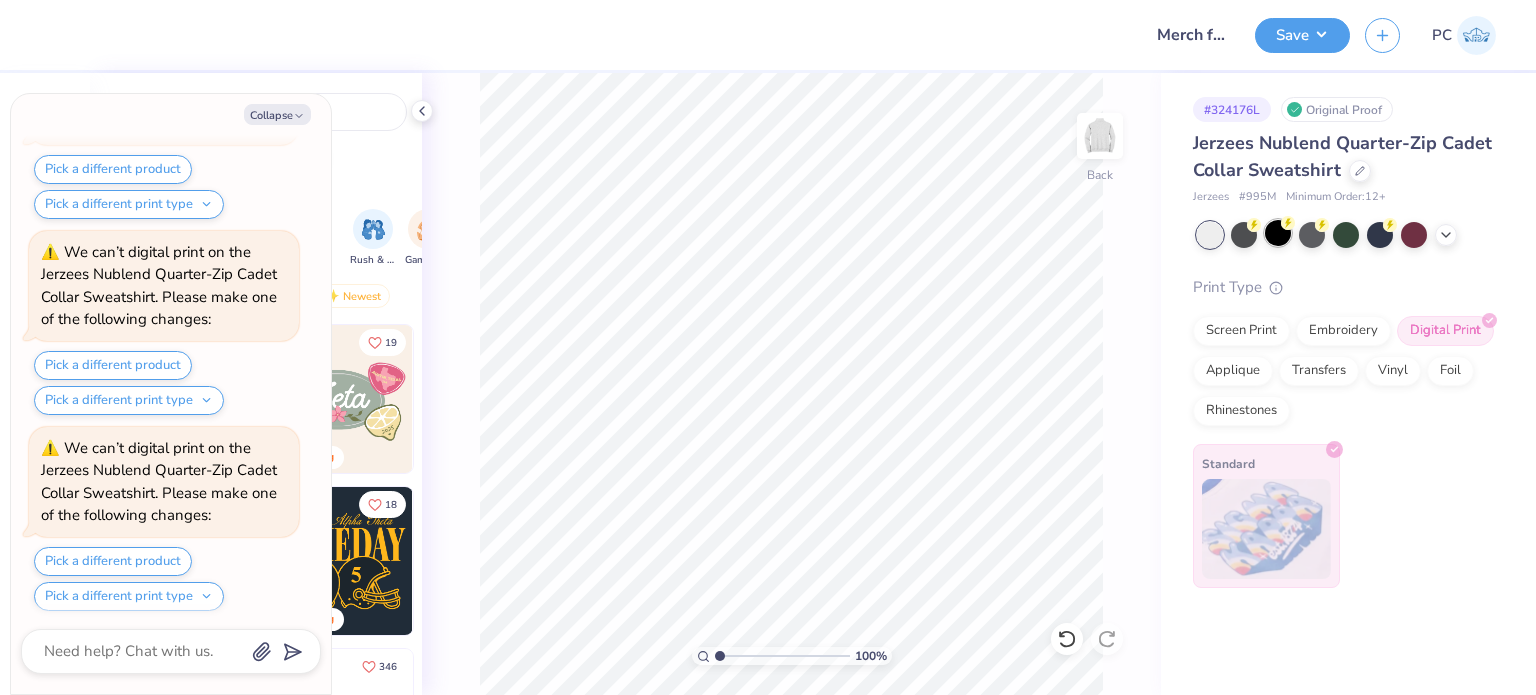 click at bounding box center [1278, 233] 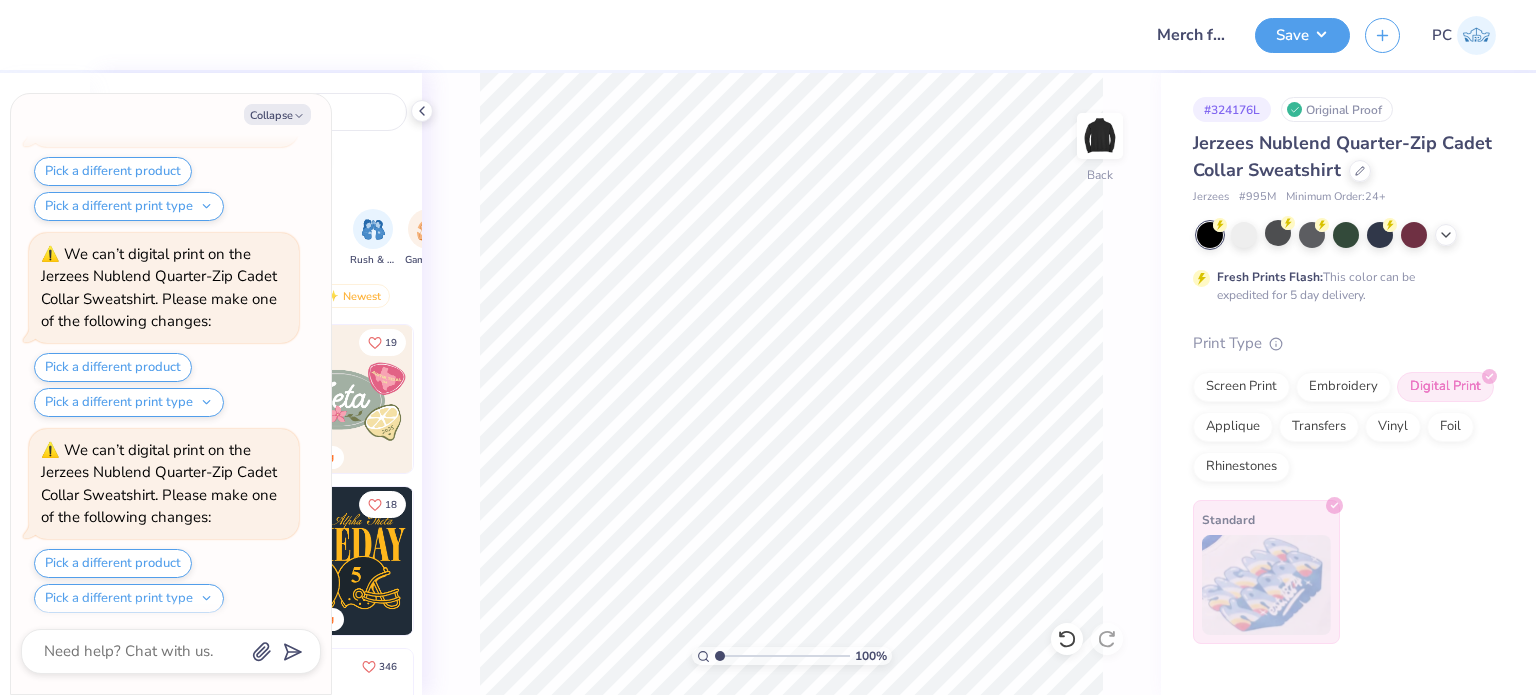 scroll, scrollTop: 1541, scrollLeft: 0, axis: vertical 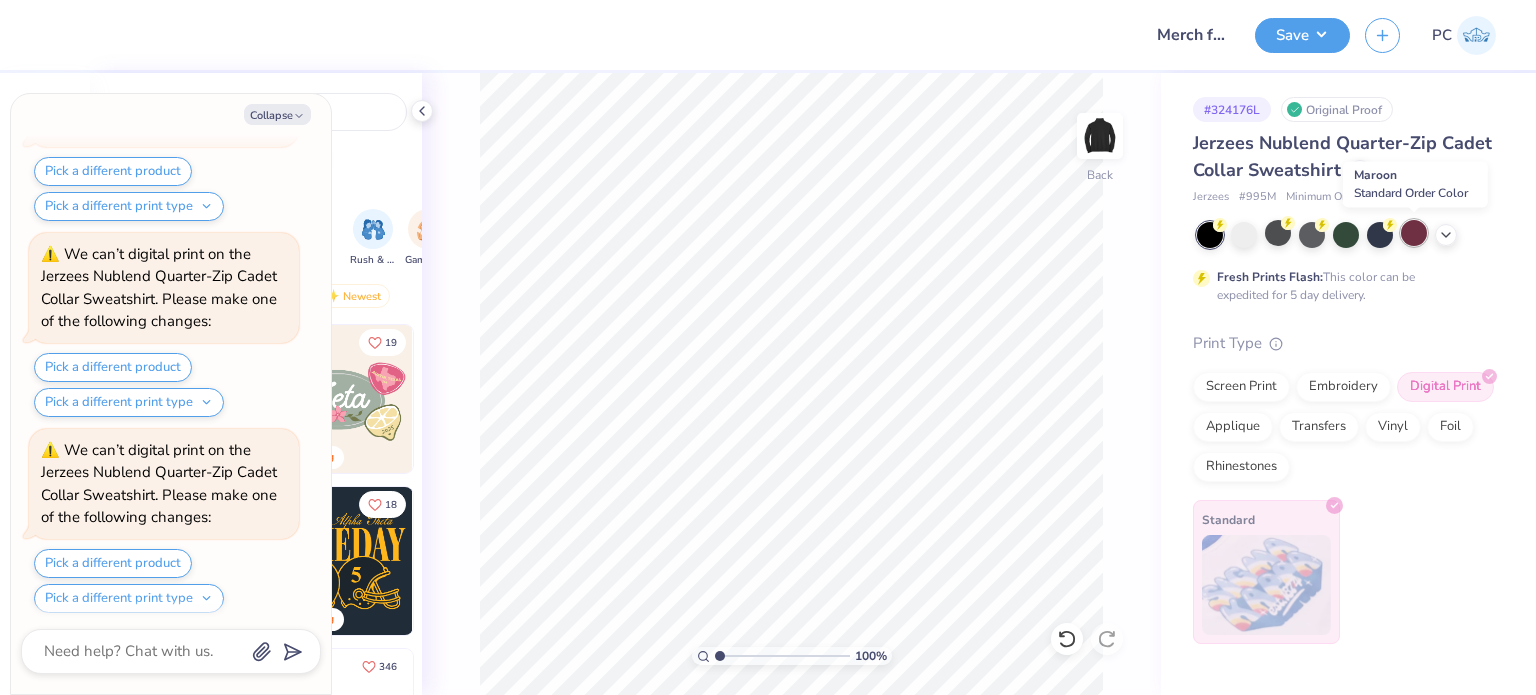 click at bounding box center (1414, 233) 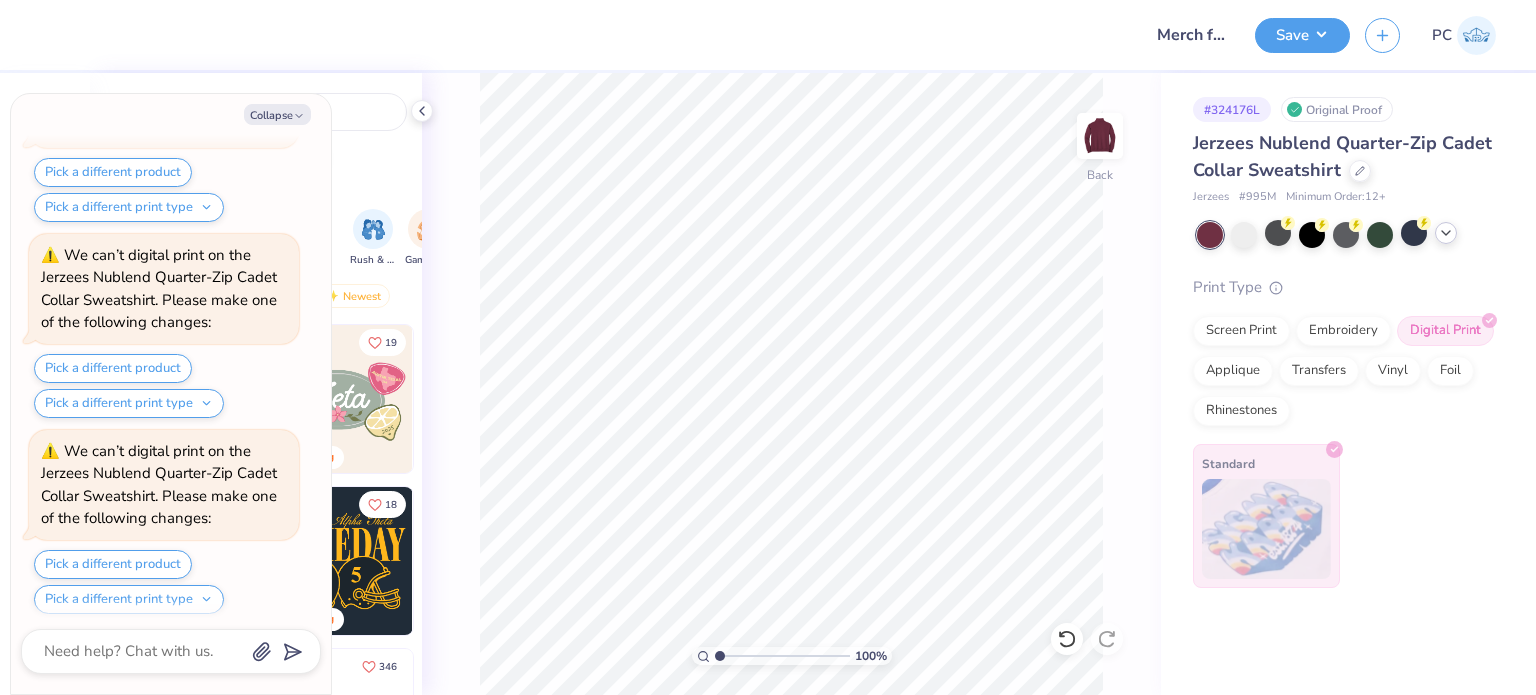 scroll, scrollTop: 1932, scrollLeft: 0, axis: vertical 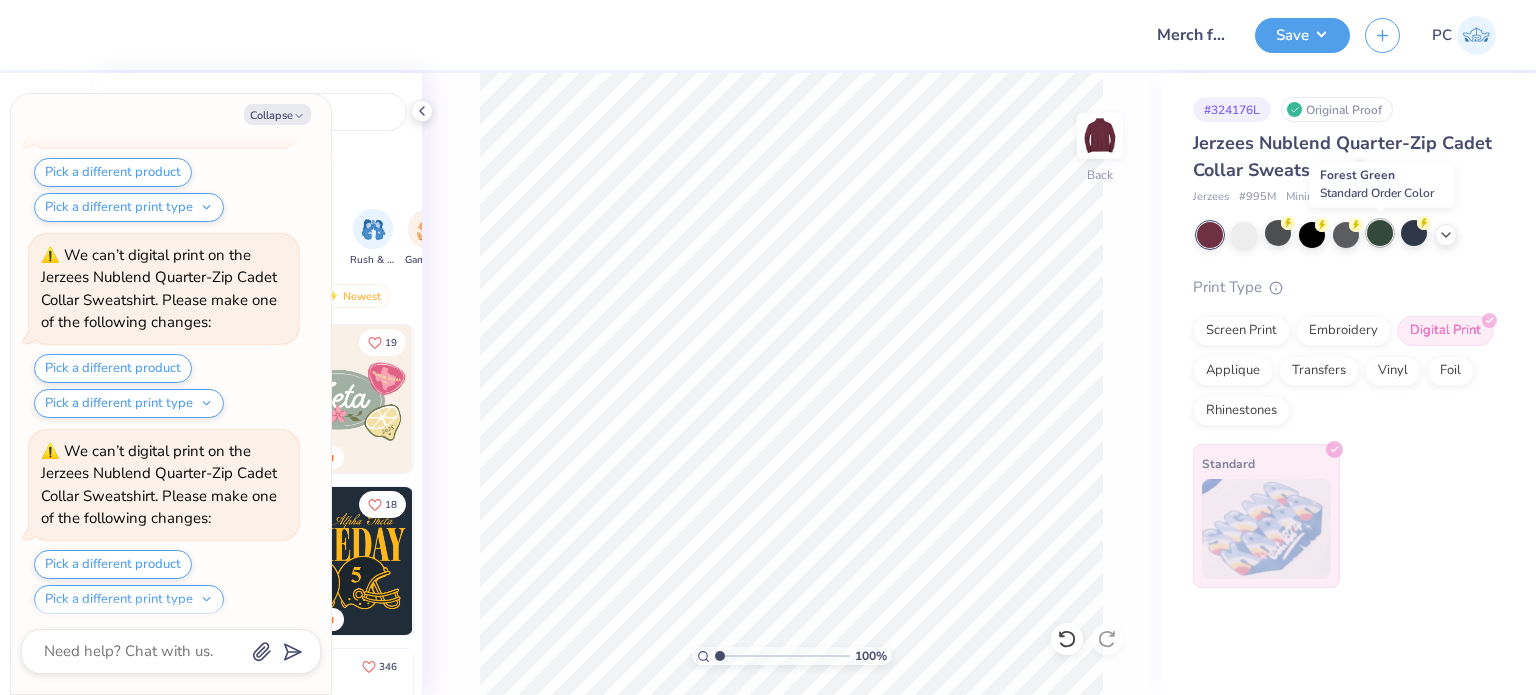 click at bounding box center (1380, 233) 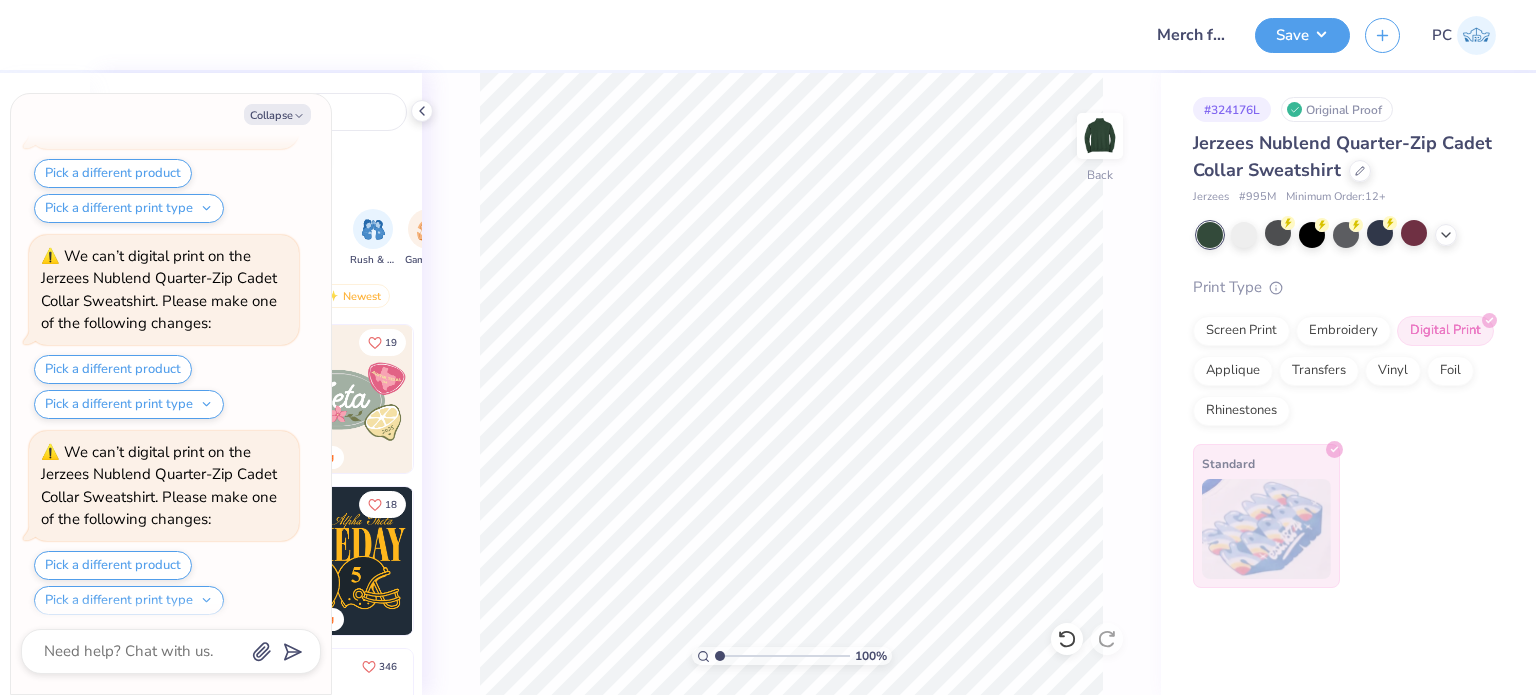 scroll, scrollTop: 2322, scrollLeft: 0, axis: vertical 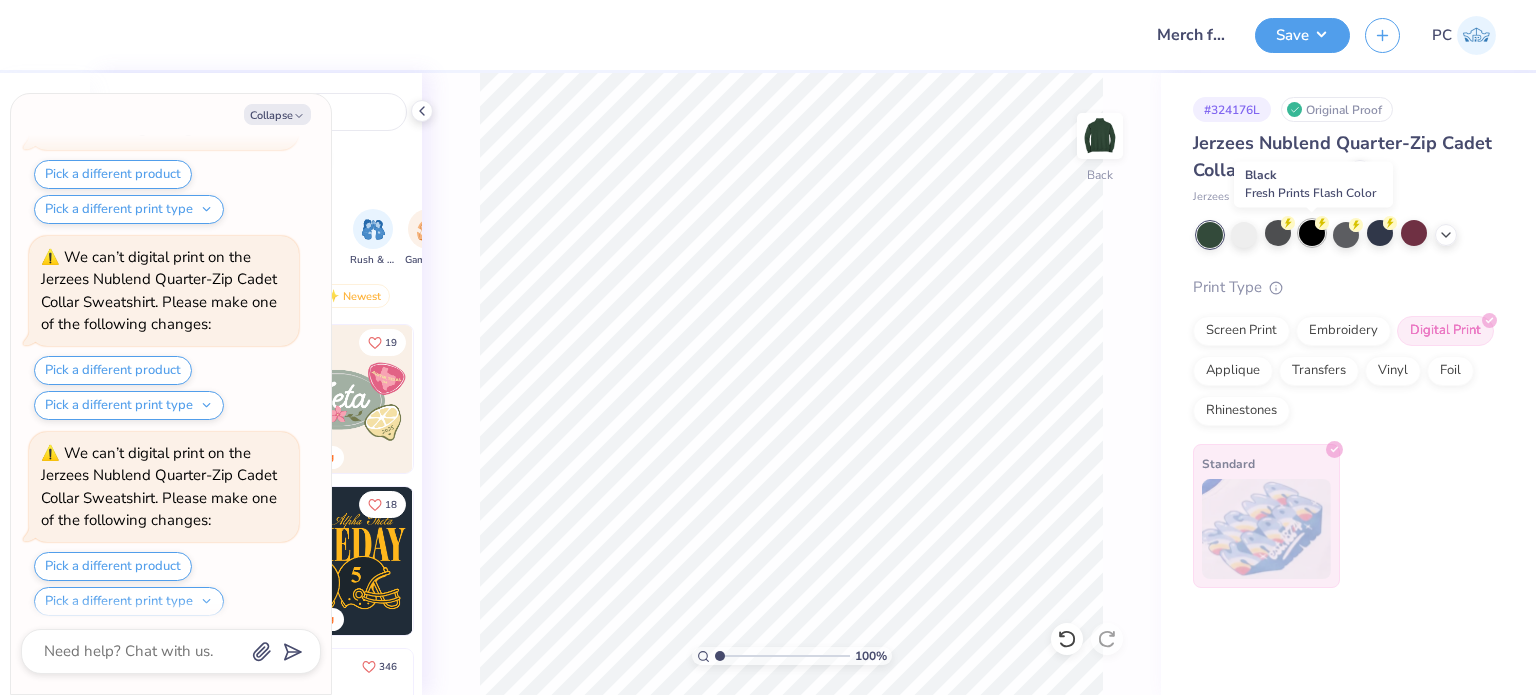 click at bounding box center (1312, 233) 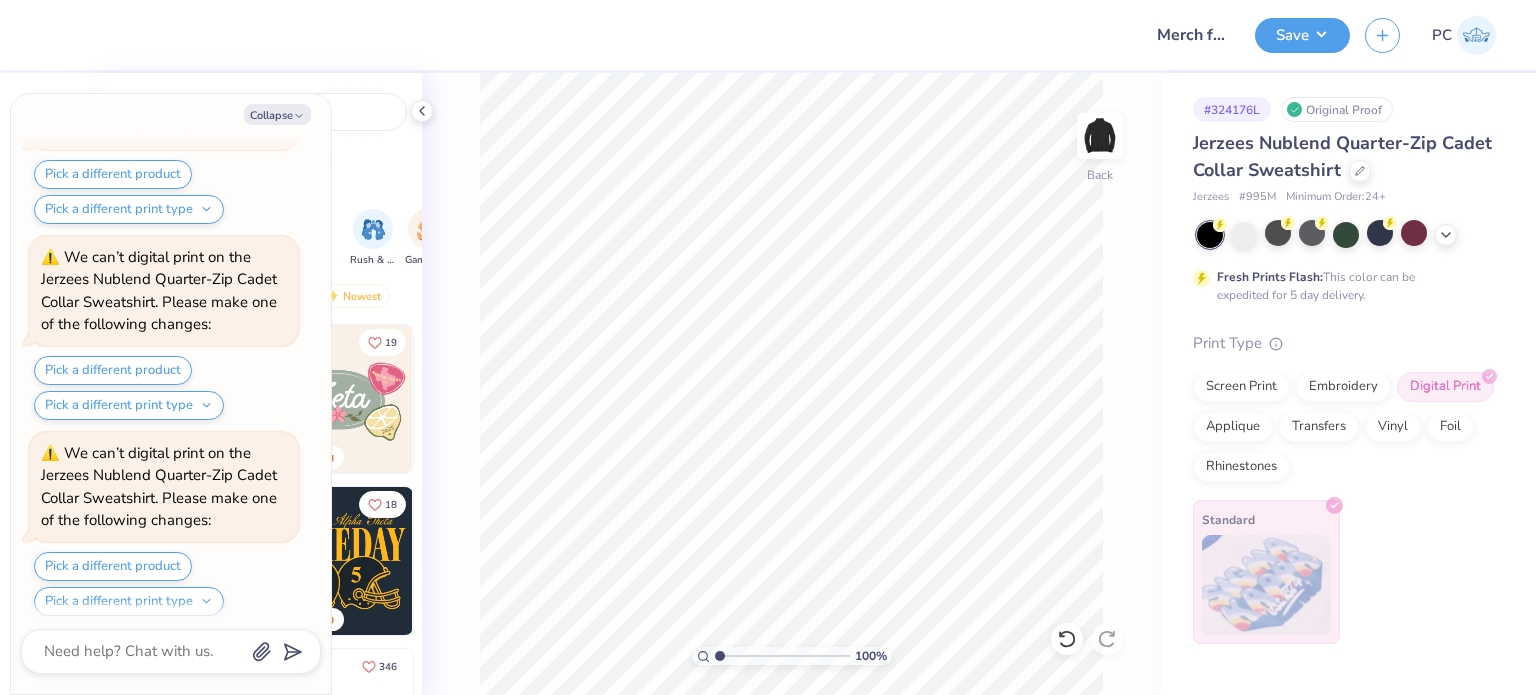 scroll, scrollTop: 2712, scrollLeft: 0, axis: vertical 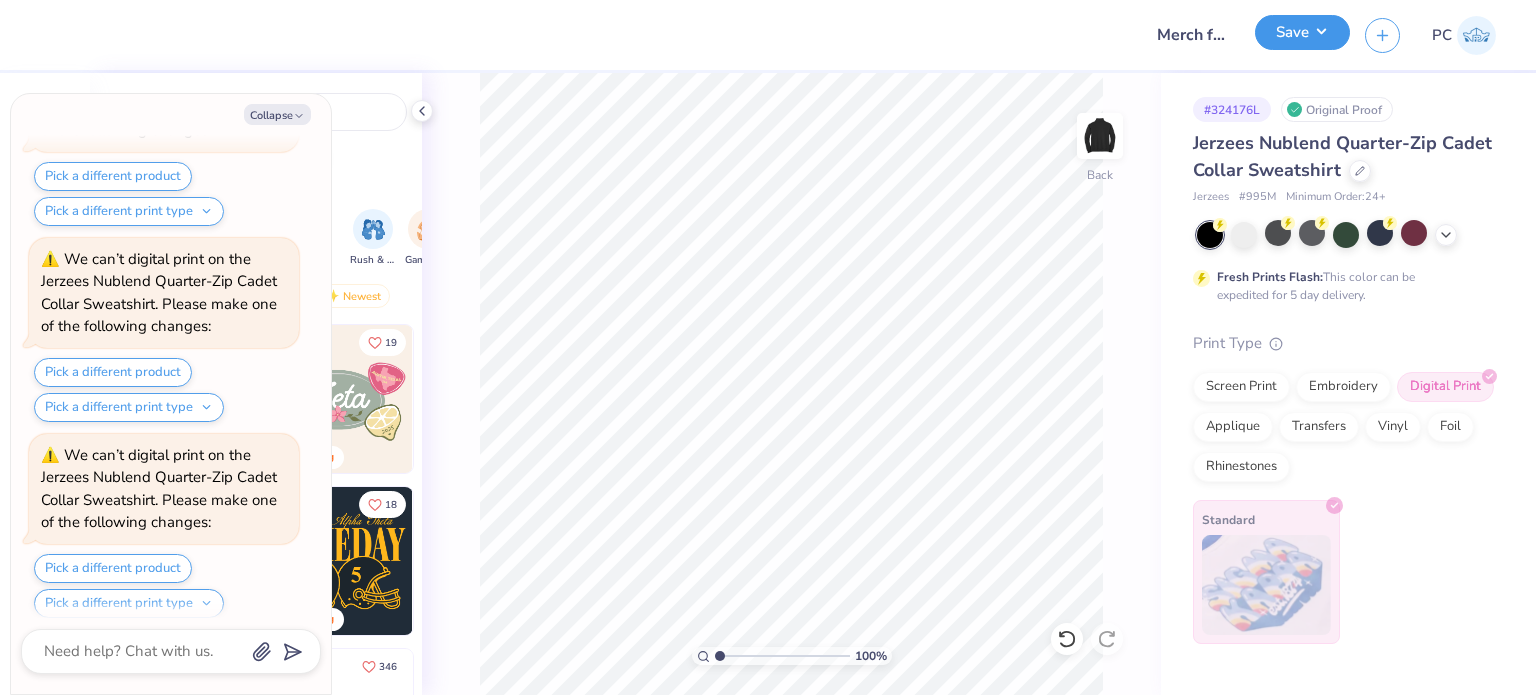 click on "Save" at bounding box center (1302, 32) 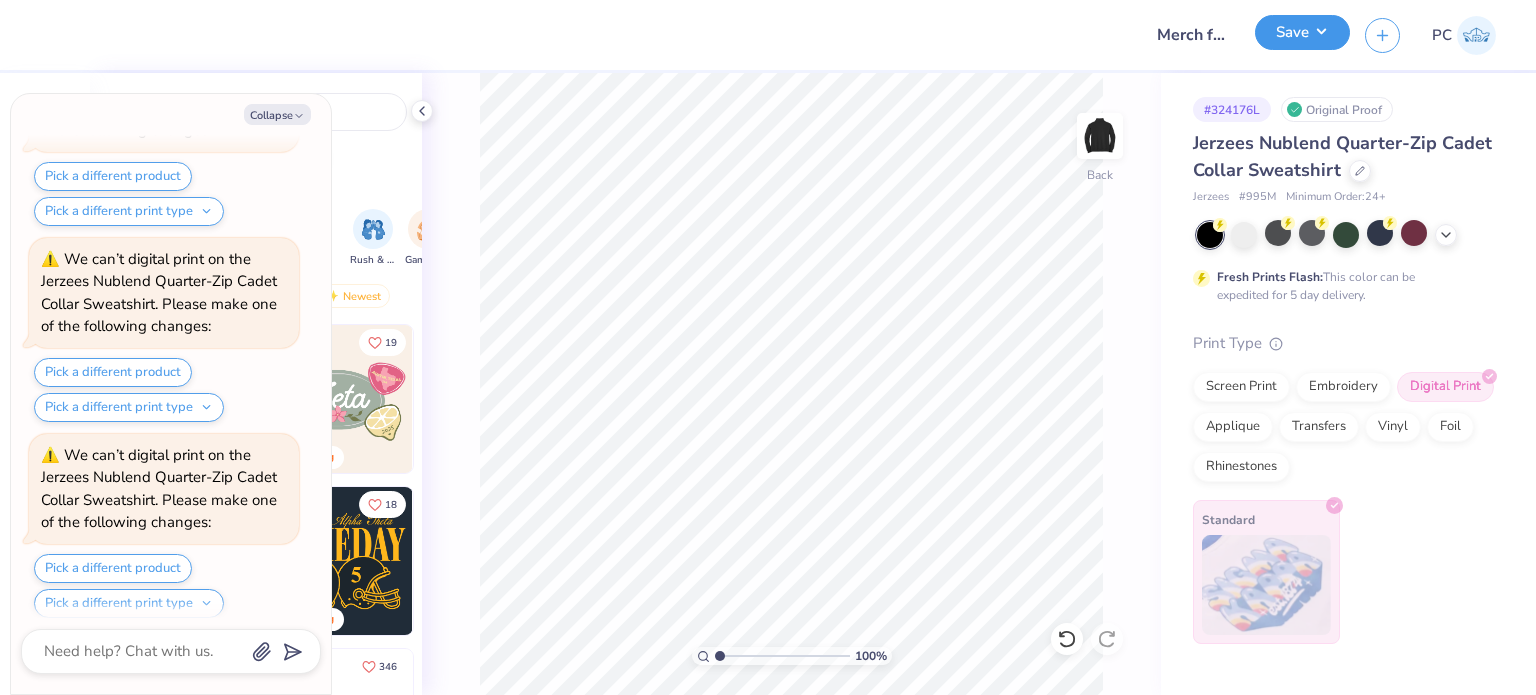 type on "x" 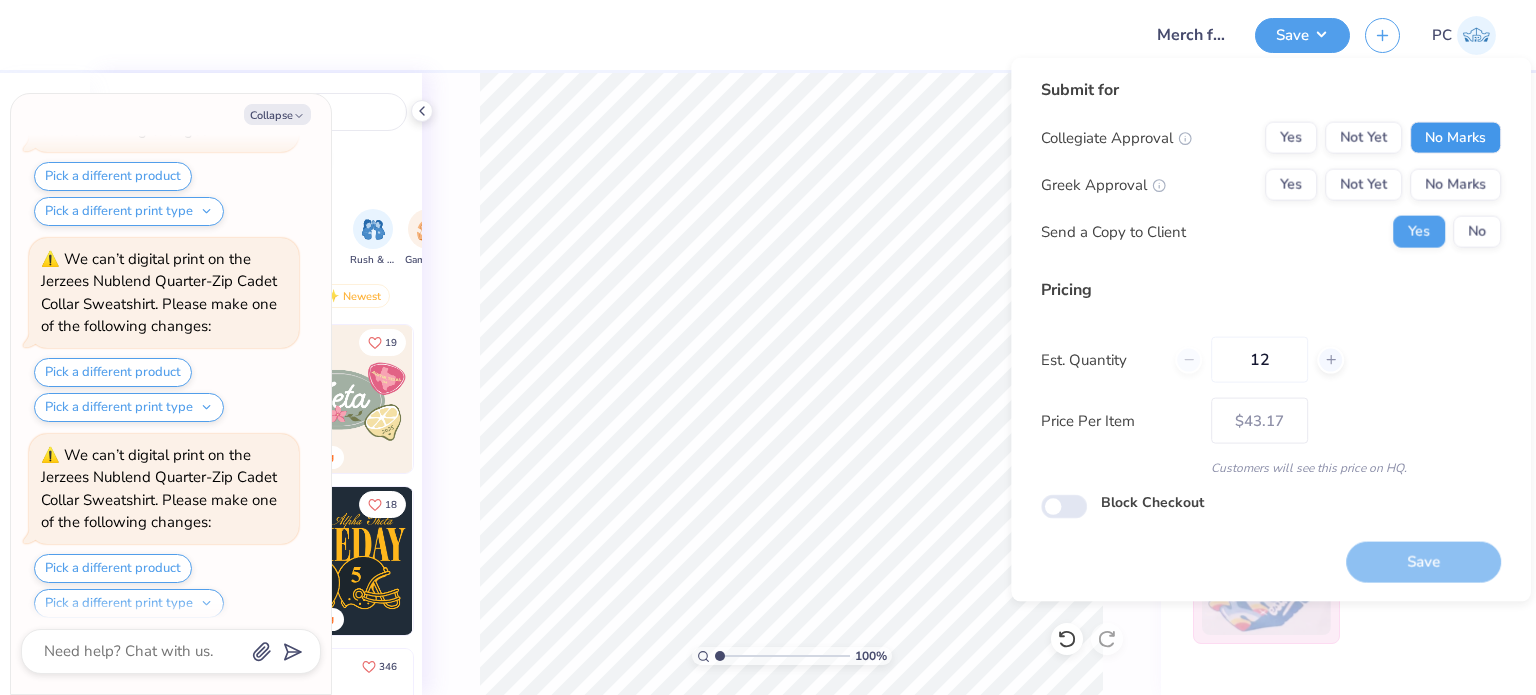 click on "No Marks" at bounding box center (1455, 138) 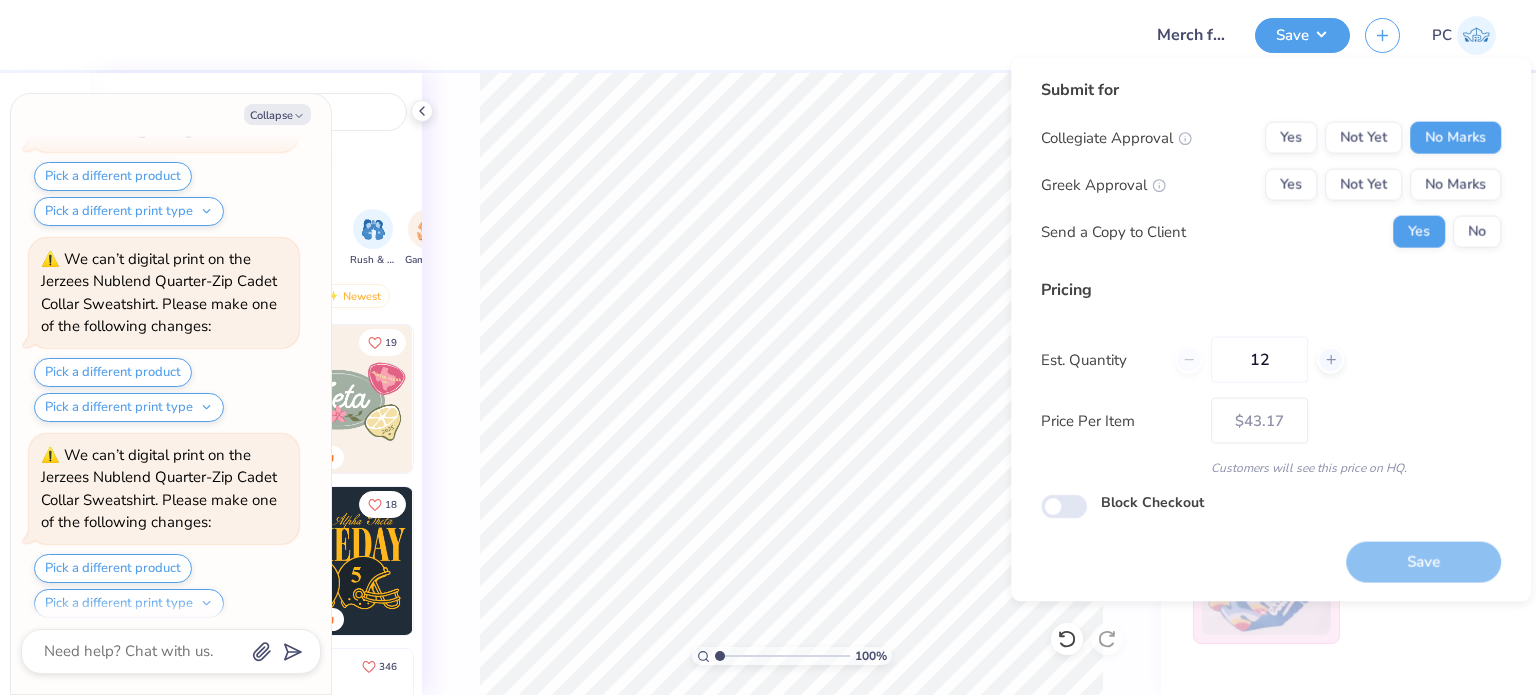 click on "No Marks" at bounding box center (1455, 185) 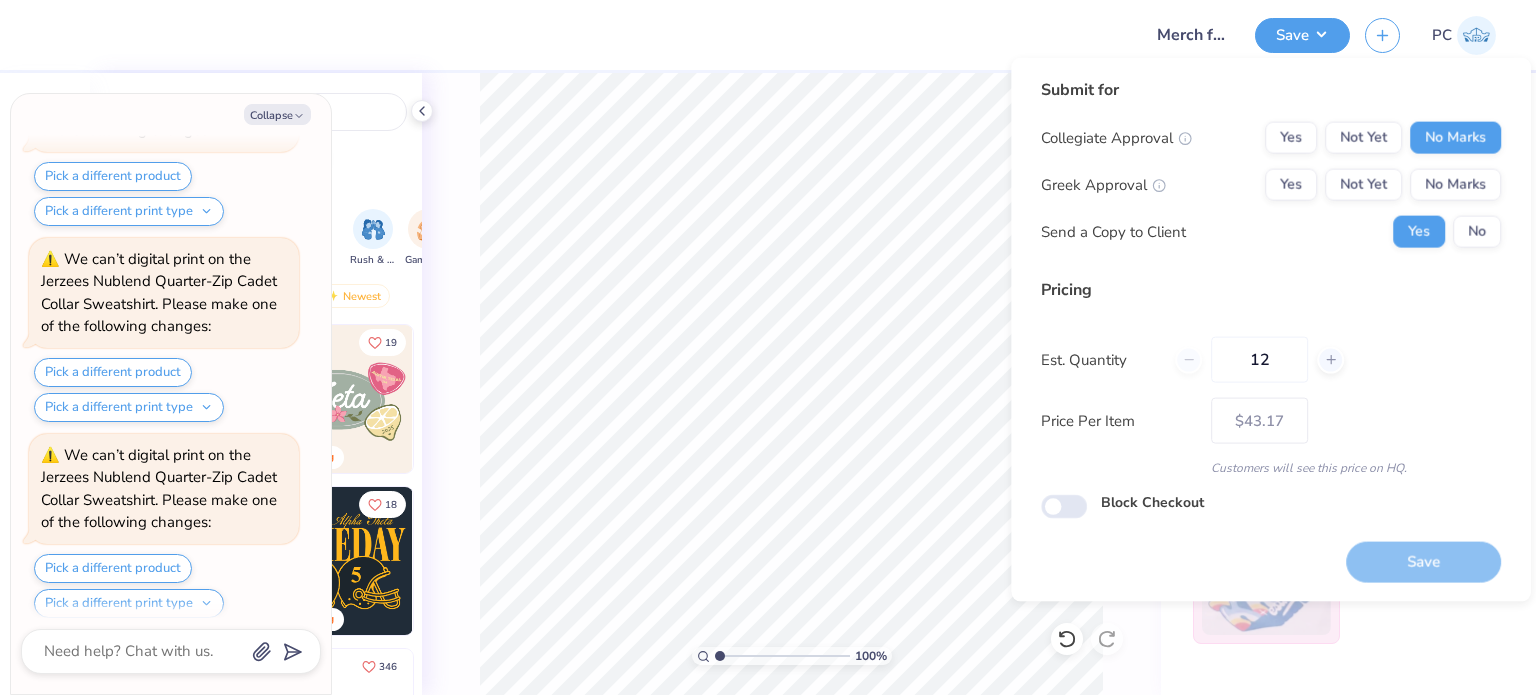 type on "– –" 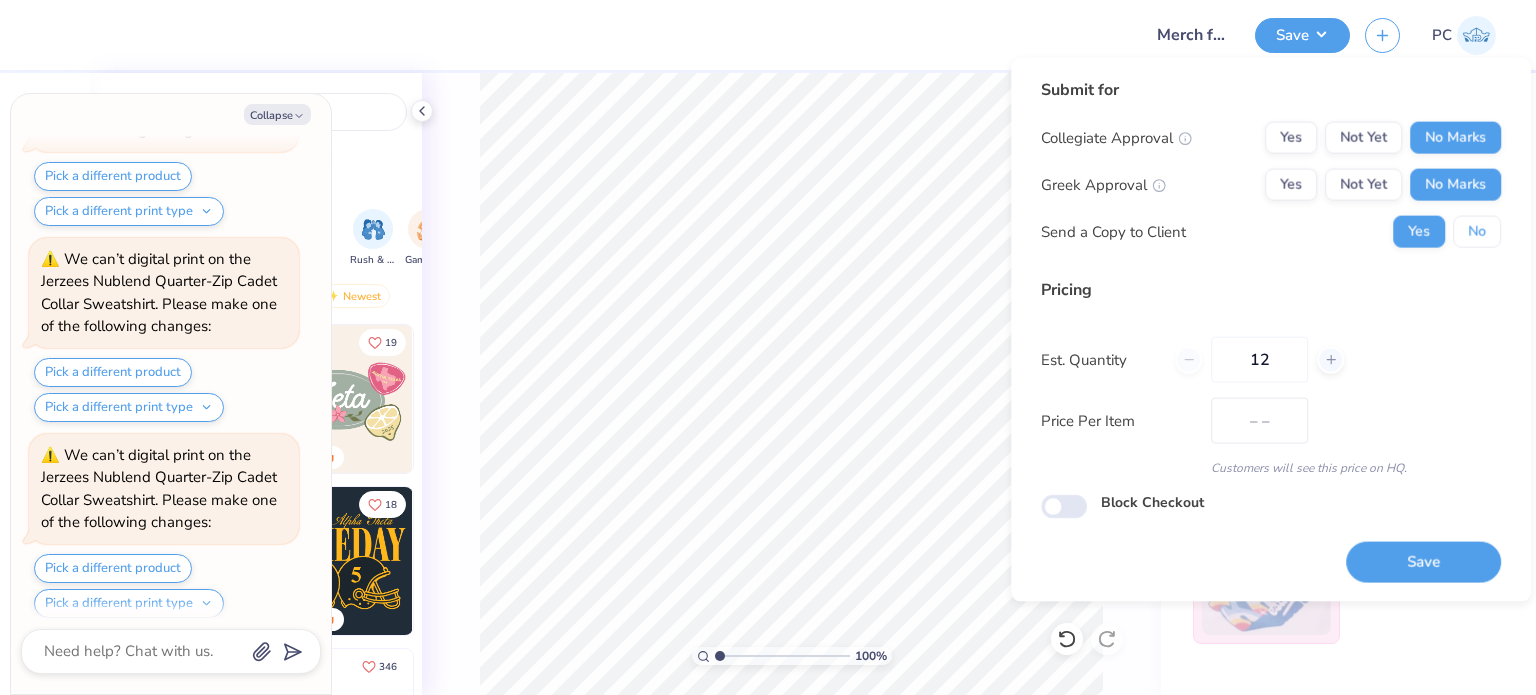 click on "No" at bounding box center [1477, 232] 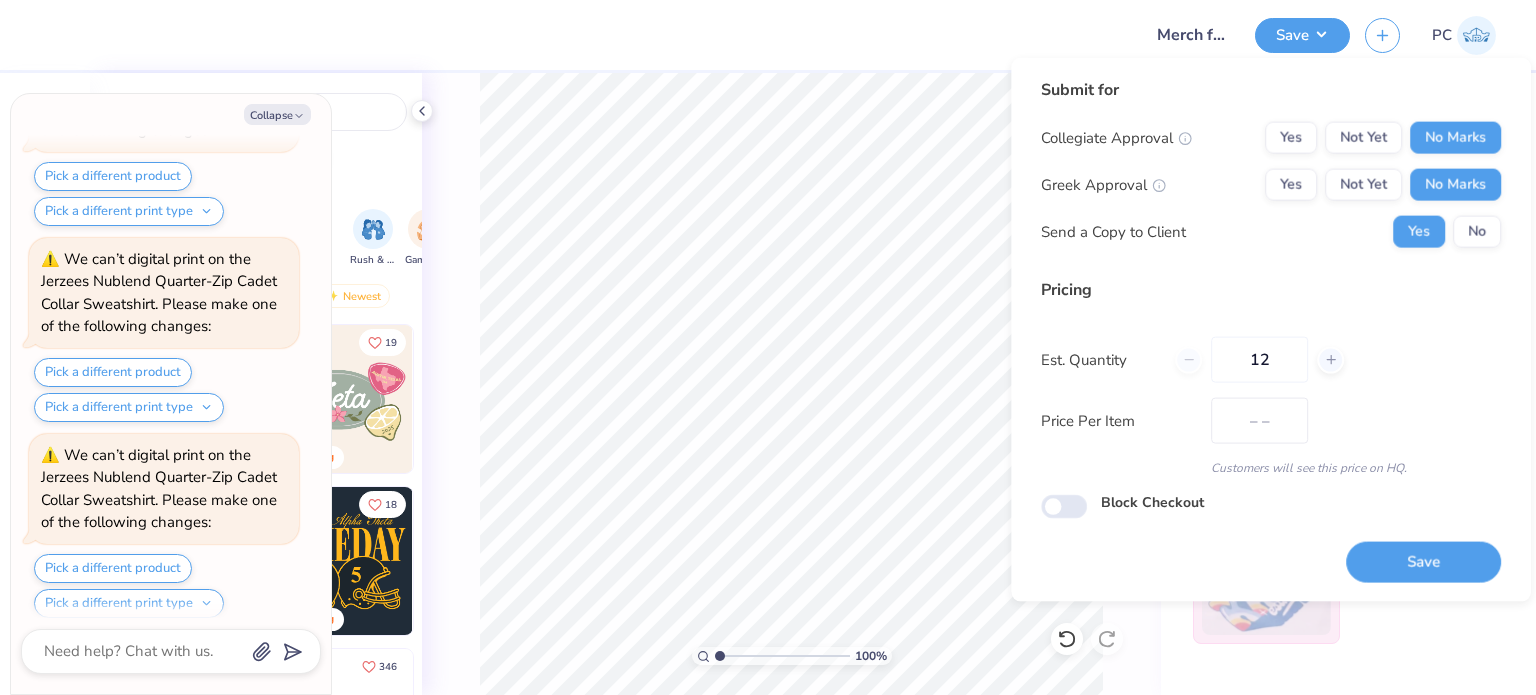 type on "x" 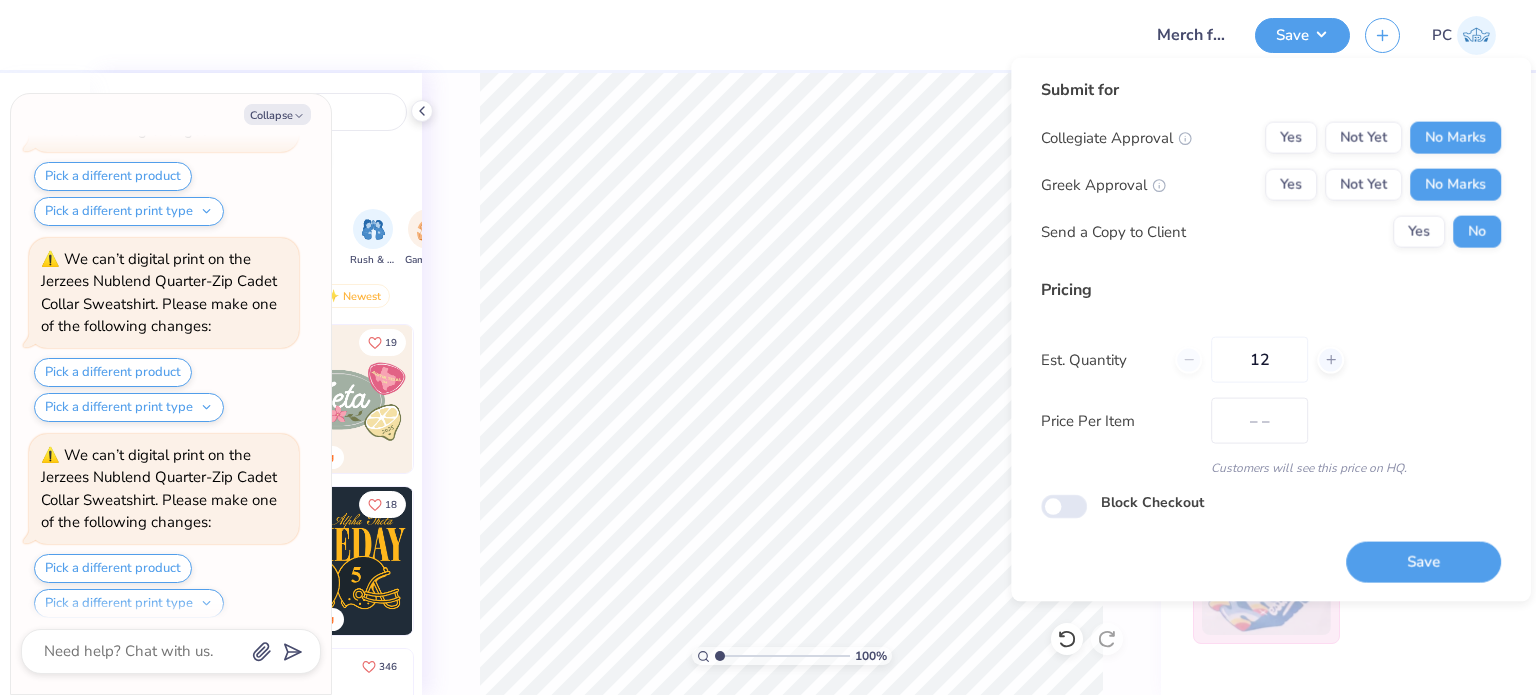 type on "$43.17" 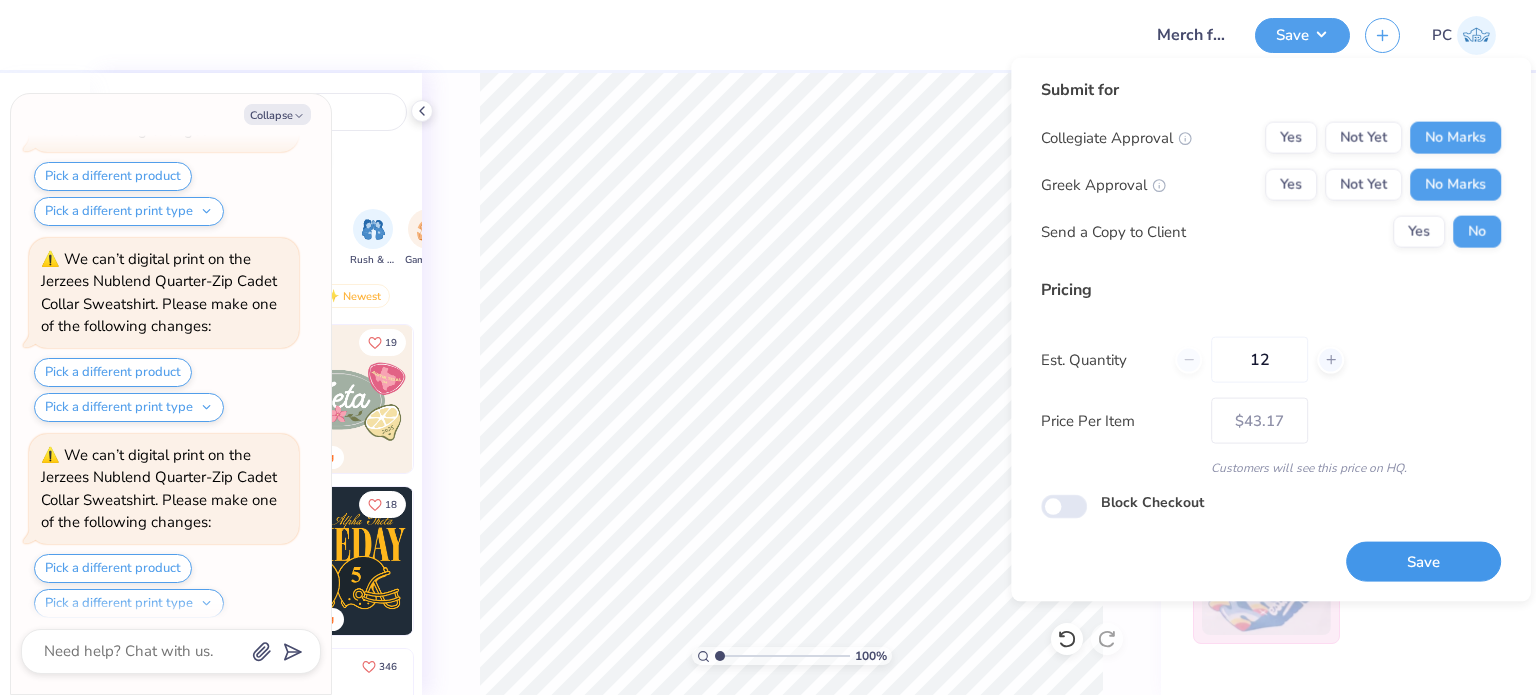 click on "Save" at bounding box center [1423, 561] 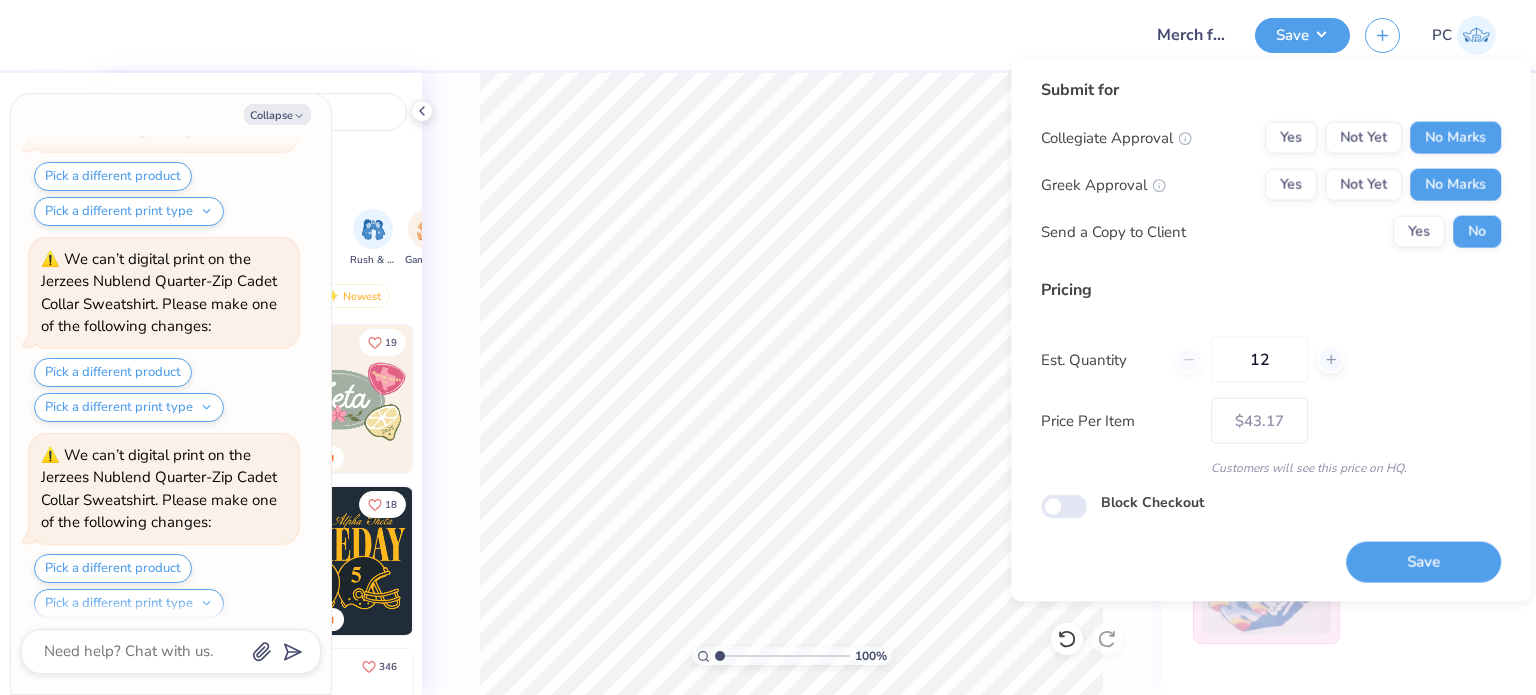 scroll, scrollTop: 2835, scrollLeft: 0, axis: vertical 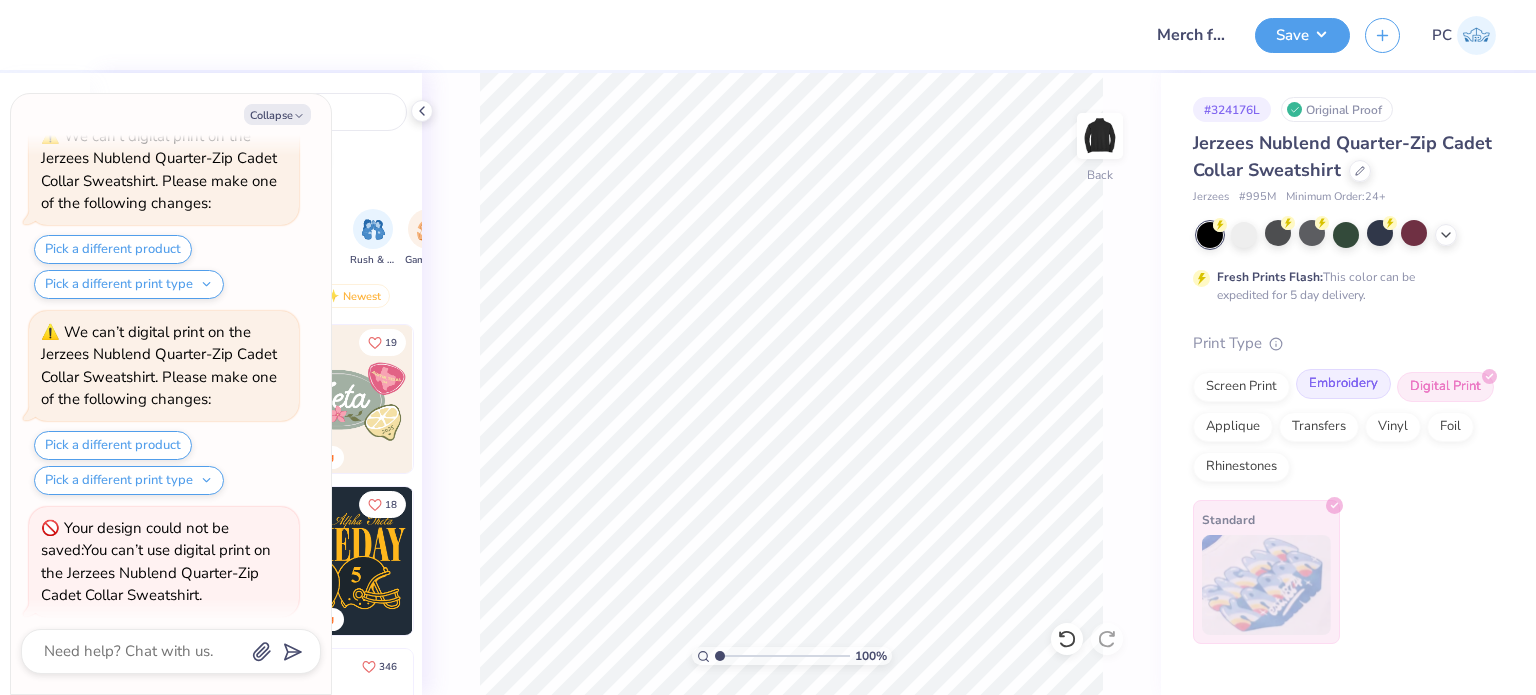 click on "Embroidery" at bounding box center (1343, 384) 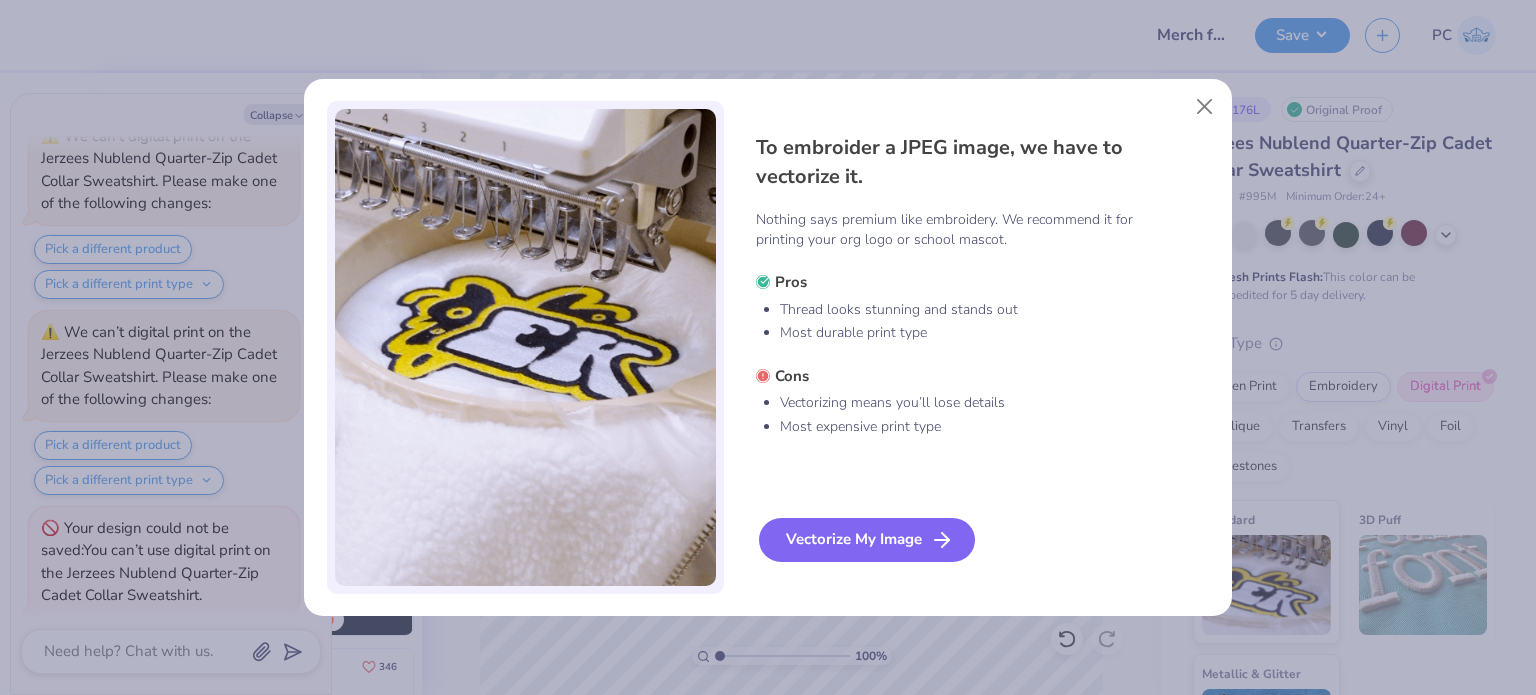 click on "Vectorize My Image" at bounding box center [867, 540] 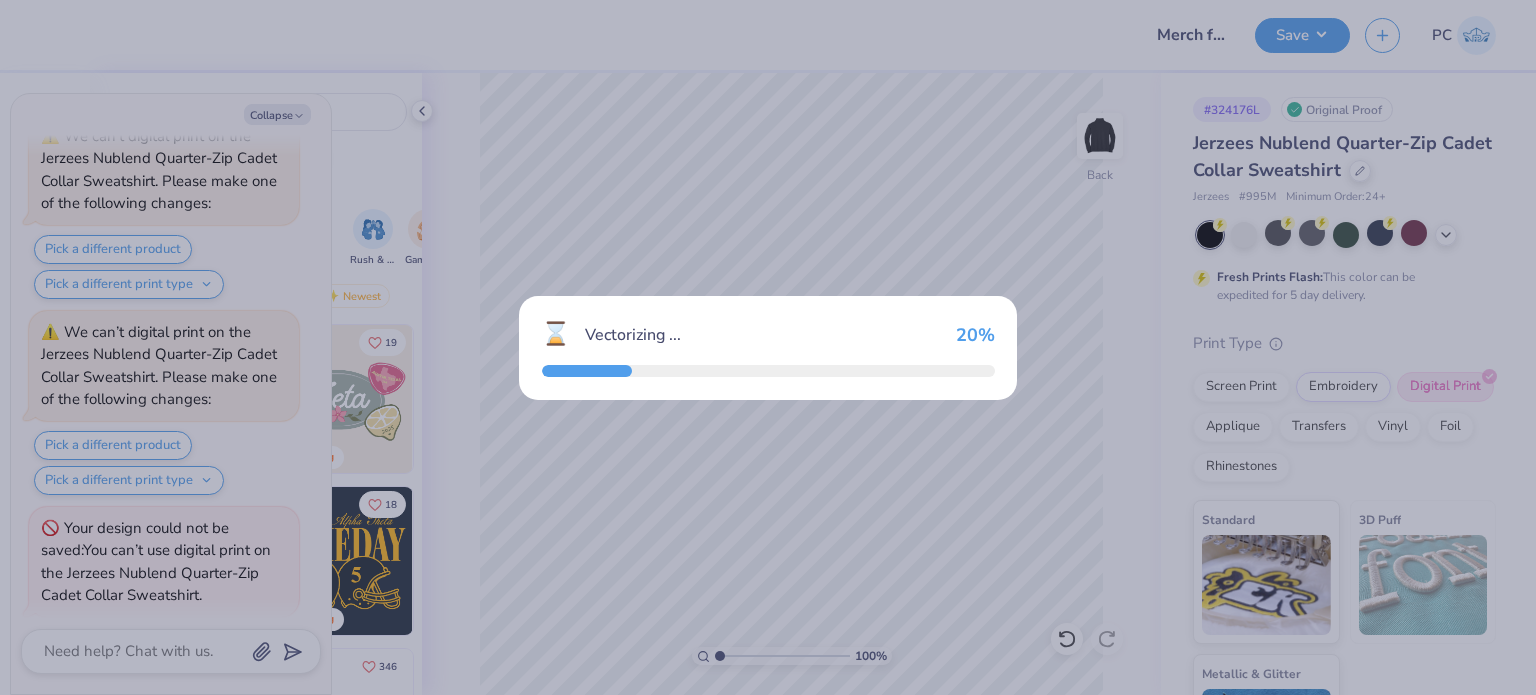 click on "⌛ Vectorizing ... 20 %" at bounding box center [768, 347] 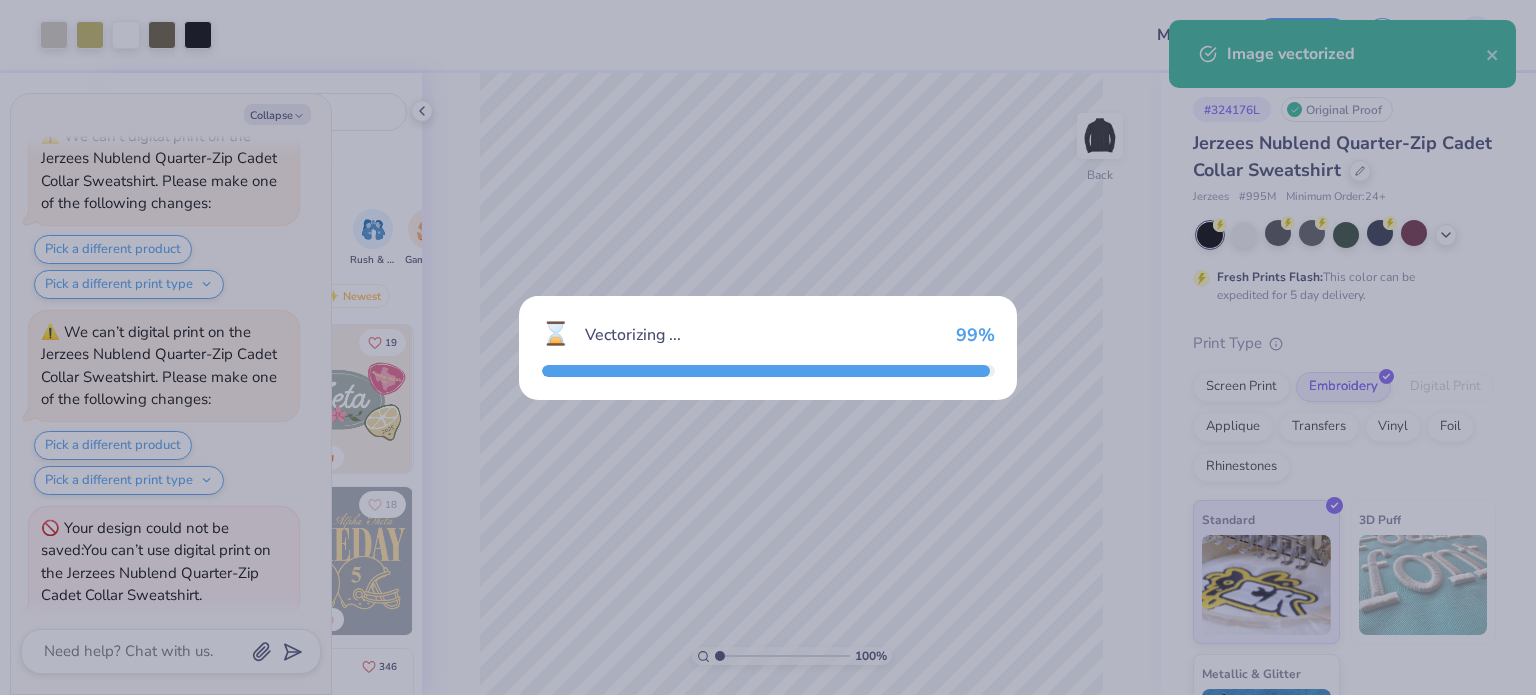 scroll, scrollTop: 3000, scrollLeft: 0, axis: vertical 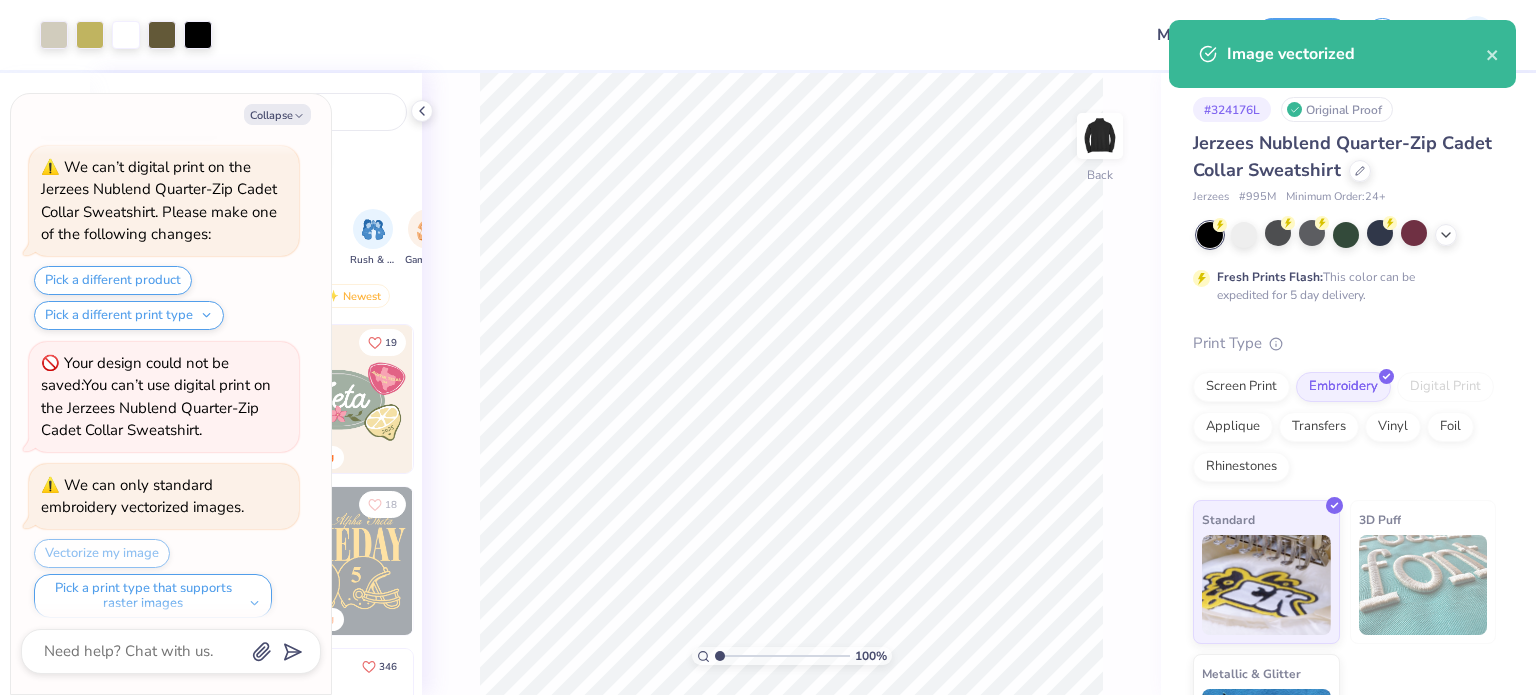 click on "Screen Print" at bounding box center (1241, 387) 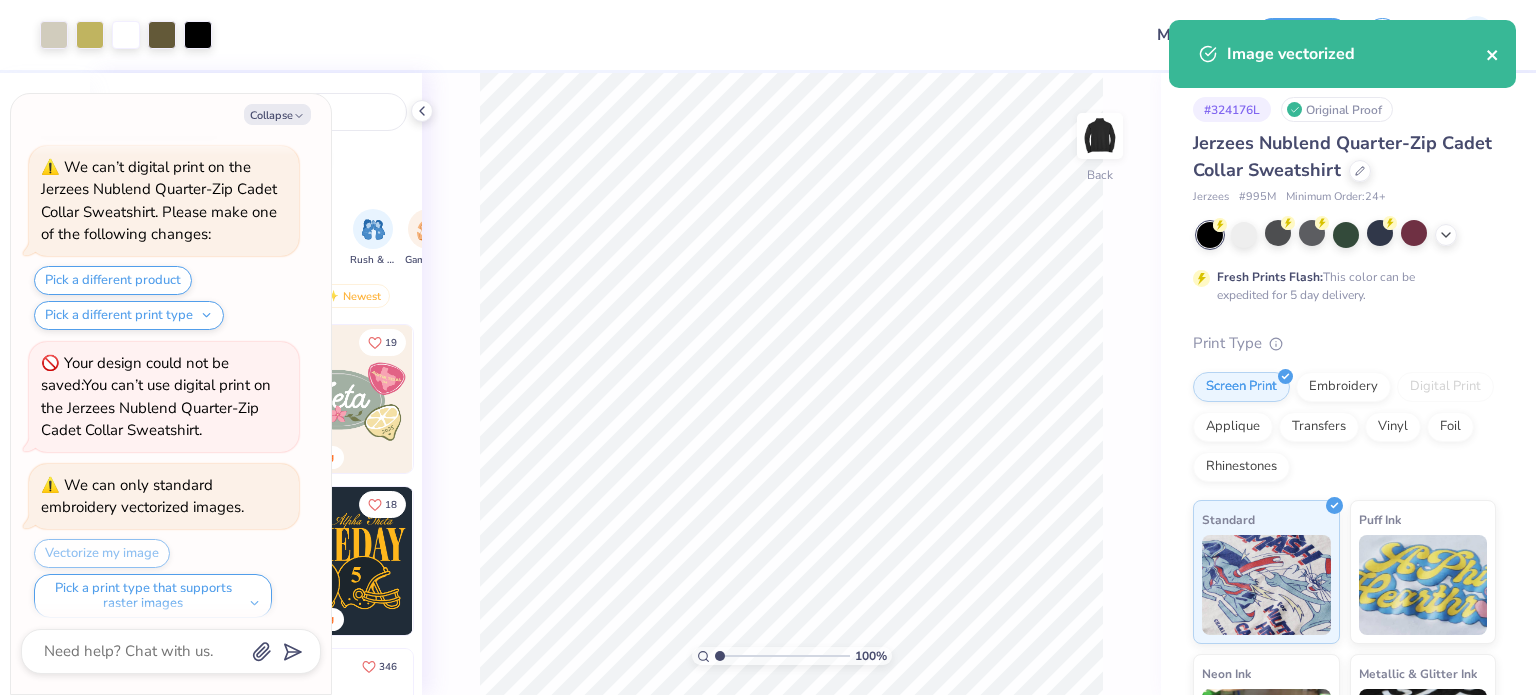 click 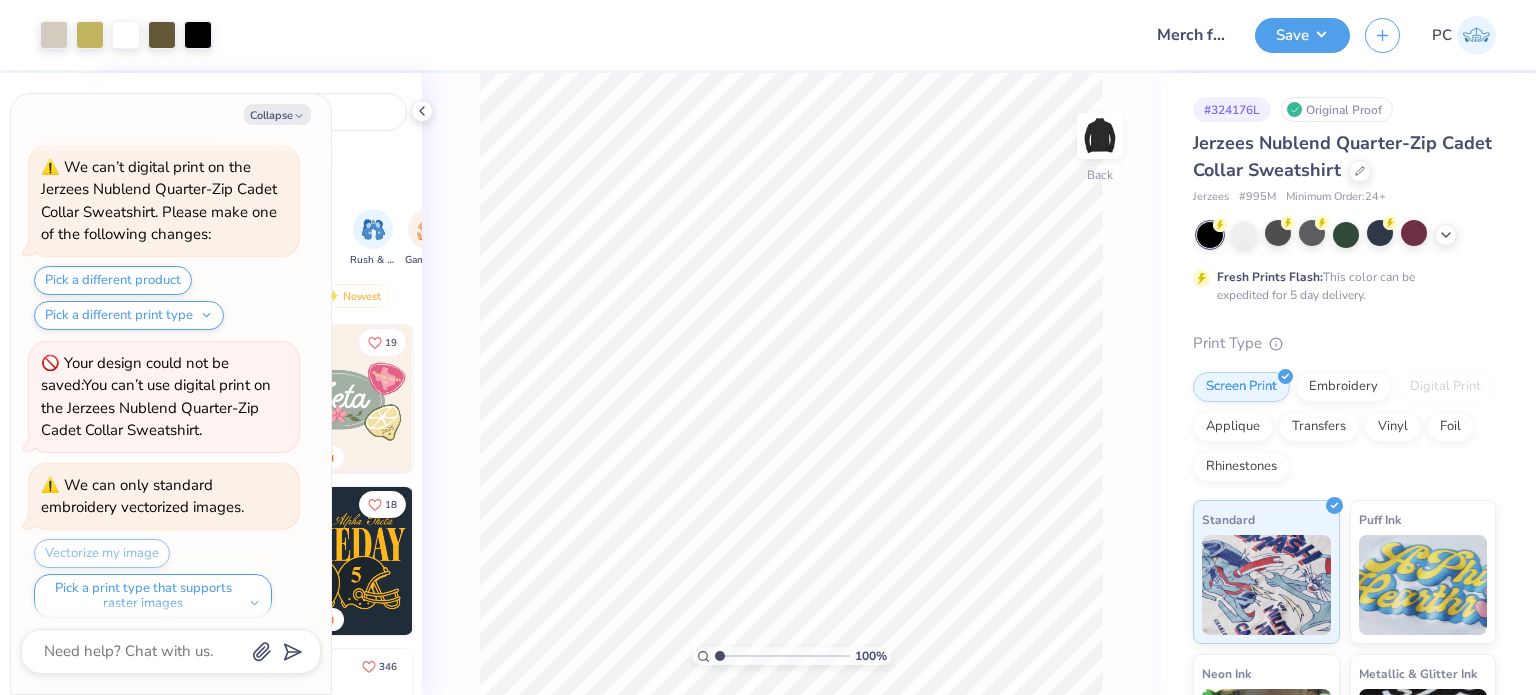 click on "Image vectorized" at bounding box center (1342, 61) 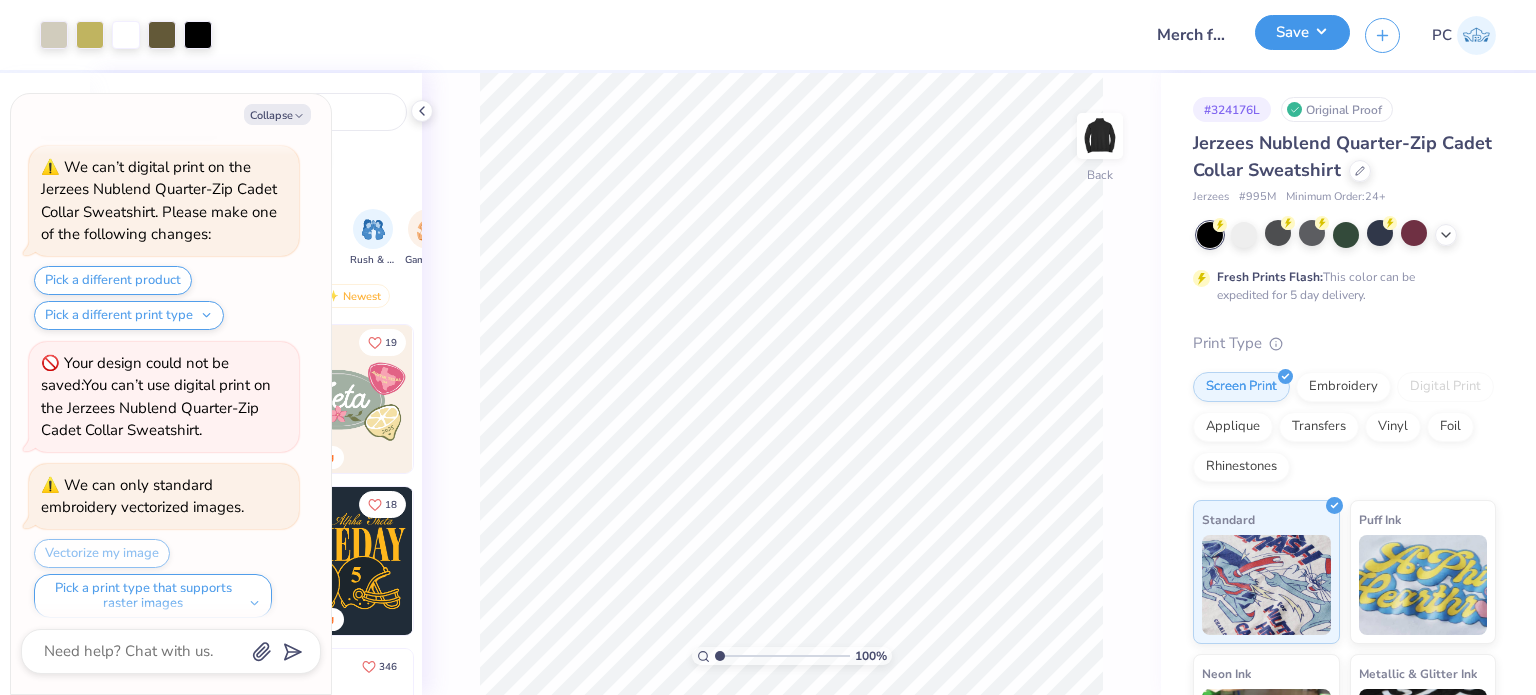 click on "Save" at bounding box center [1302, 32] 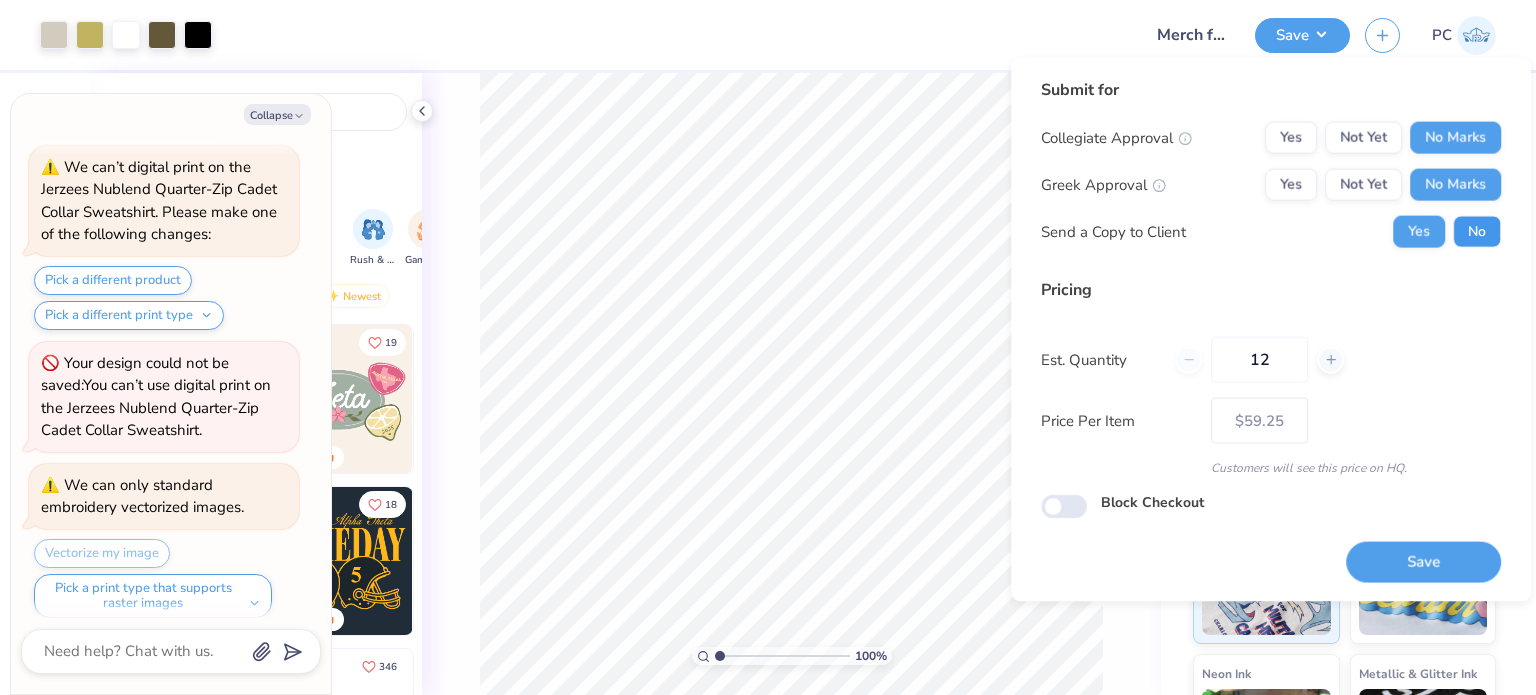click on "No" at bounding box center (1477, 232) 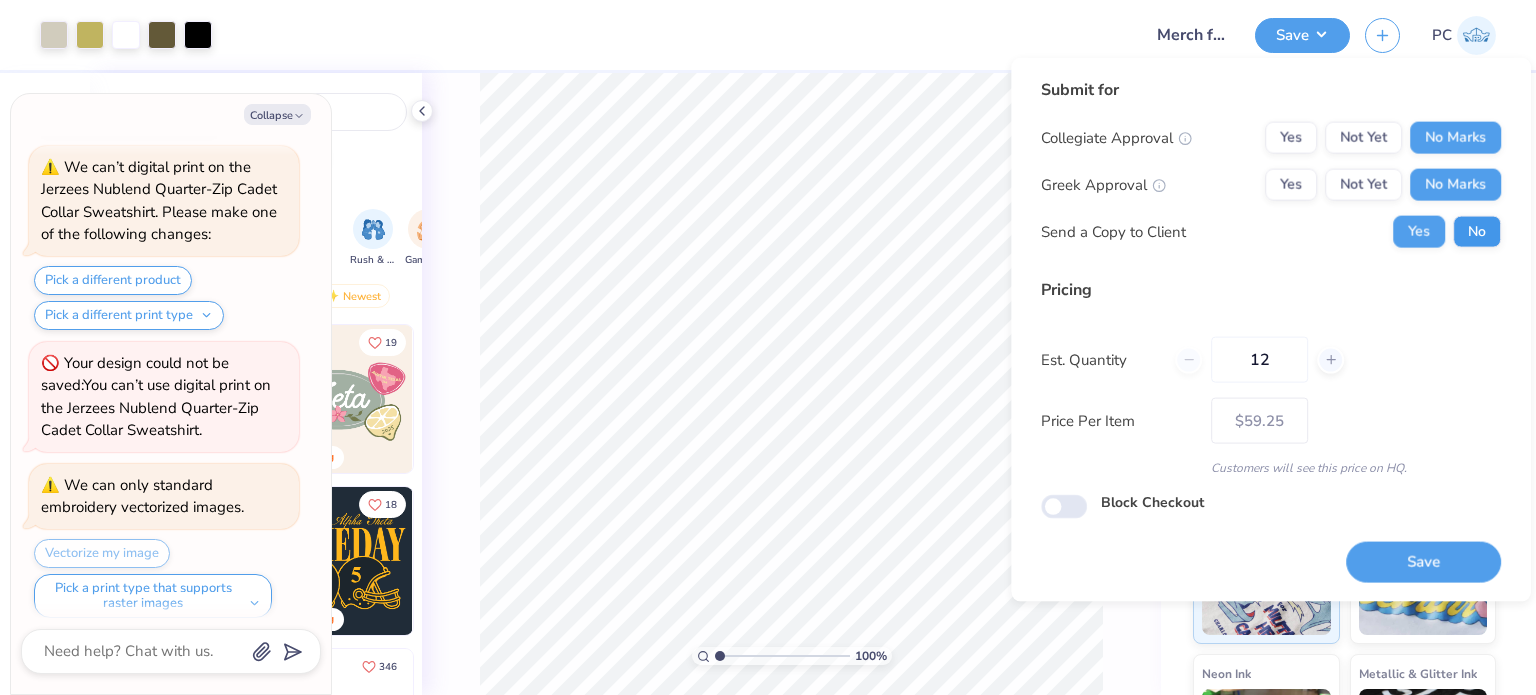 type on "x" 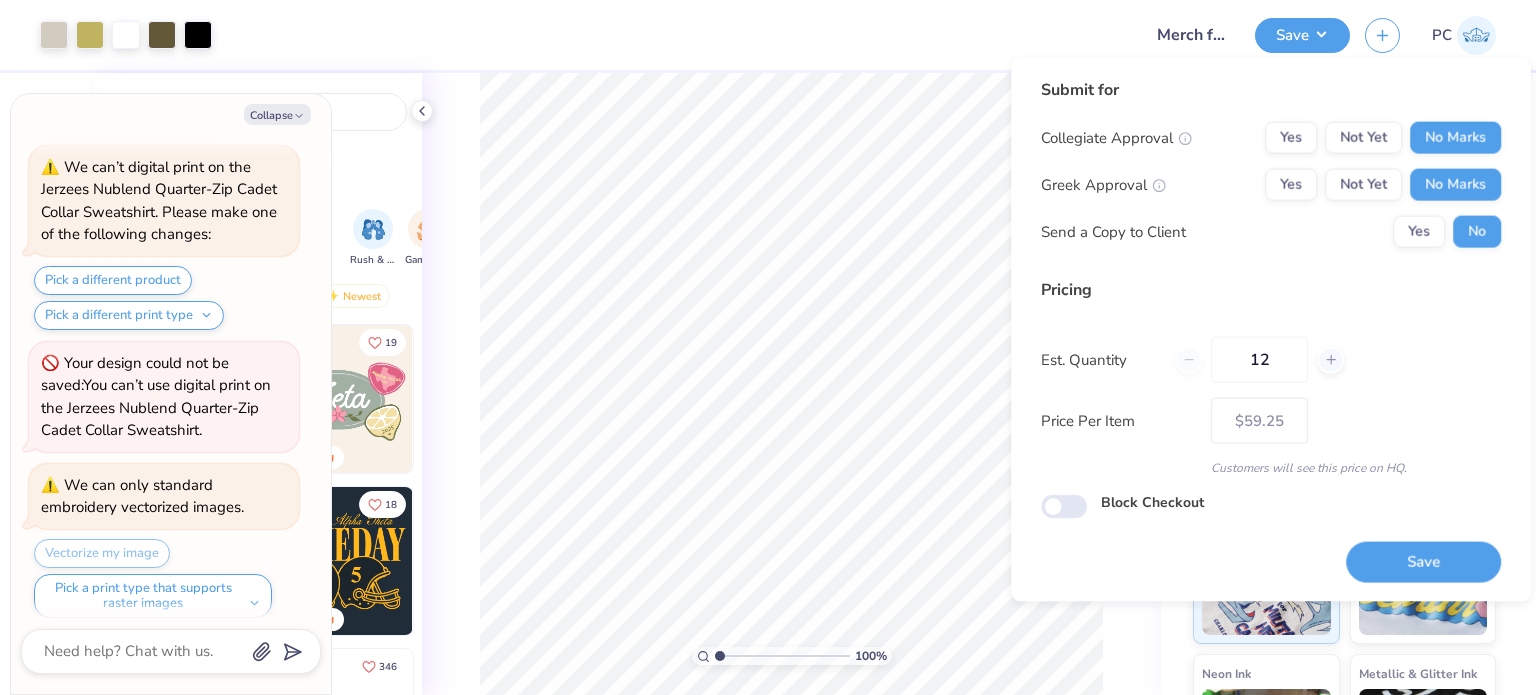 click on "Submit for Collegiate Approval Yes Not Yet No Marks Greek Approval Yes Not Yet No Marks Send a Copy to Client Yes No Pricing Est. Quantity 12 Price Per Item $59.25 Customers will see this price on HQ. Block Checkout Save" at bounding box center (1271, 330) 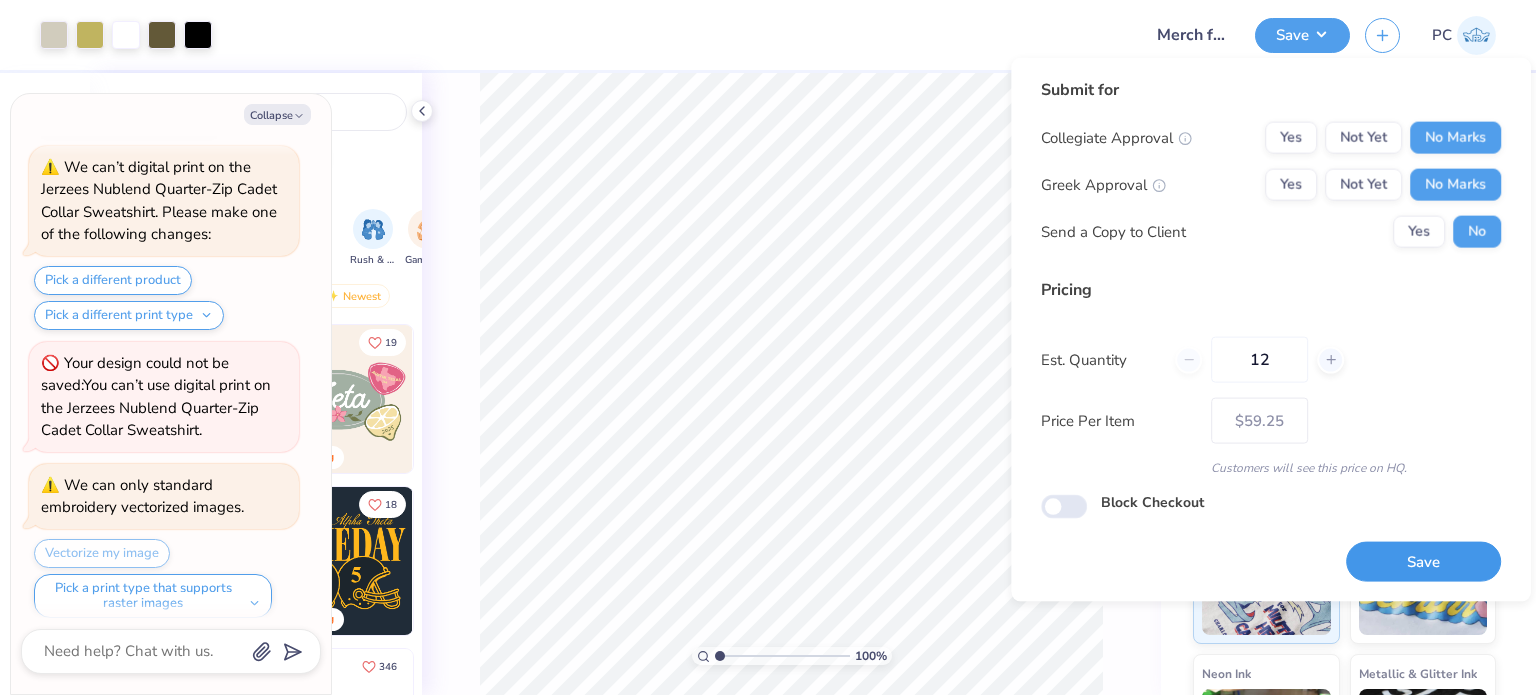 click on "Save" at bounding box center (1423, 561) 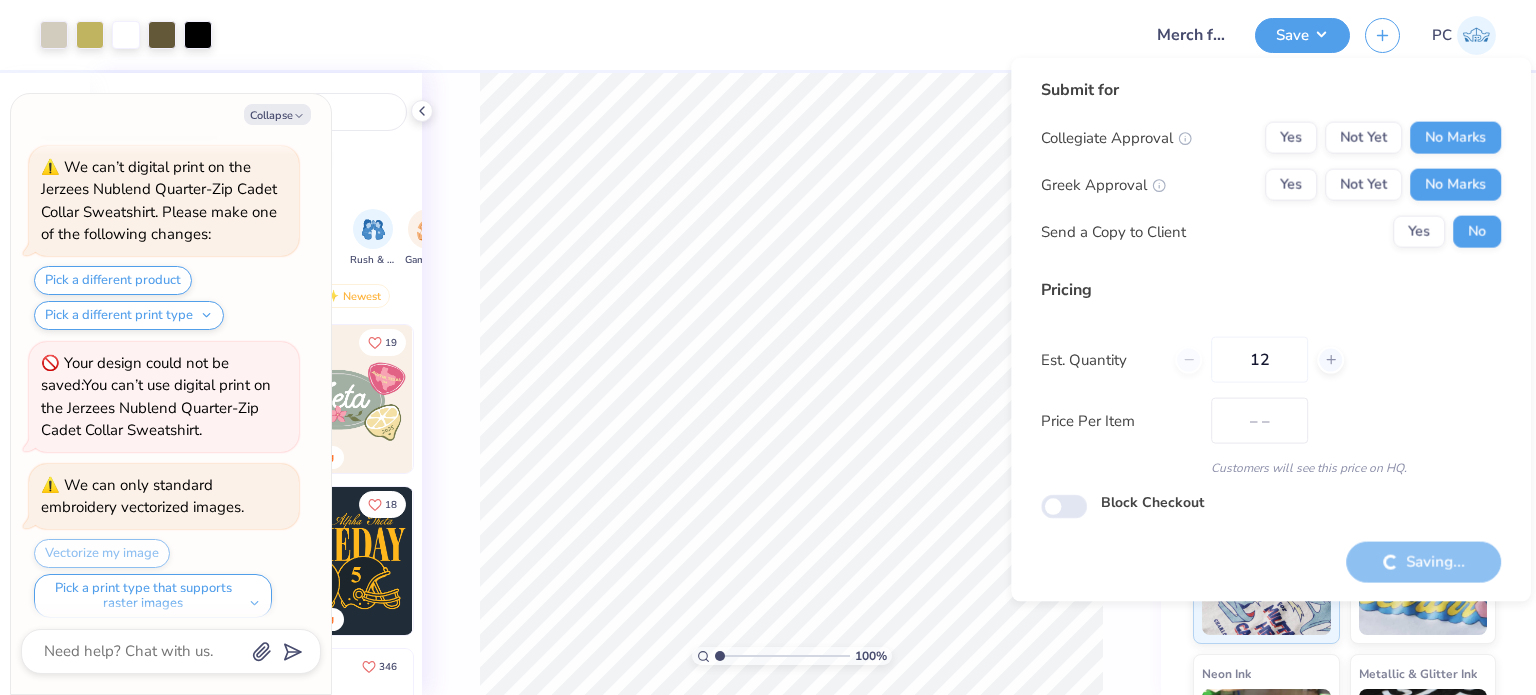 type on "$59.25" 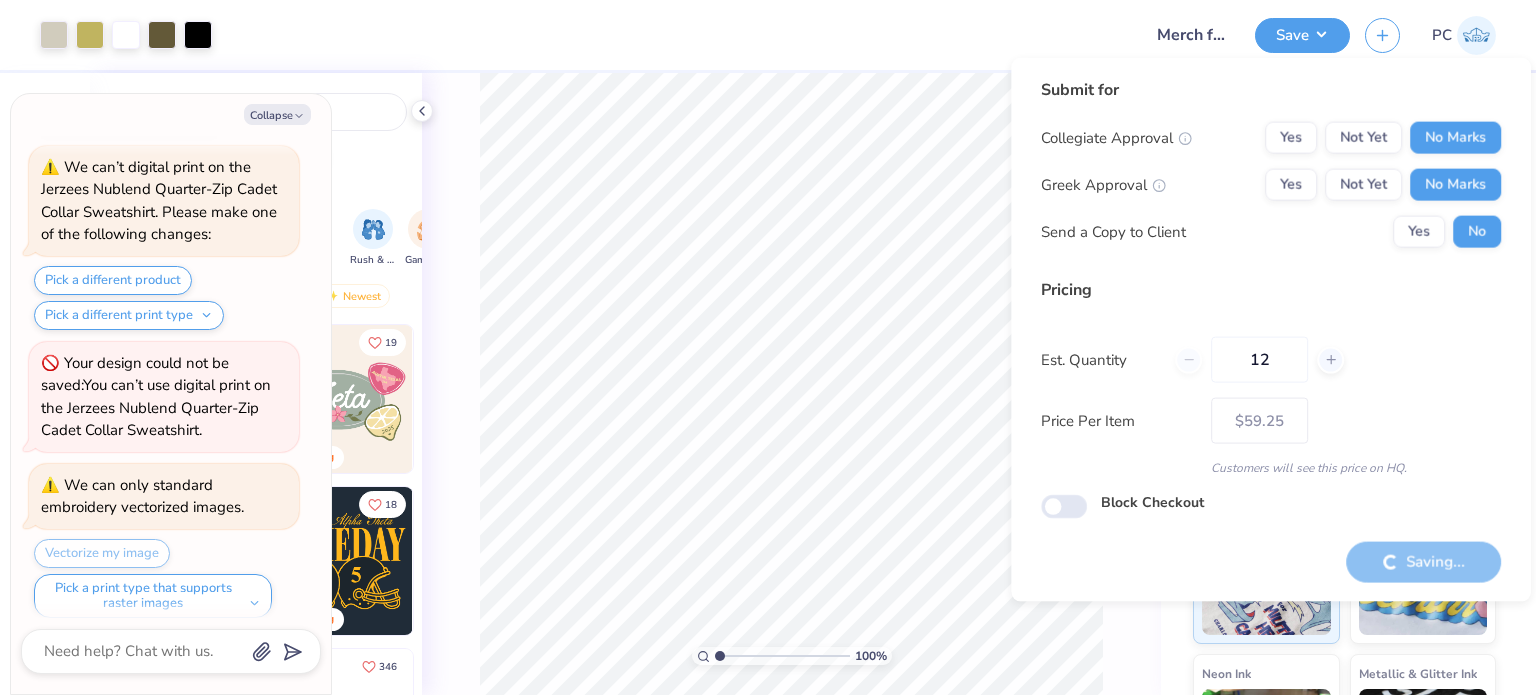 type on "x" 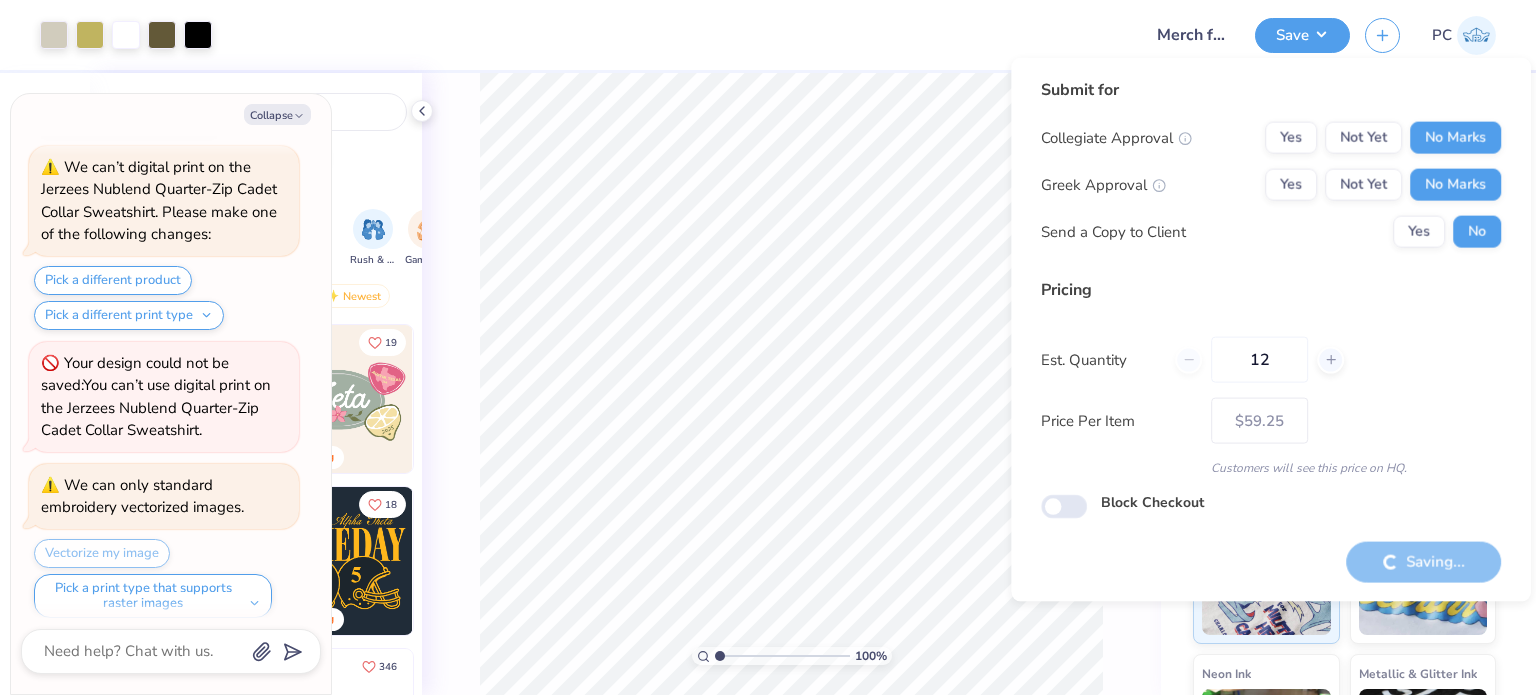 type on "– –" 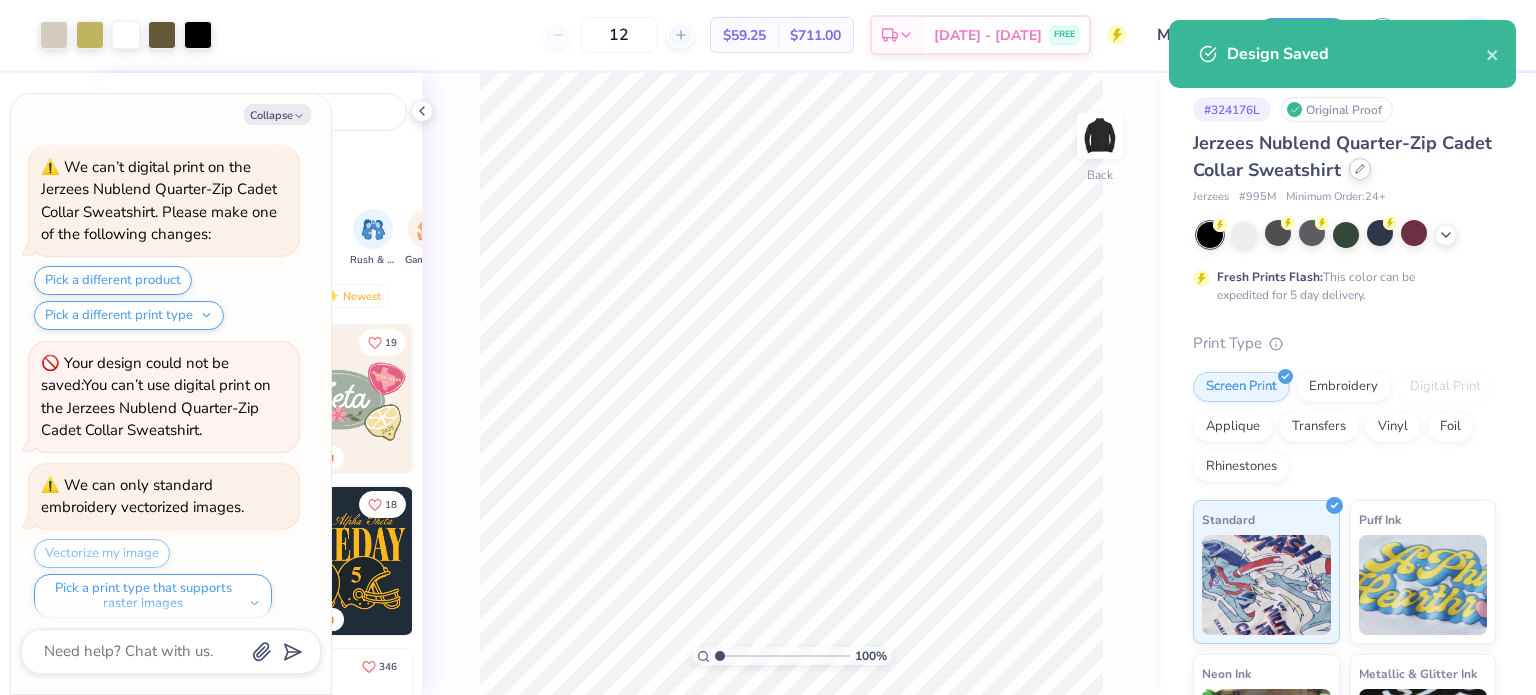 click 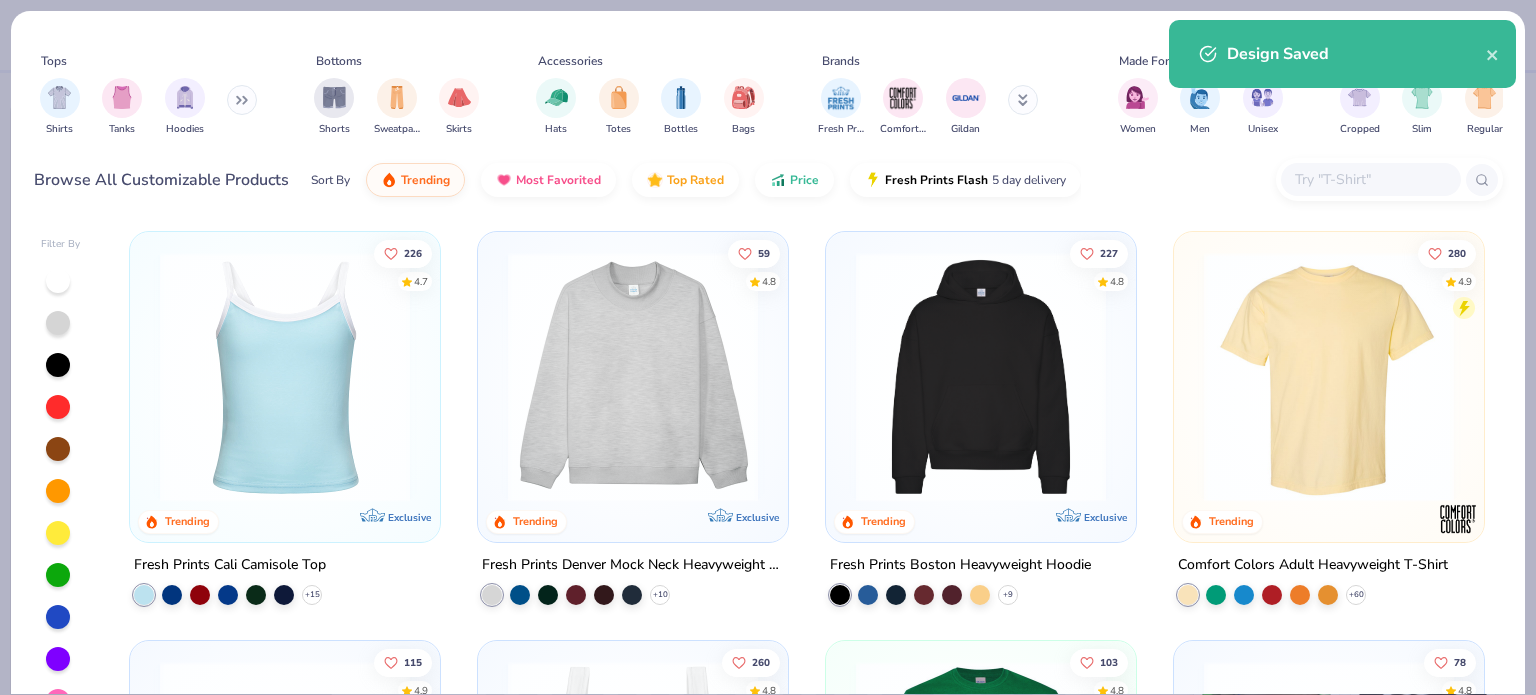 click on "Shirts Tanks Hoodies" at bounding box center [149, 107] 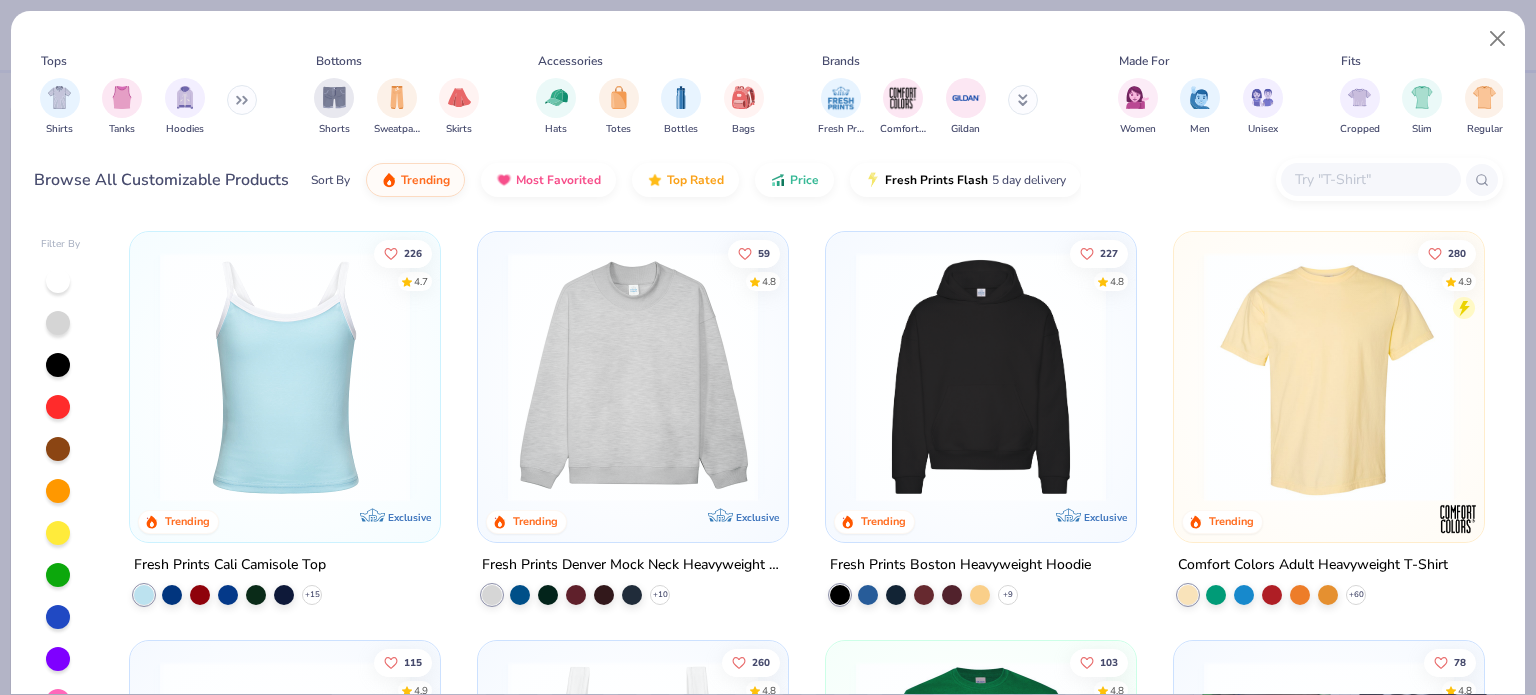 click 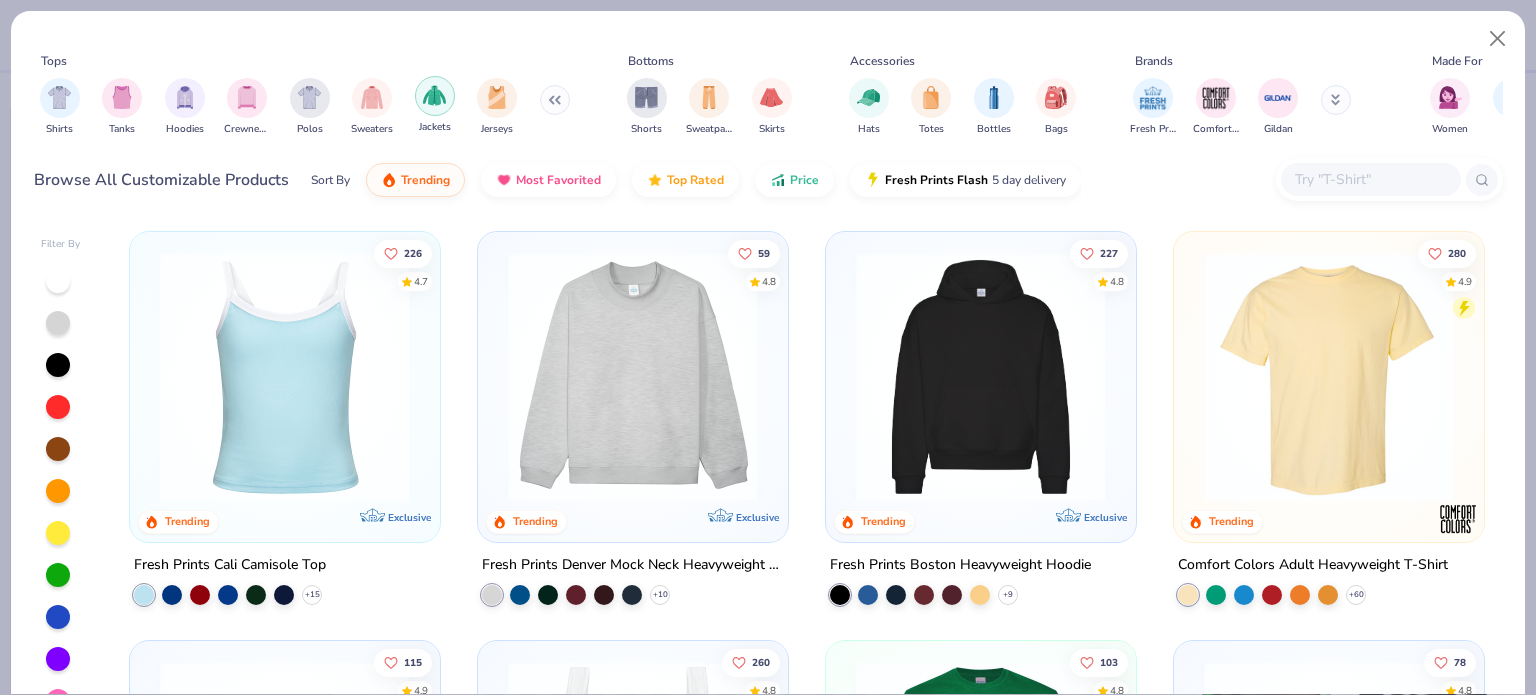 click at bounding box center (434, 95) 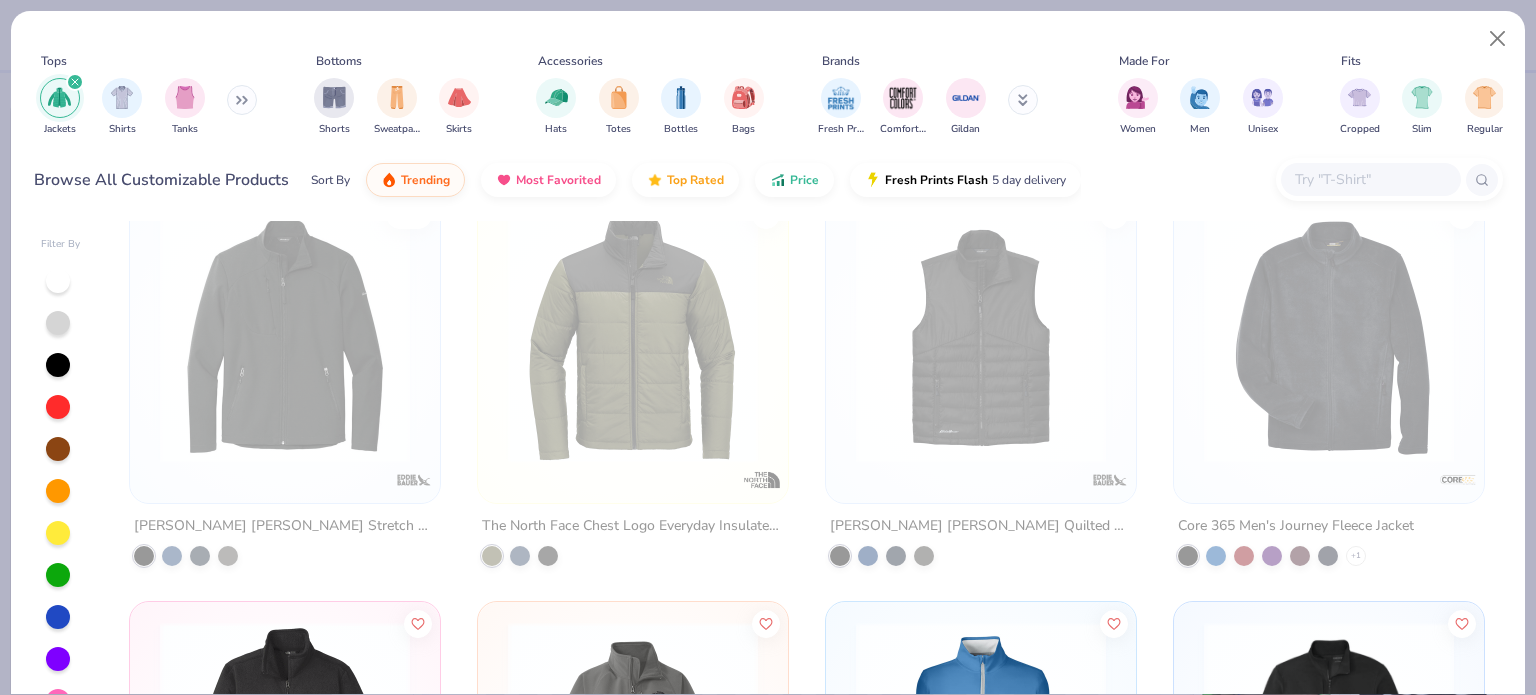 scroll, scrollTop: 1300, scrollLeft: 0, axis: vertical 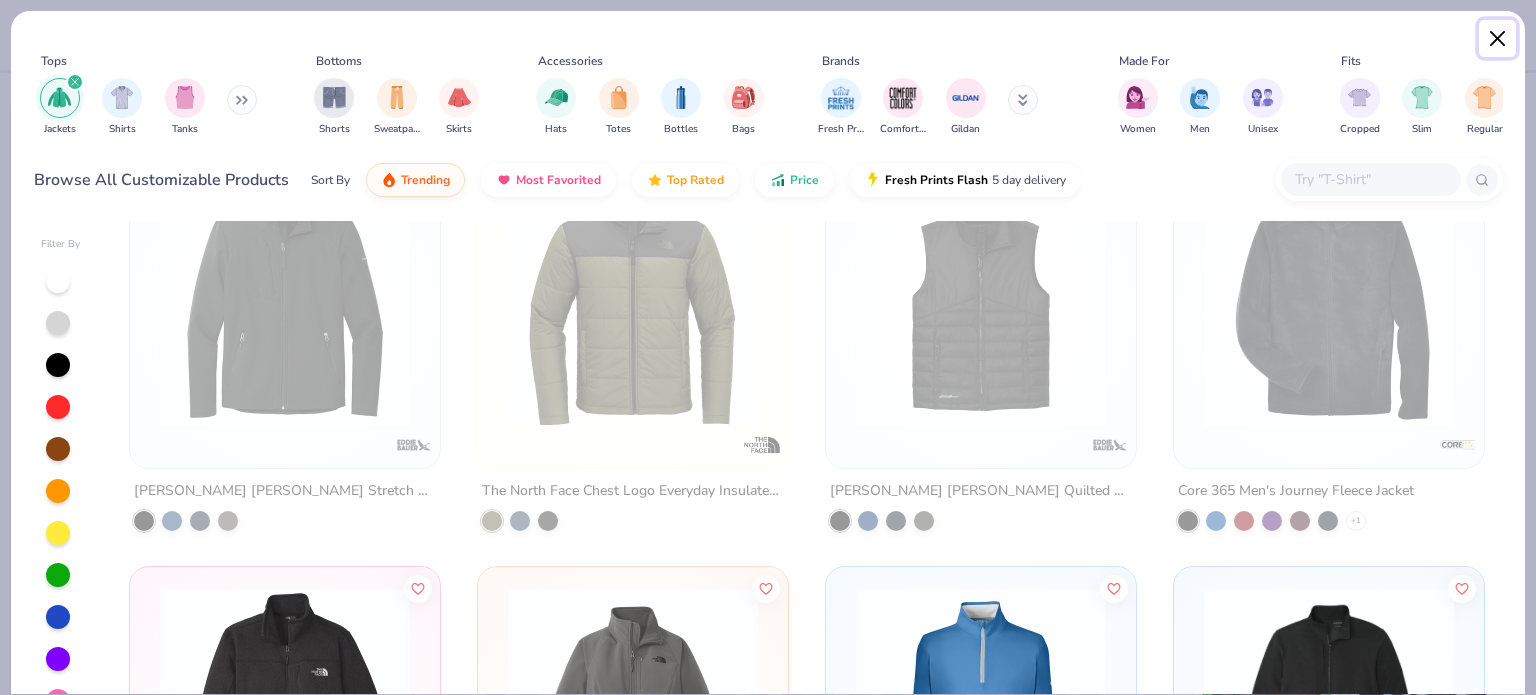 click at bounding box center (1498, 39) 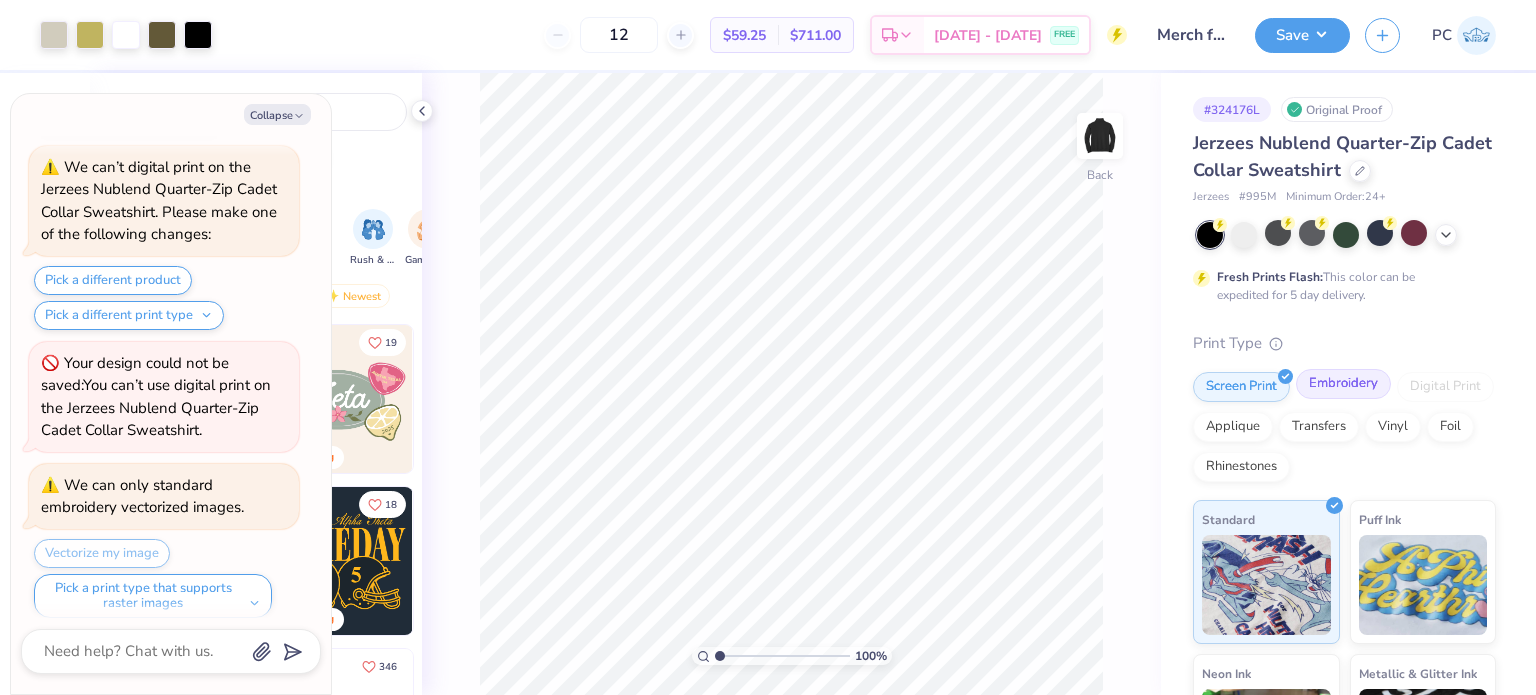 click on "Embroidery" at bounding box center (1343, 384) 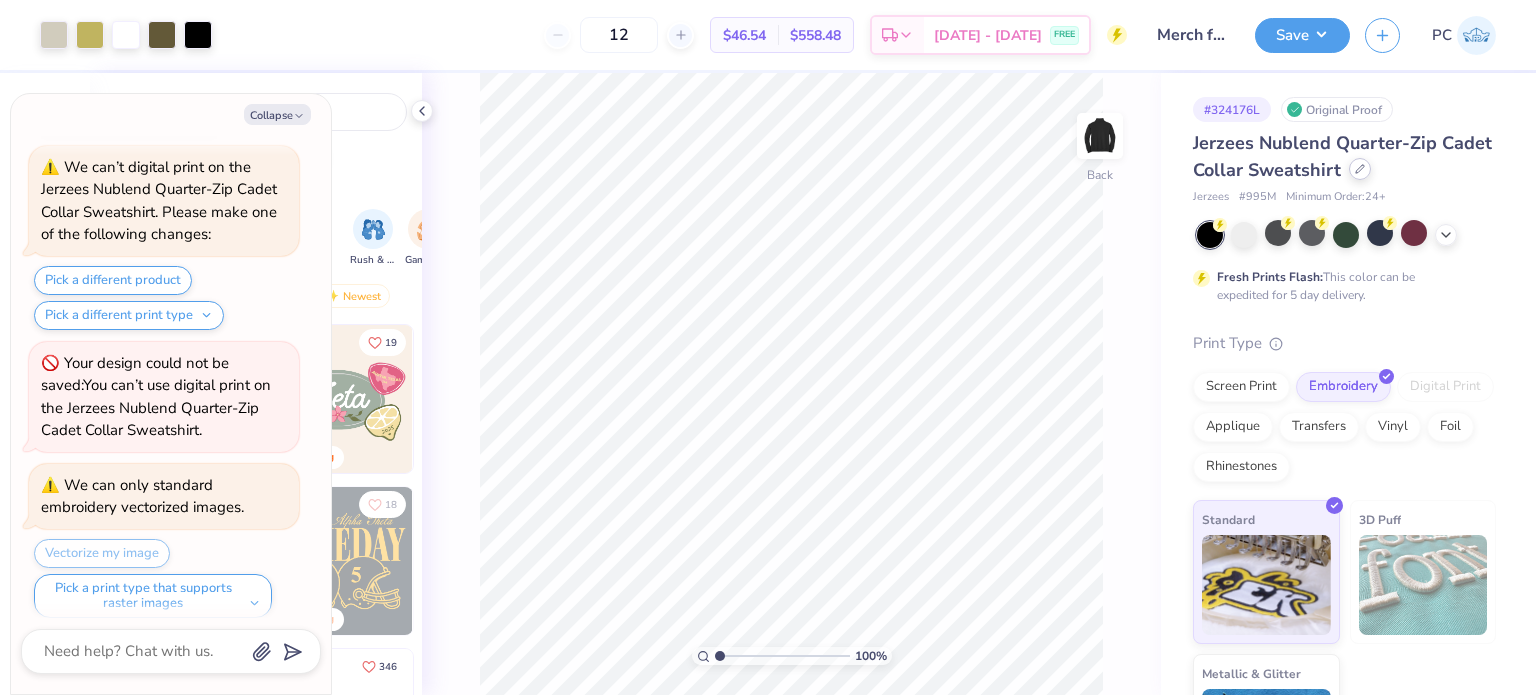click 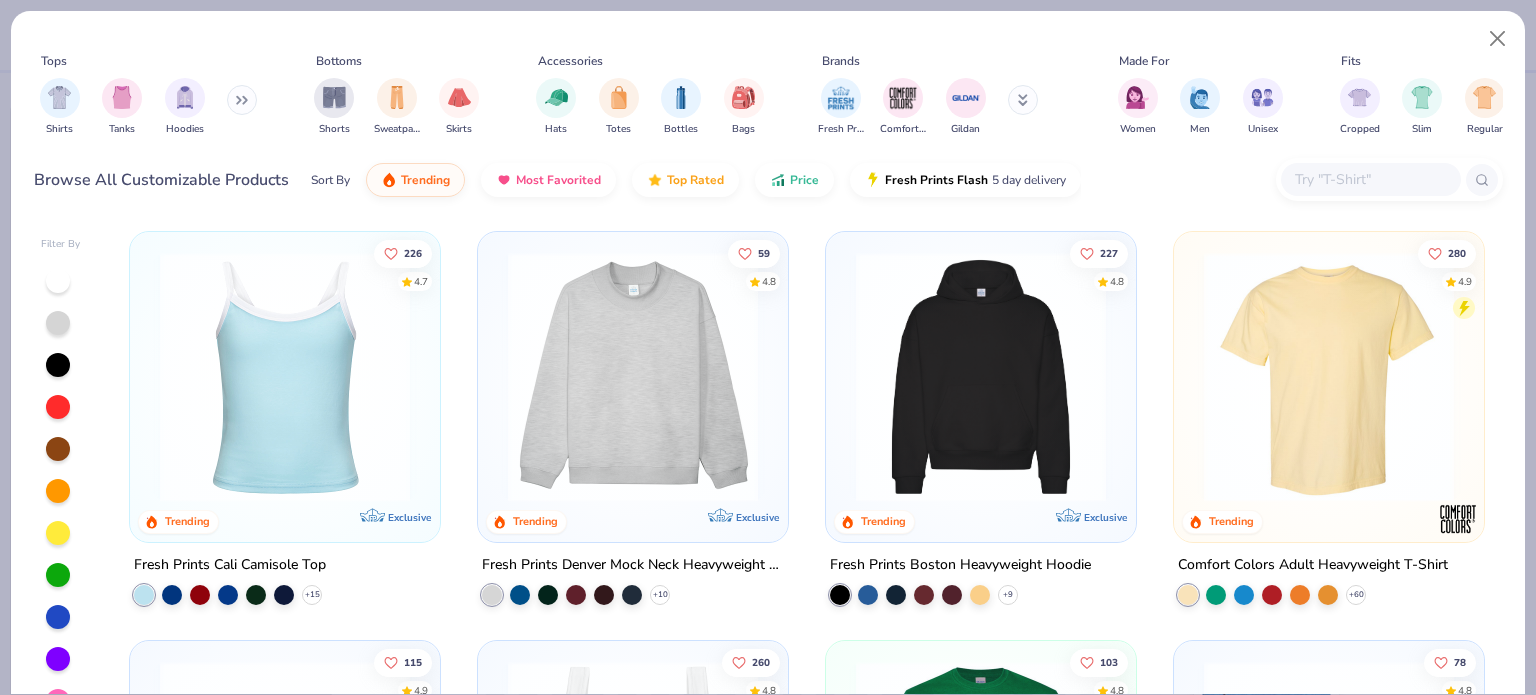 click 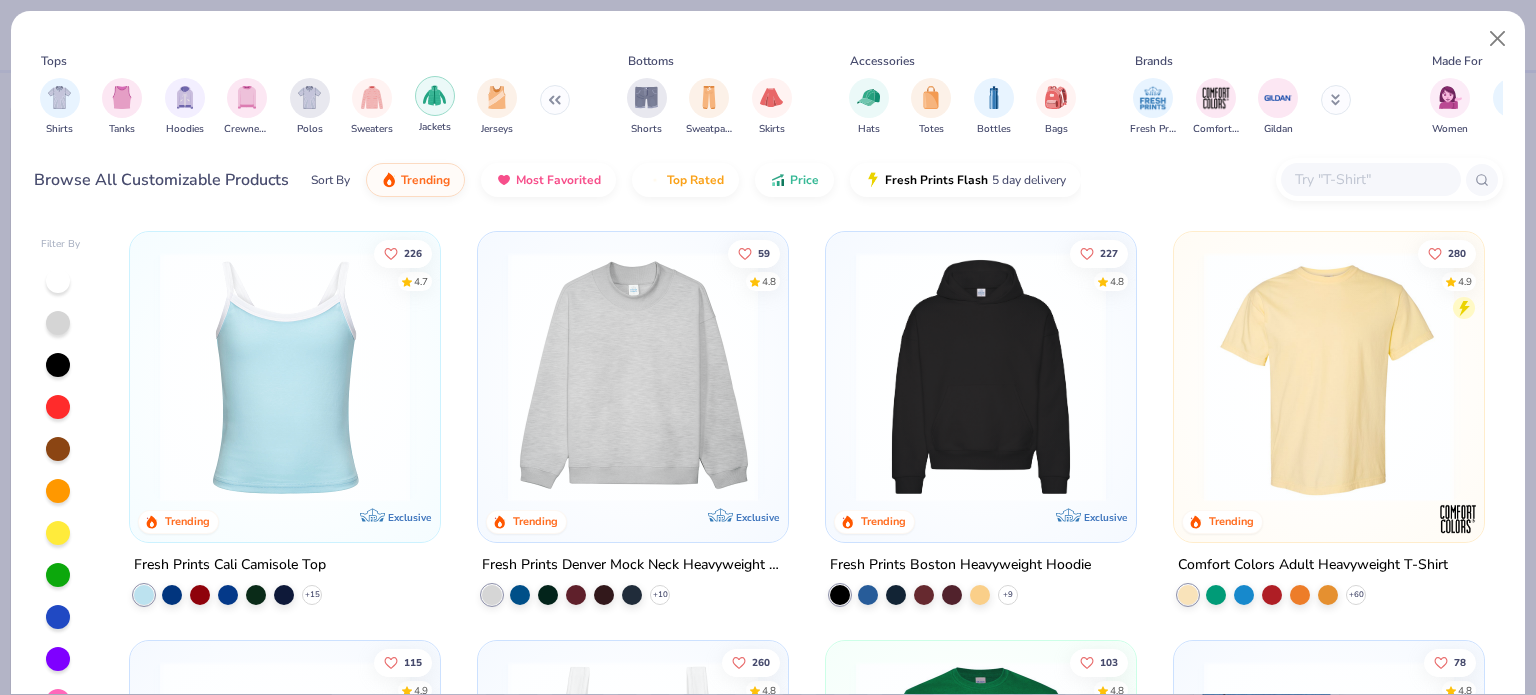 click at bounding box center [434, 95] 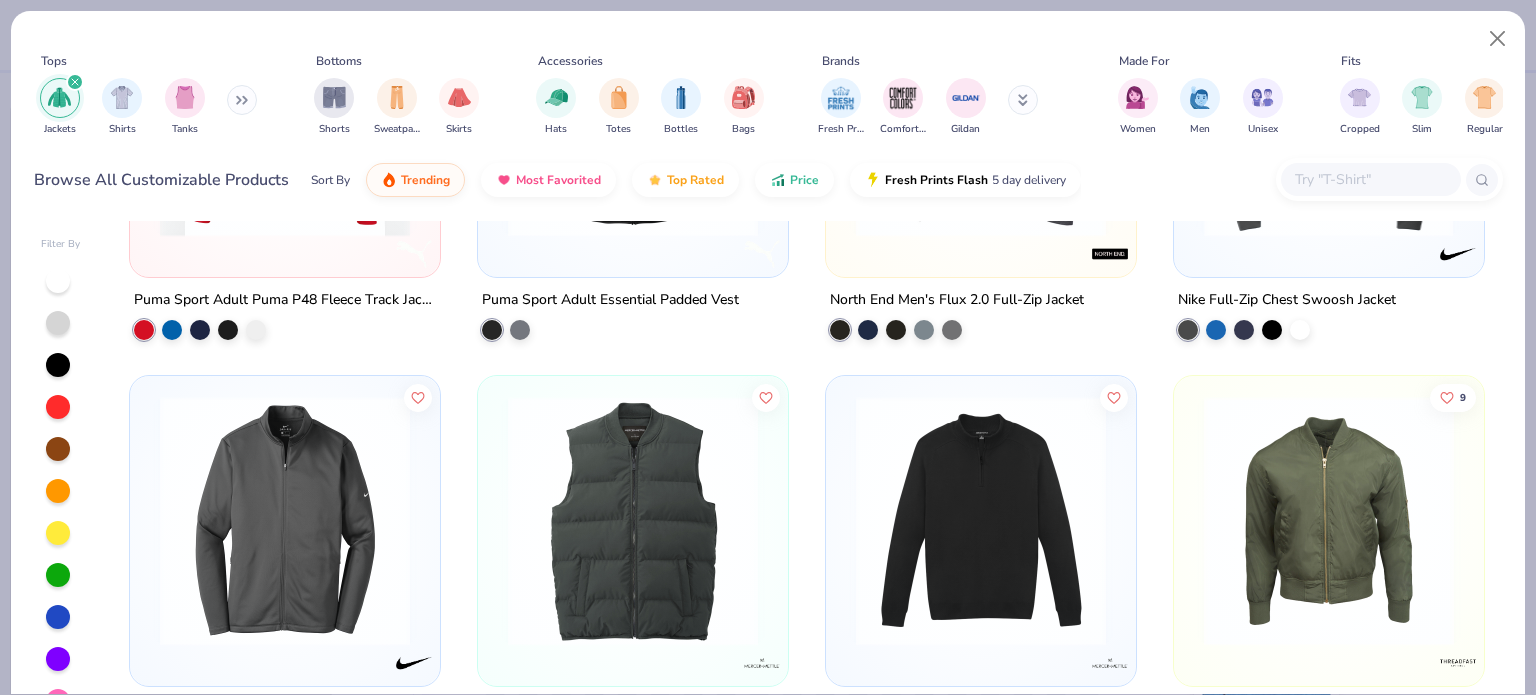 scroll, scrollTop: 5300, scrollLeft: 0, axis: vertical 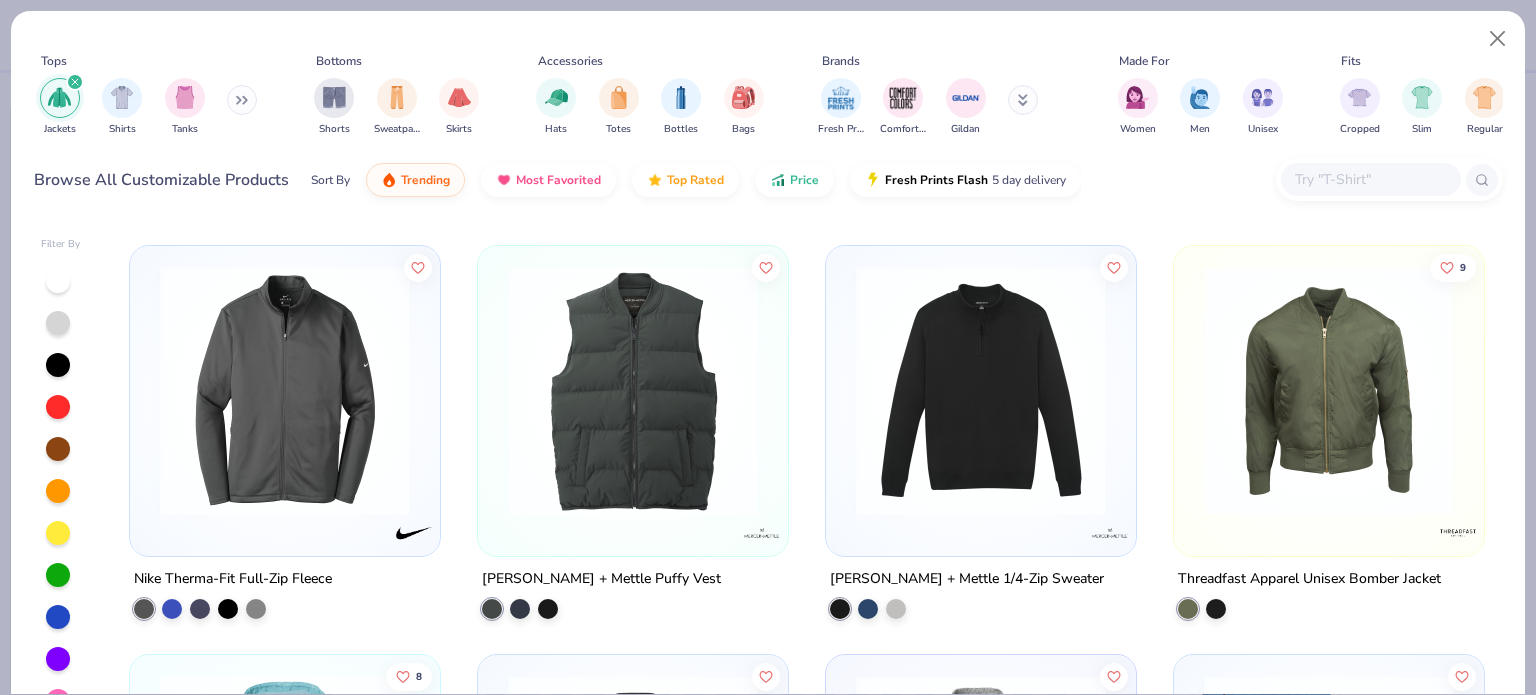 click at bounding box center (633, 391) 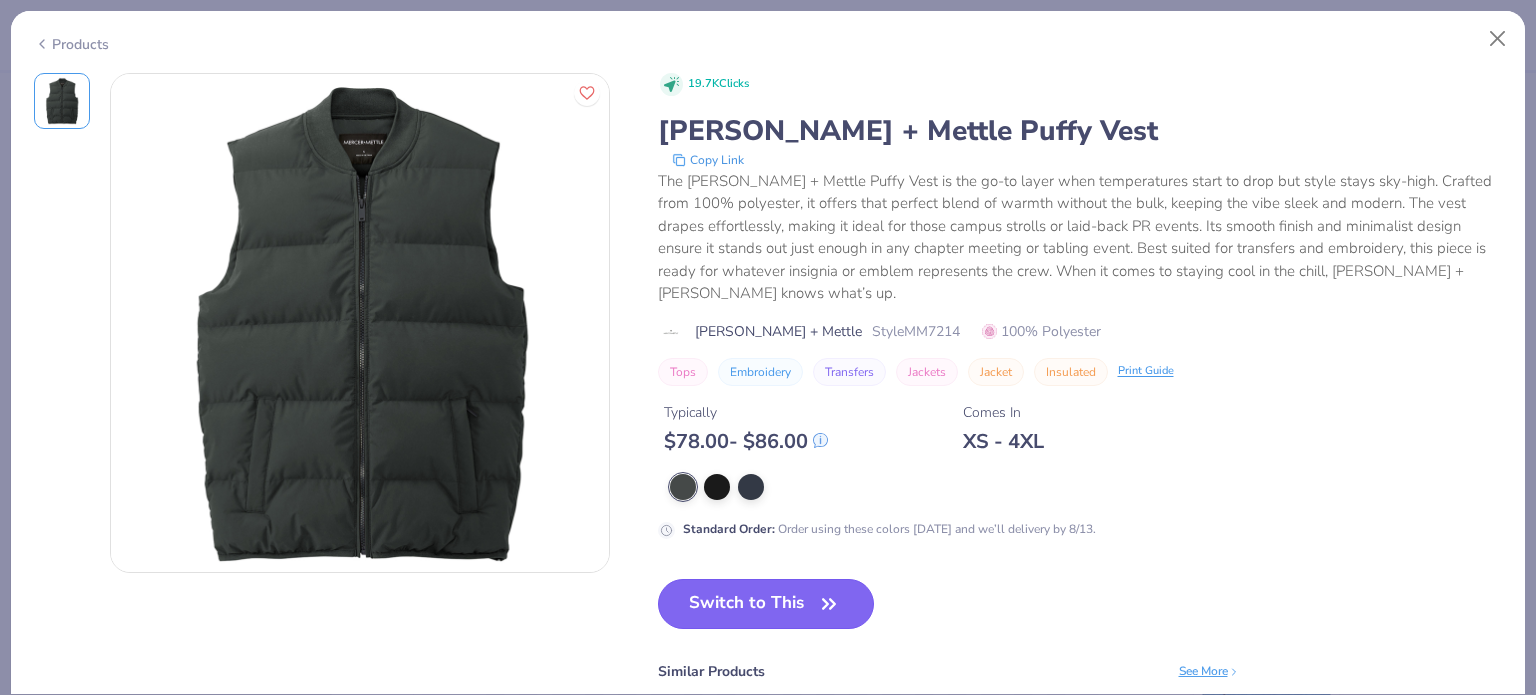 click on "Switch to This" at bounding box center [766, 604] 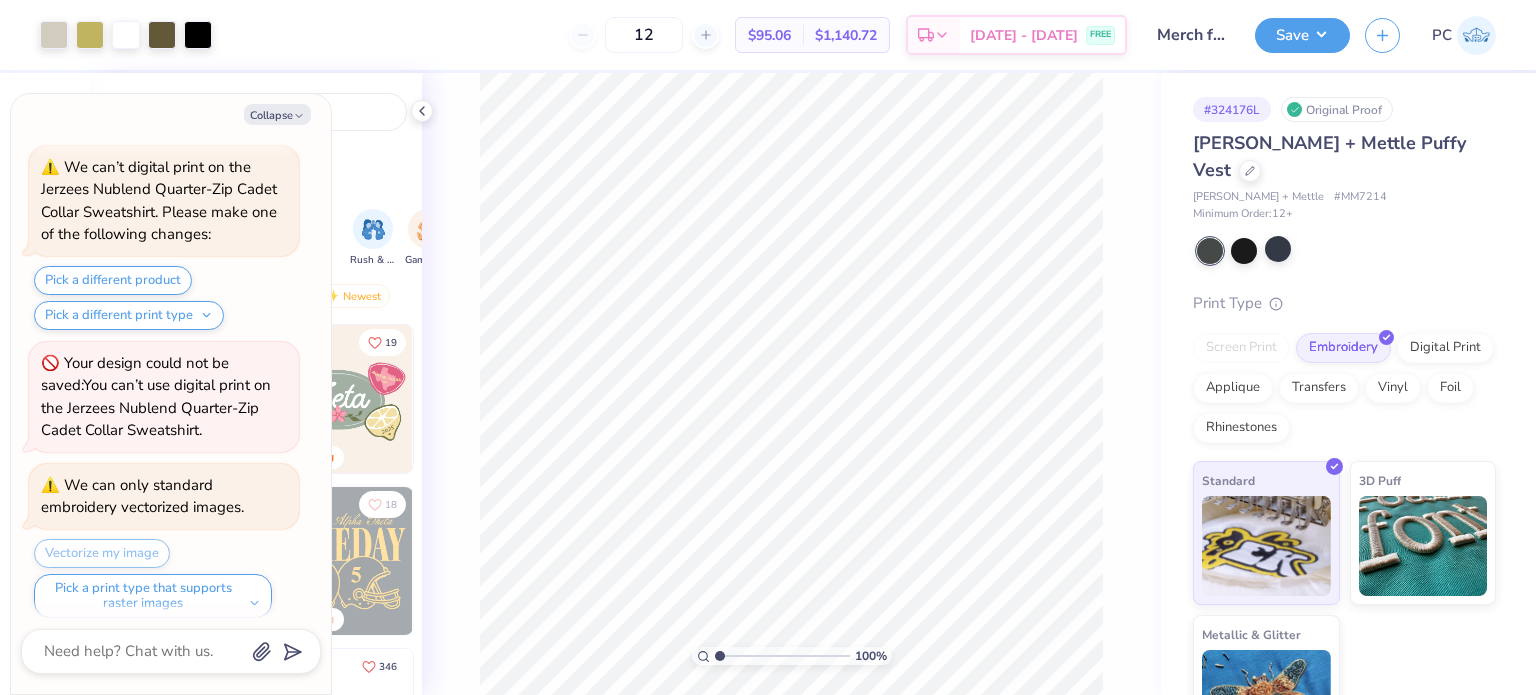 type on "x" 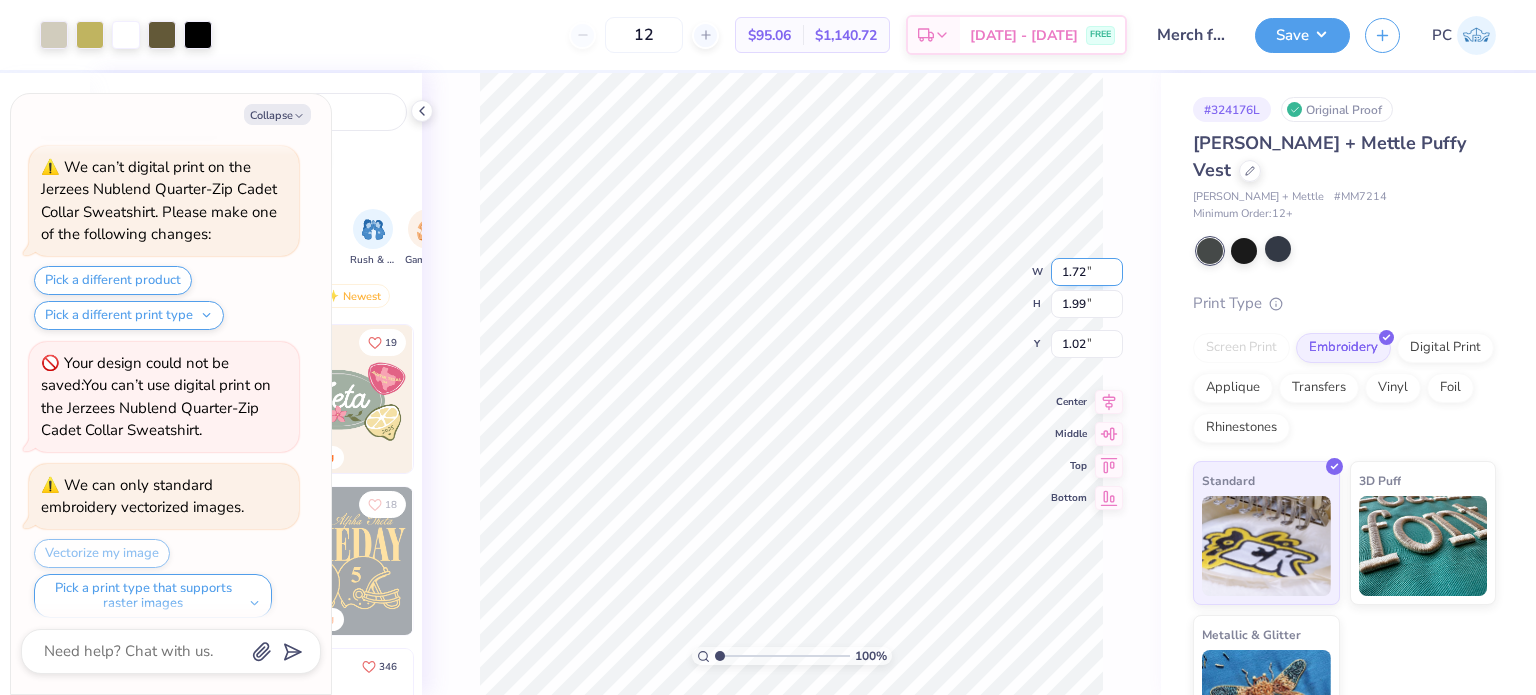 drag, startPoint x: 1096, startPoint y: 267, endPoint x: 1063, endPoint y: 263, distance: 33.24154 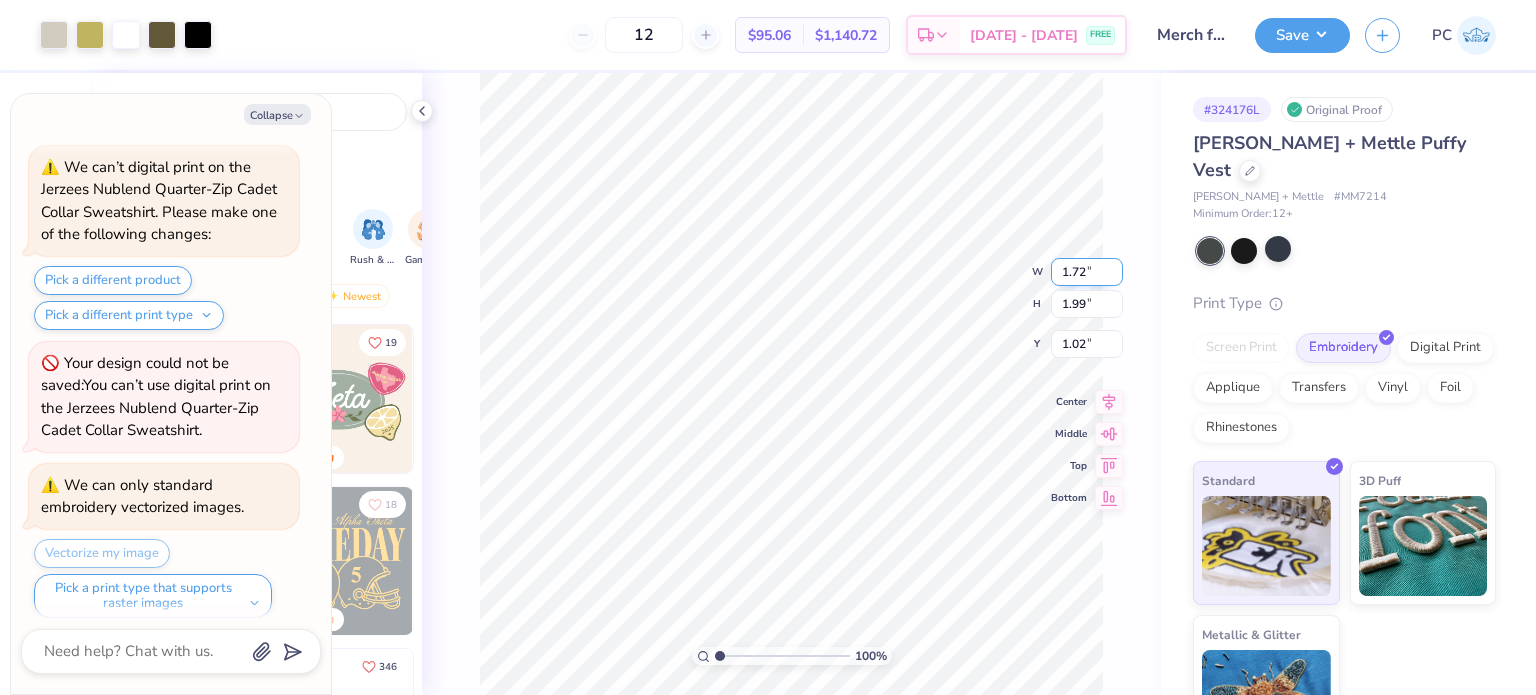 click on "1.72" at bounding box center [1087, 272] 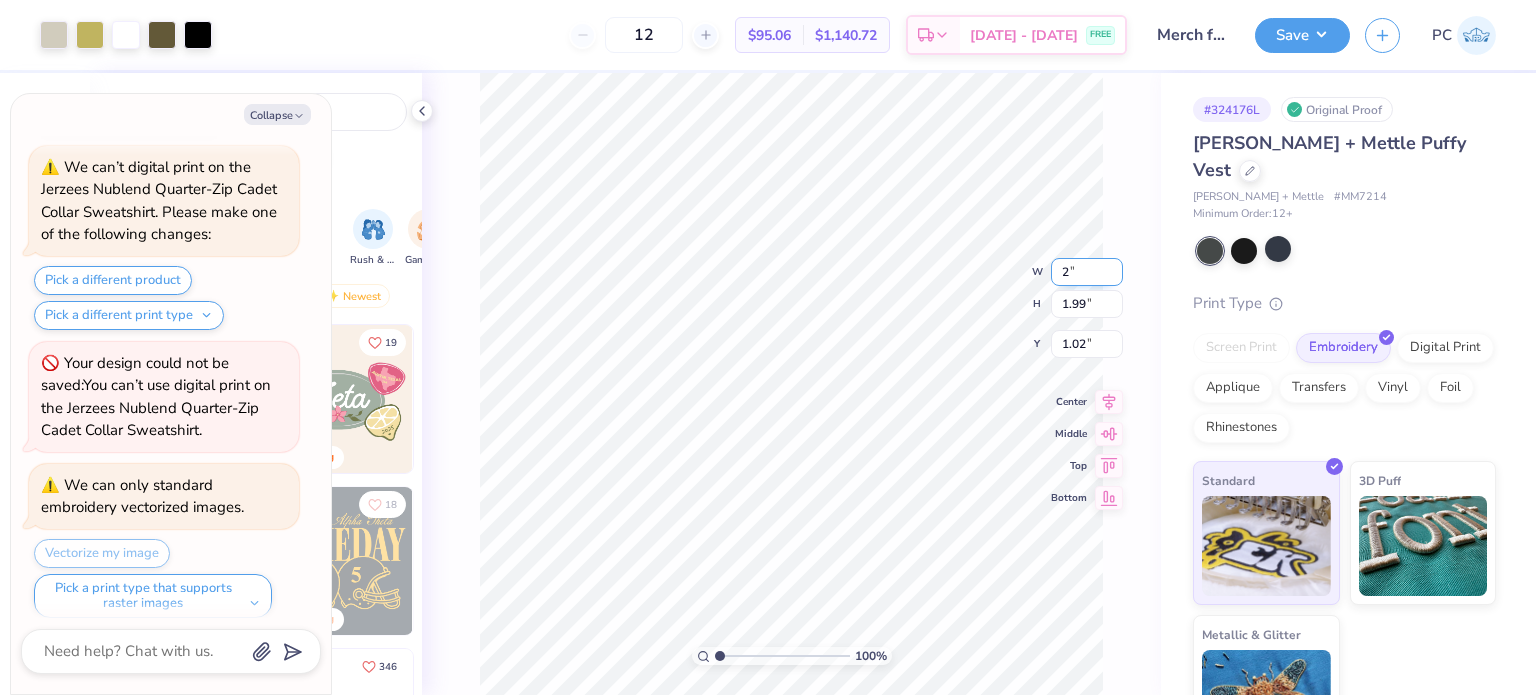 type on "2" 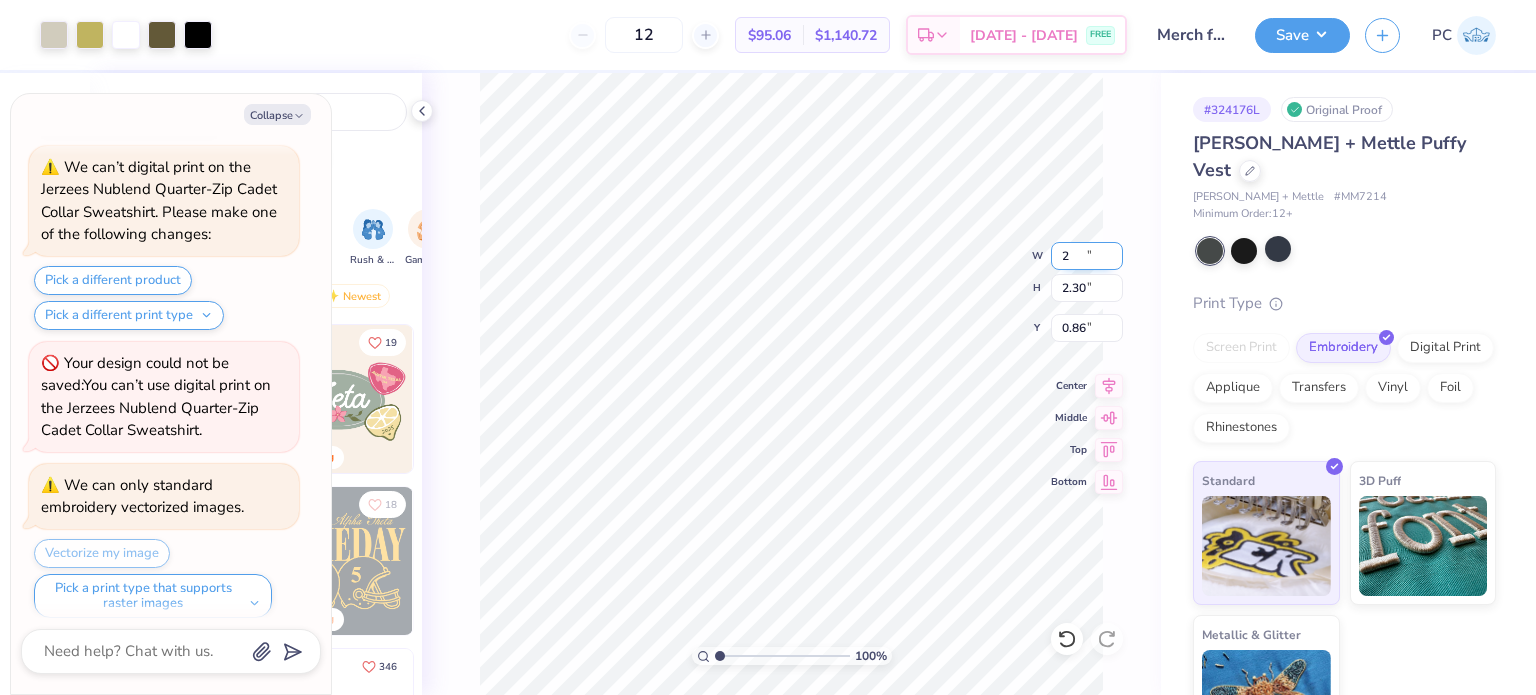 type on "x" 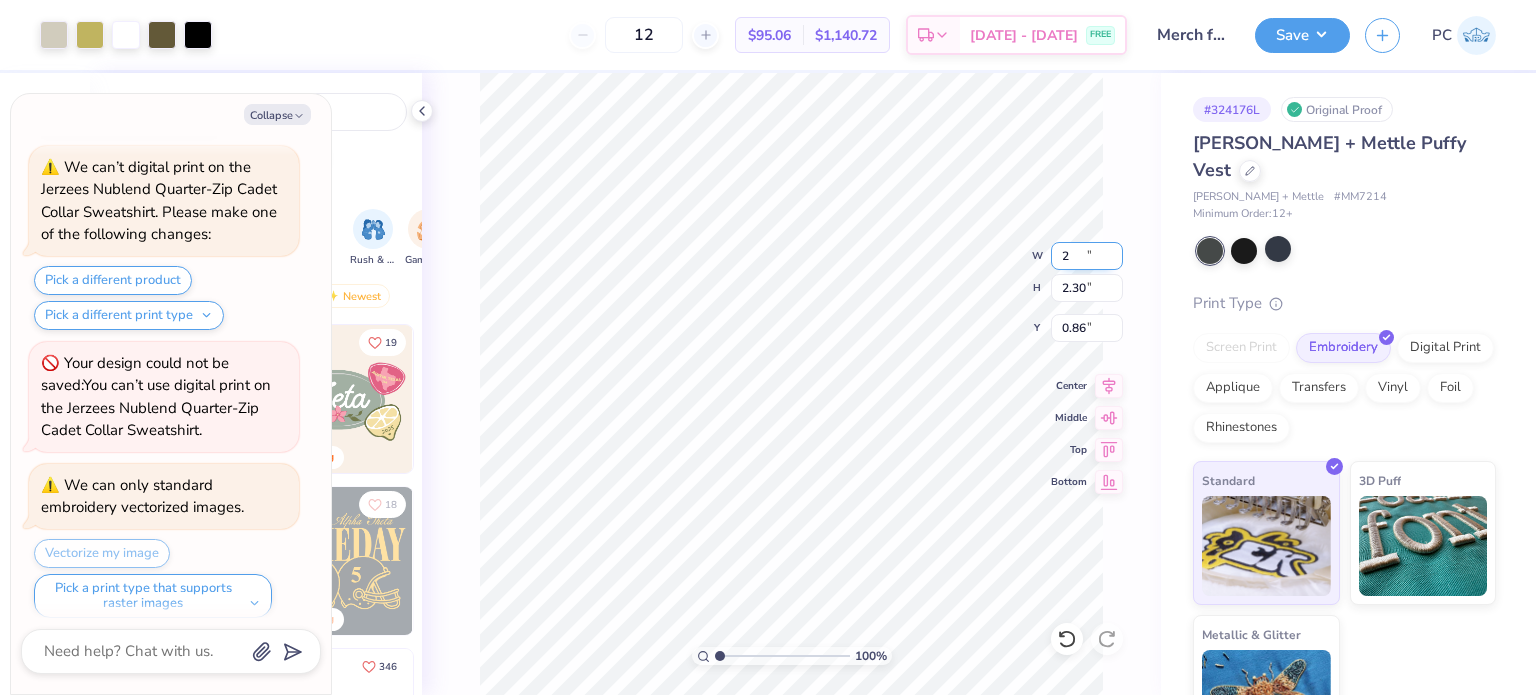 type on "2.00" 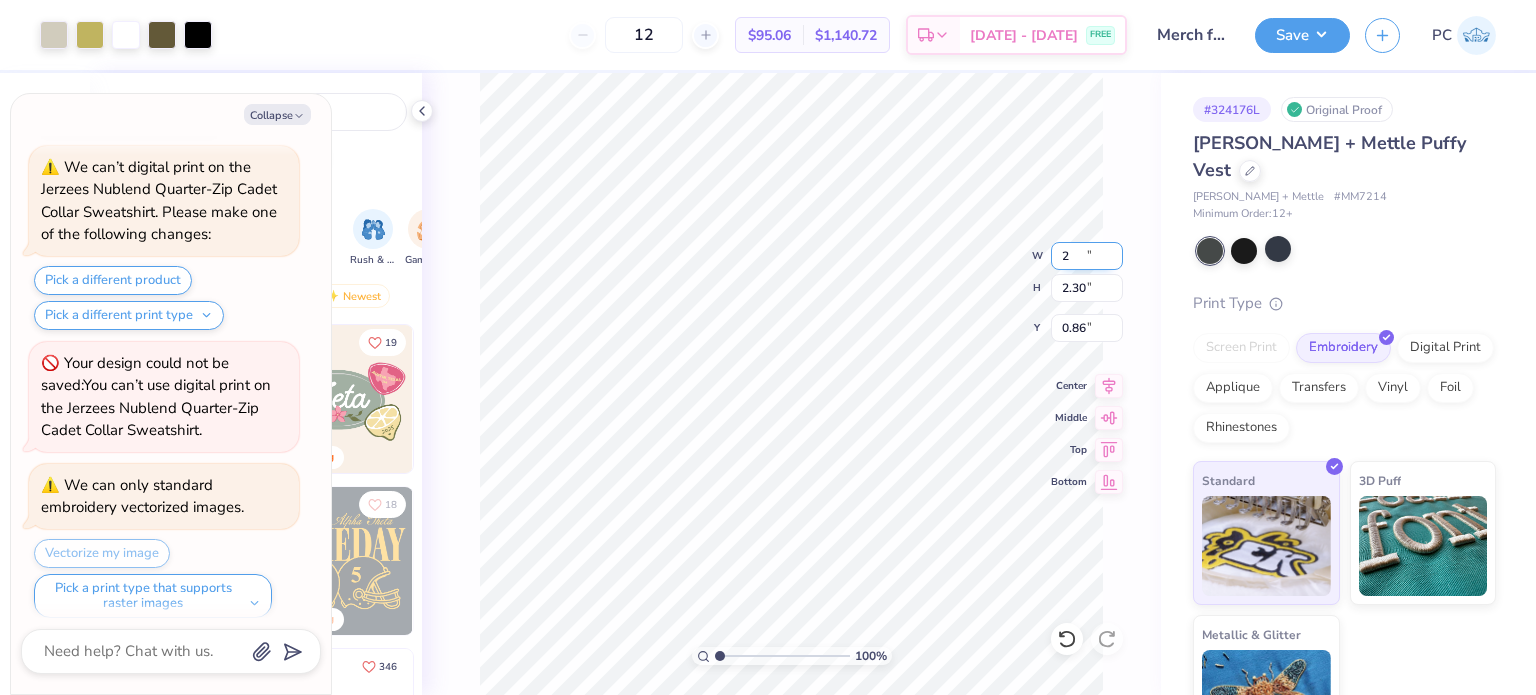 type on "2.30" 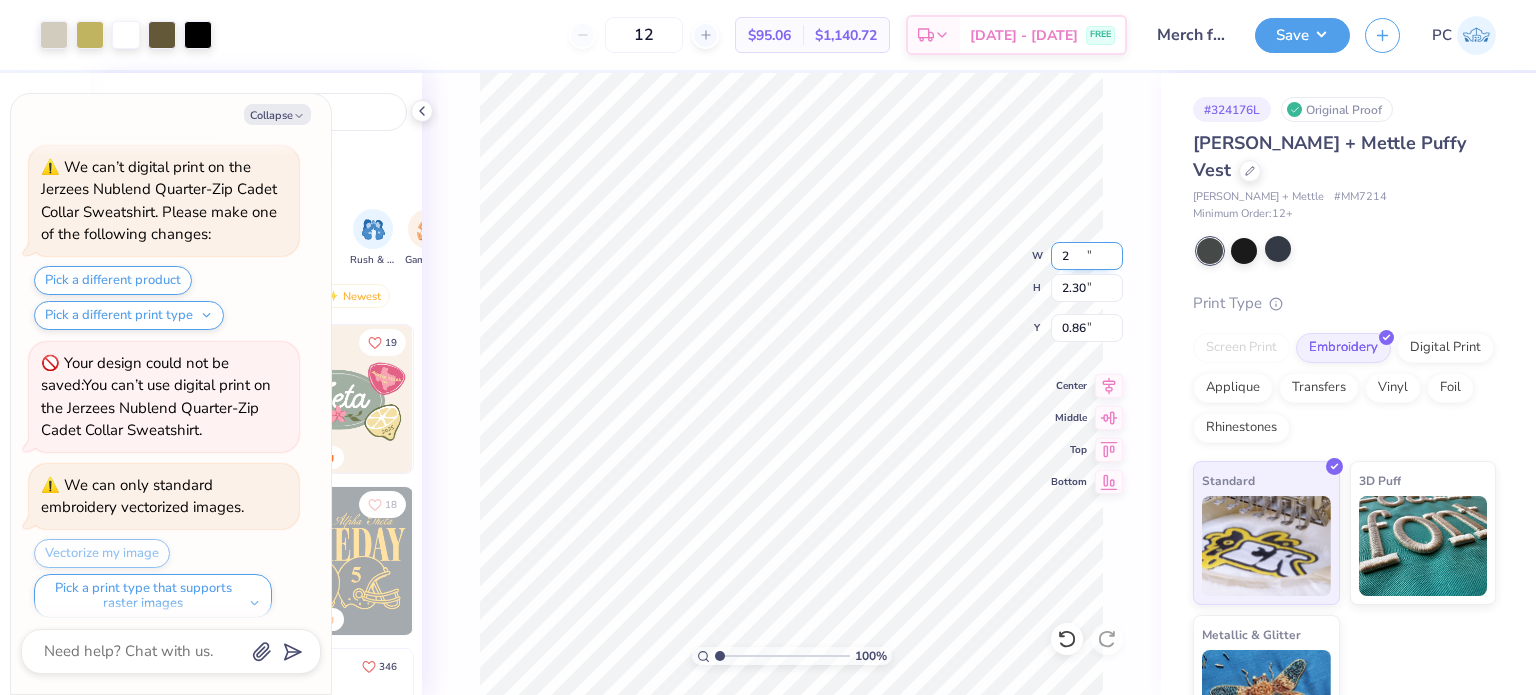 type on "0.86" 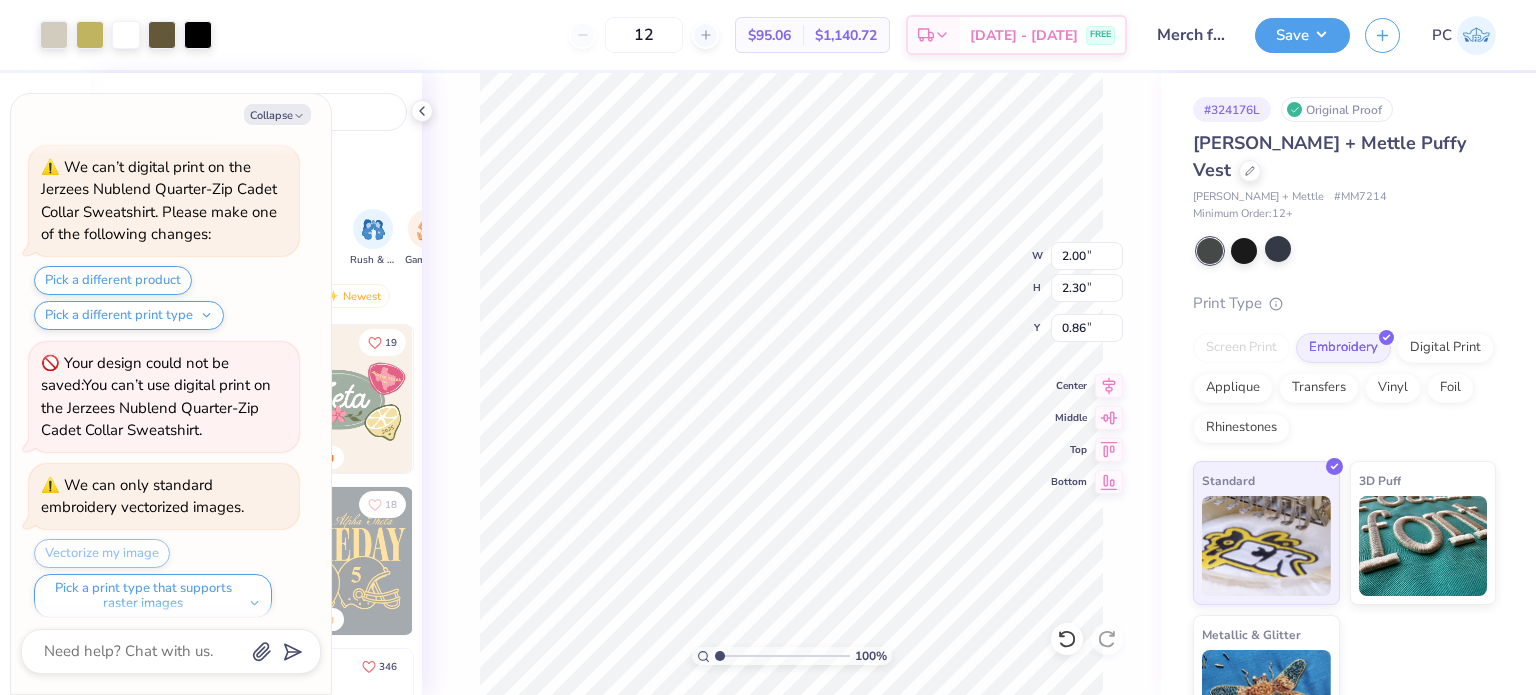 type on "x" 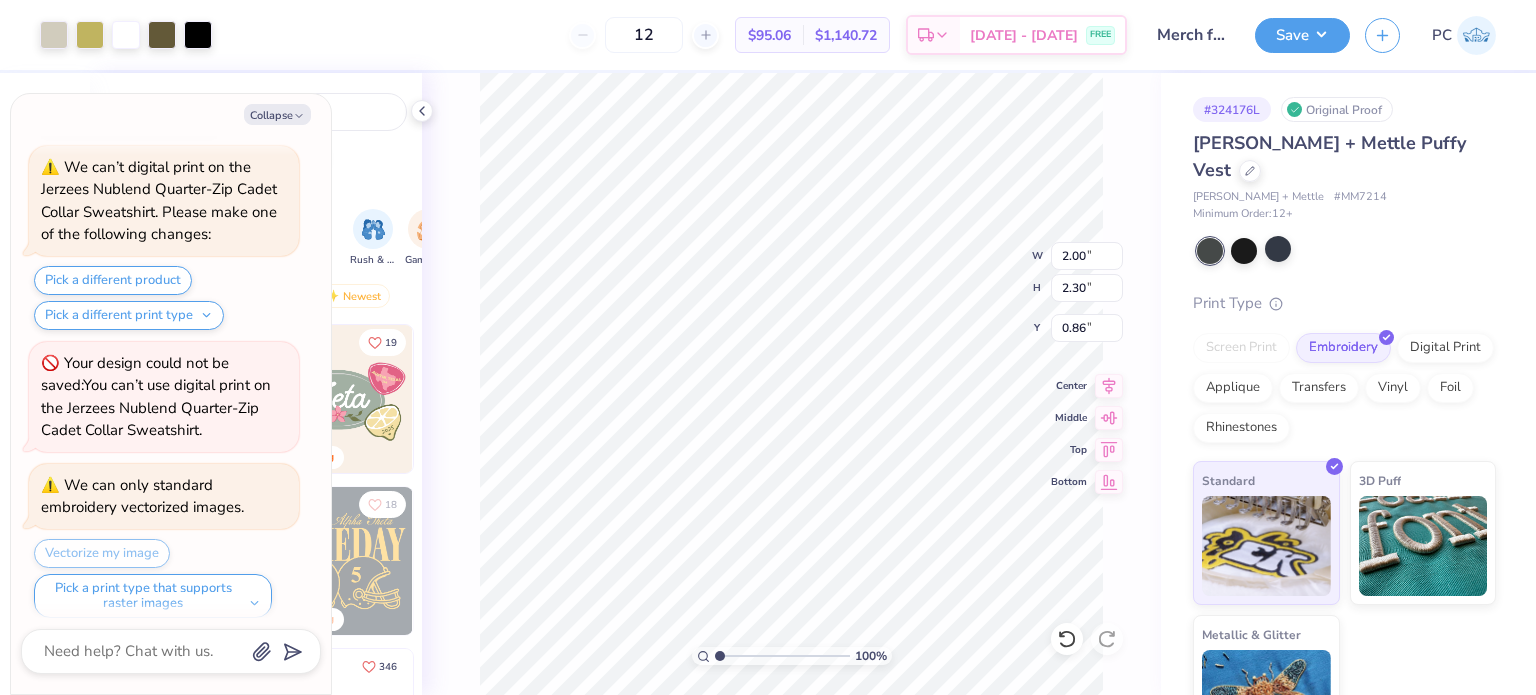 type on "3.00" 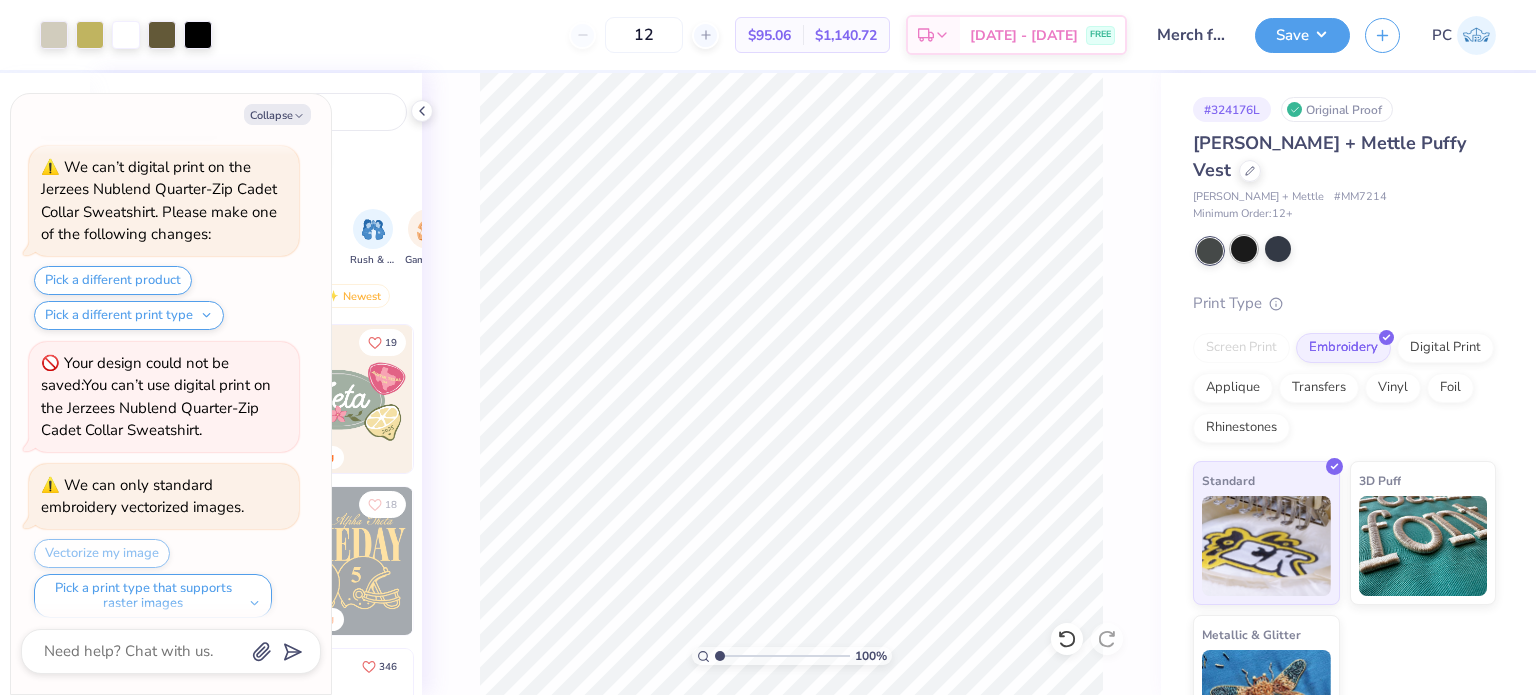 click at bounding box center (1244, 249) 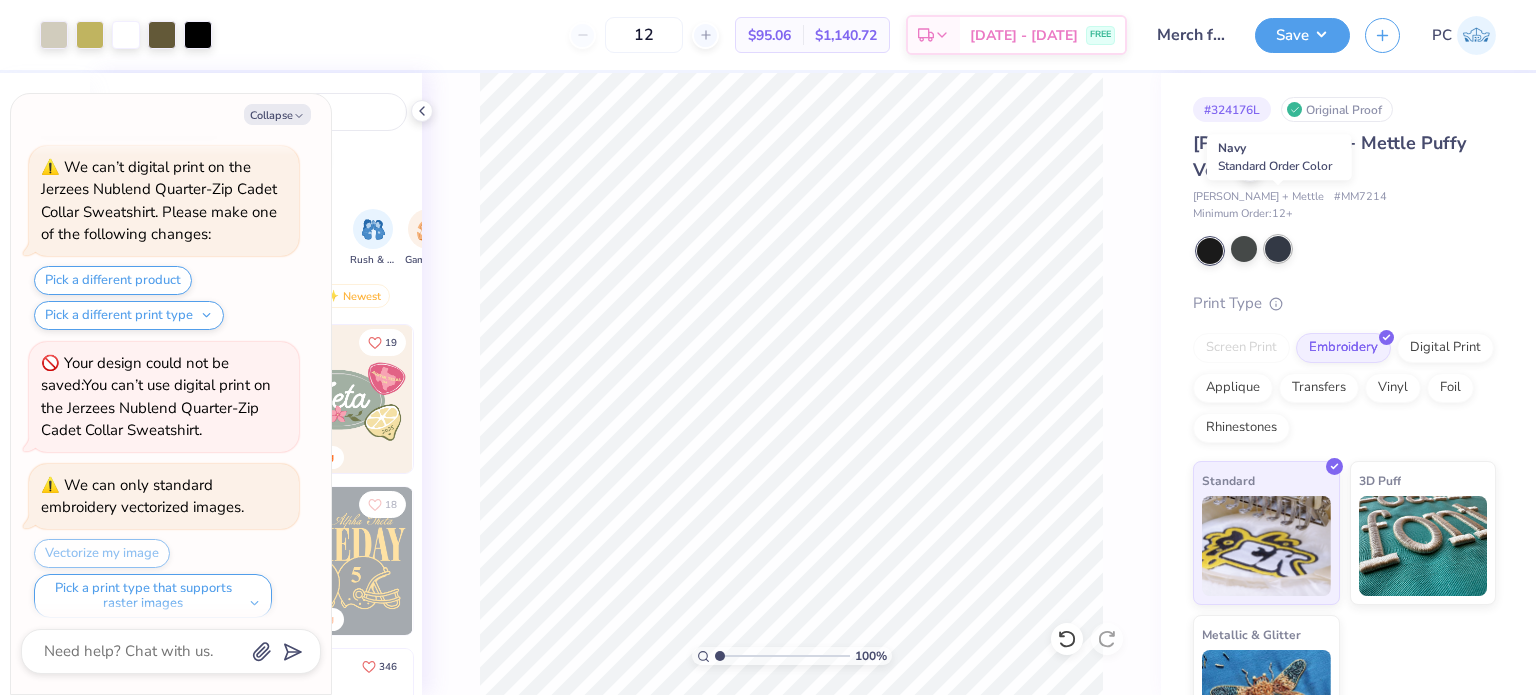 click at bounding box center [1278, 249] 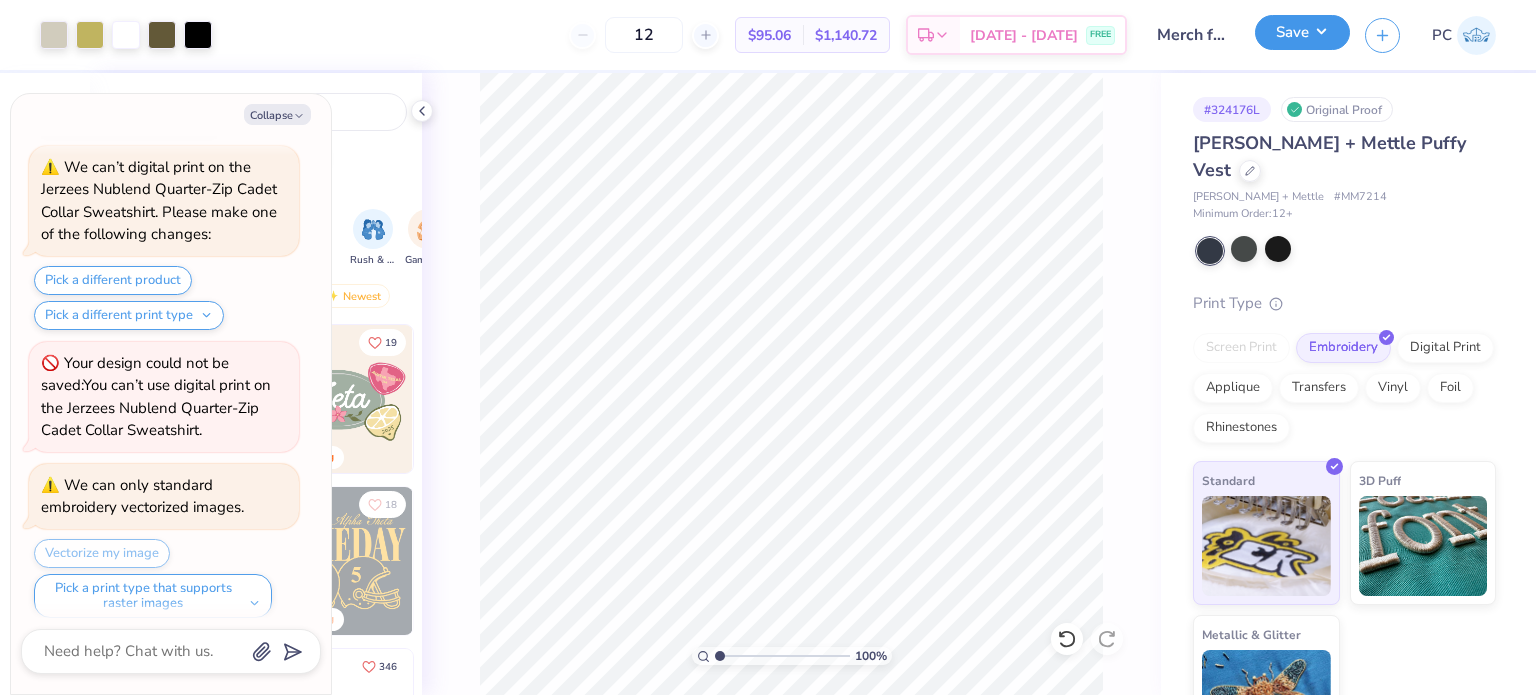 click on "Save" at bounding box center [1302, 32] 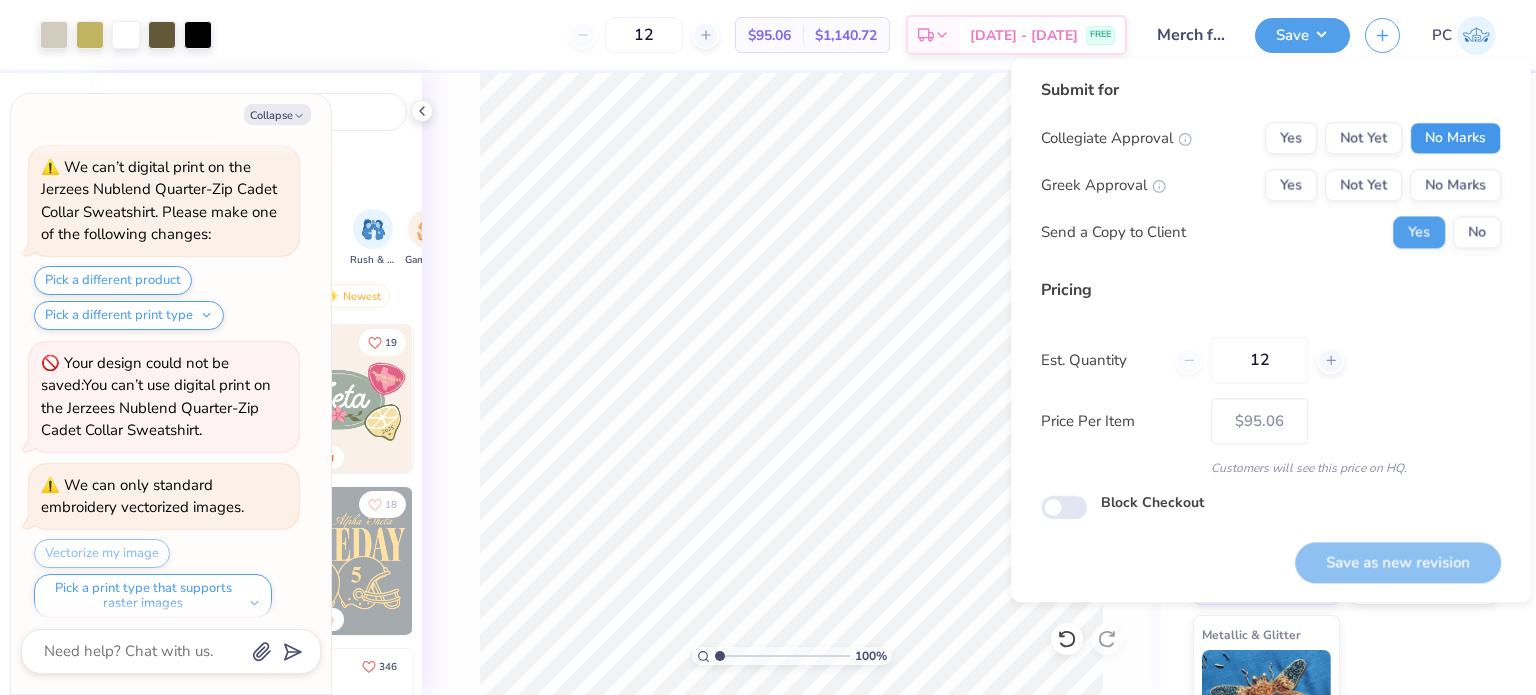 click on "No Marks" at bounding box center (1455, 138) 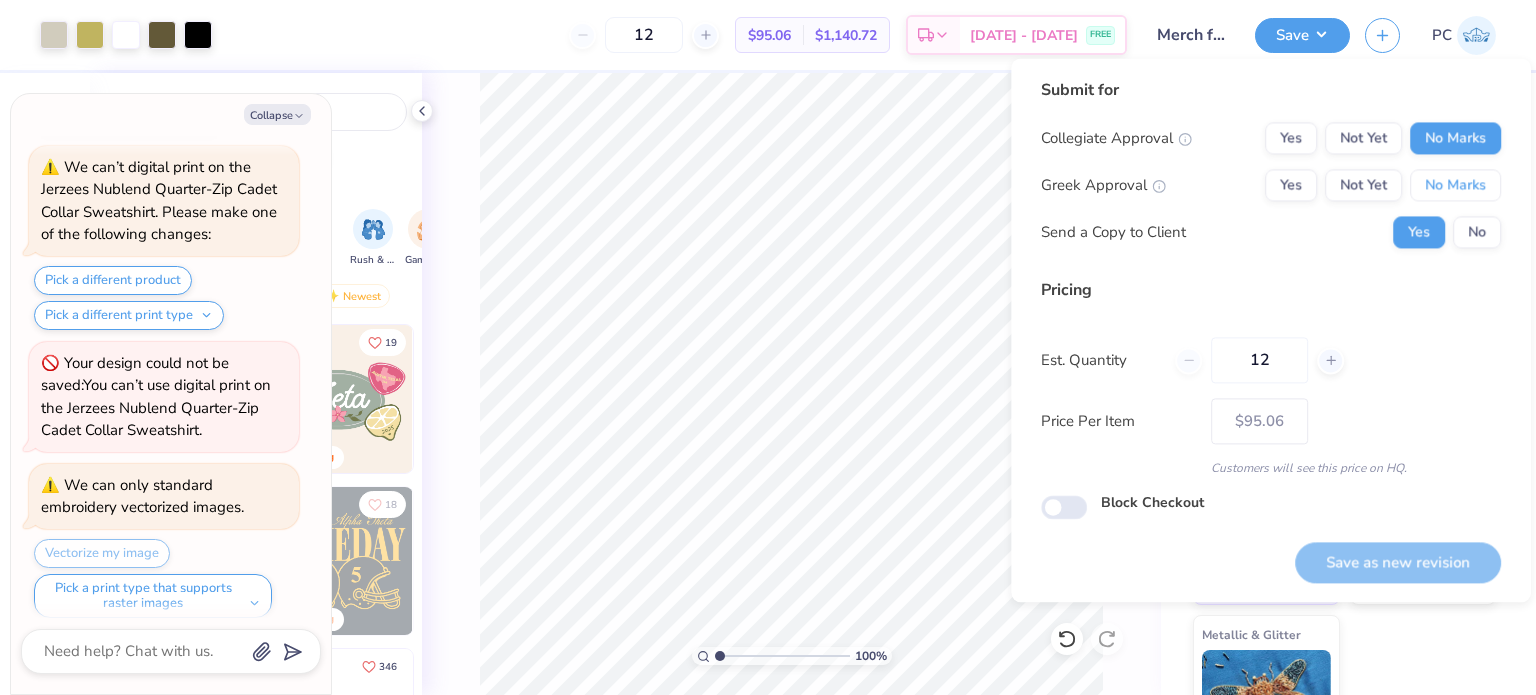 click on "No Marks" at bounding box center [1455, 185] 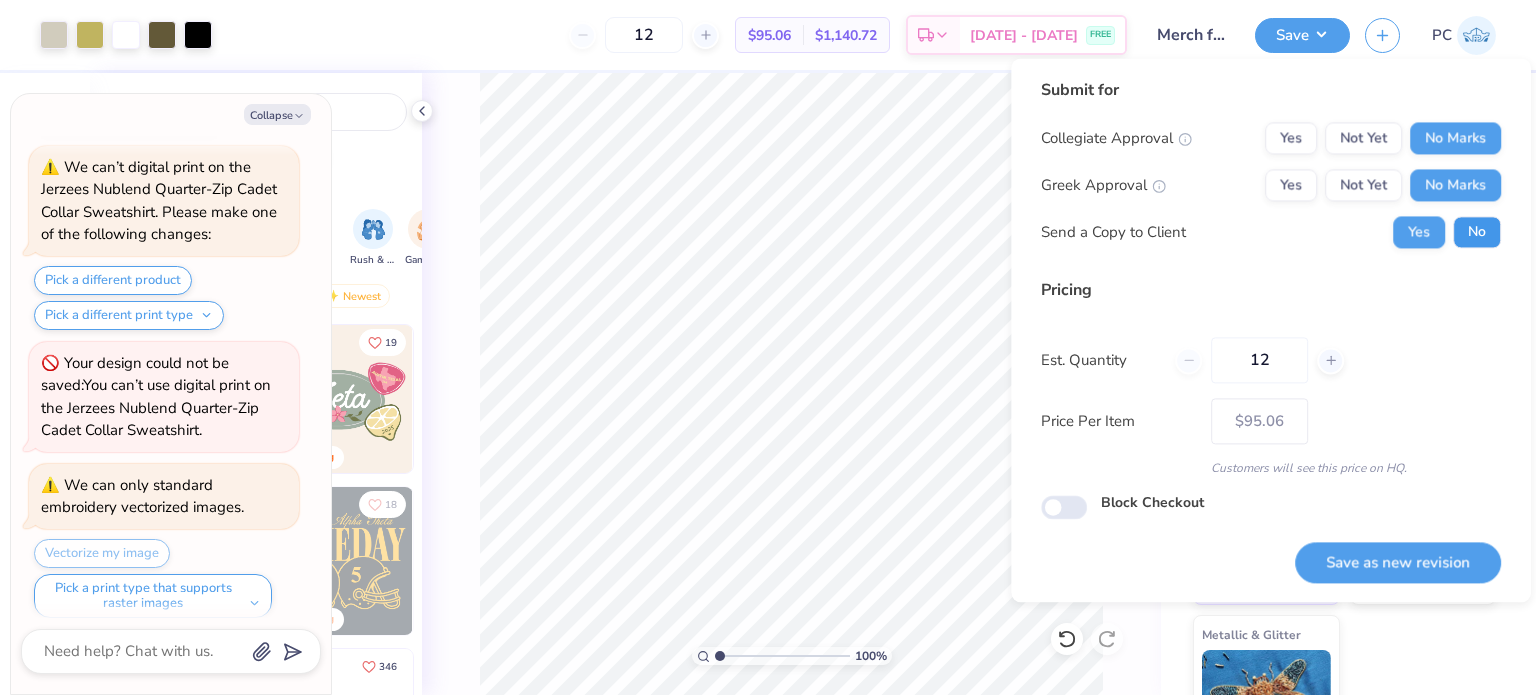 click on "No" at bounding box center [1477, 232] 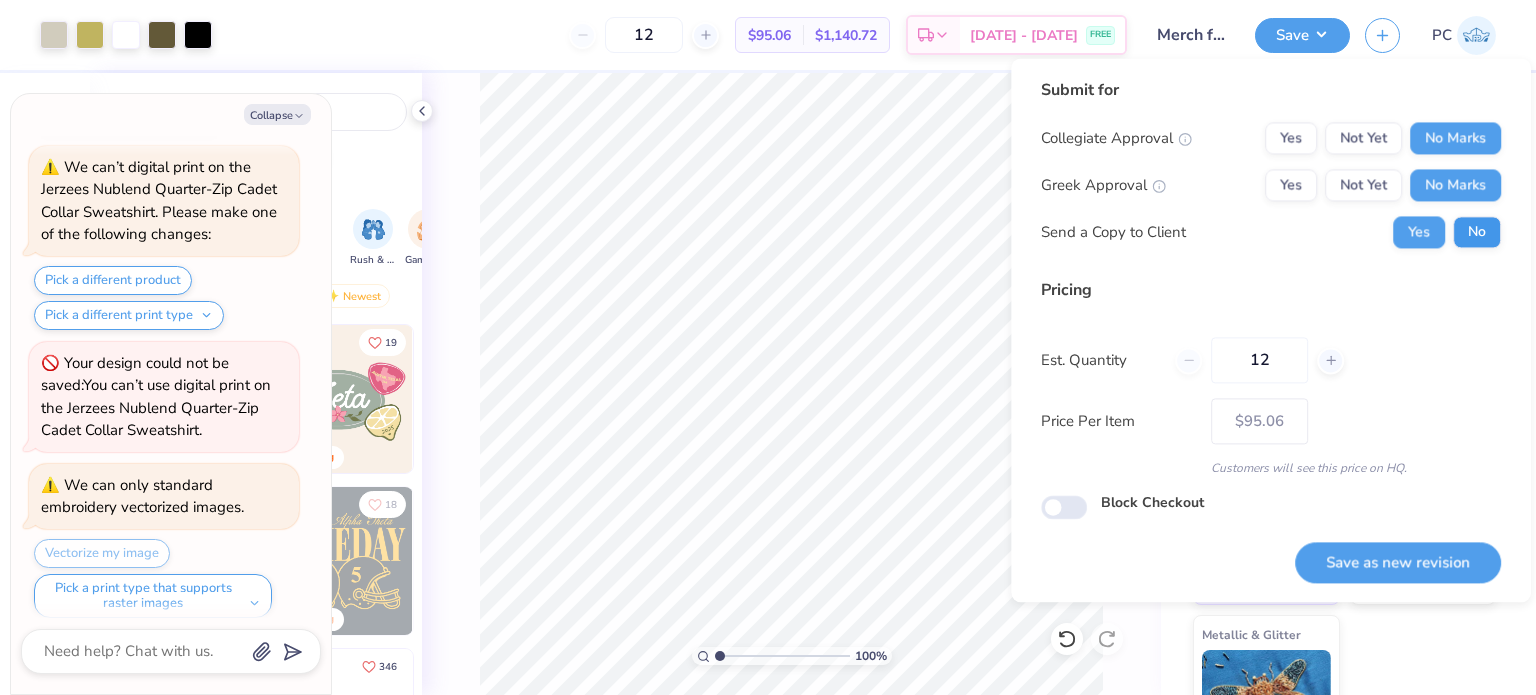 type on "x" 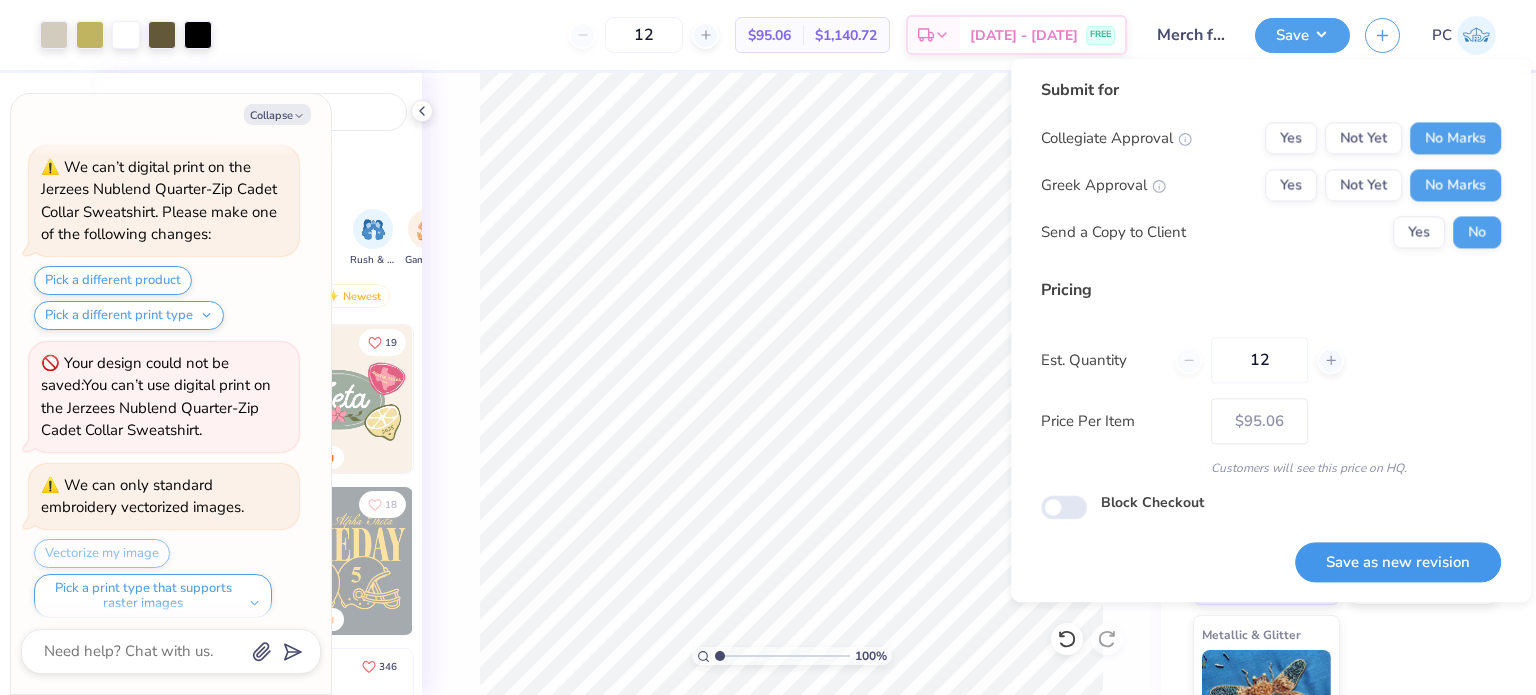 click on "Save as new revision" at bounding box center [1398, 562] 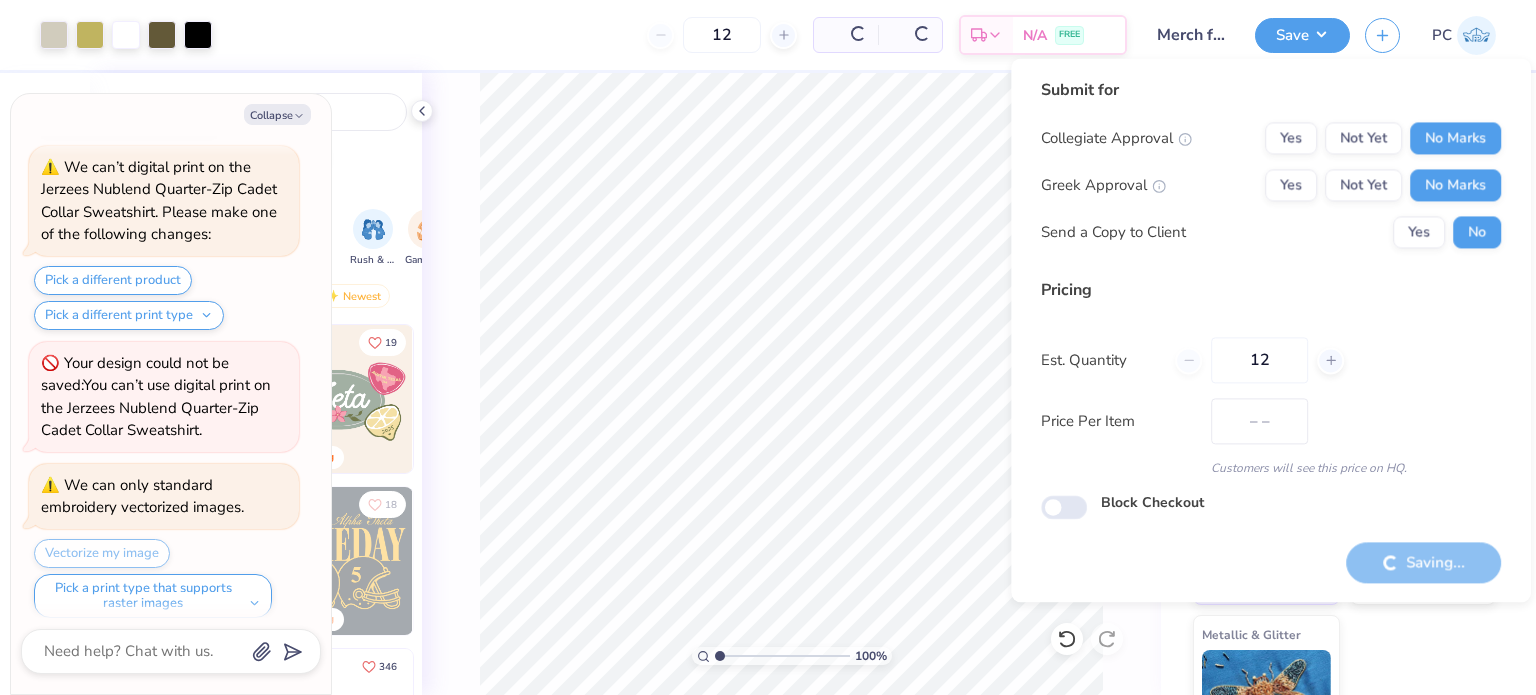 type on "$95.06" 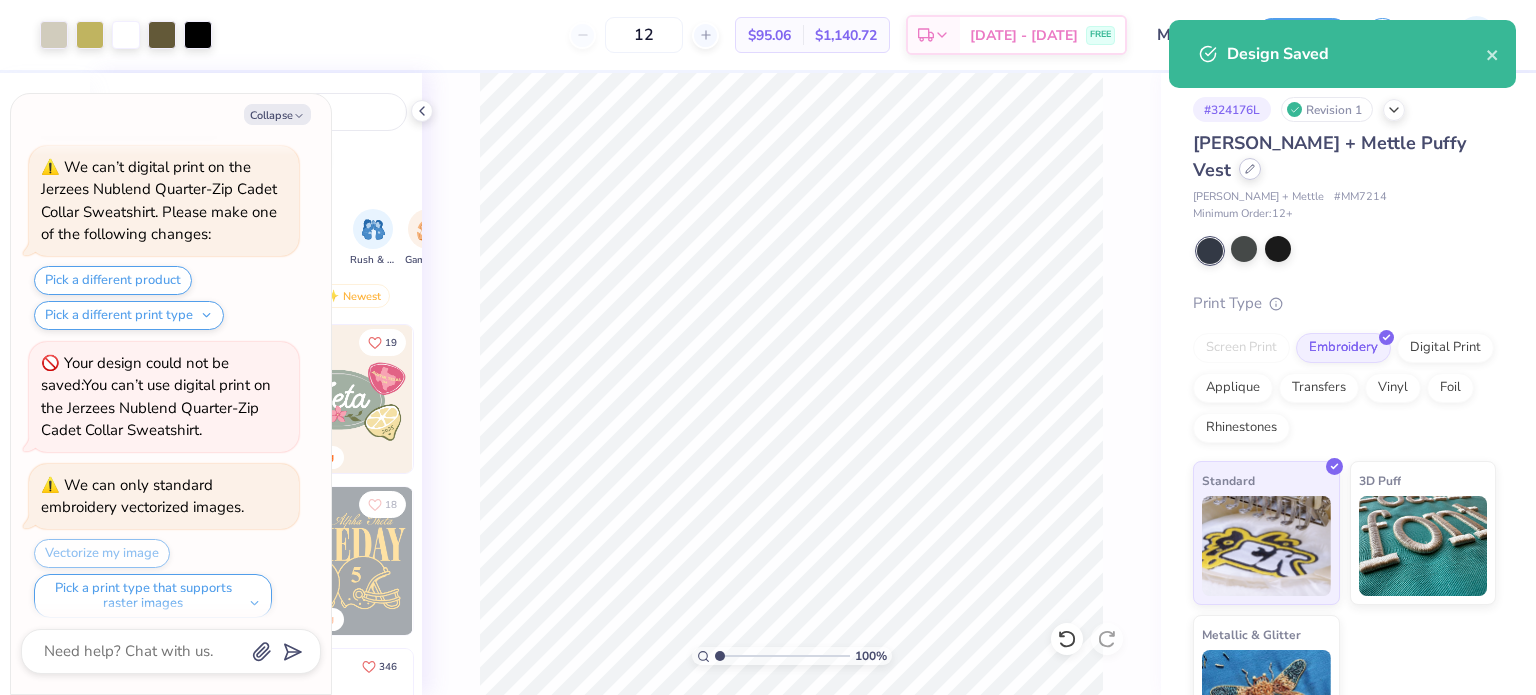 click 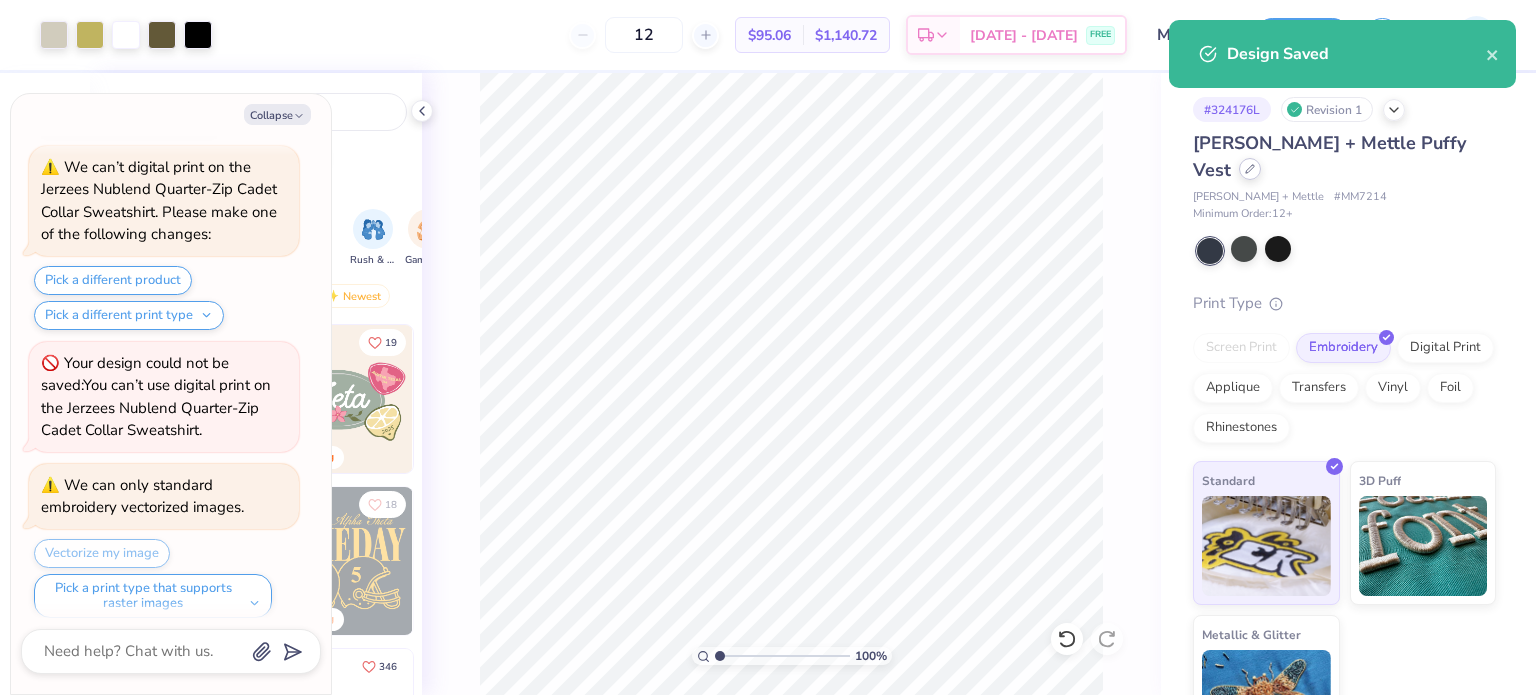 type on "x" 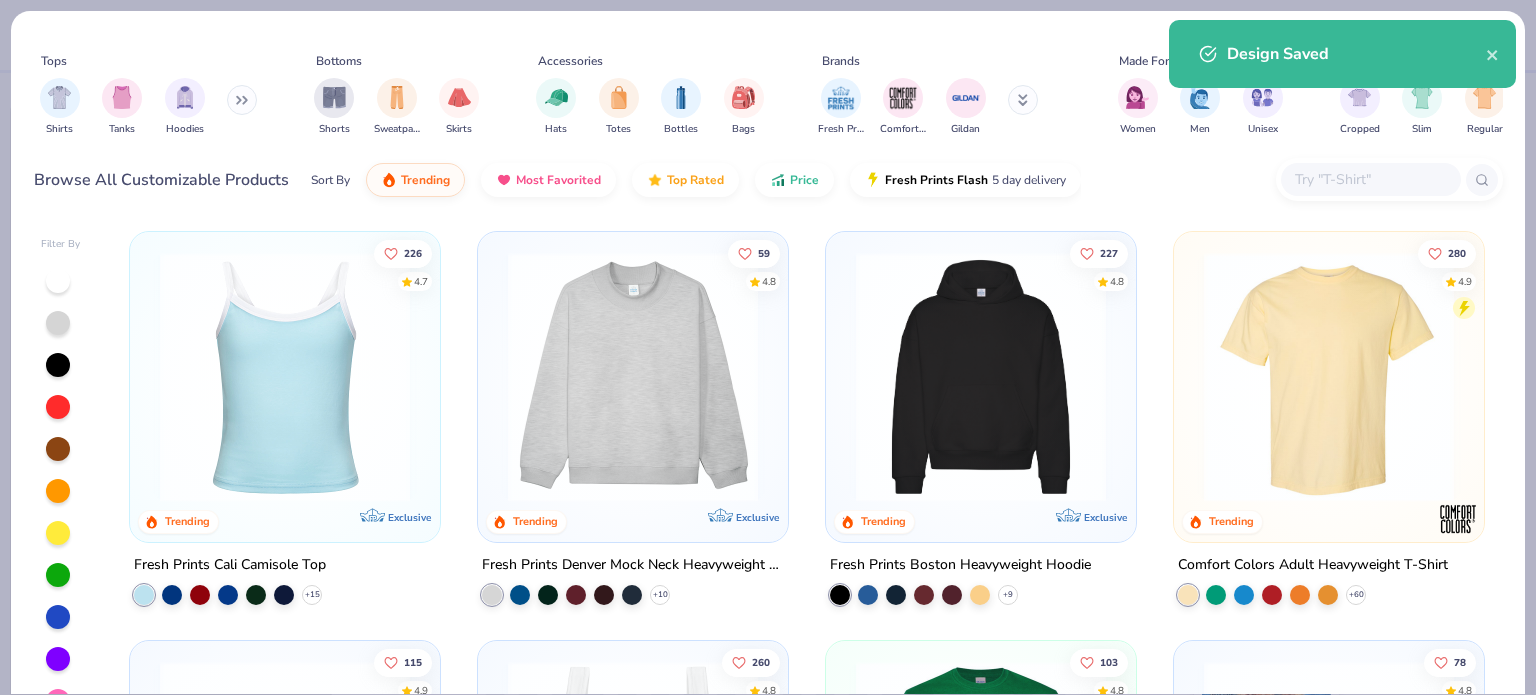 click at bounding box center [1370, 179] 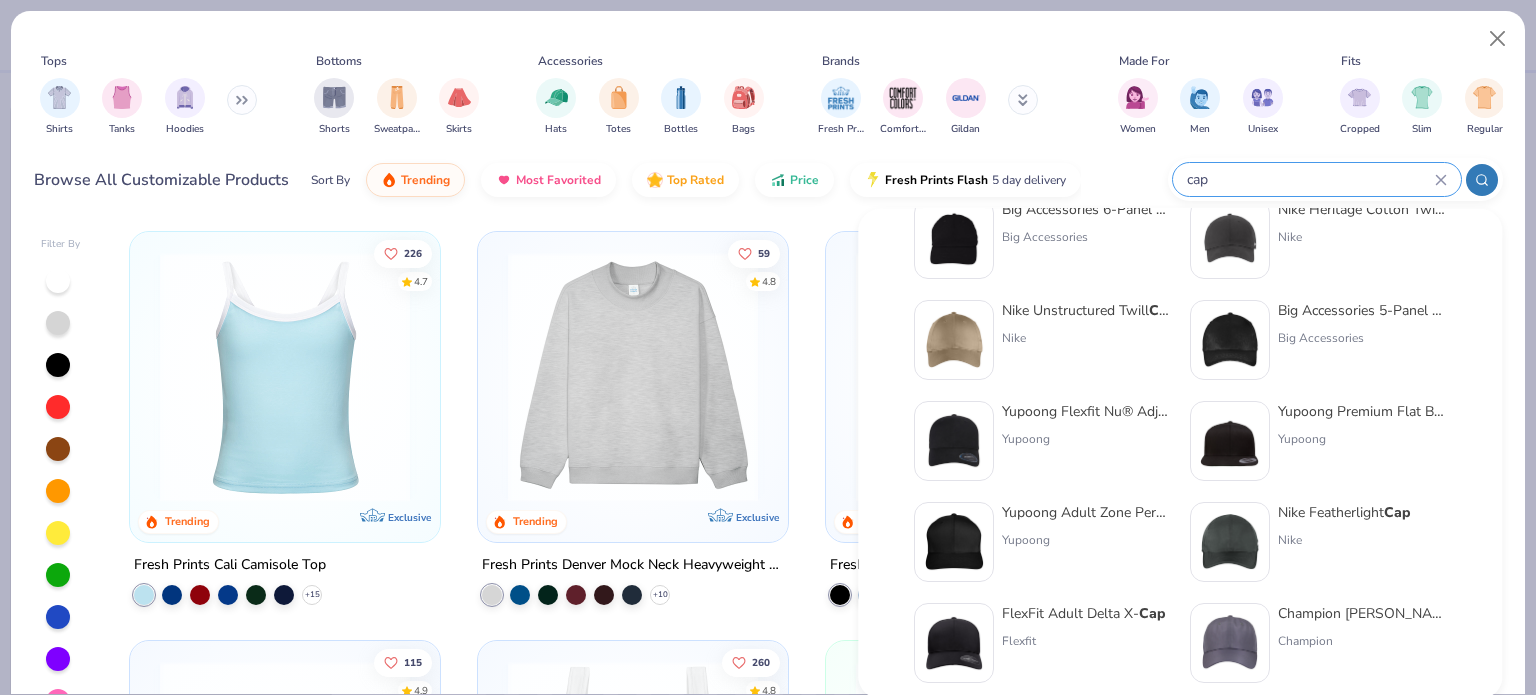 scroll, scrollTop: 720, scrollLeft: 0, axis: vertical 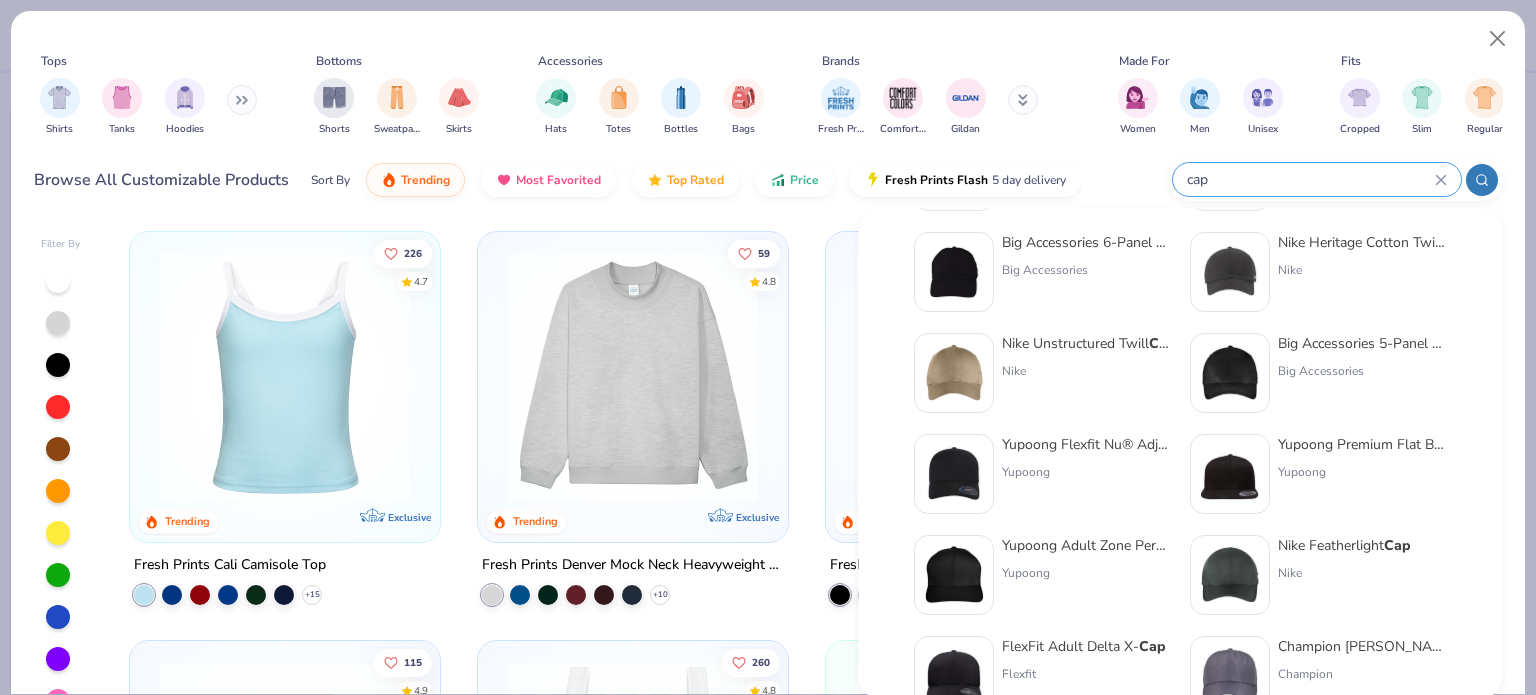 type on "cap" 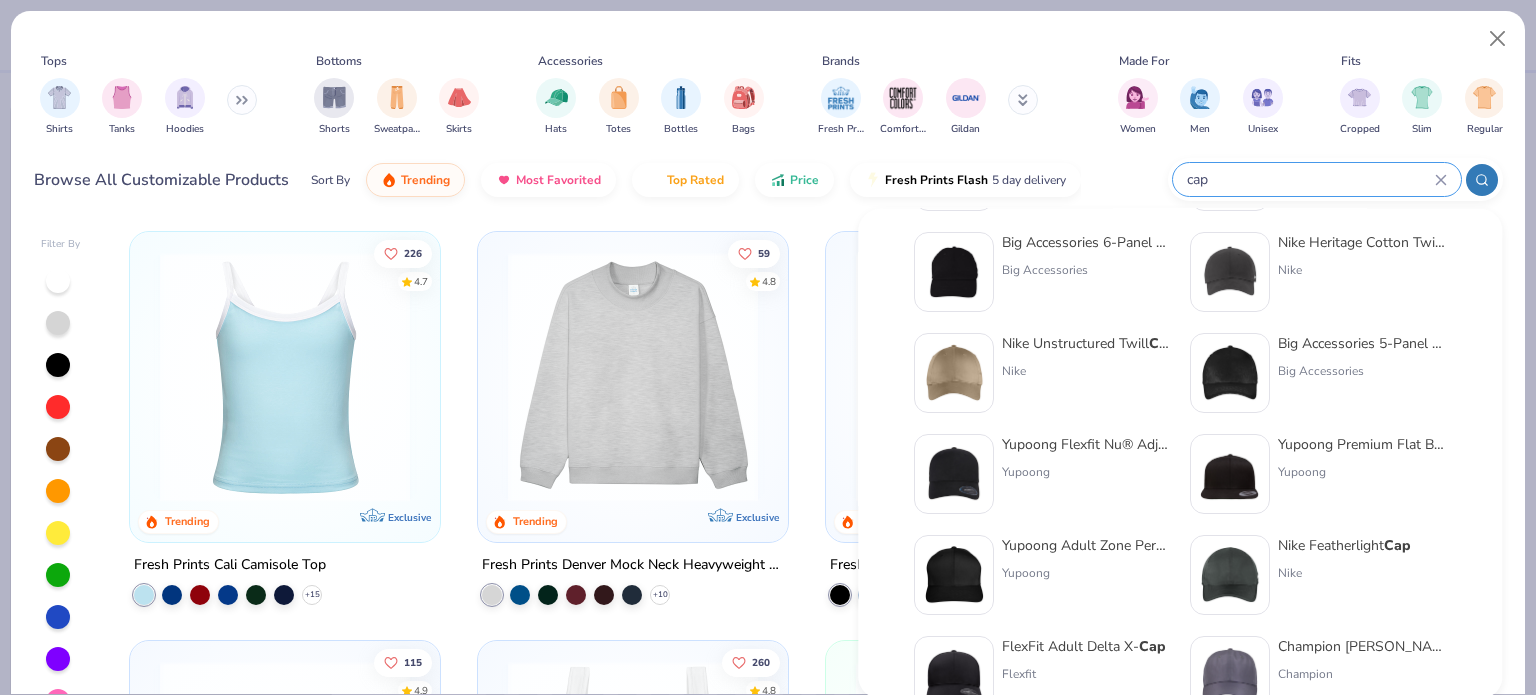 click at bounding box center [954, 373] 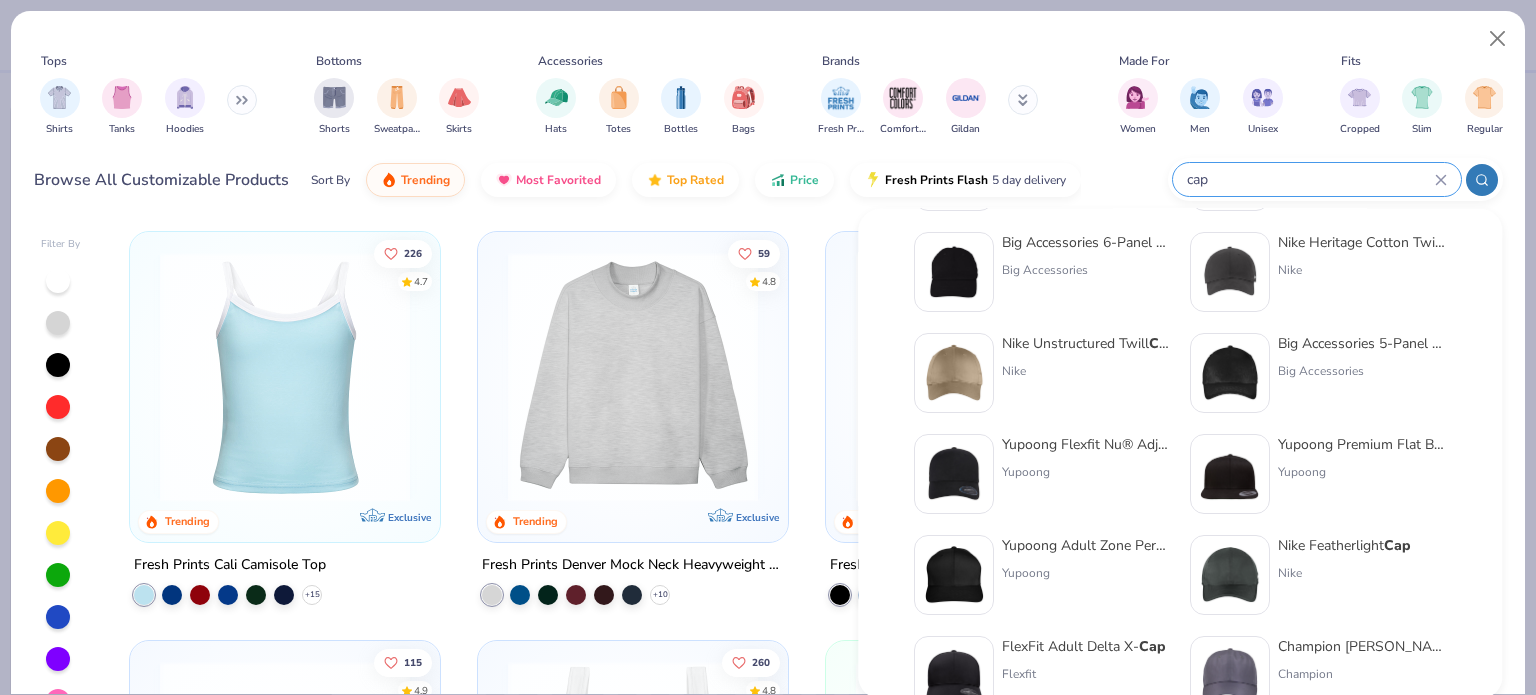 type 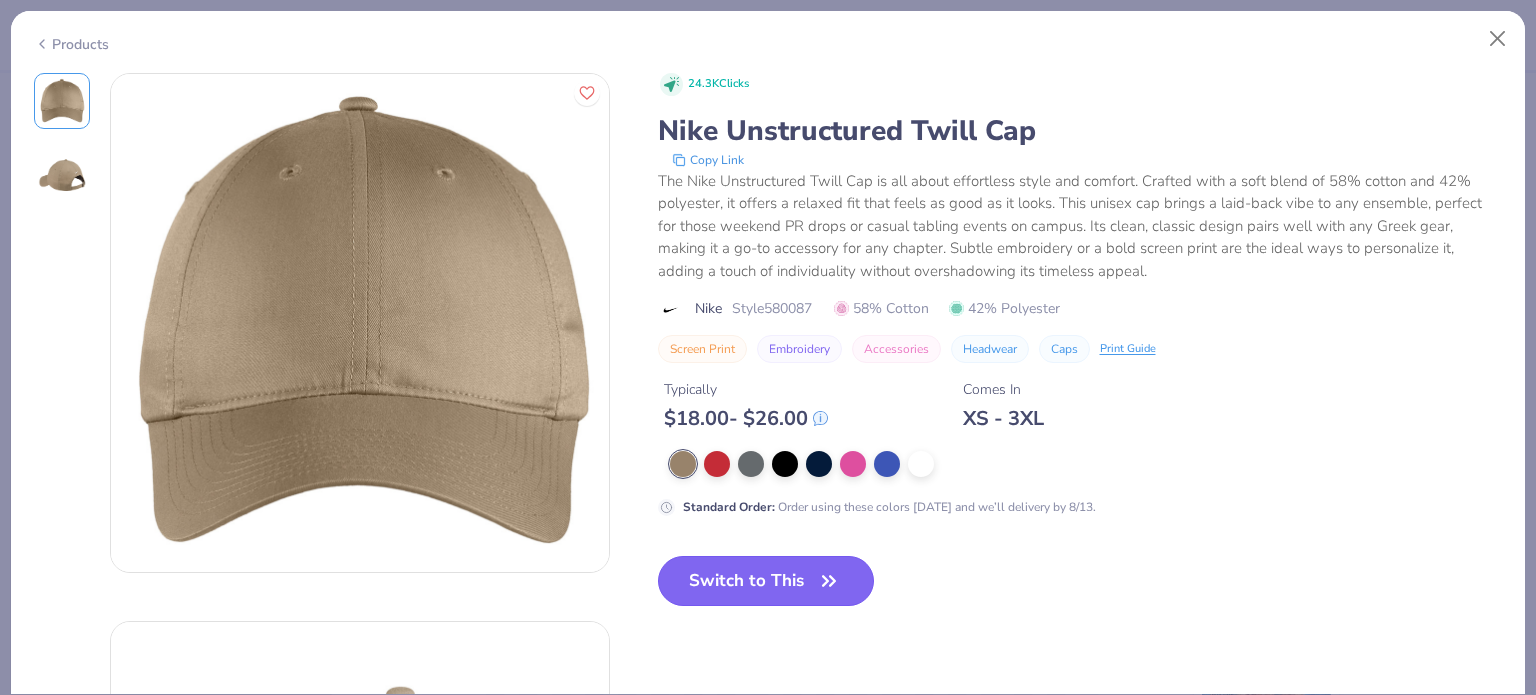 click on "Switch to This" at bounding box center (766, 581) 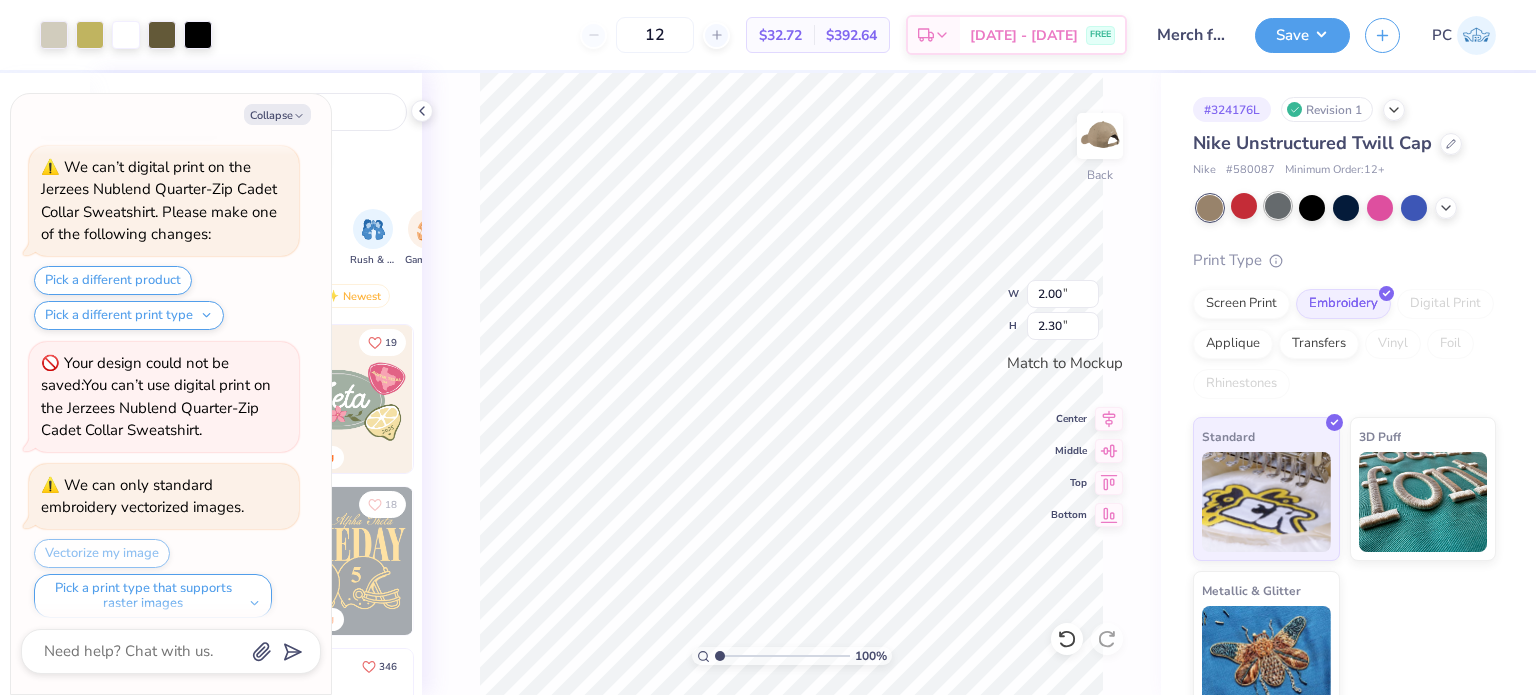 click at bounding box center (1278, 206) 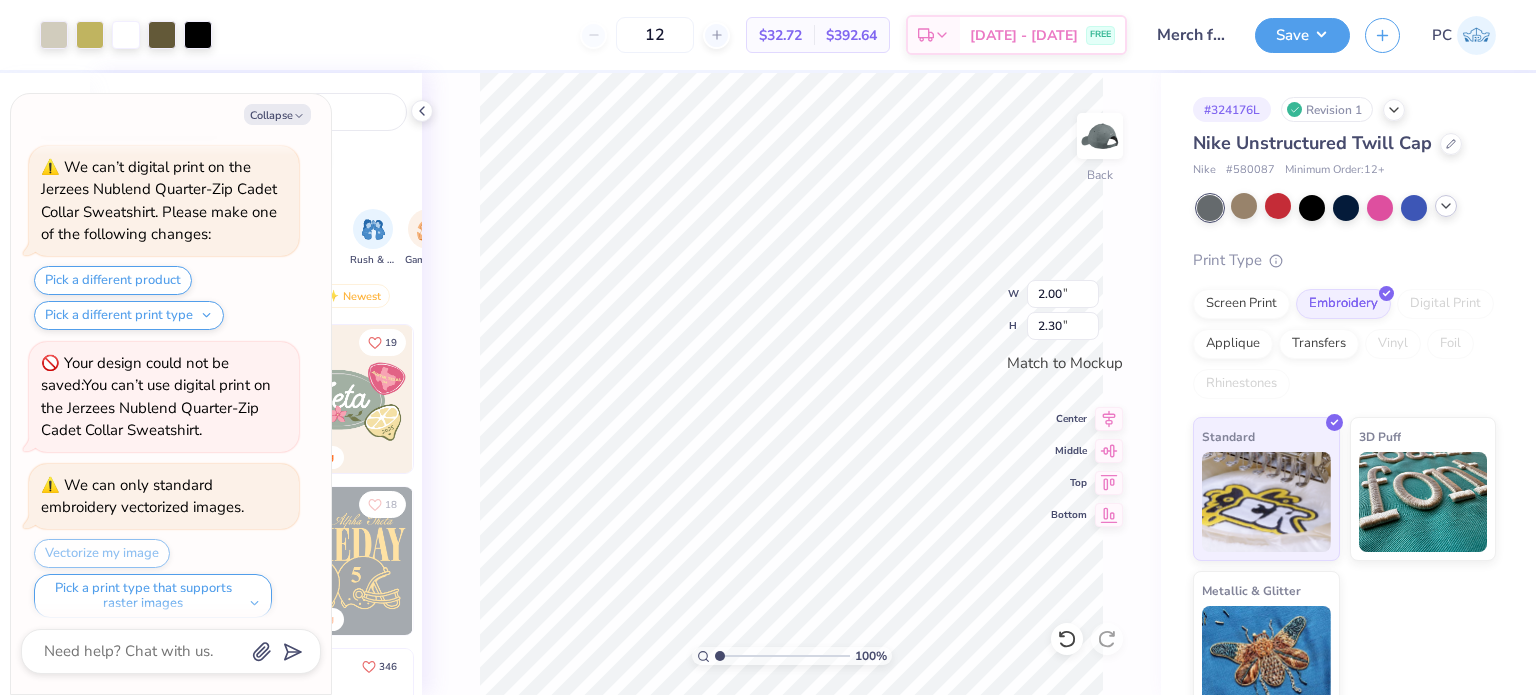 click 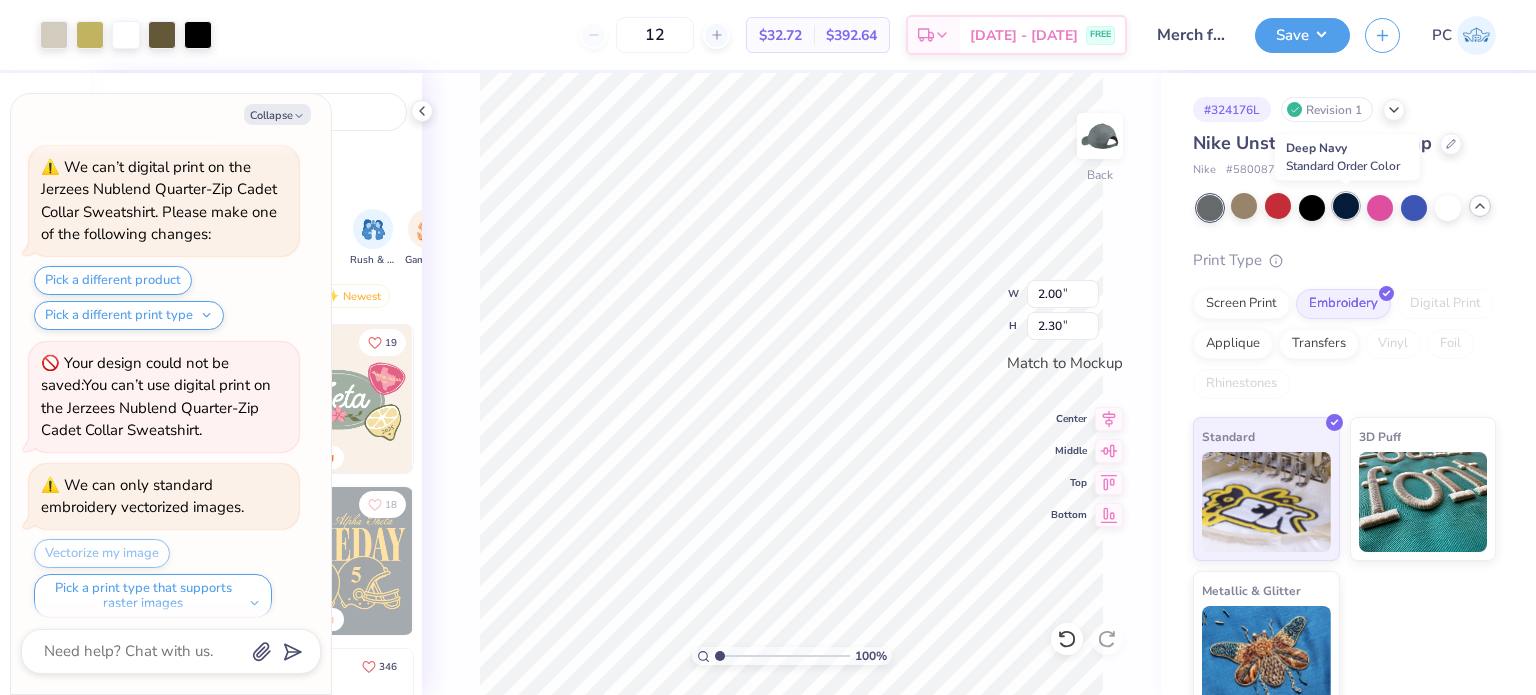 click at bounding box center (1346, 206) 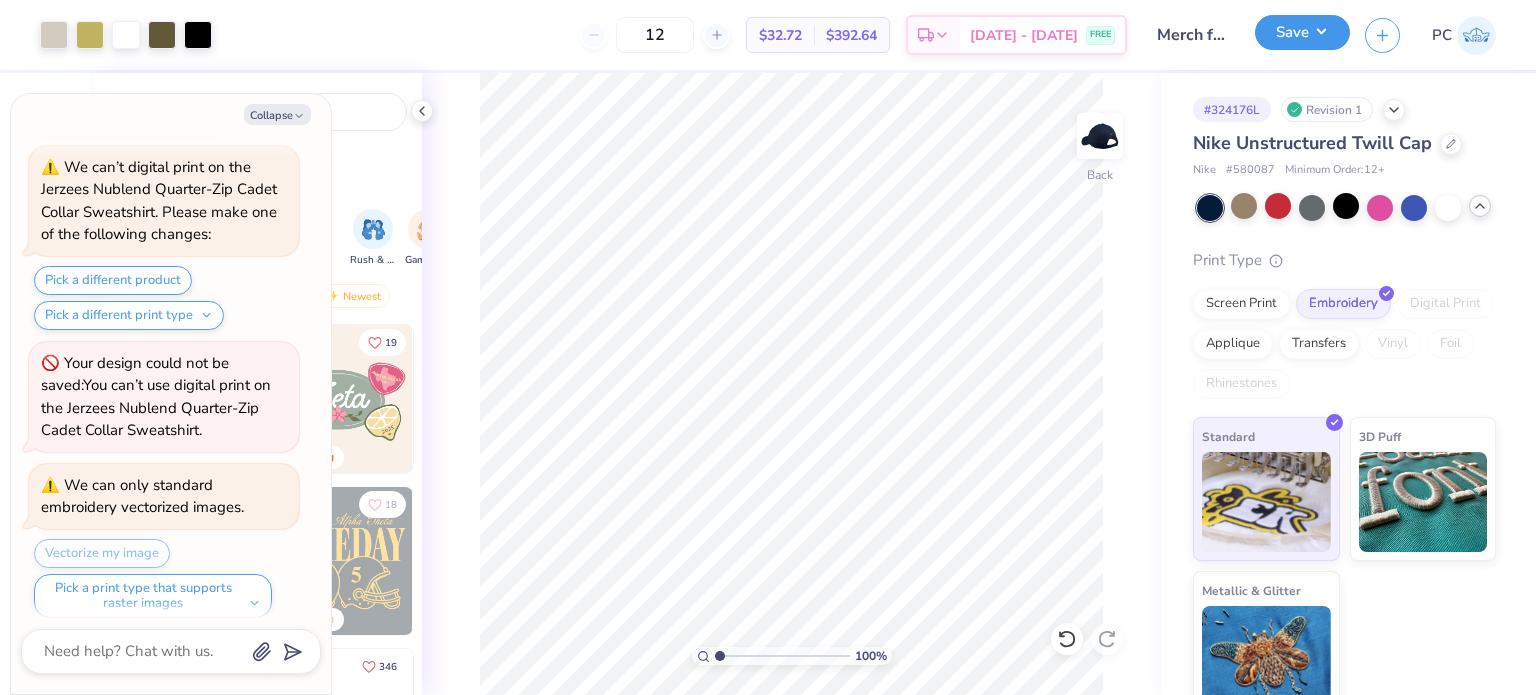 click on "Save" at bounding box center [1302, 32] 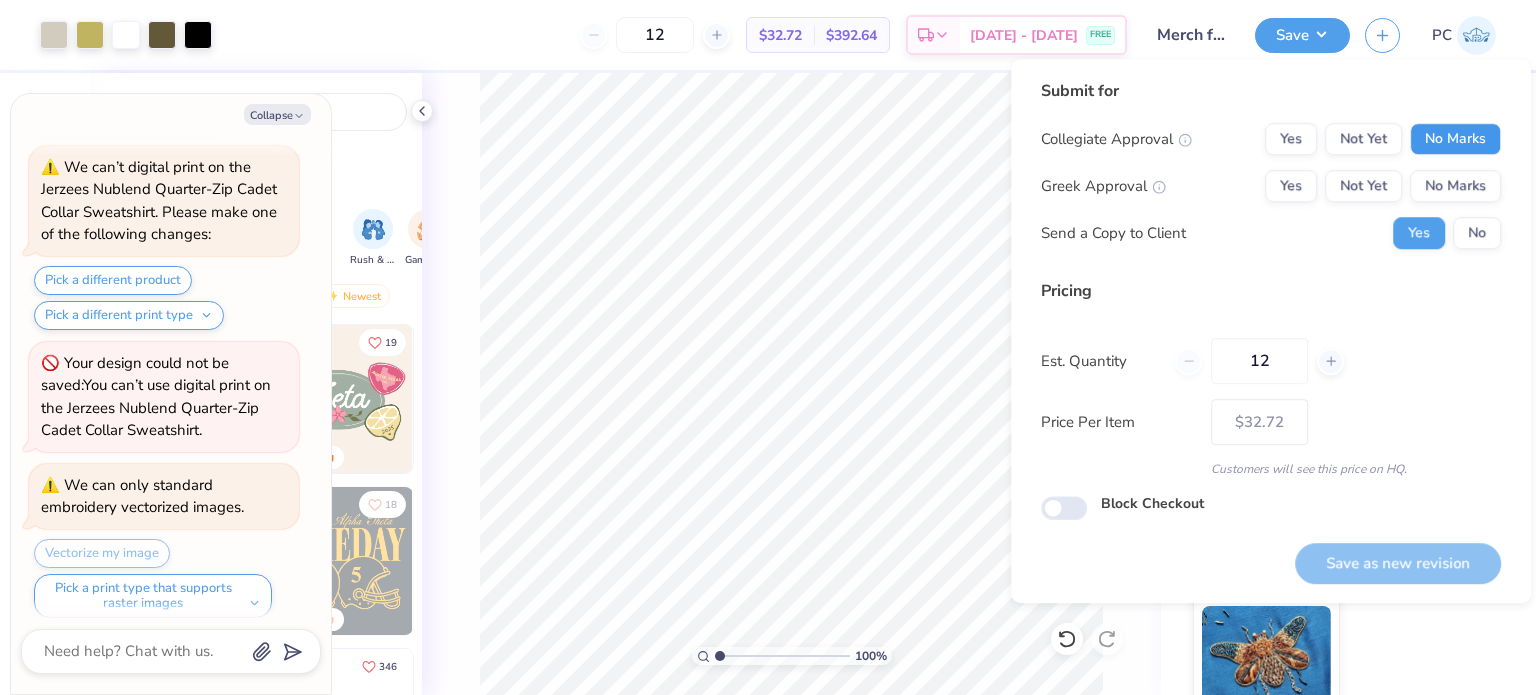 drag, startPoint x: 1433, startPoint y: 129, endPoint x: 1457, endPoint y: 169, distance: 46.647614 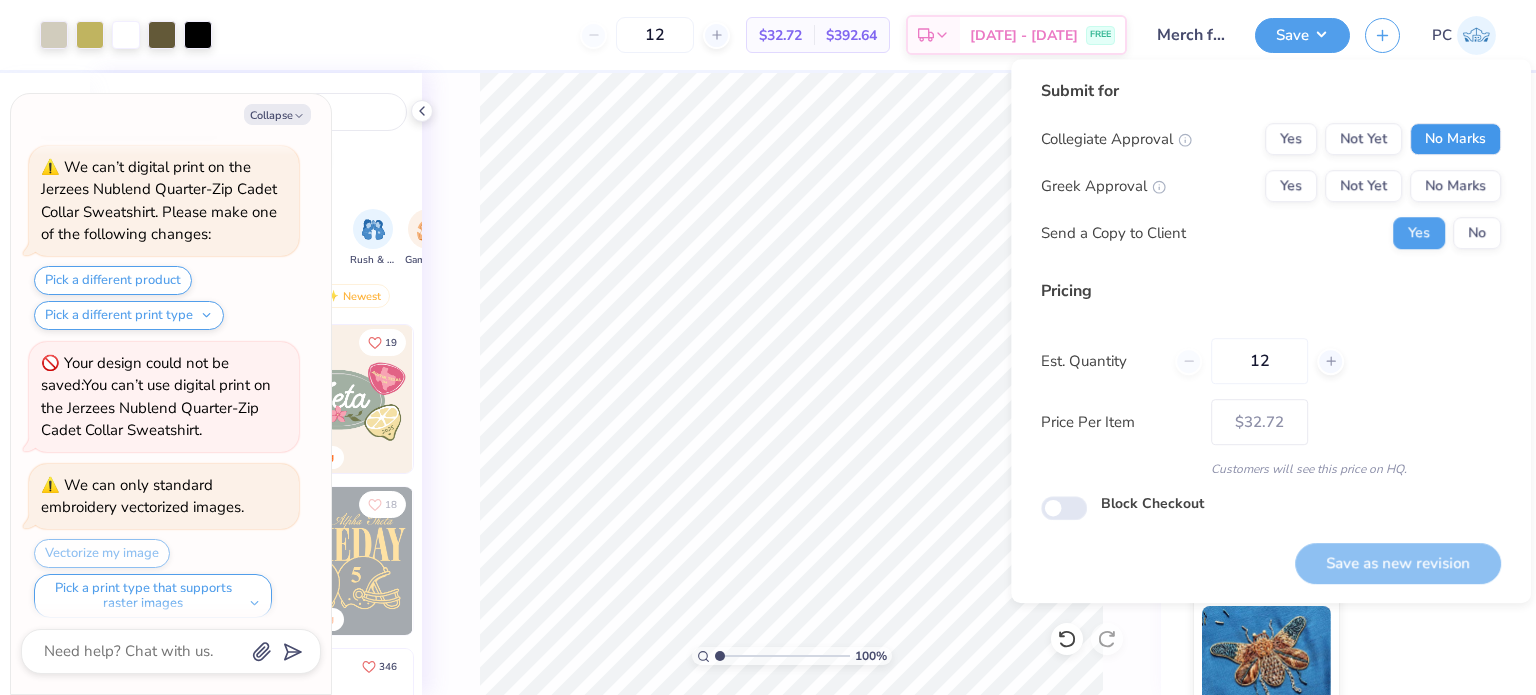 click on "No Marks" at bounding box center [1455, 139] 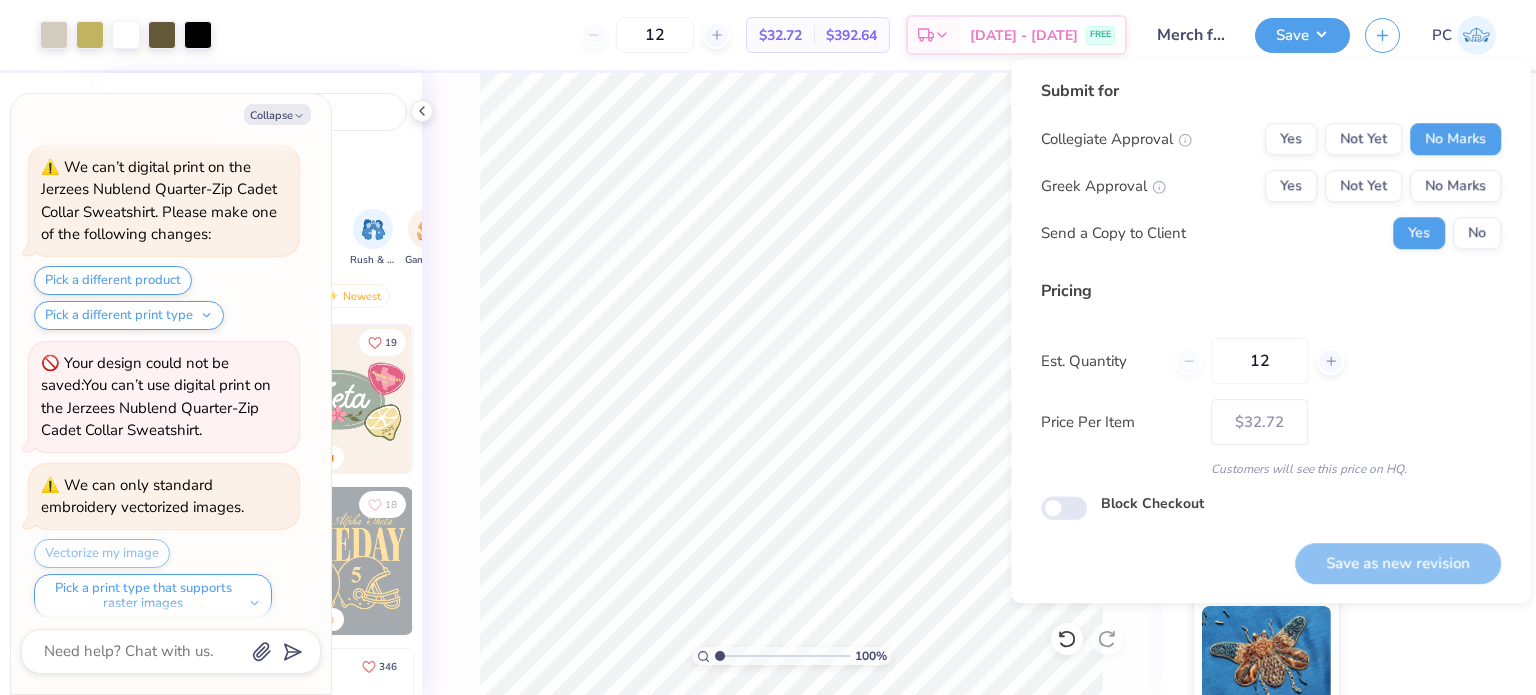click on "No Marks" at bounding box center (1455, 186) 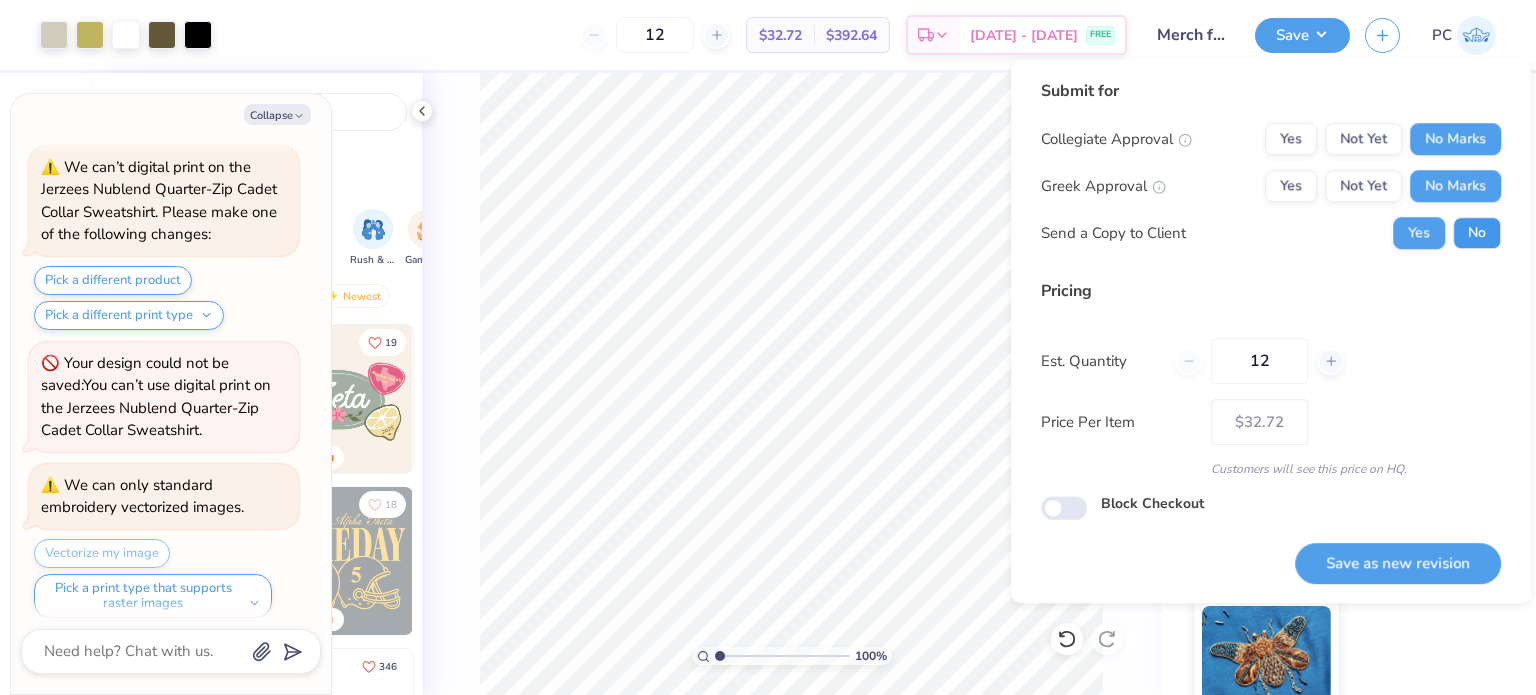 click on "No" at bounding box center [1477, 233] 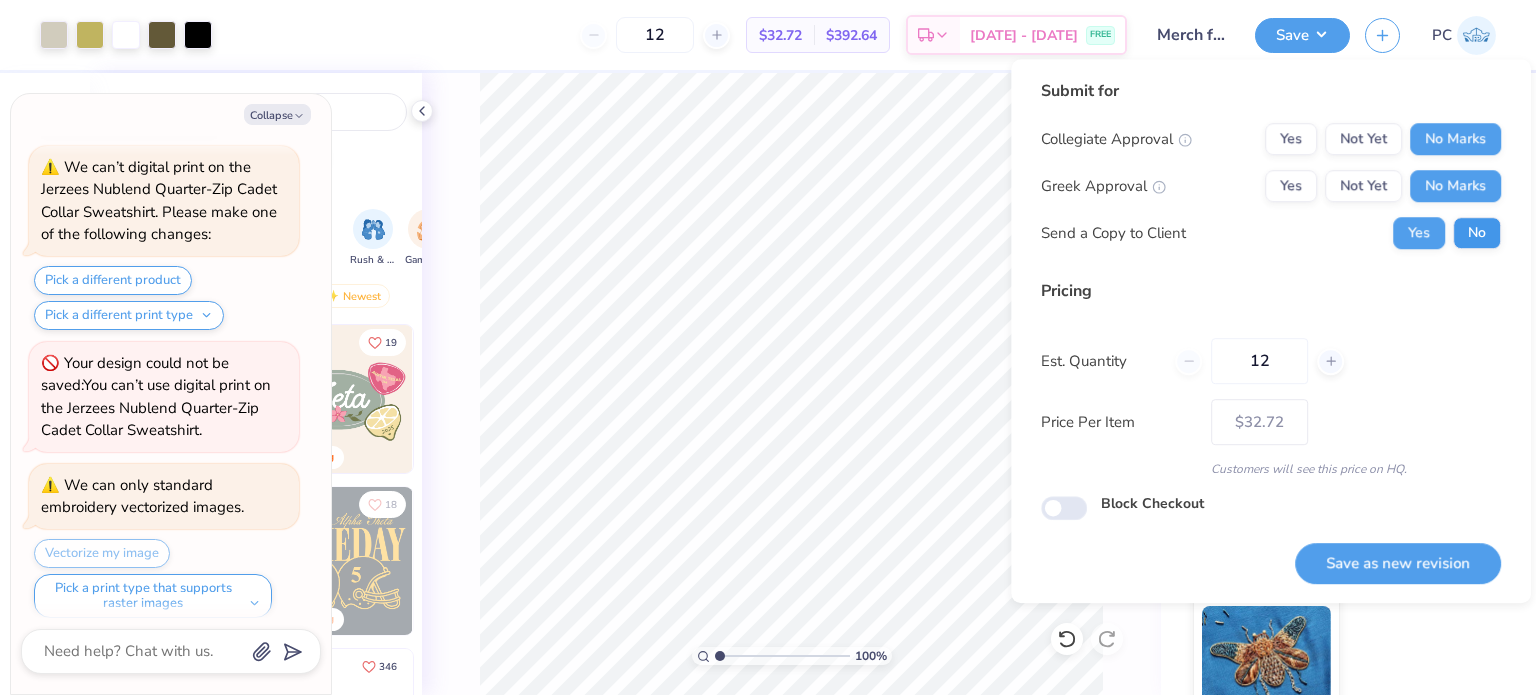 type on "x" 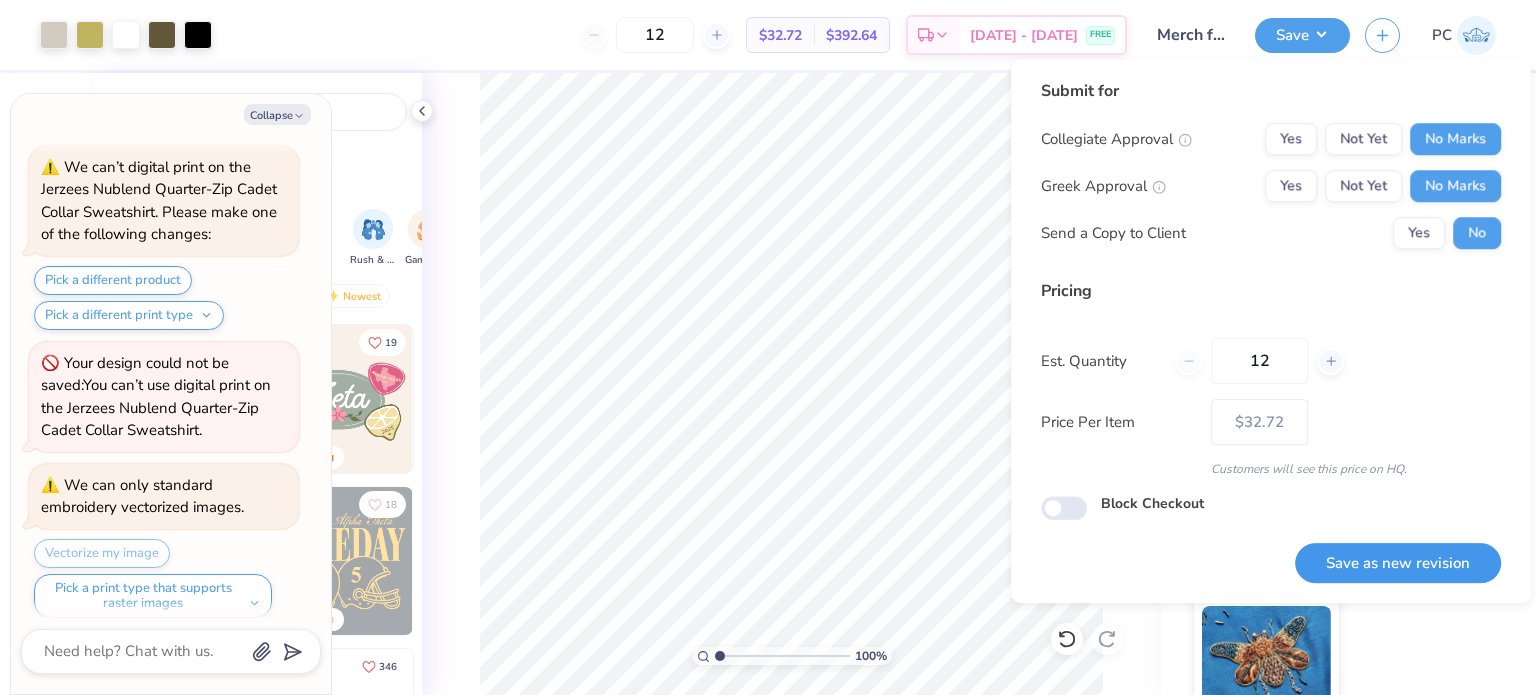 click on "Save as new revision" at bounding box center (1398, 563) 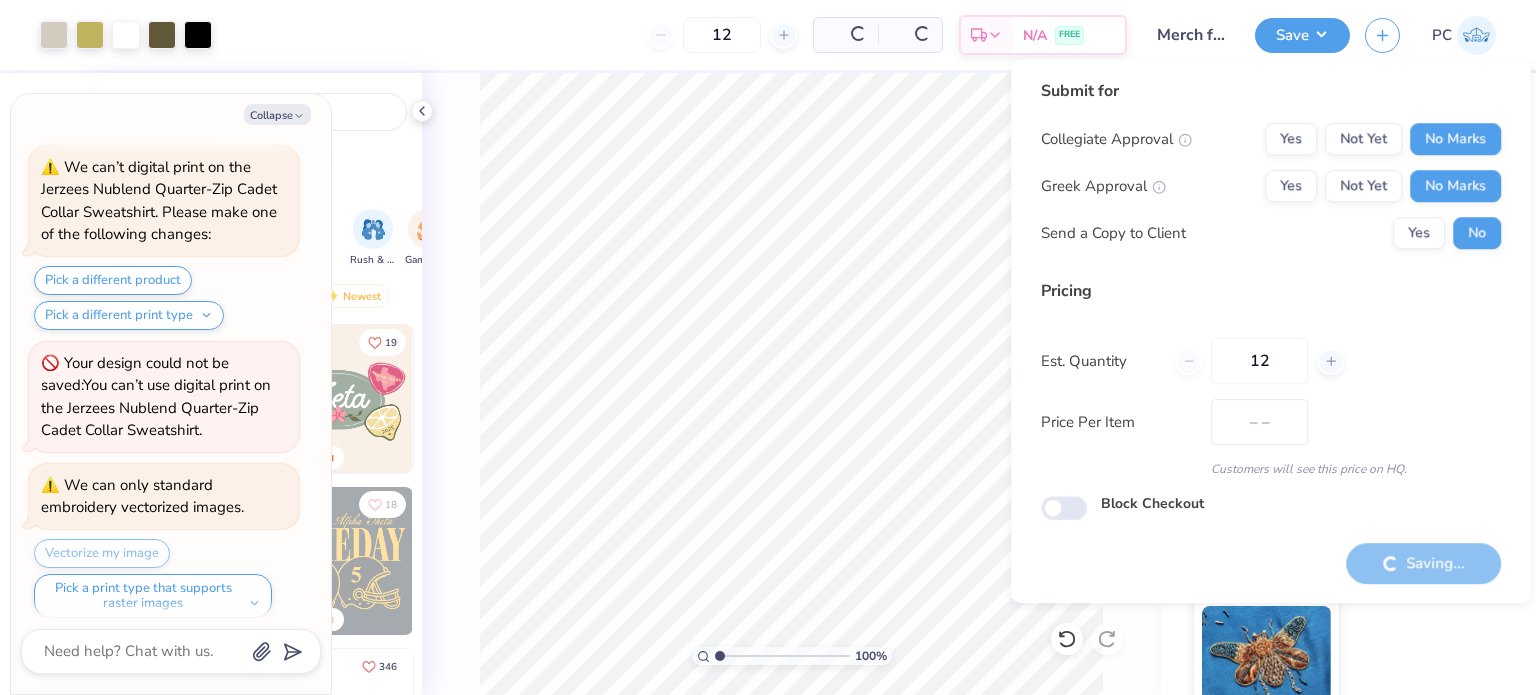 type on "$32.72" 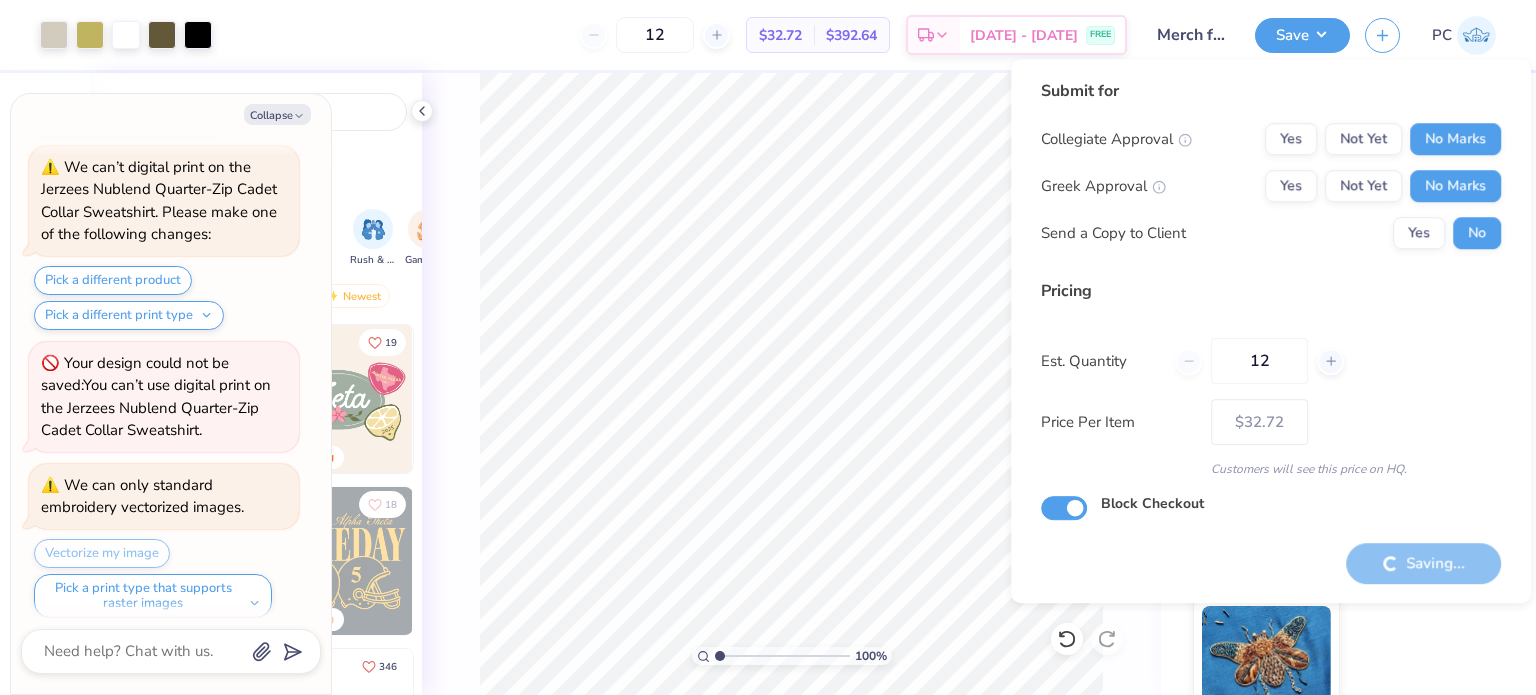 type on "x" 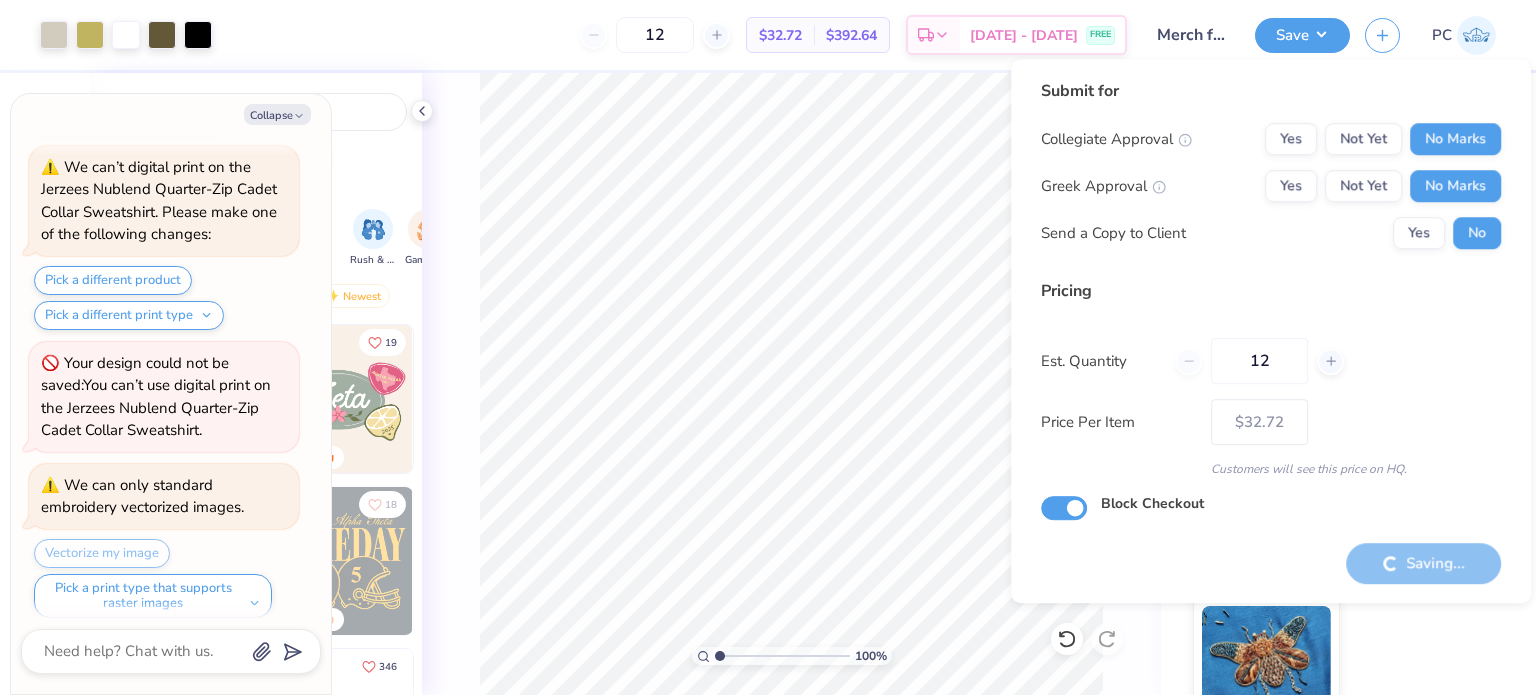 checkbox on "true" 